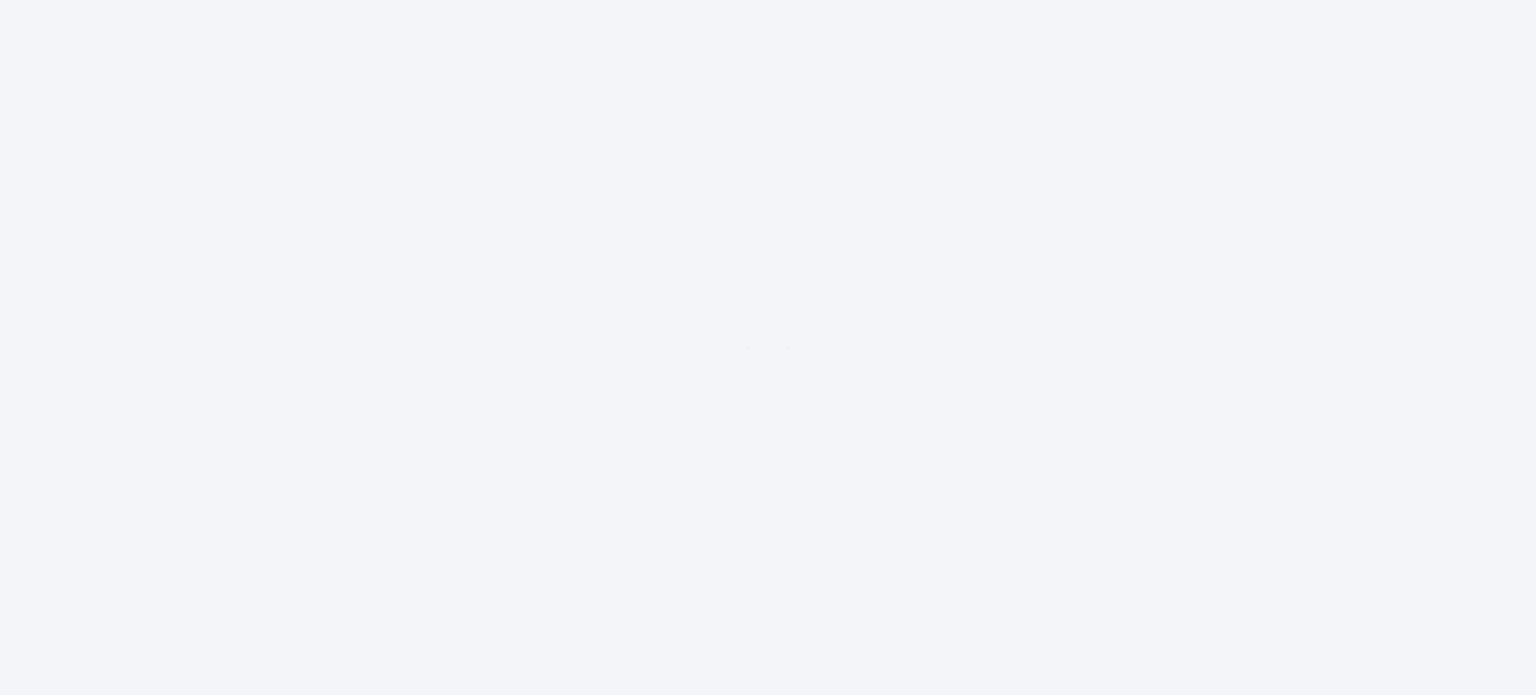 scroll, scrollTop: 0, scrollLeft: 0, axis: both 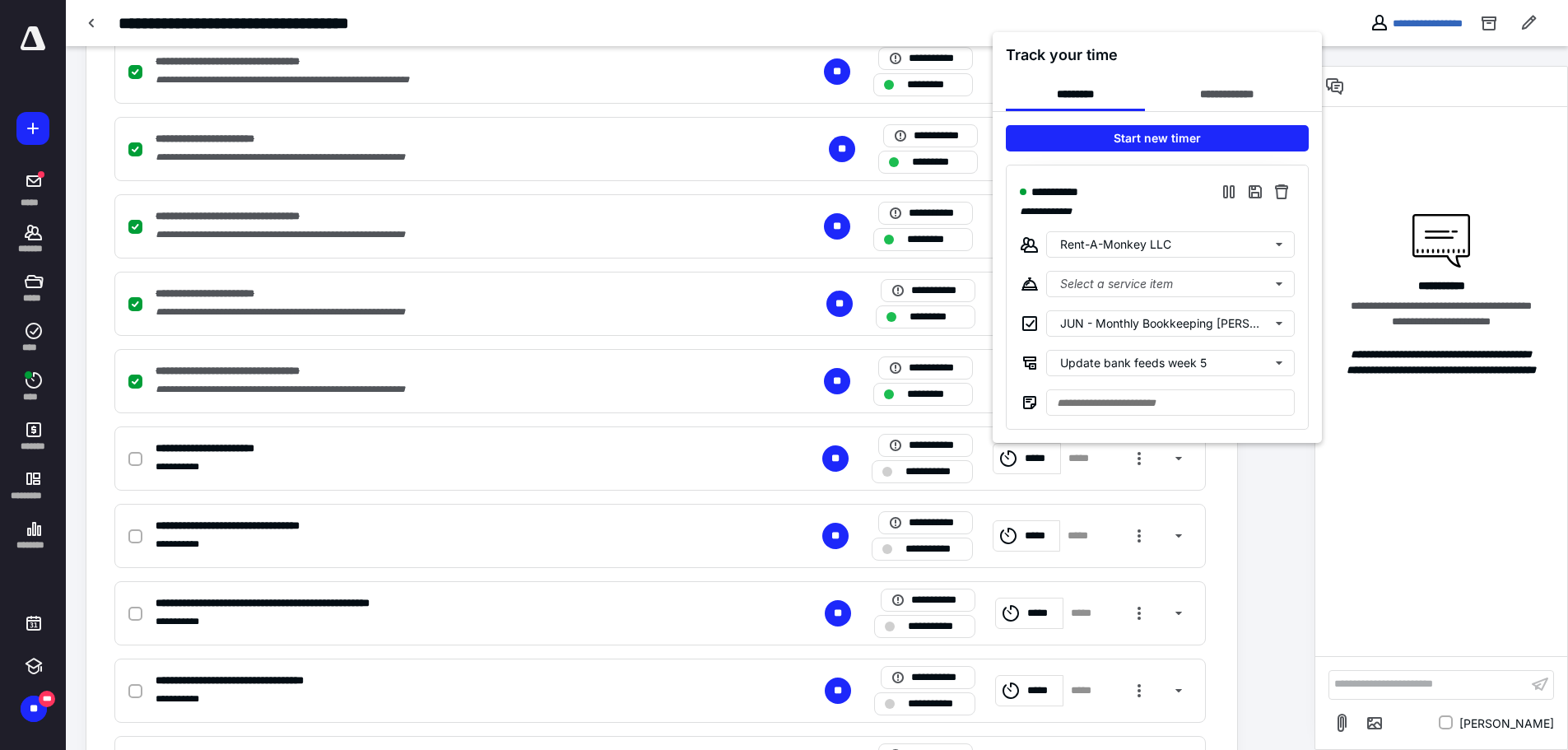 click at bounding box center (784, 375) 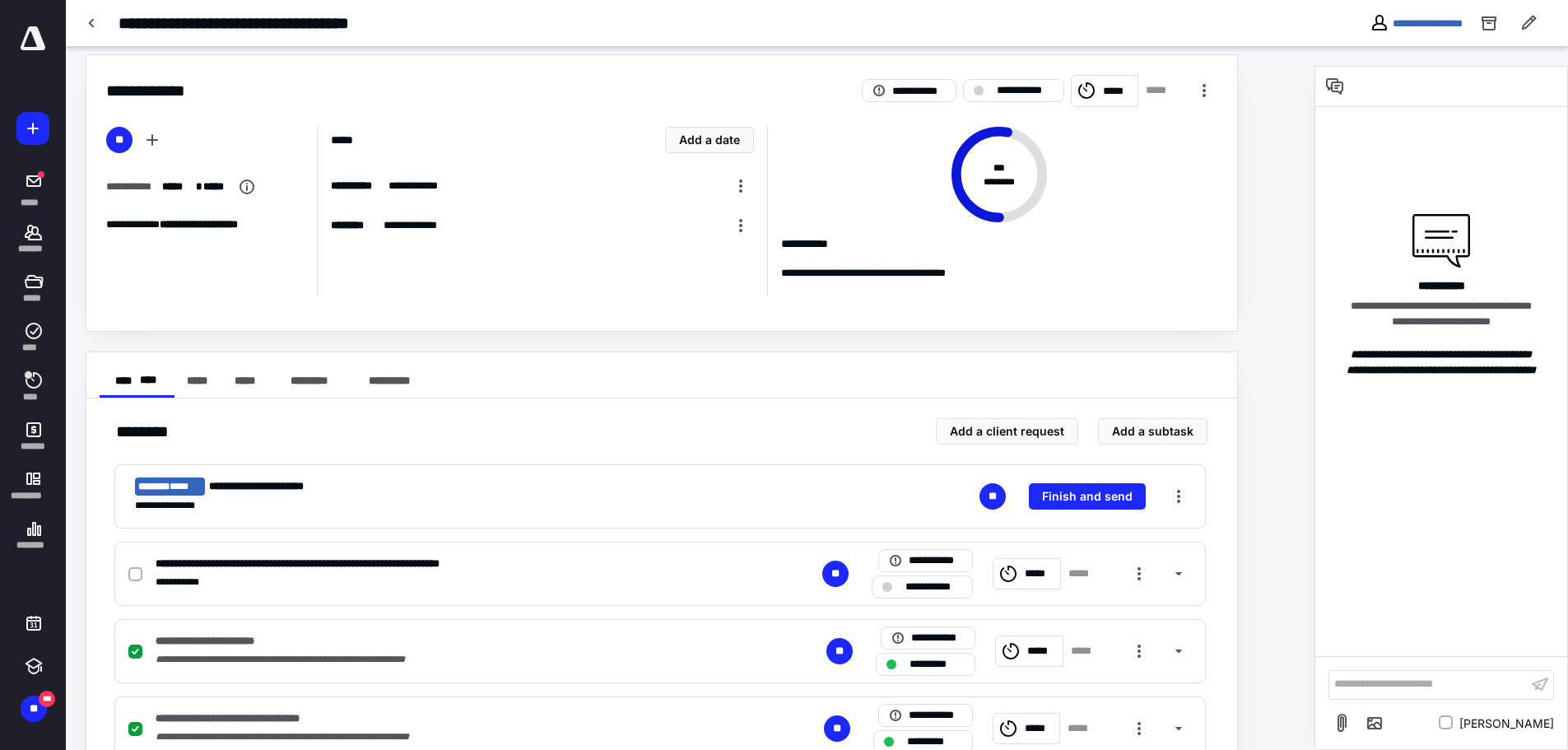 scroll, scrollTop: 0, scrollLeft: 0, axis: both 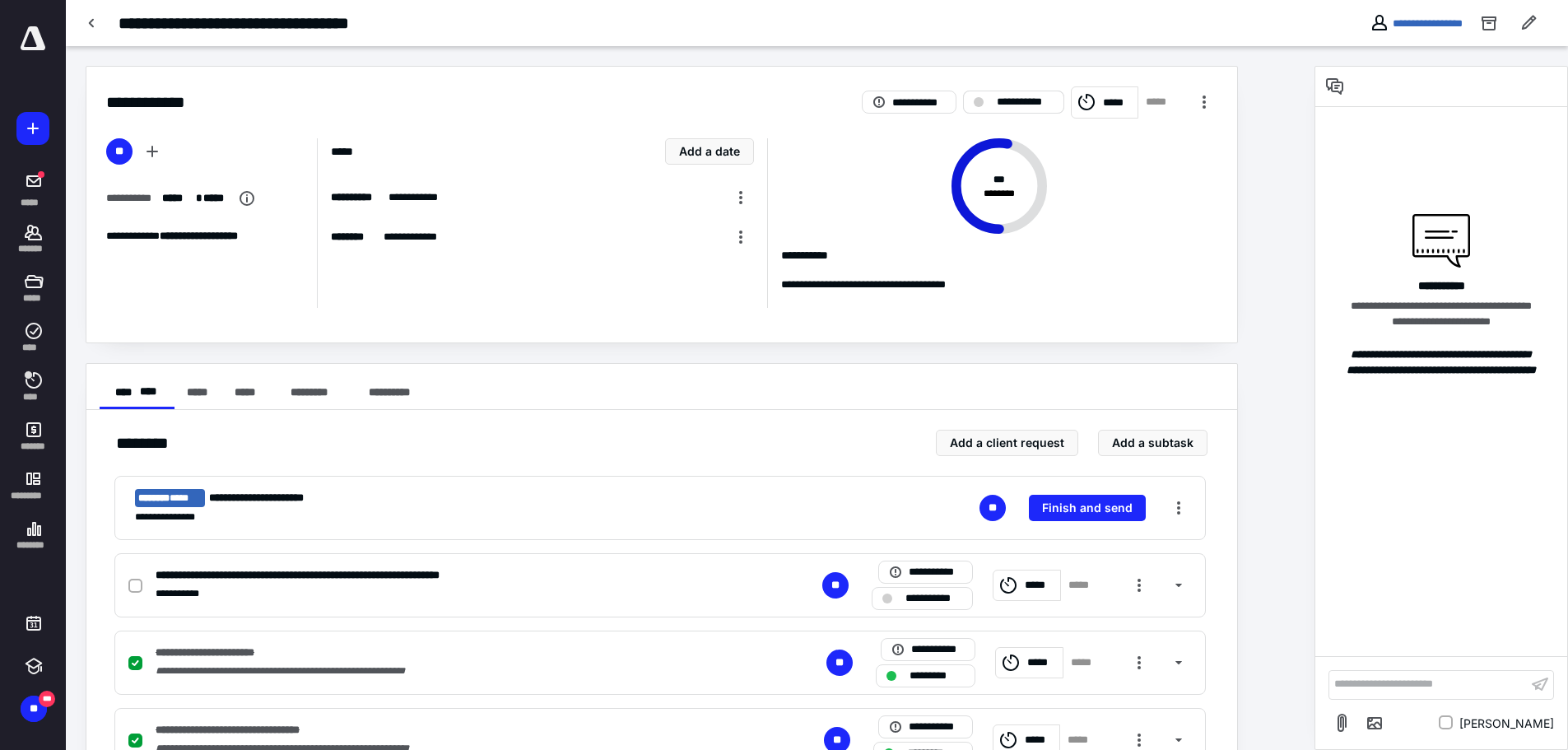 click on "**********" at bounding box center (1025, 102) 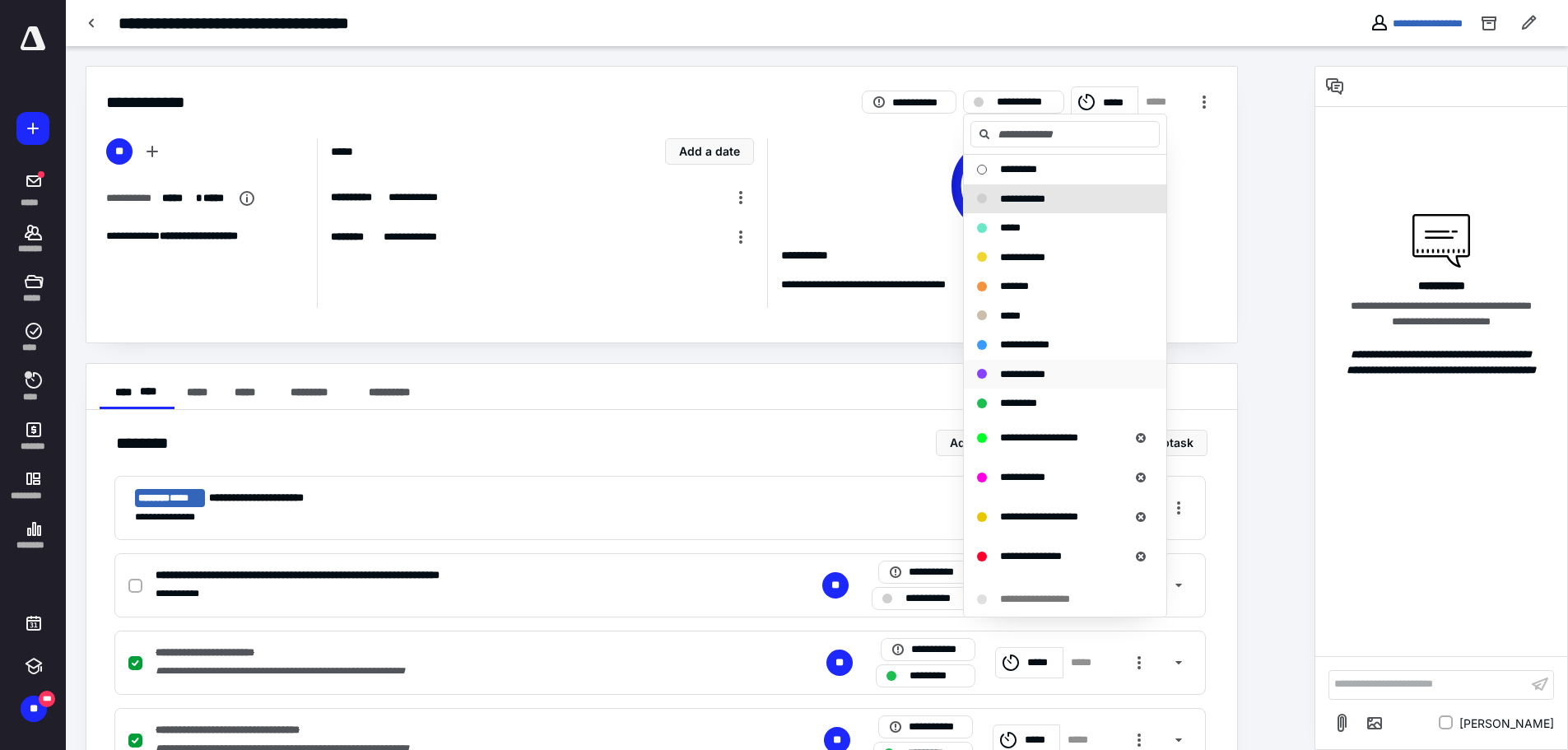 click on "**********" at bounding box center (1055, 375) 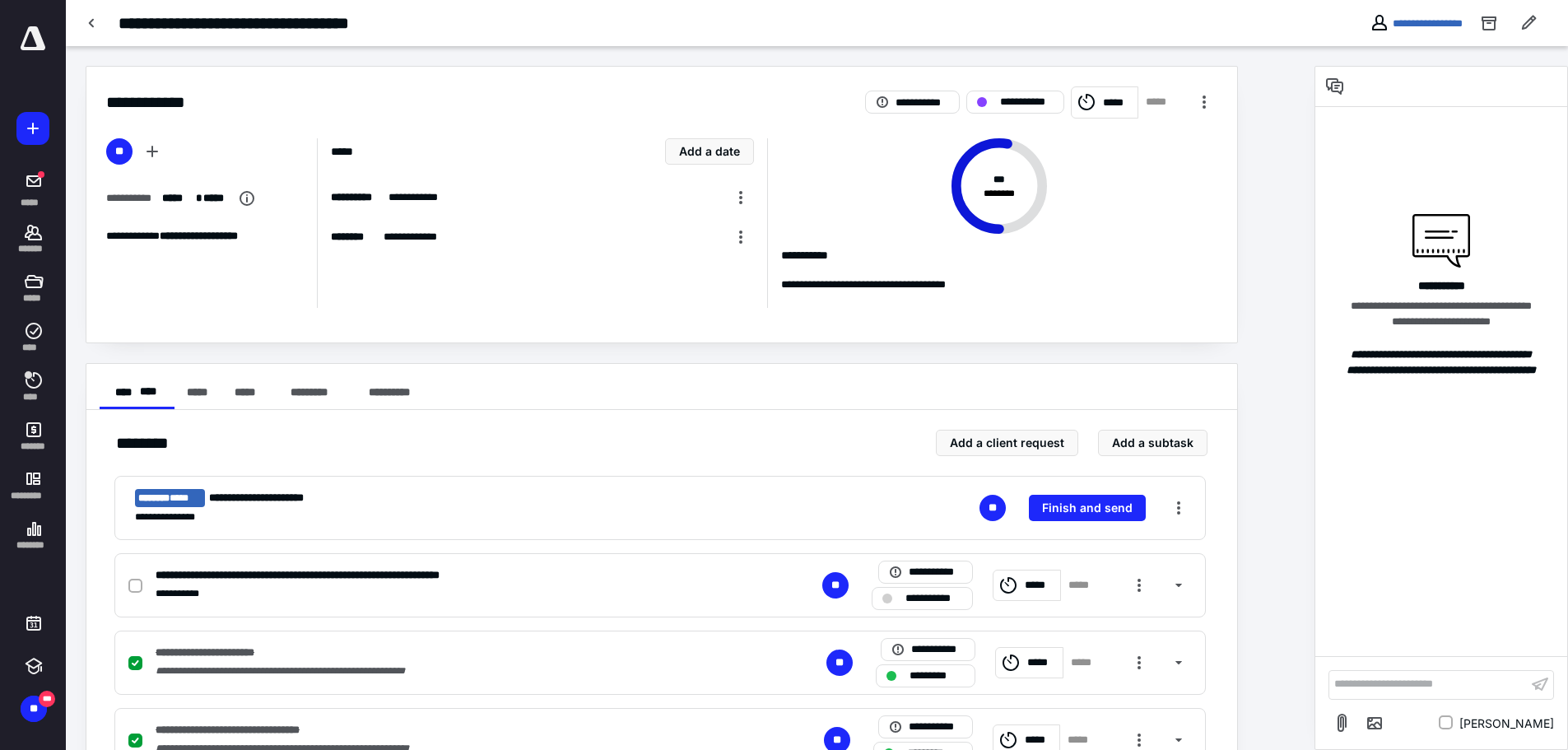 click on "**********" at bounding box center (690, 855) 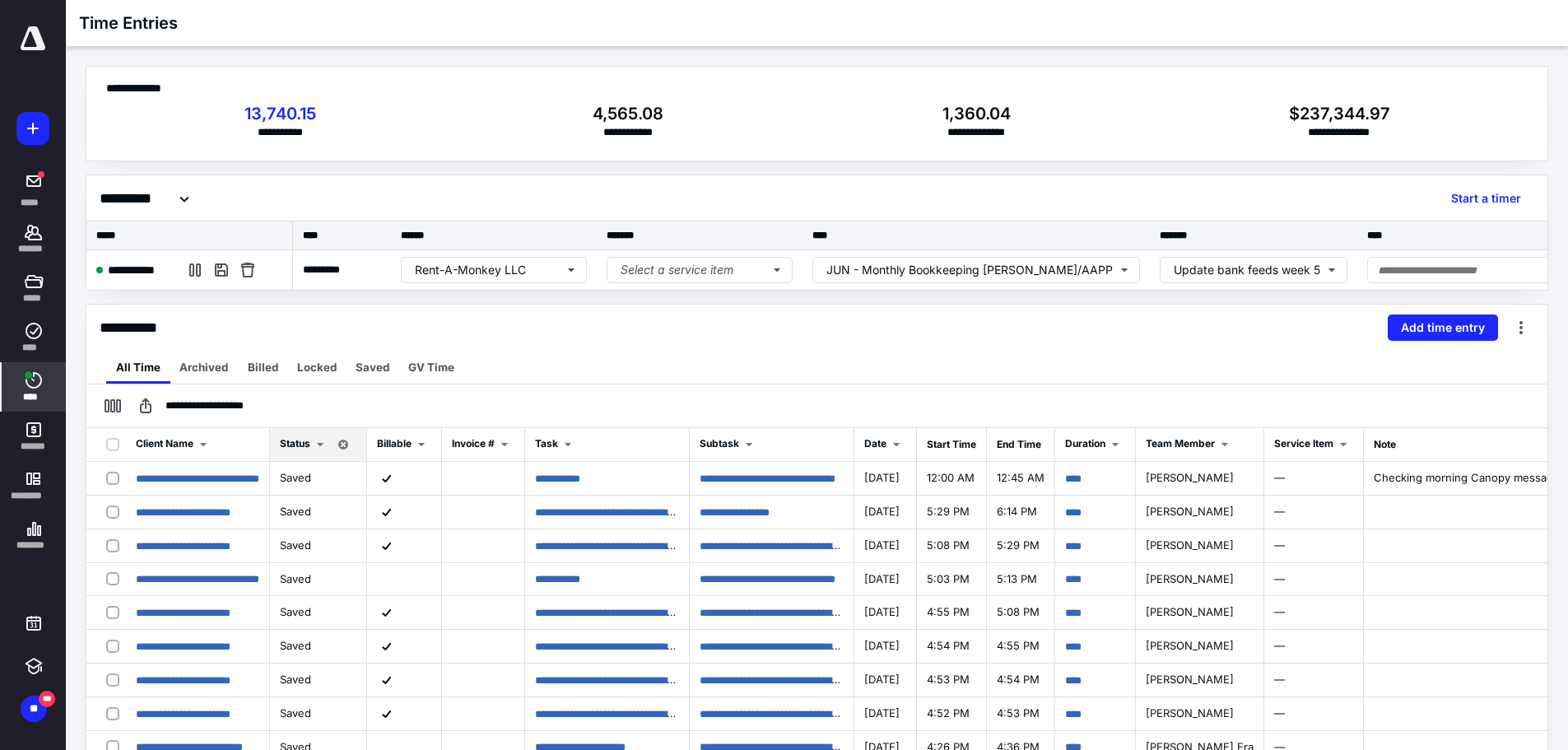 scroll, scrollTop: 0, scrollLeft: 0, axis: both 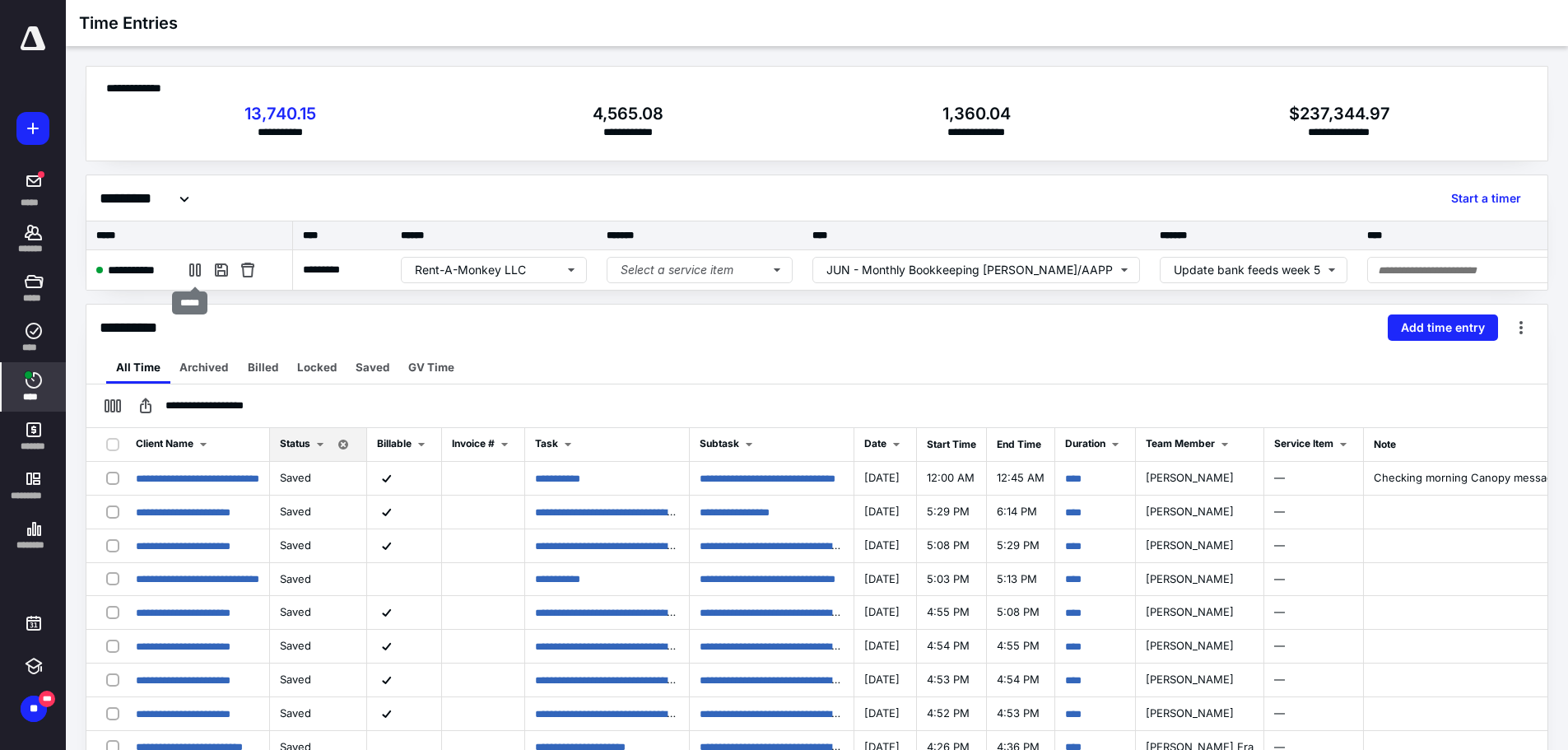 click at bounding box center [195, 270] 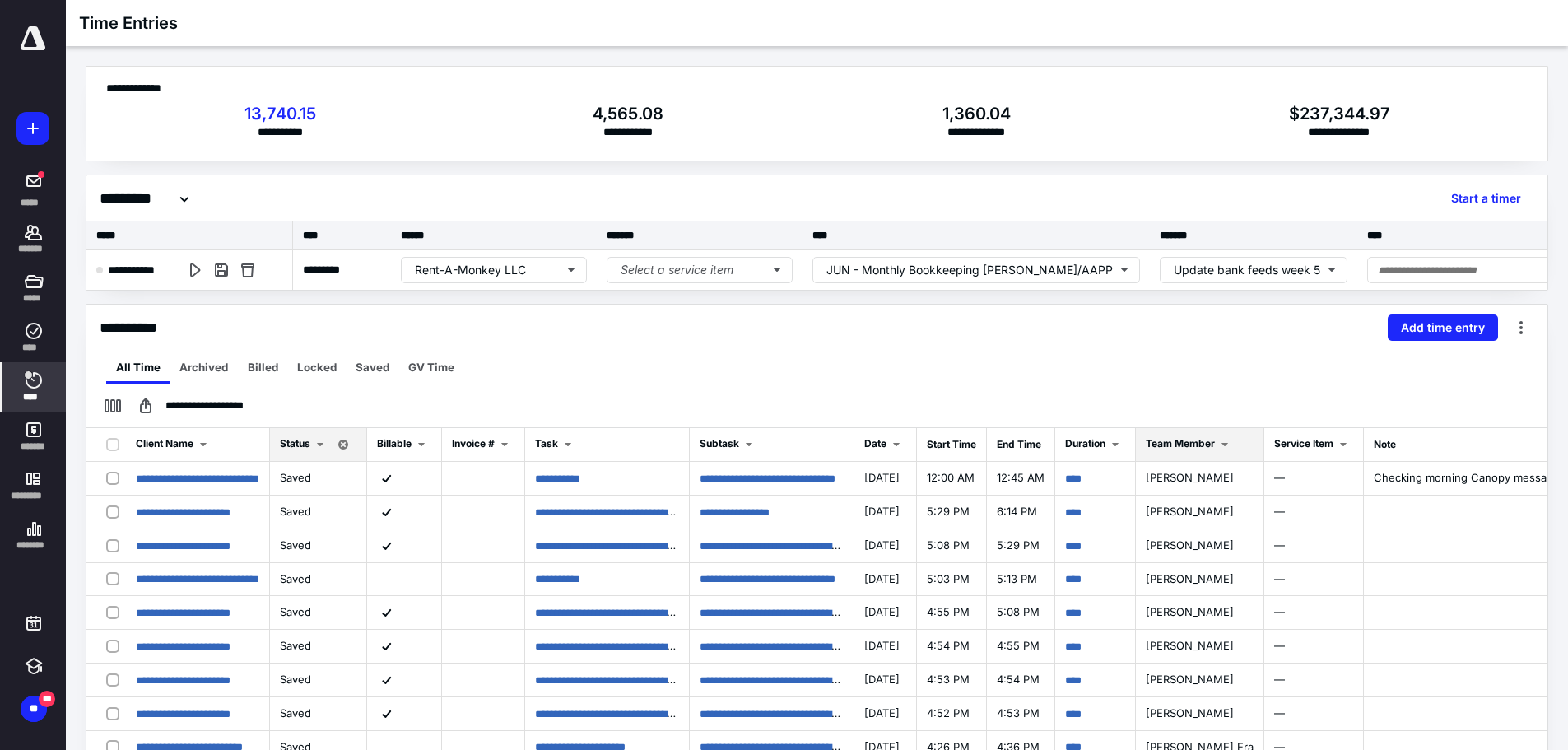 click on "Team Member" at bounding box center [1180, 443] 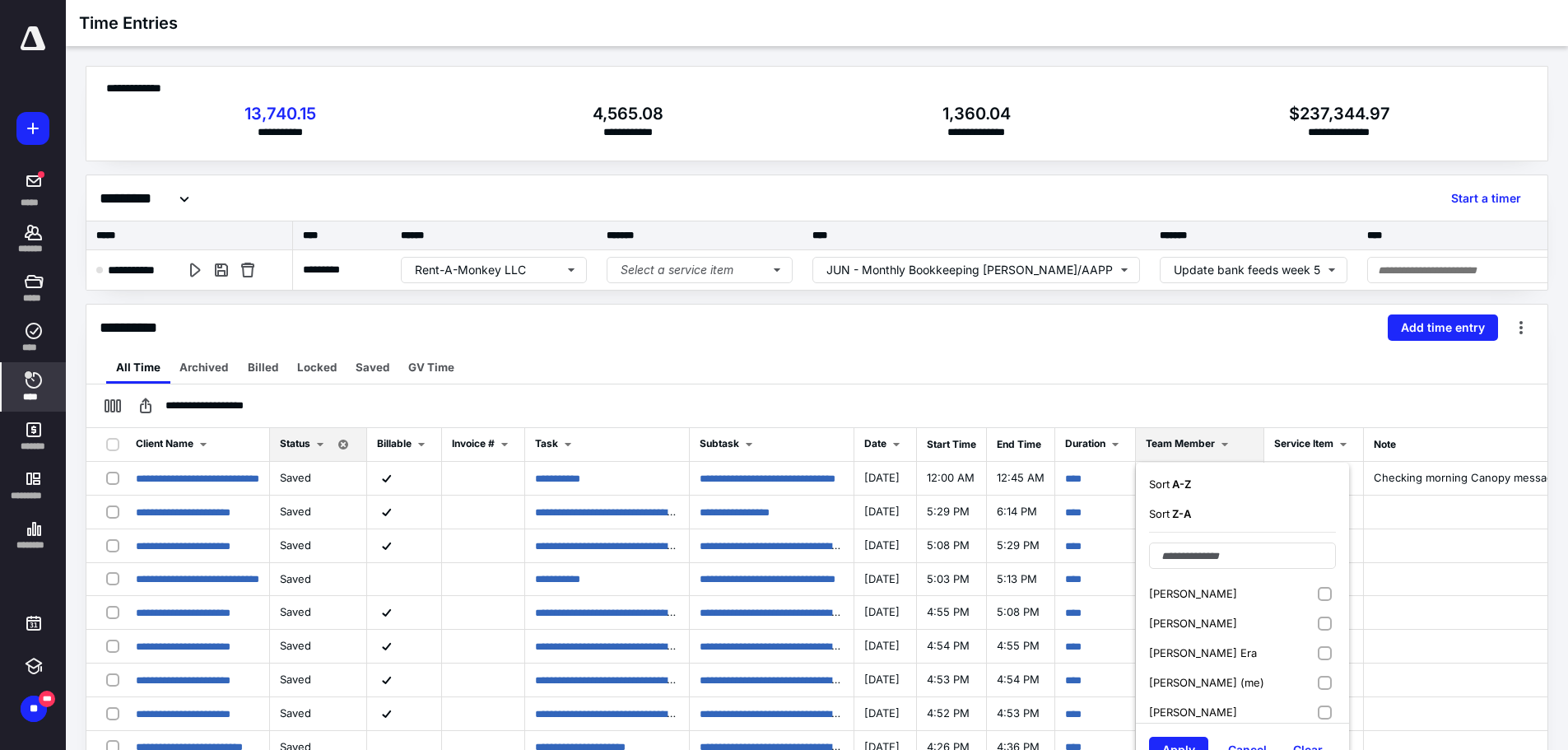 click on "[PERSON_NAME] (me)" at bounding box center [1207, 682] 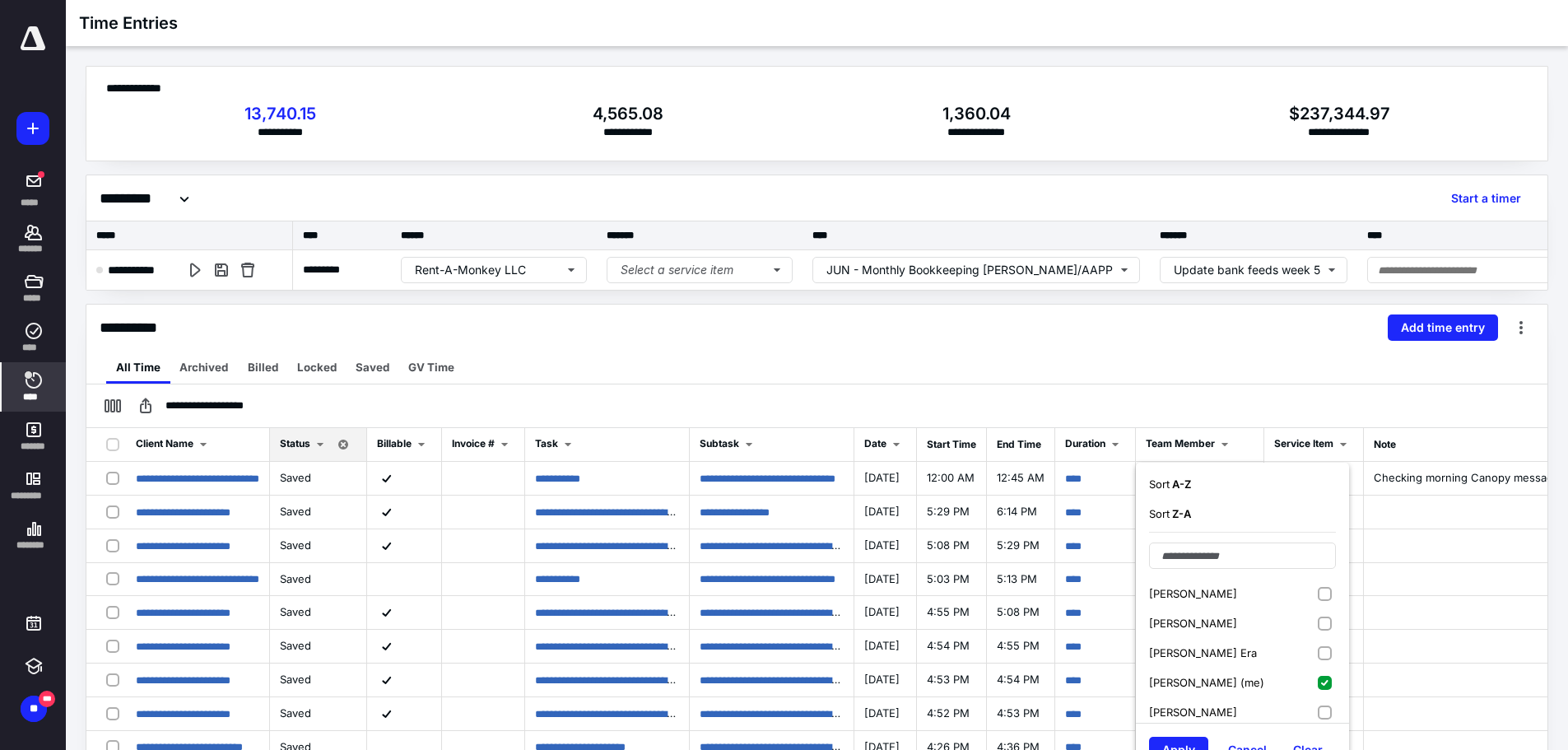 scroll, scrollTop: 165, scrollLeft: 0, axis: vertical 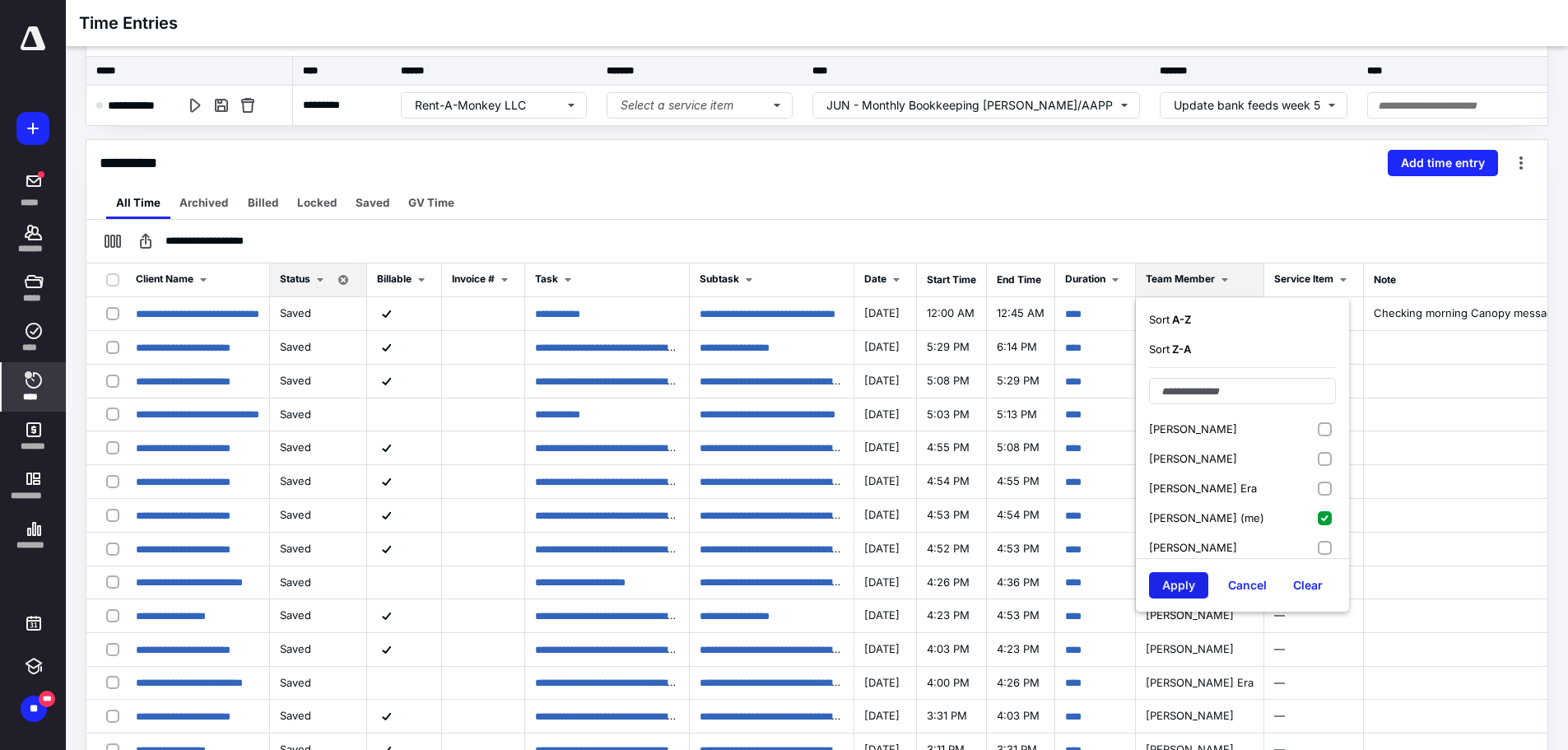 click on "Apply" at bounding box center [1179, 585] 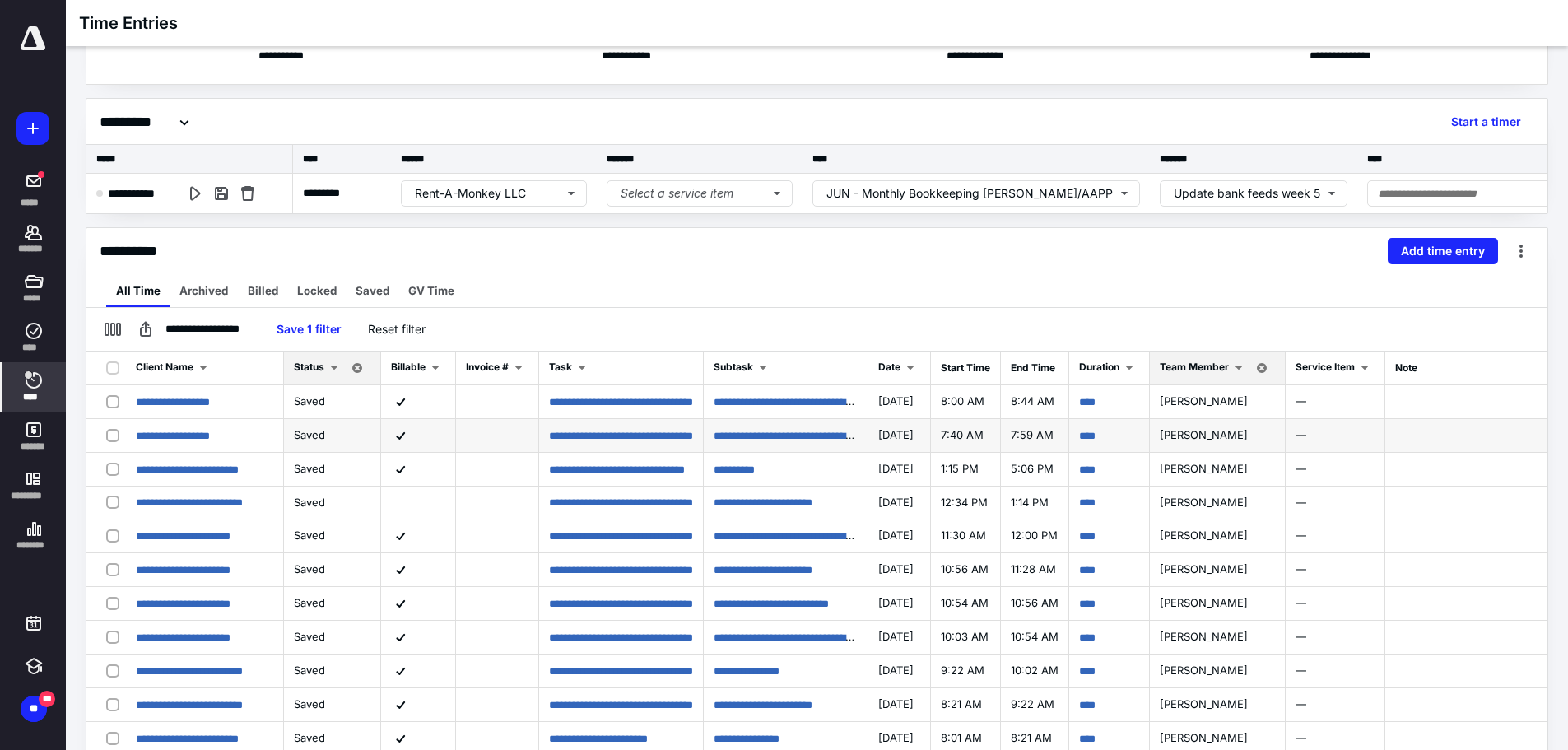 scroll, scrollTop: 0, scrollLeft: 0, axis: both 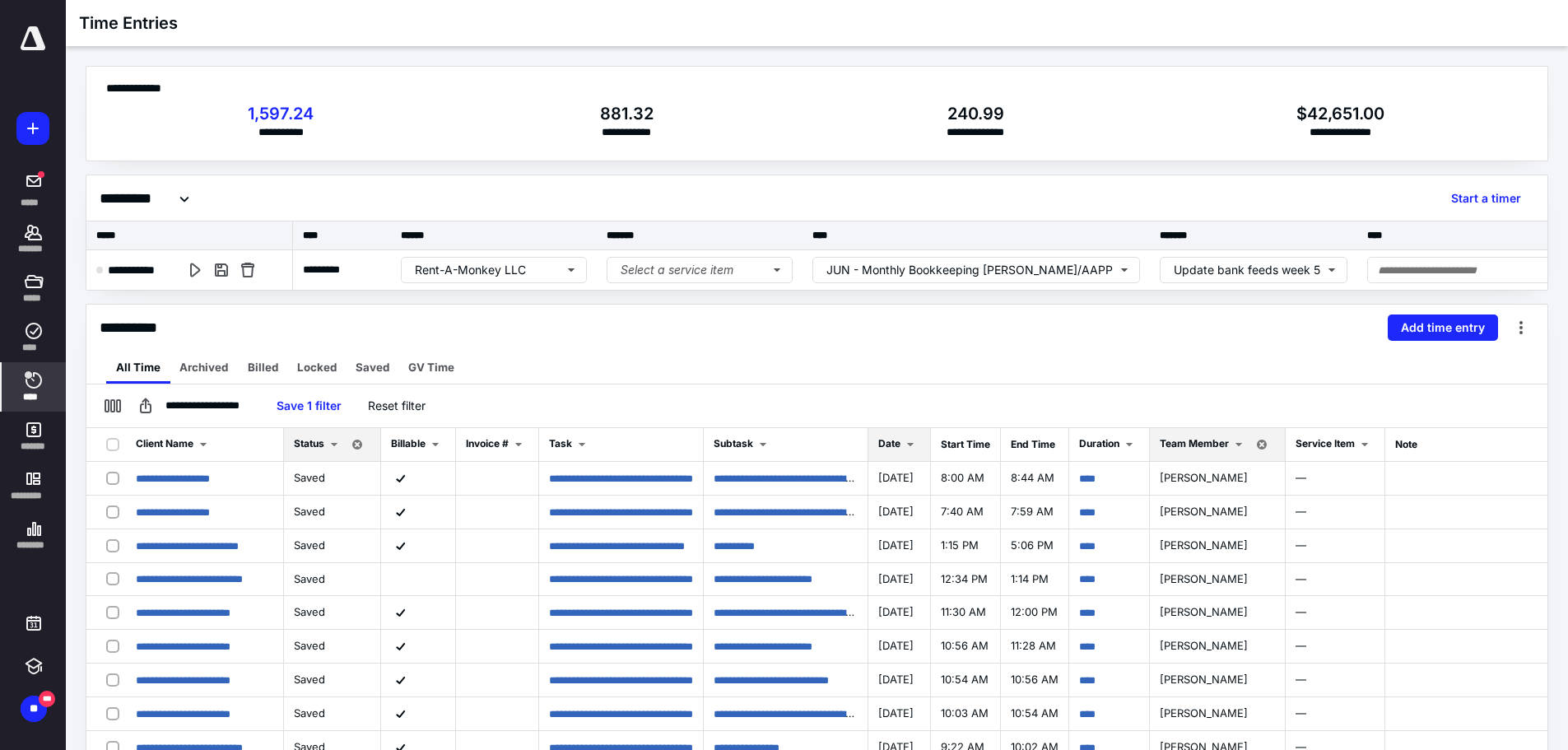 click at bounding box center [910, 445] 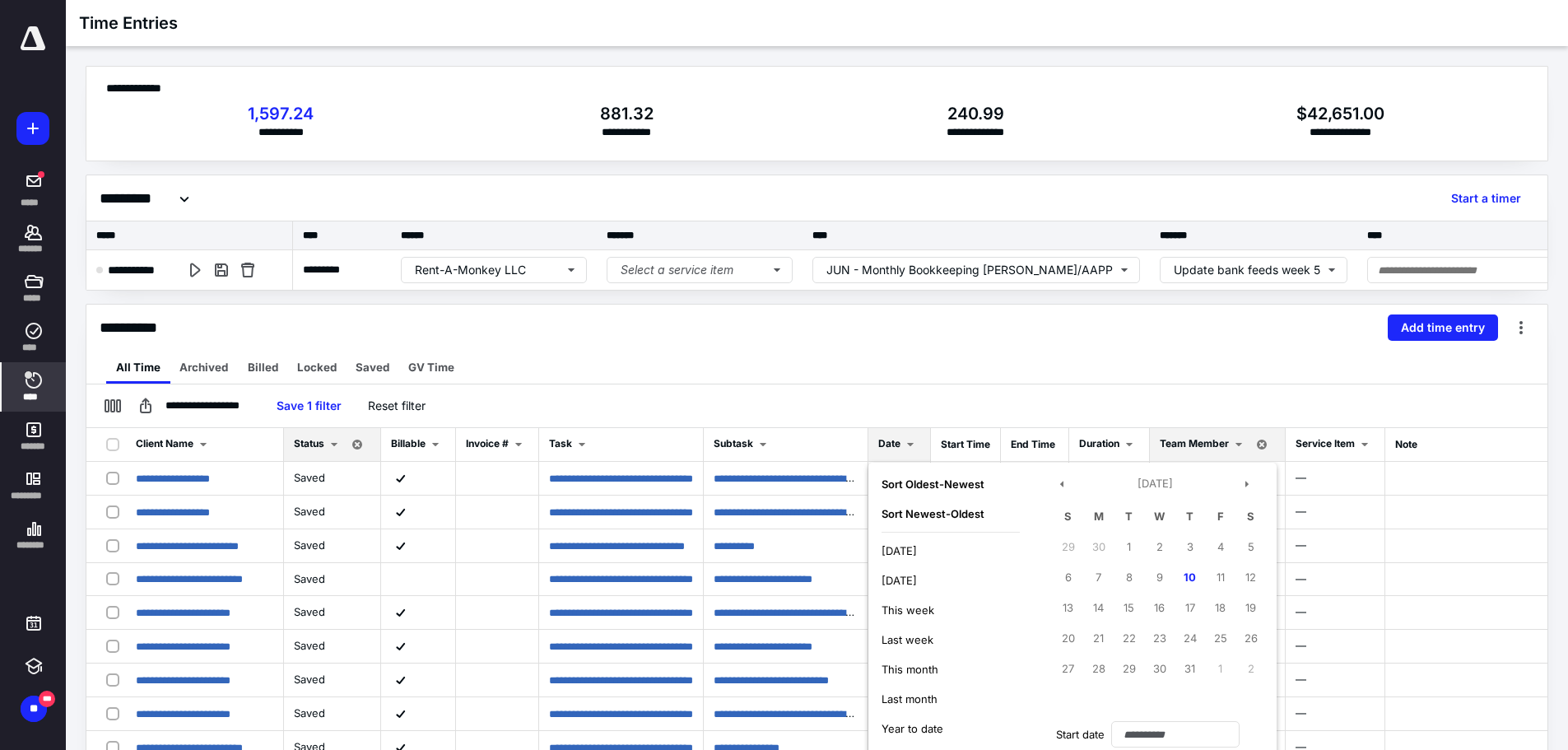 click on "Today" at bounding box center [951, 551] 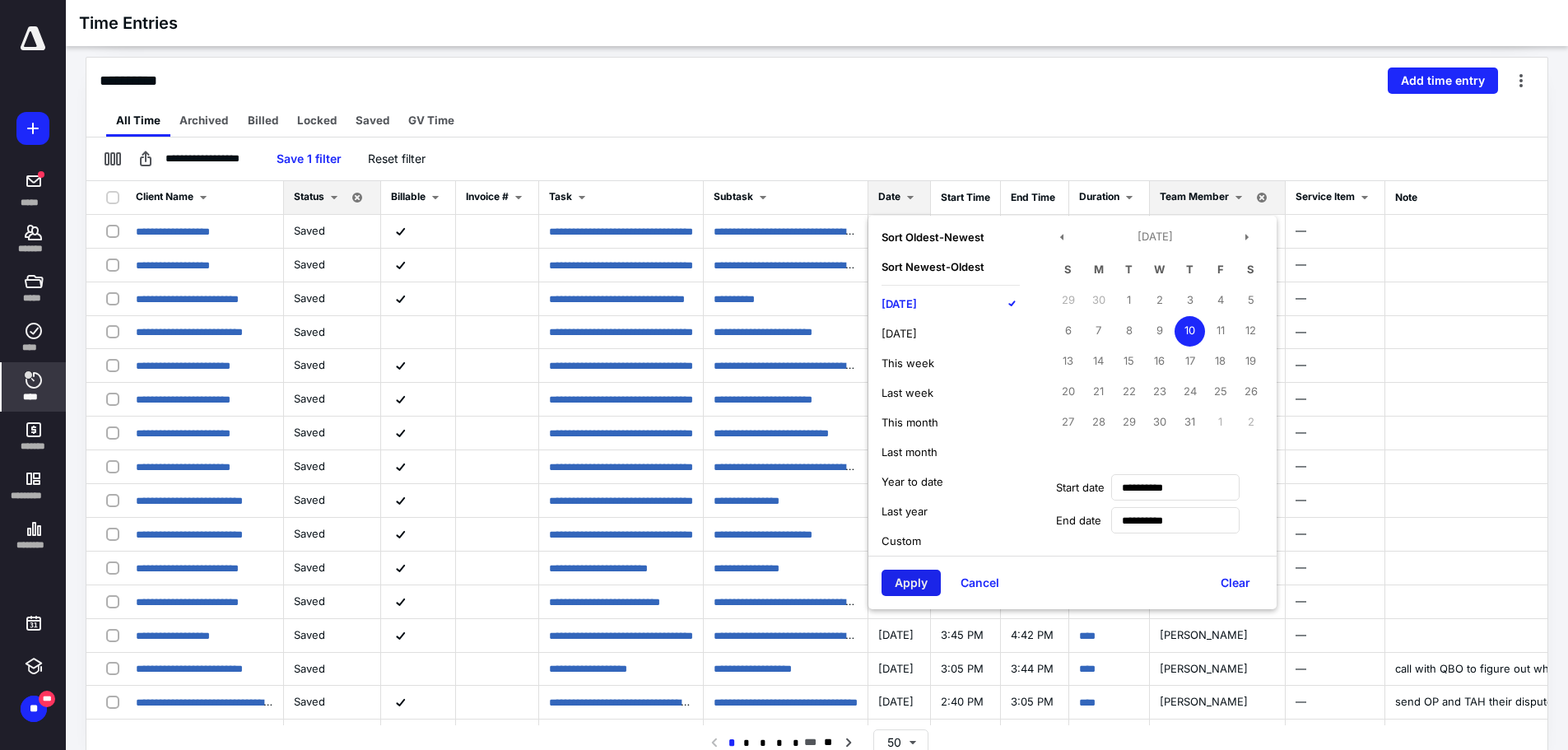 click on "Apply" at bounding box center (911, 583) 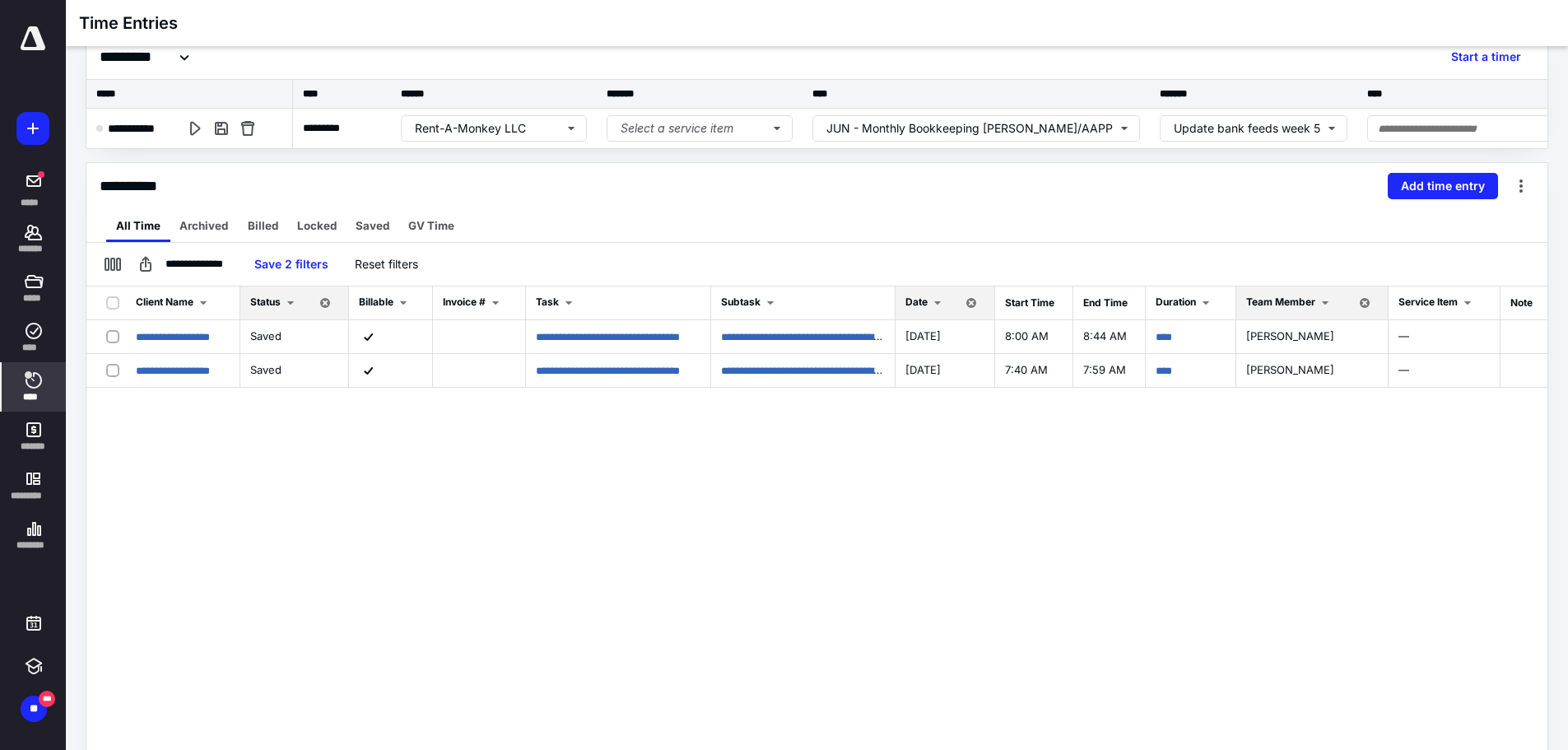 scroll, scrollTop: 0, scrollLeft: 0, axis: both 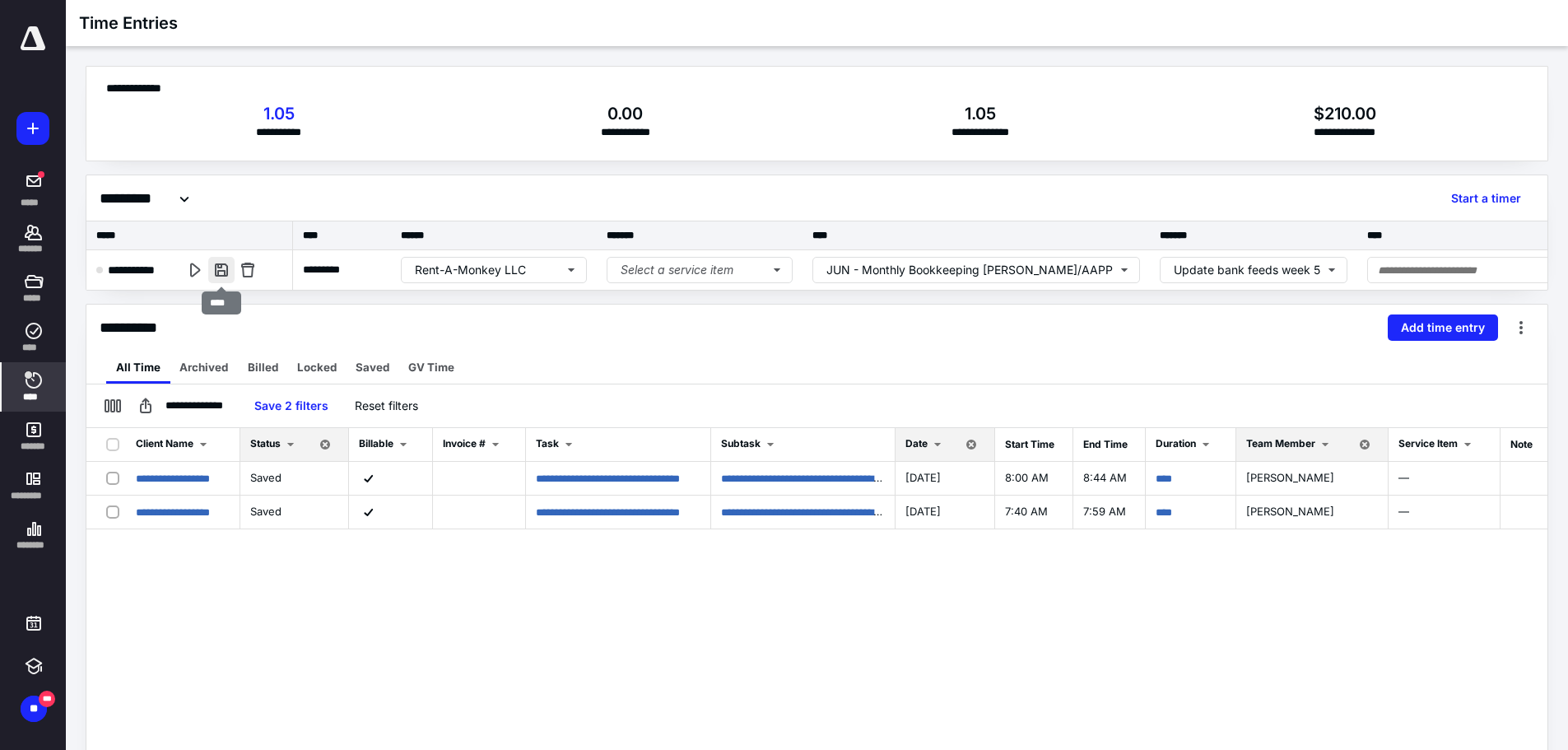 click at bounding box center (221, 270) 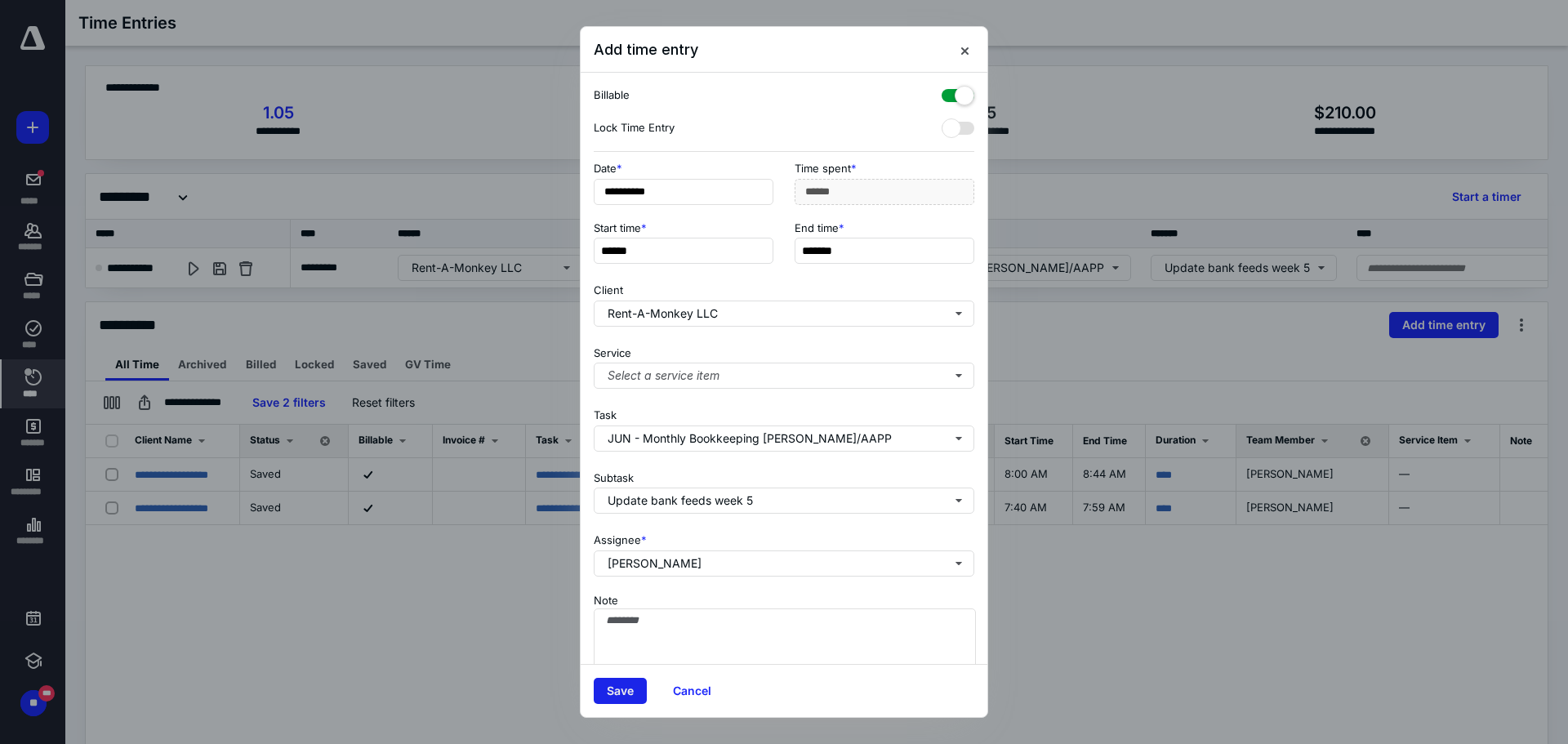 click on "Save" at bounding box center [620, 691] 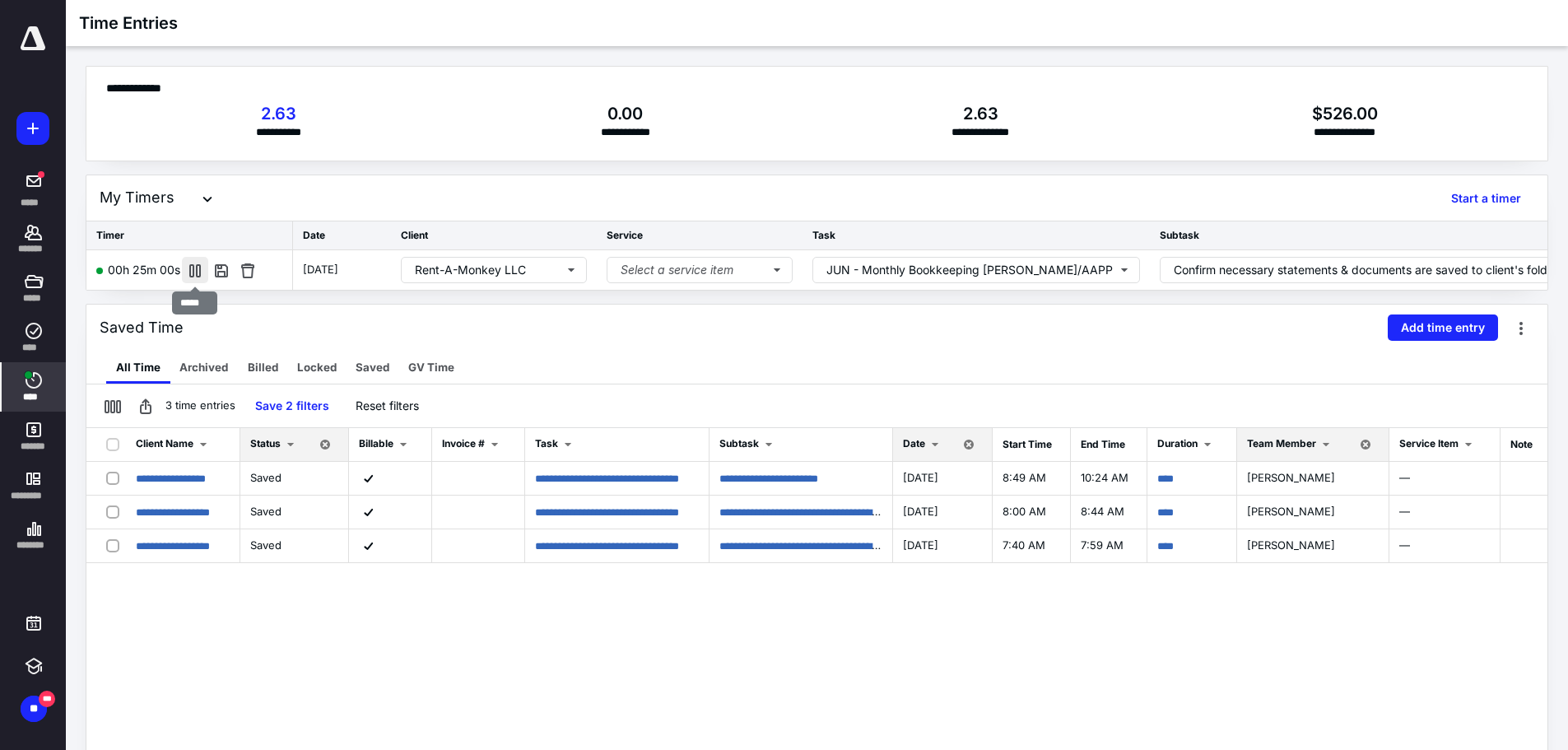 click at bounding box center [195, 270] 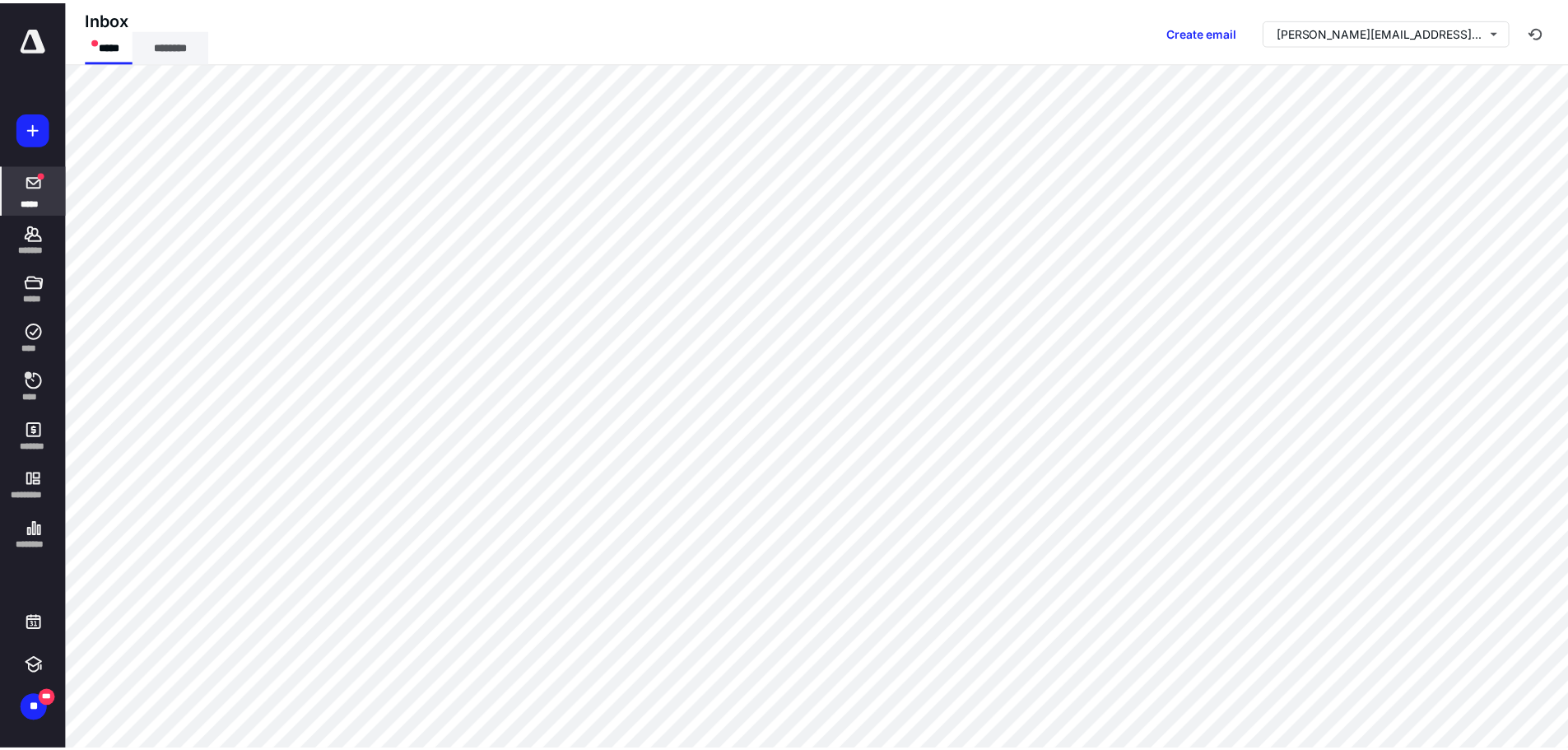 scroll, scrollTop: 0, scrollLeft: 0, axis: both 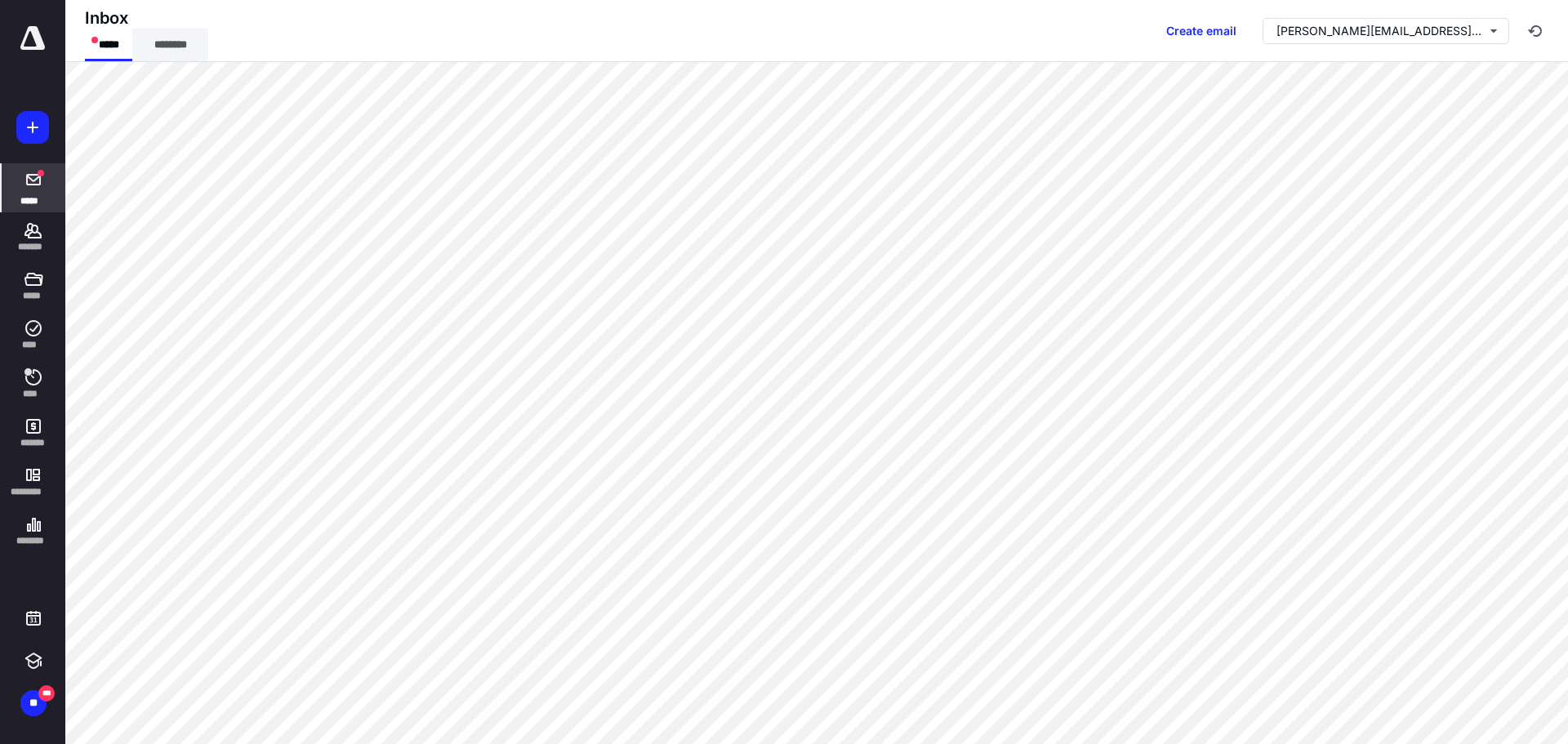 click on "********" at bounding box center (170, 45) 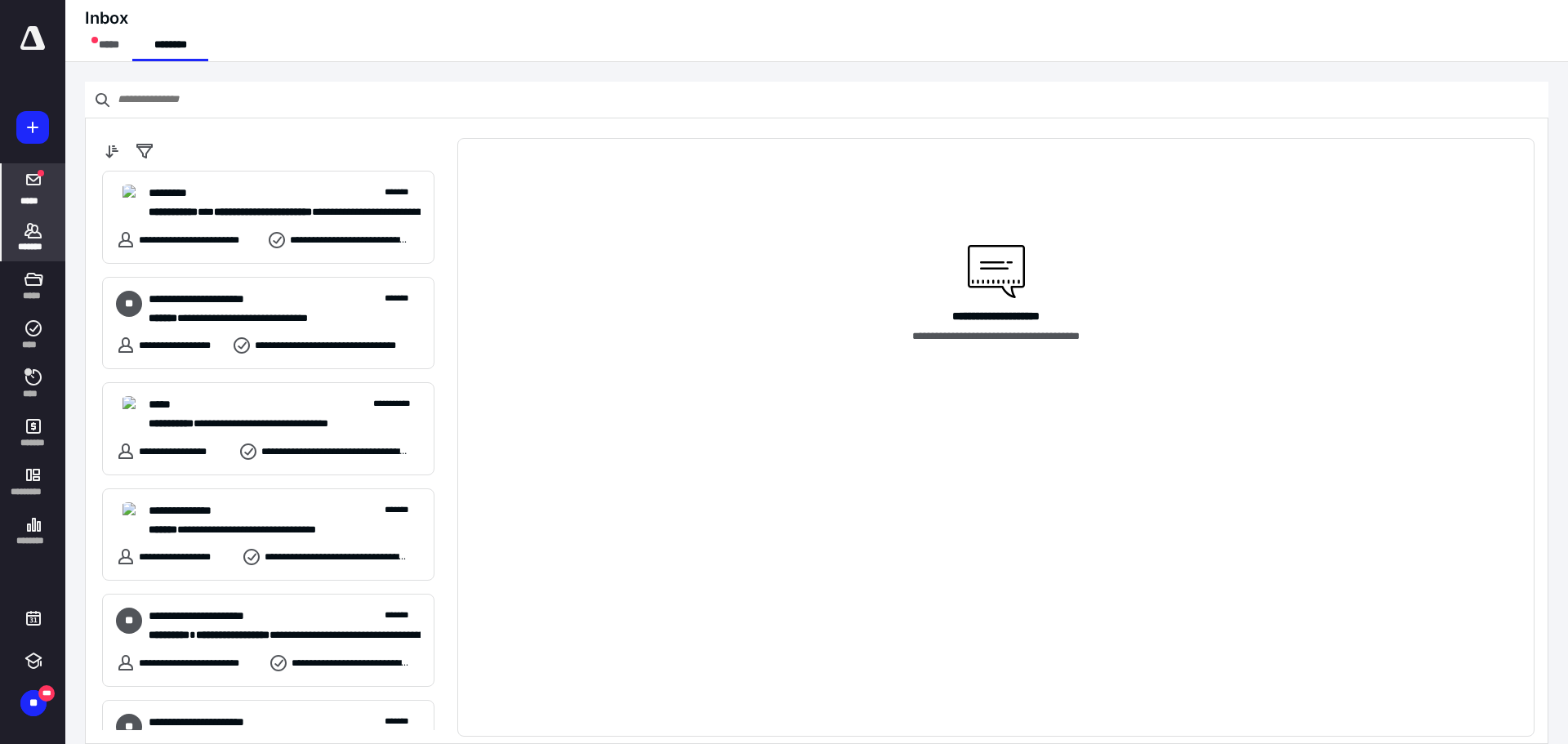 click on "*******" at bounding box center [33, 247] 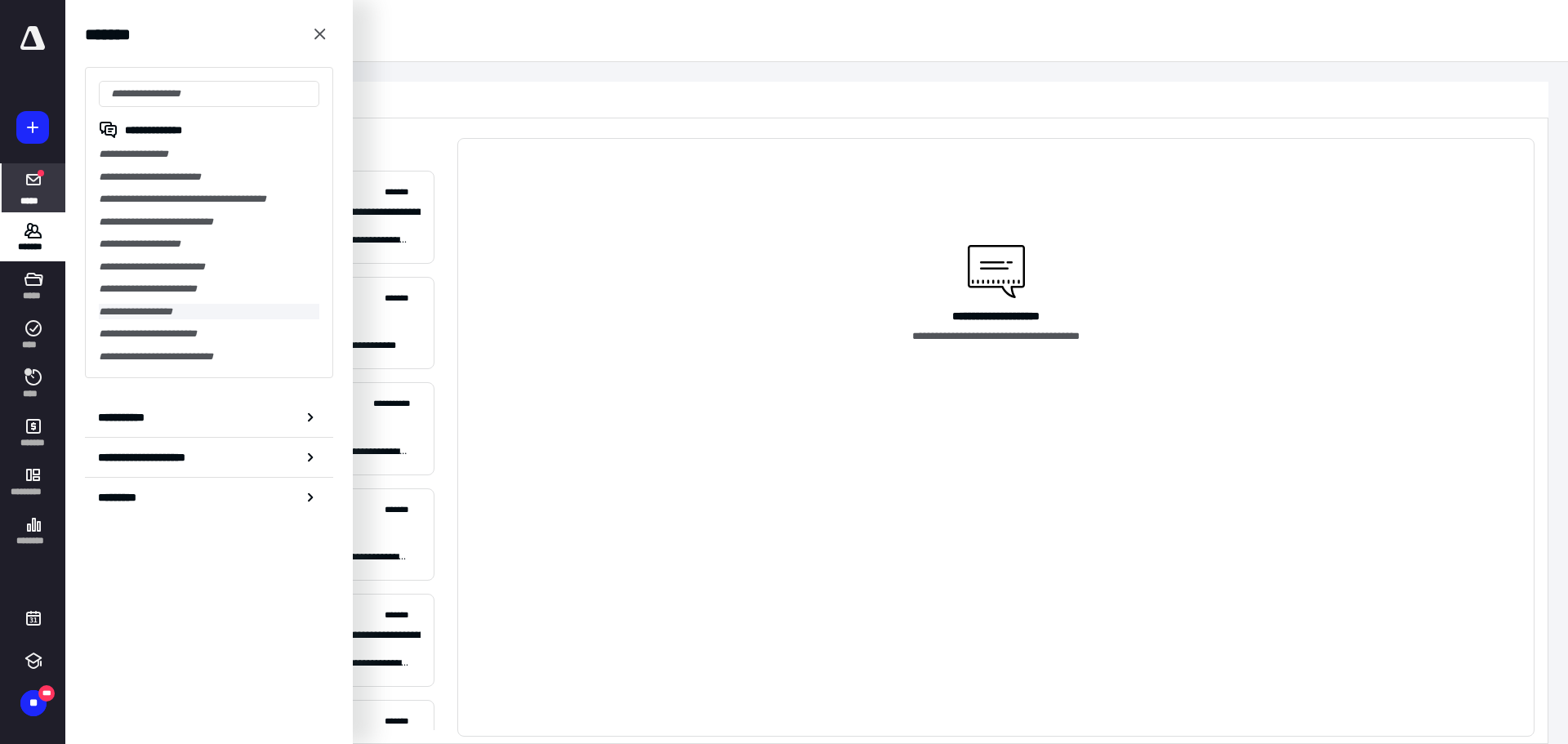 click on "**********" at bounding box center [209, 312] 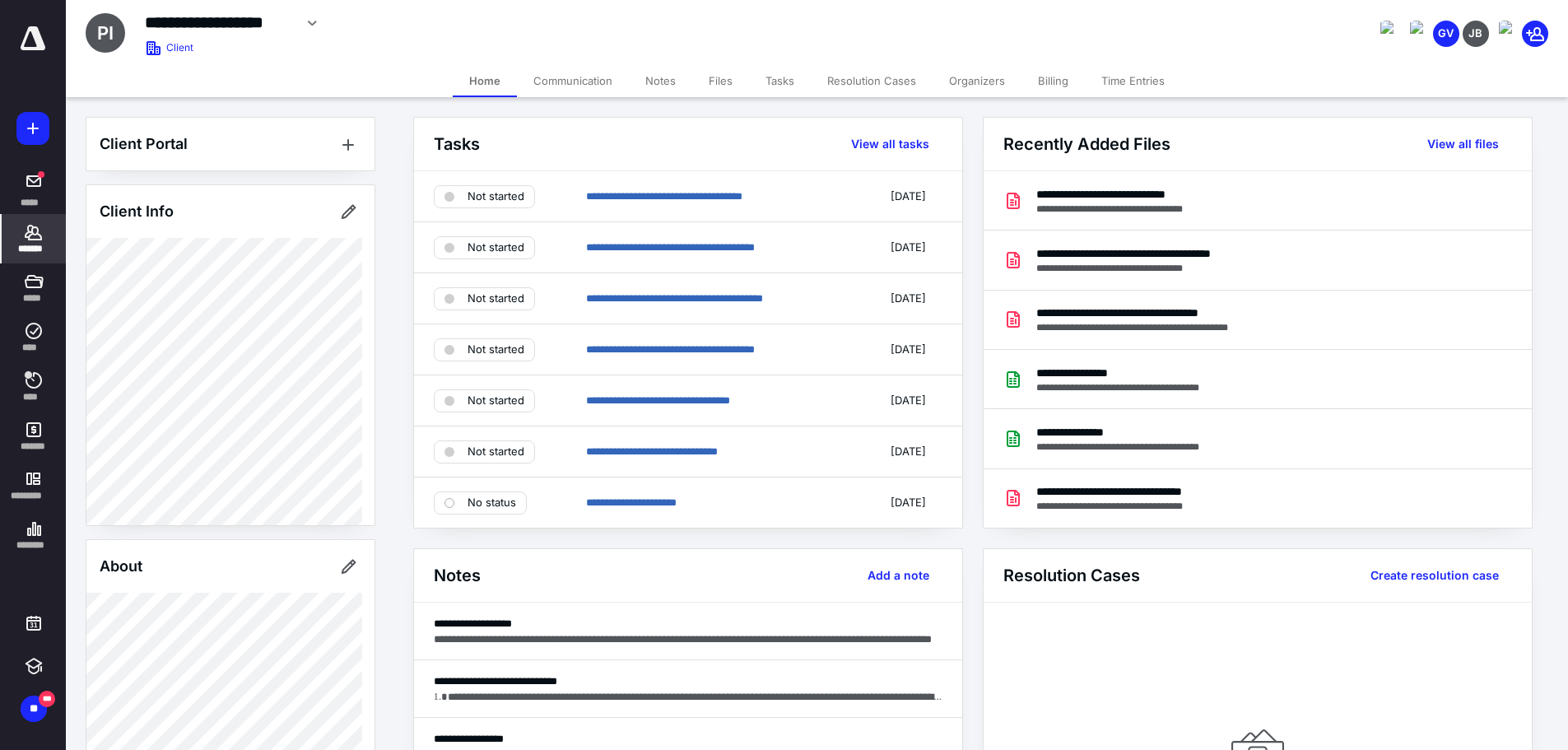 click on "Tasks" at bounding box center (779, 81) 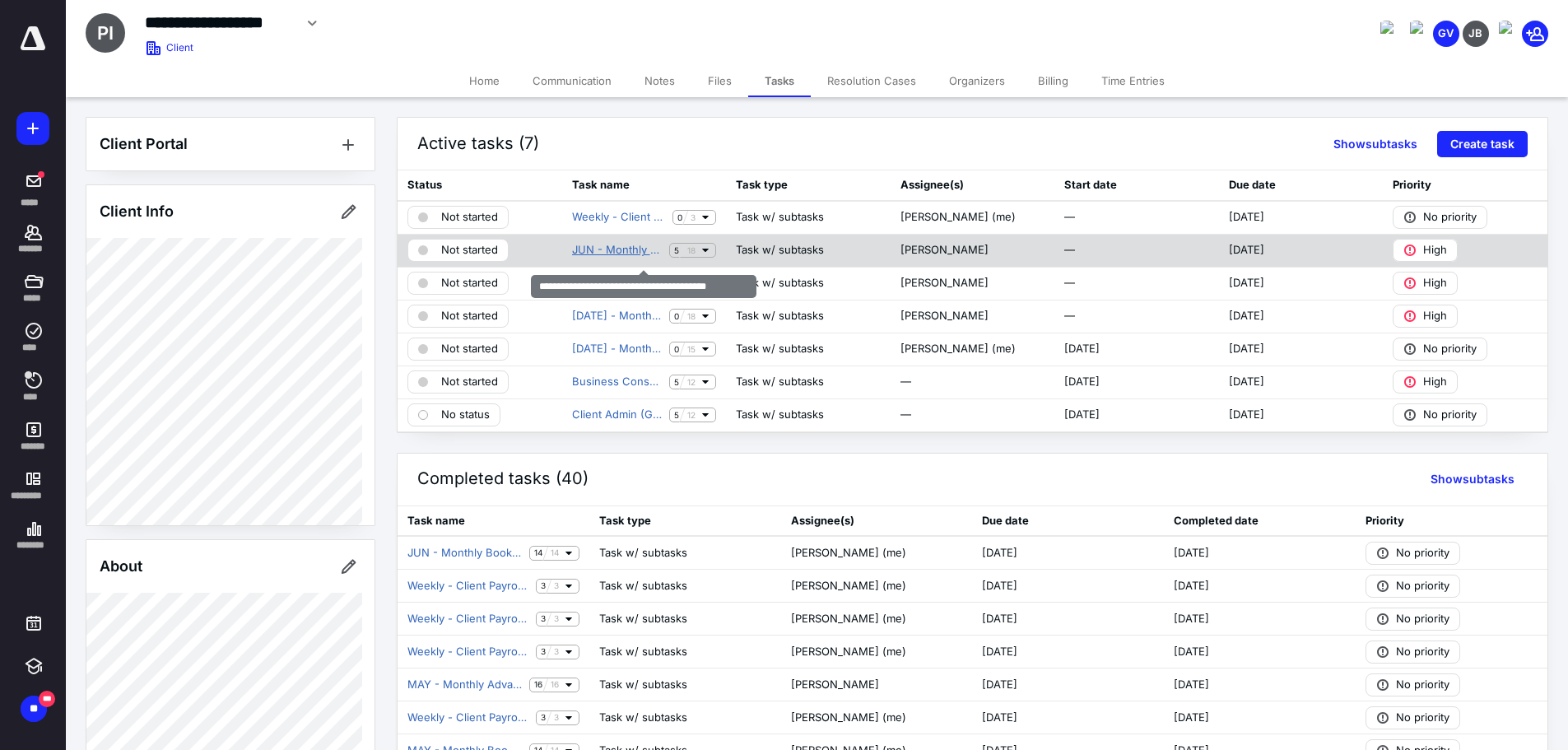 click on "JUN  - Monthly Advanced Partner Plan AAPP" at bounding box center [617, 250] 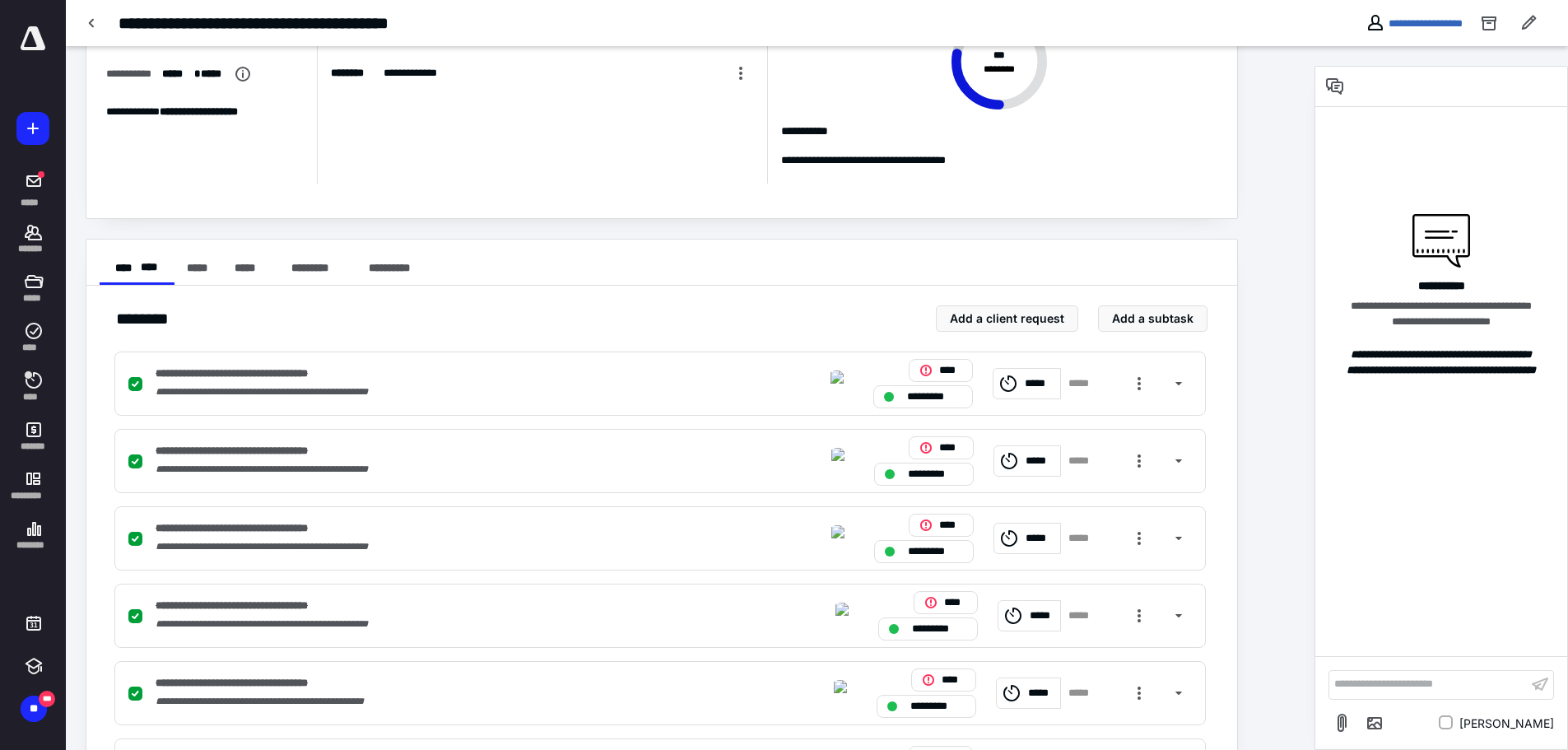 scroll, scrollTop: 0, scrollLeft: 0, axis: both 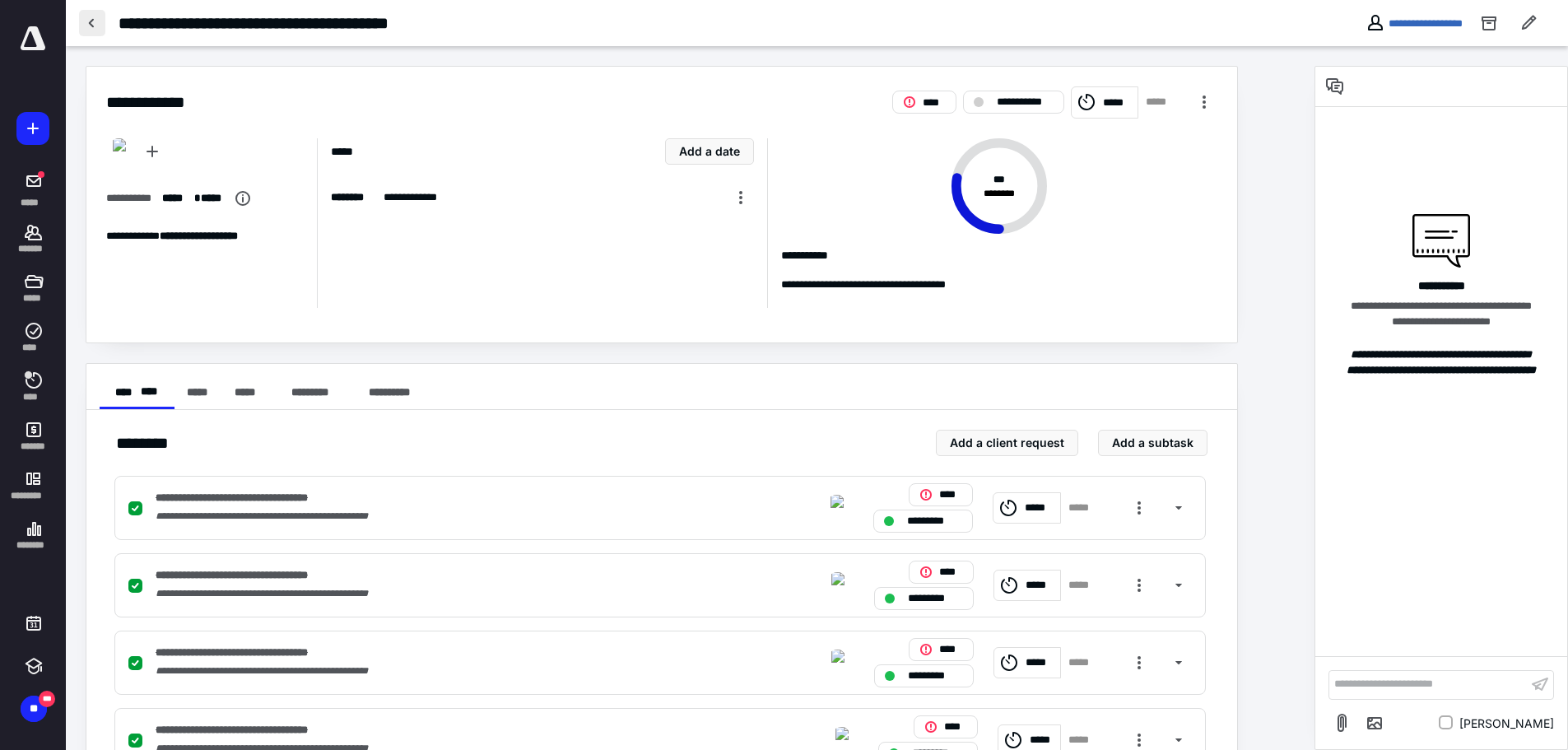 click at bounding box center (92, 23) 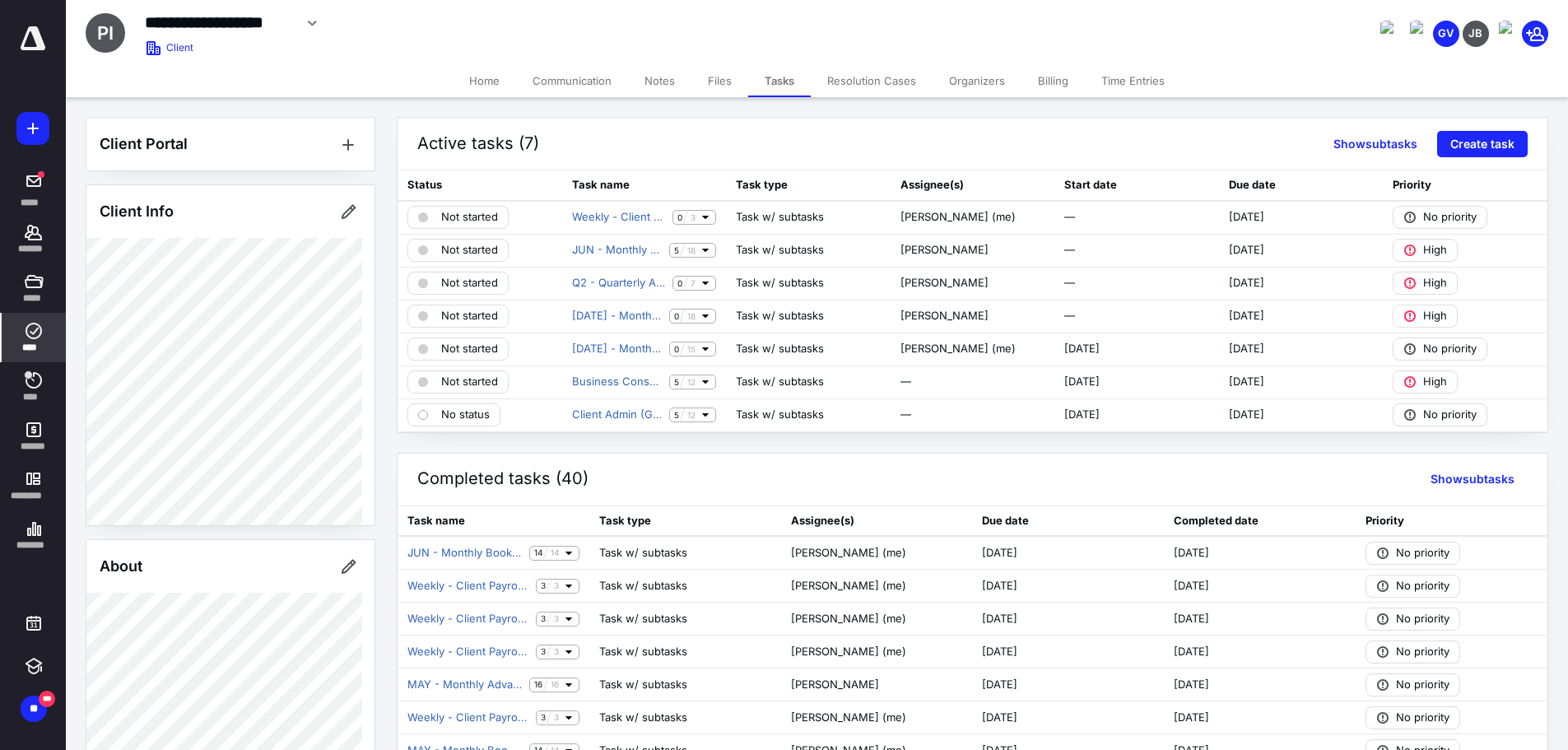 click on "****" at bounding box center [34, 338] 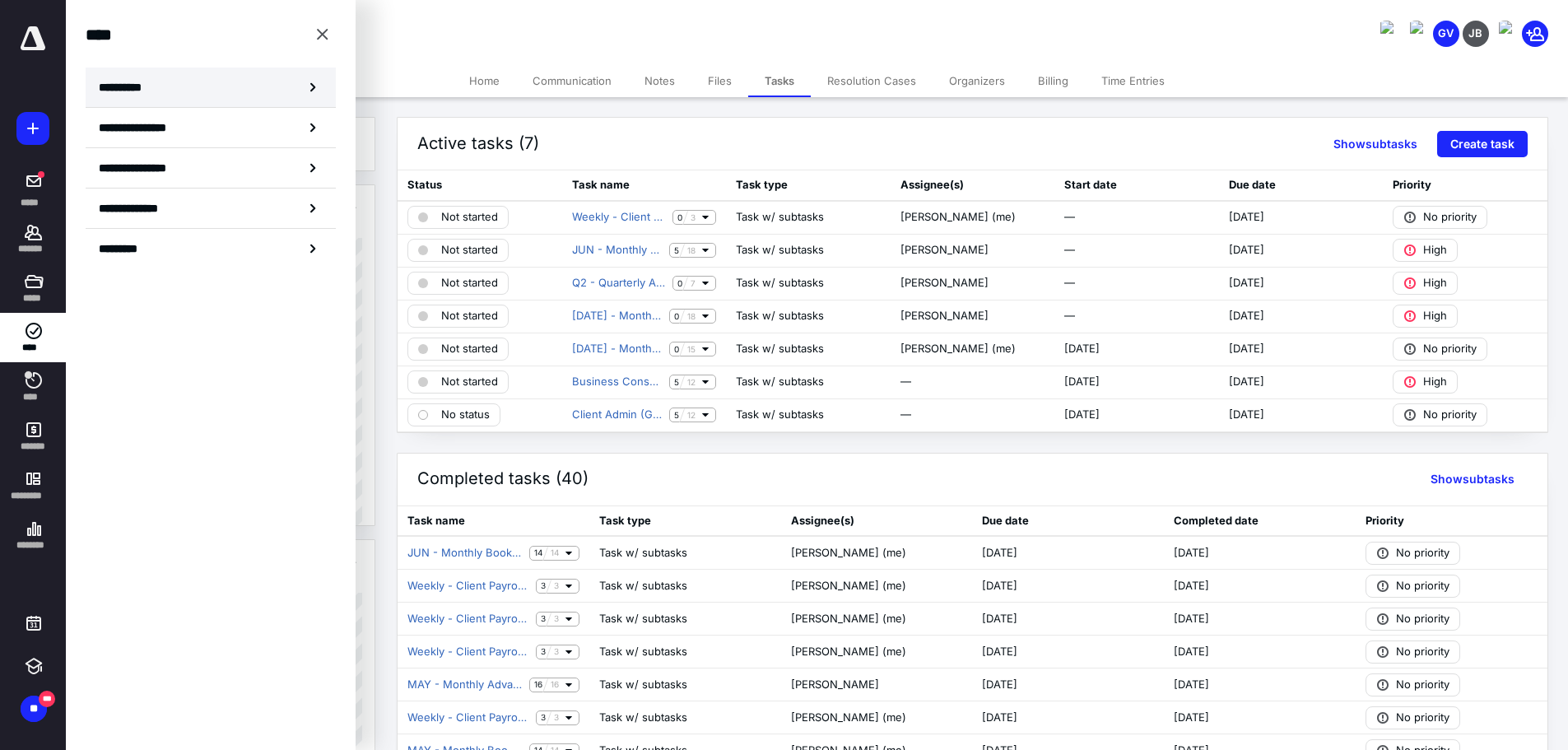 click on "**********" at bounding box center [211, 87] 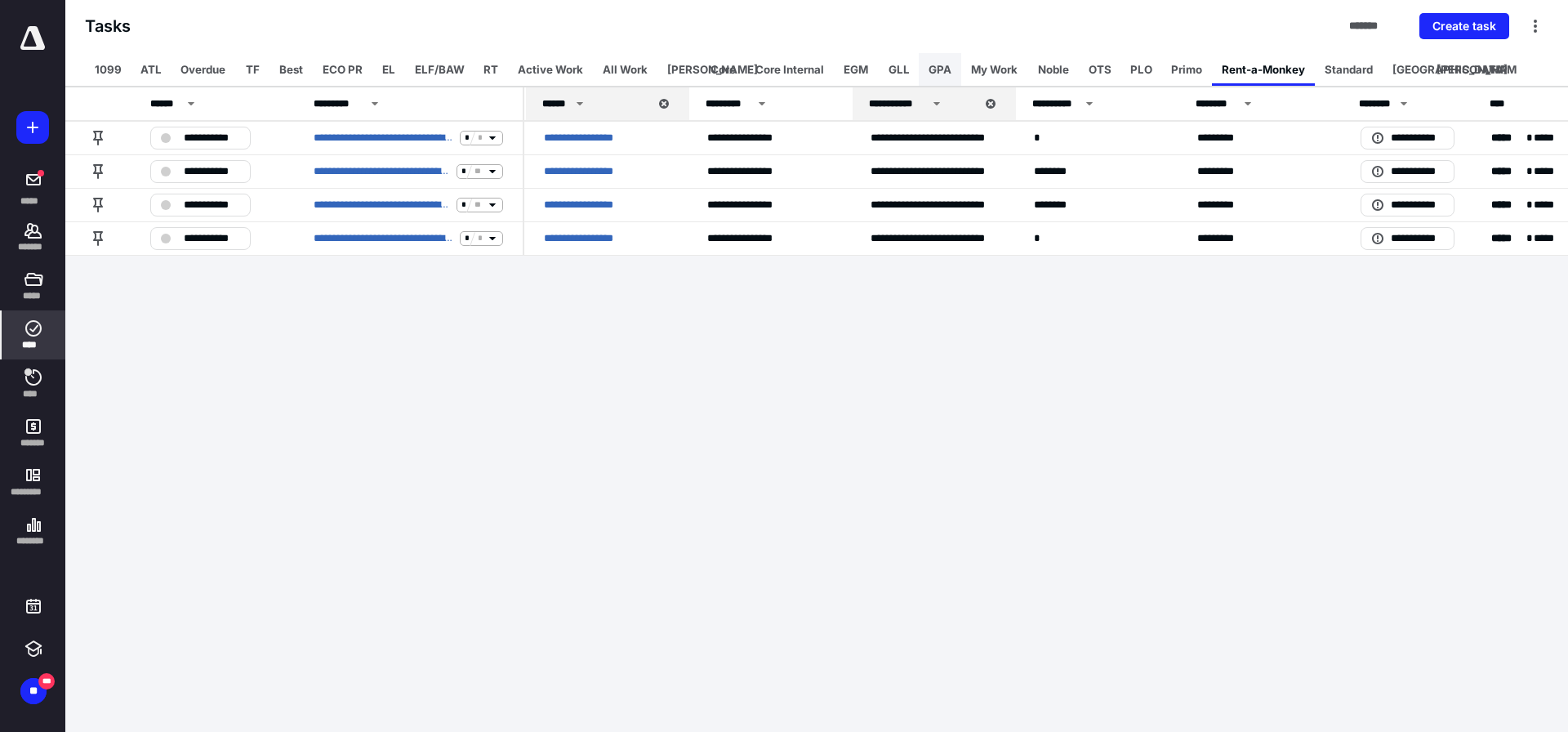 click on "GPA" at bounding box center [940, 69] 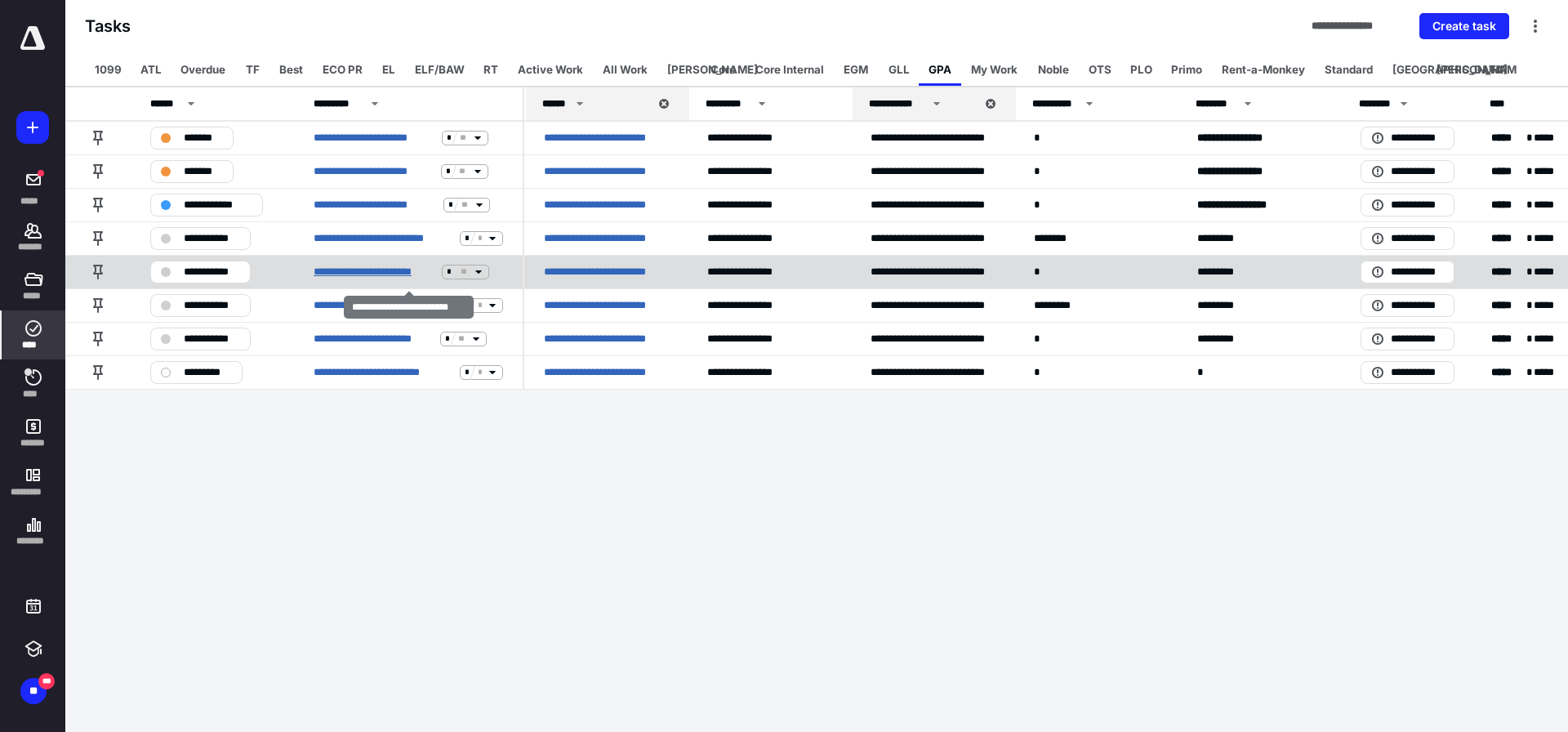 click on "**********" at bounding box center (374, 272) 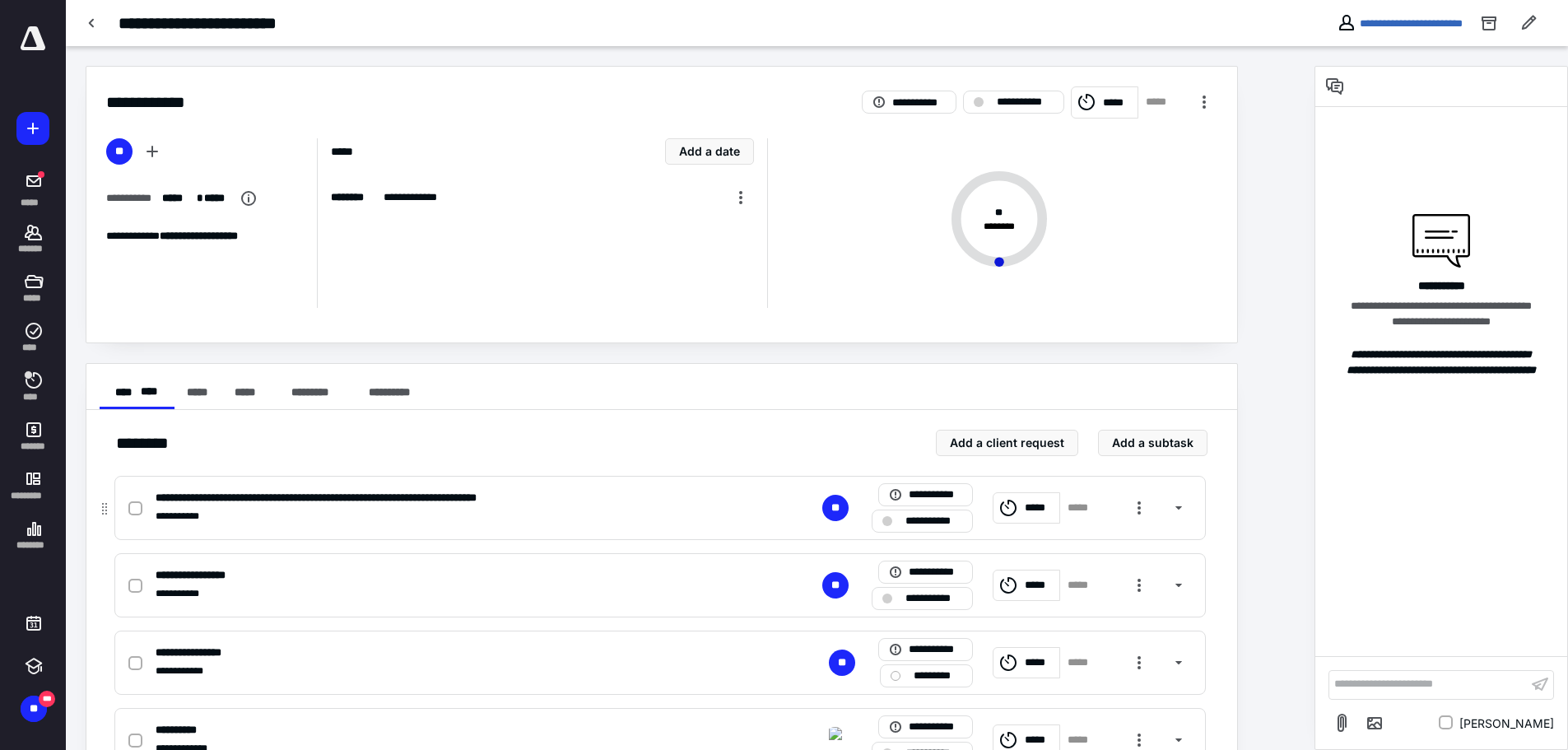 click on "*****" at bounding box center [1040, 508] 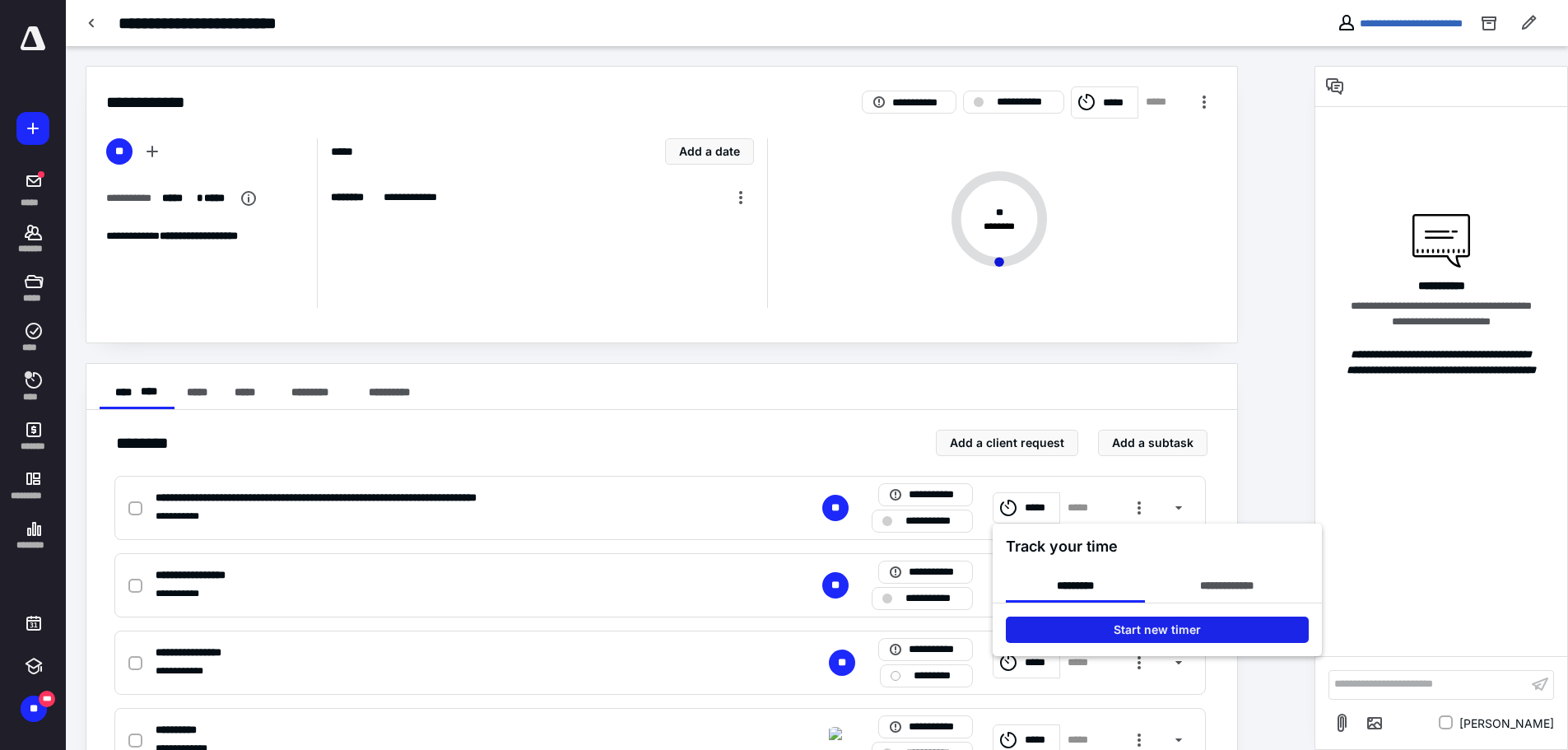 click on "Start new timer" at bounding box center (1157, 630) 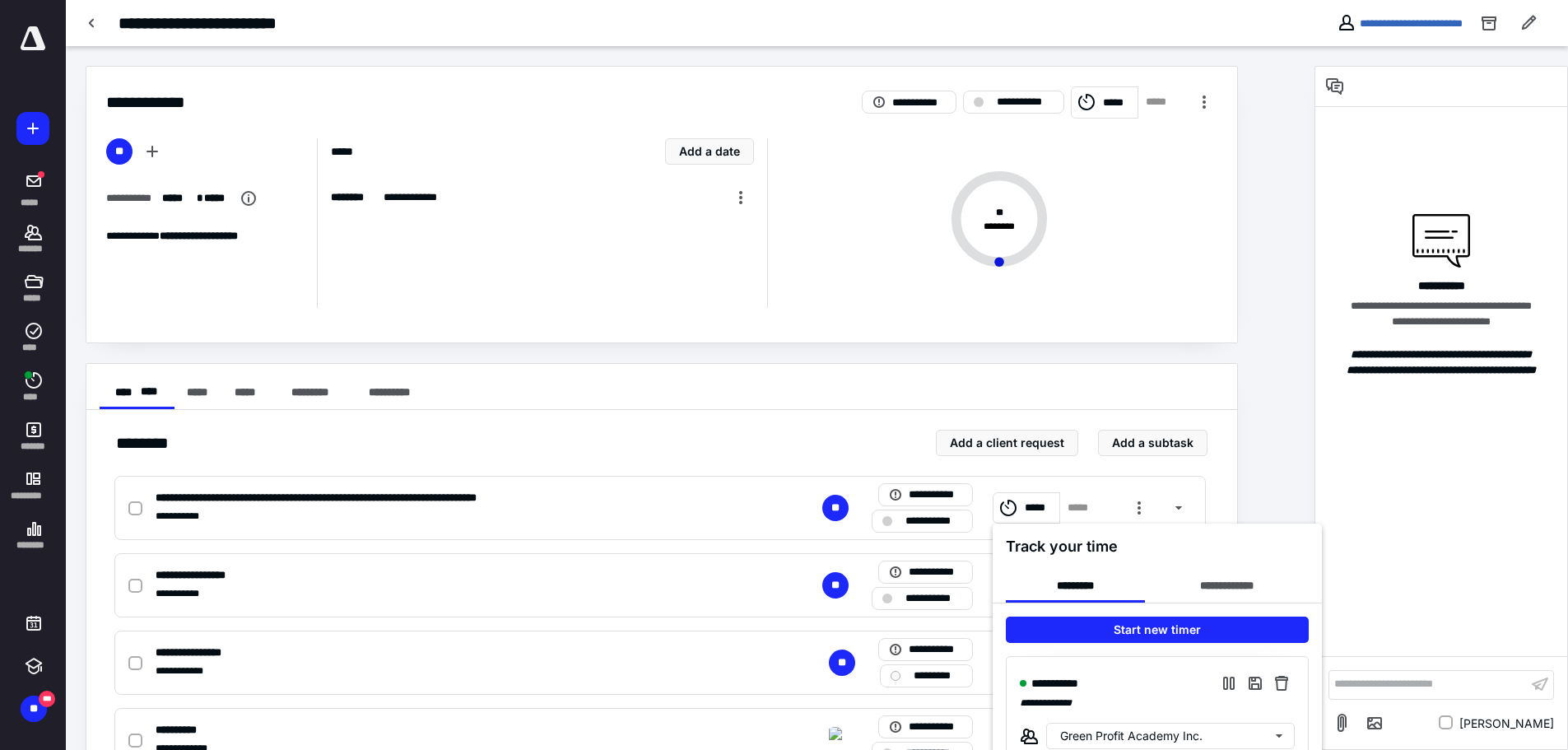 click at bounding box center [784, 375] 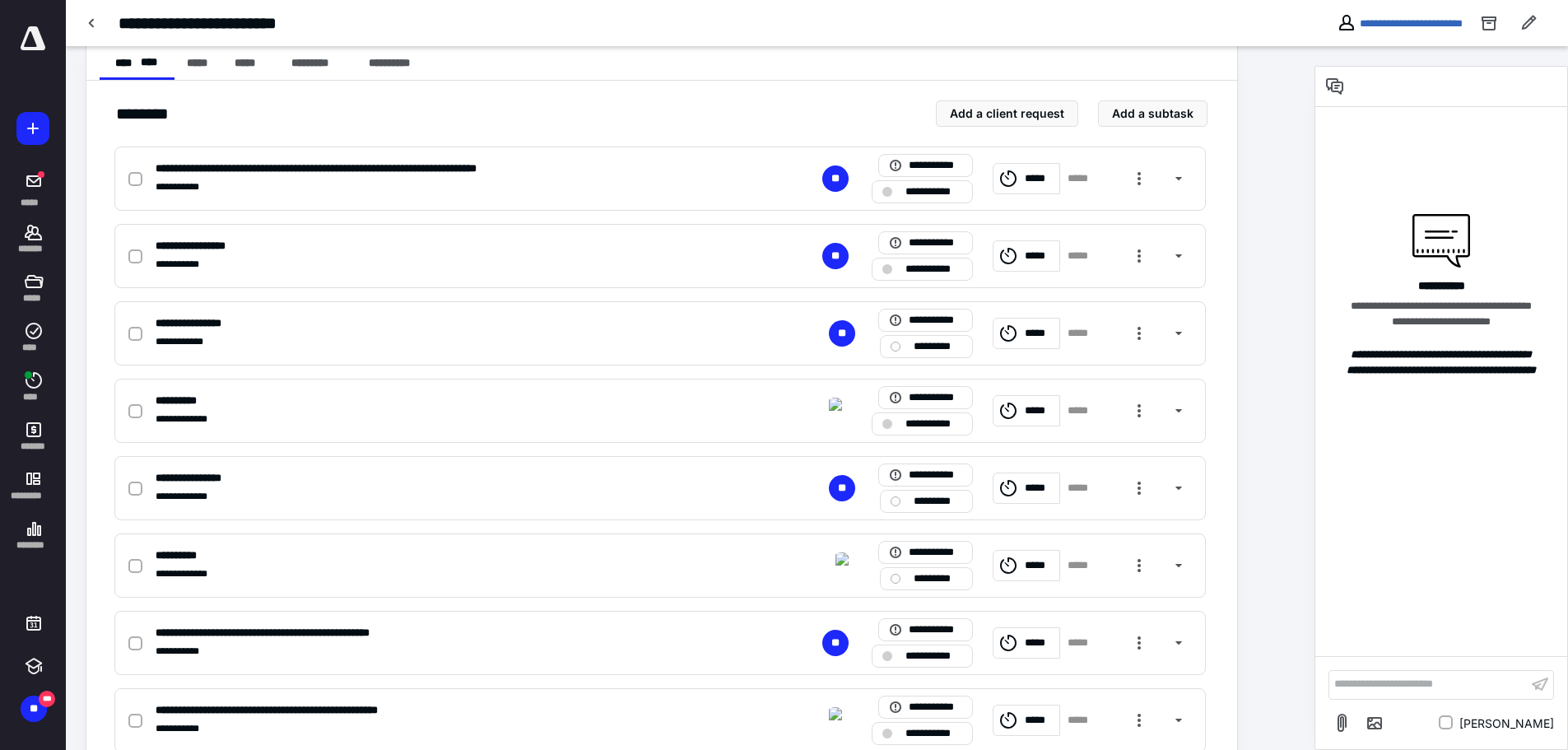 scroll, scrollTop: 412, scrollLeft: 0, axis: vertical 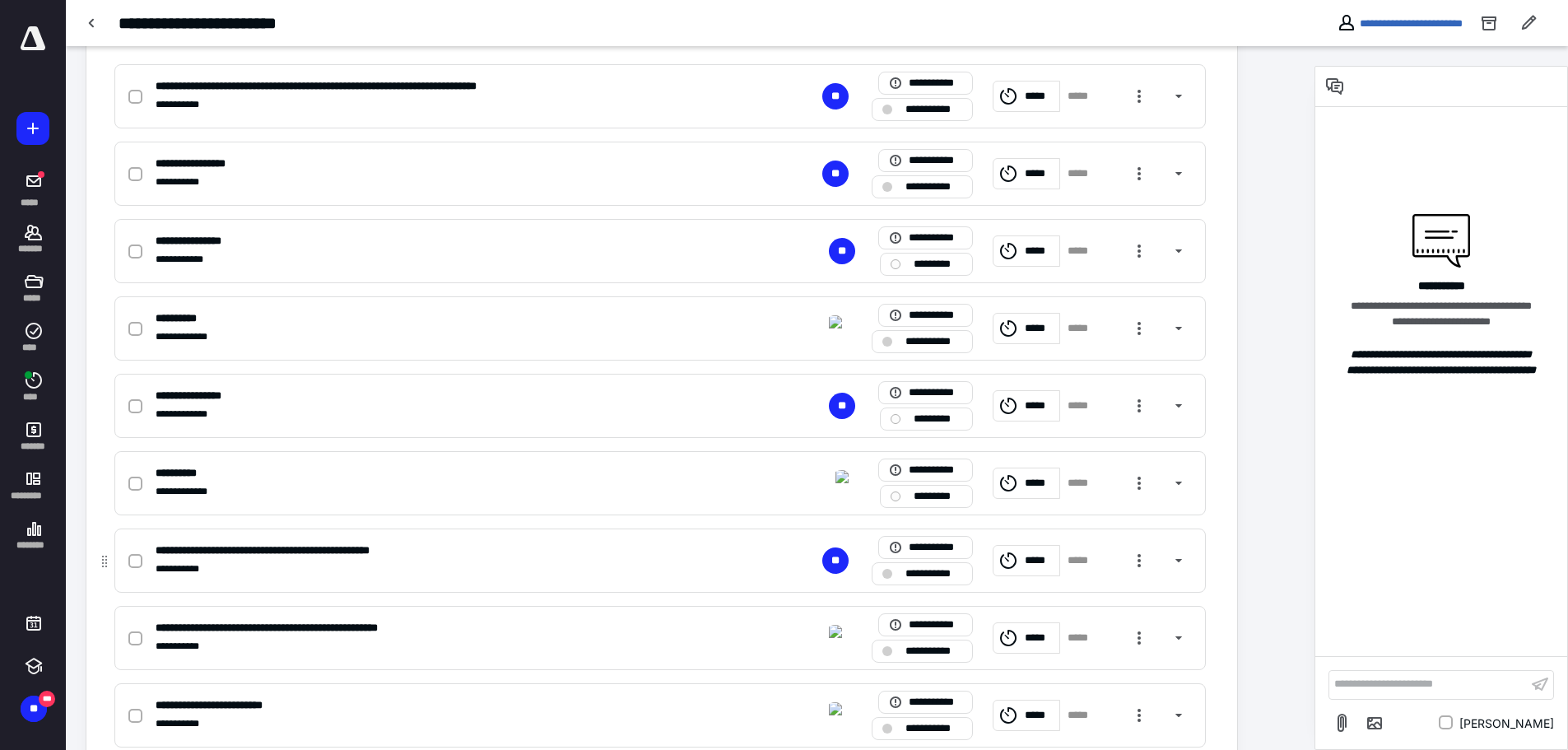 click on "*****" at bounding box center [1026, 561] 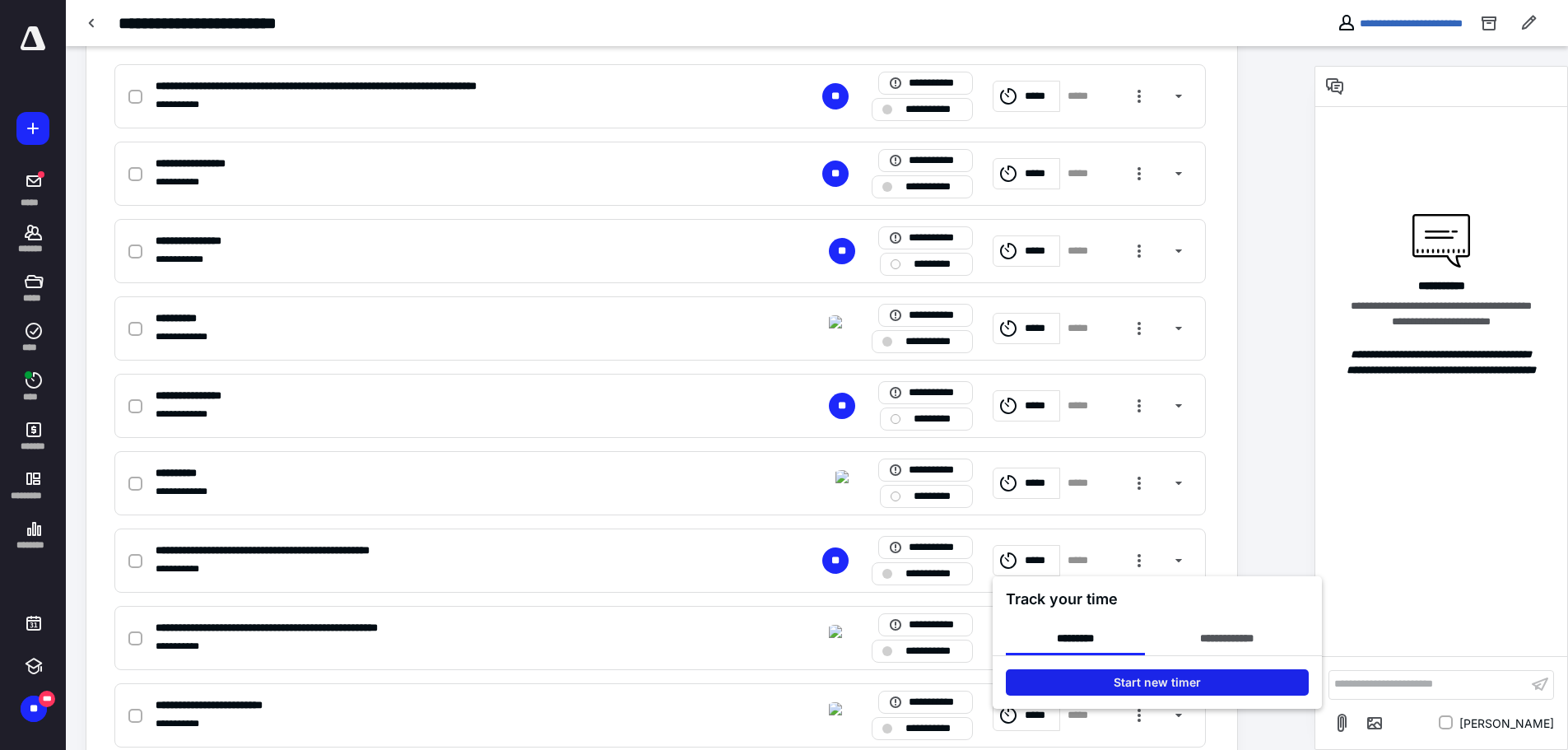 click on "Start new timer" at bounding box center [1157, 682] 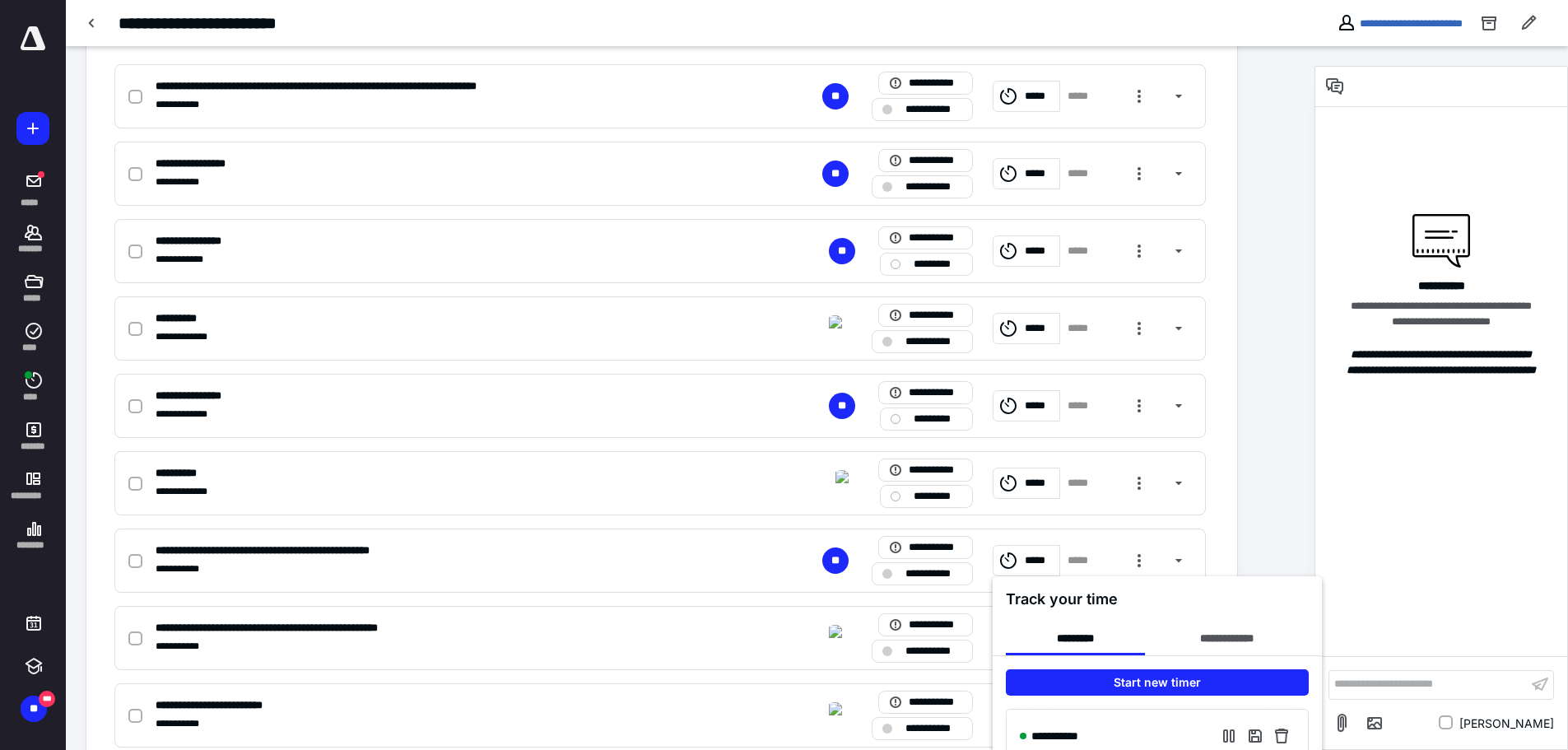 click at bounding box center [784, 375] 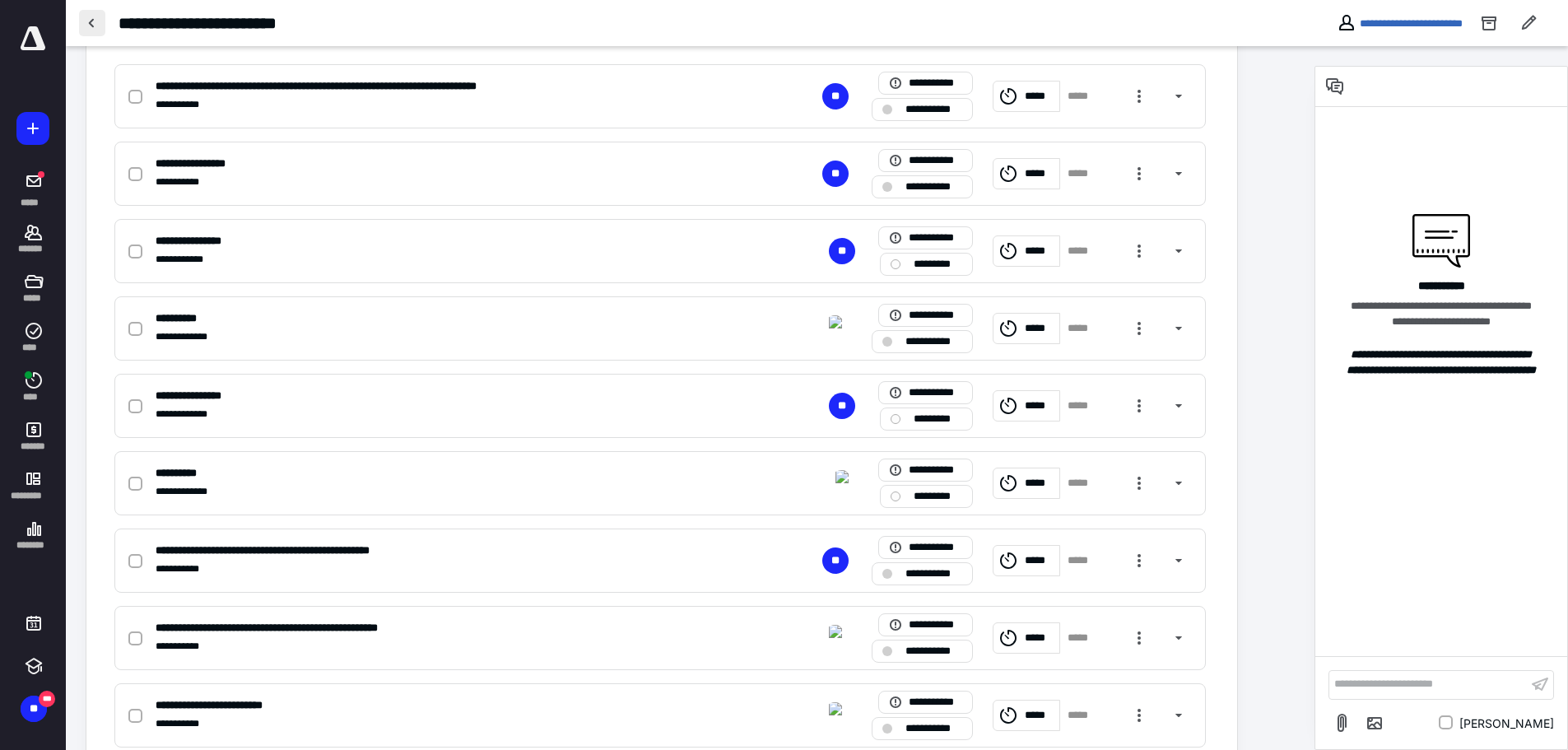 click at bounding box center [92, 23] 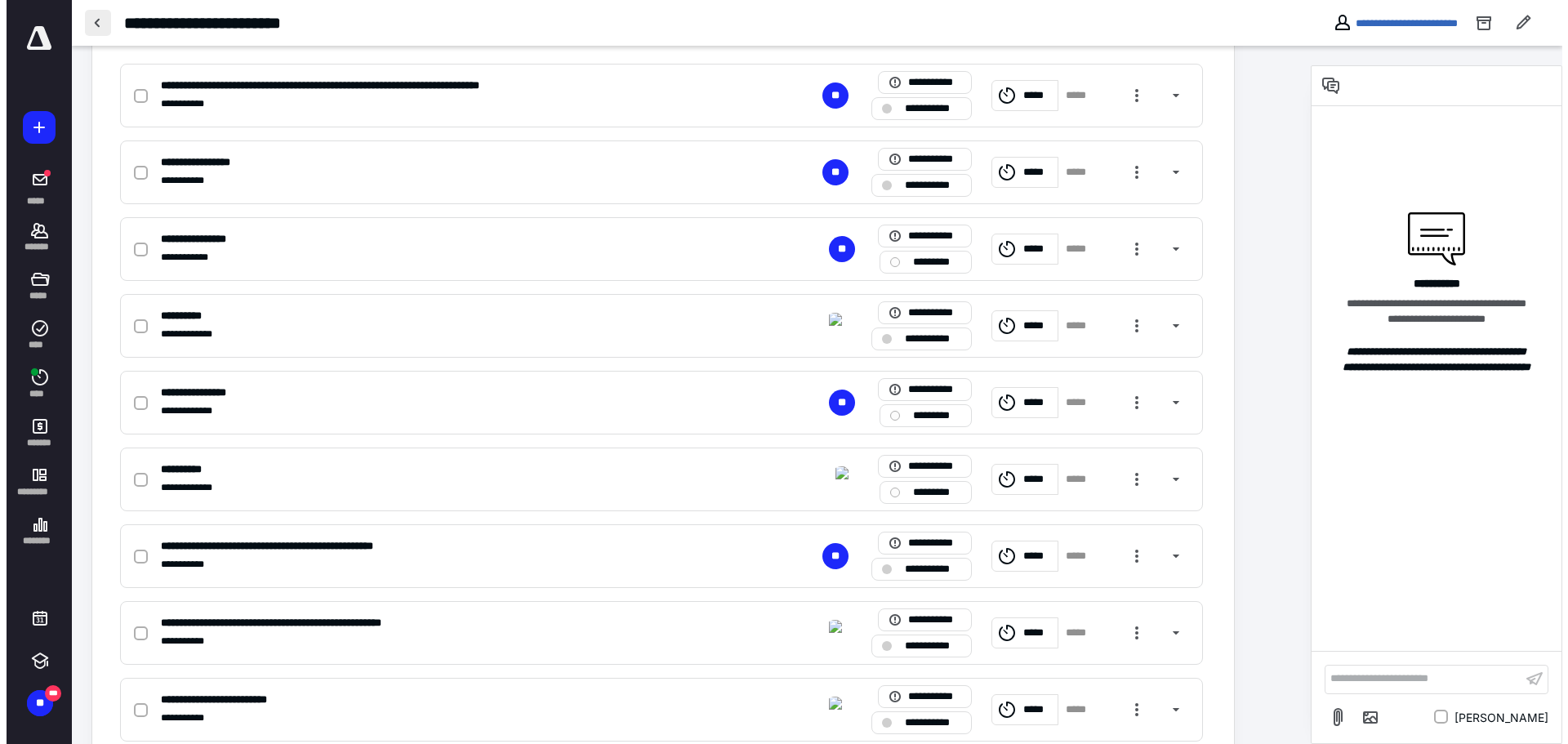 scroll, scrollTop: 0, scrollLeft: 0, axis: both 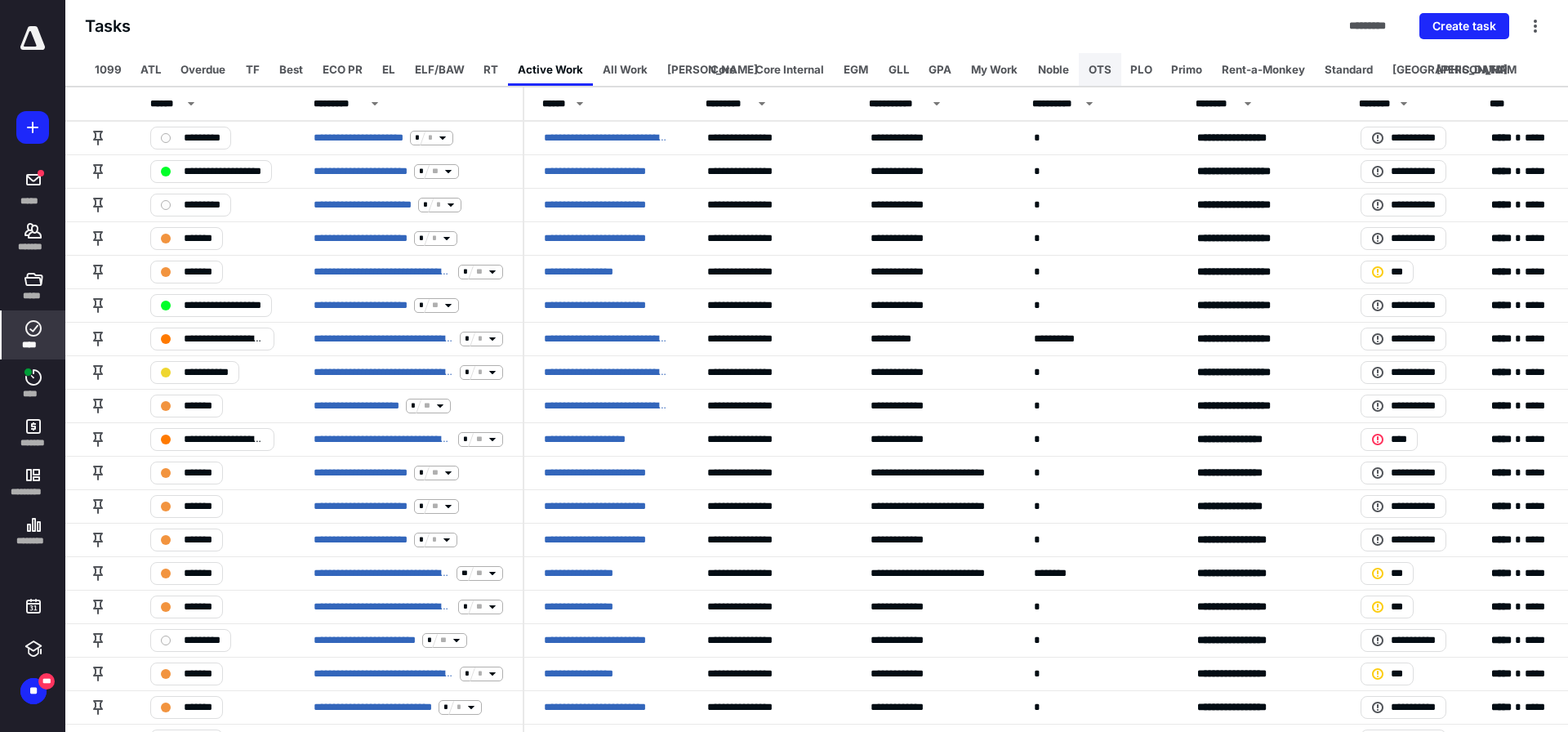 click on "OTS" at bounding box center (1100, 69) 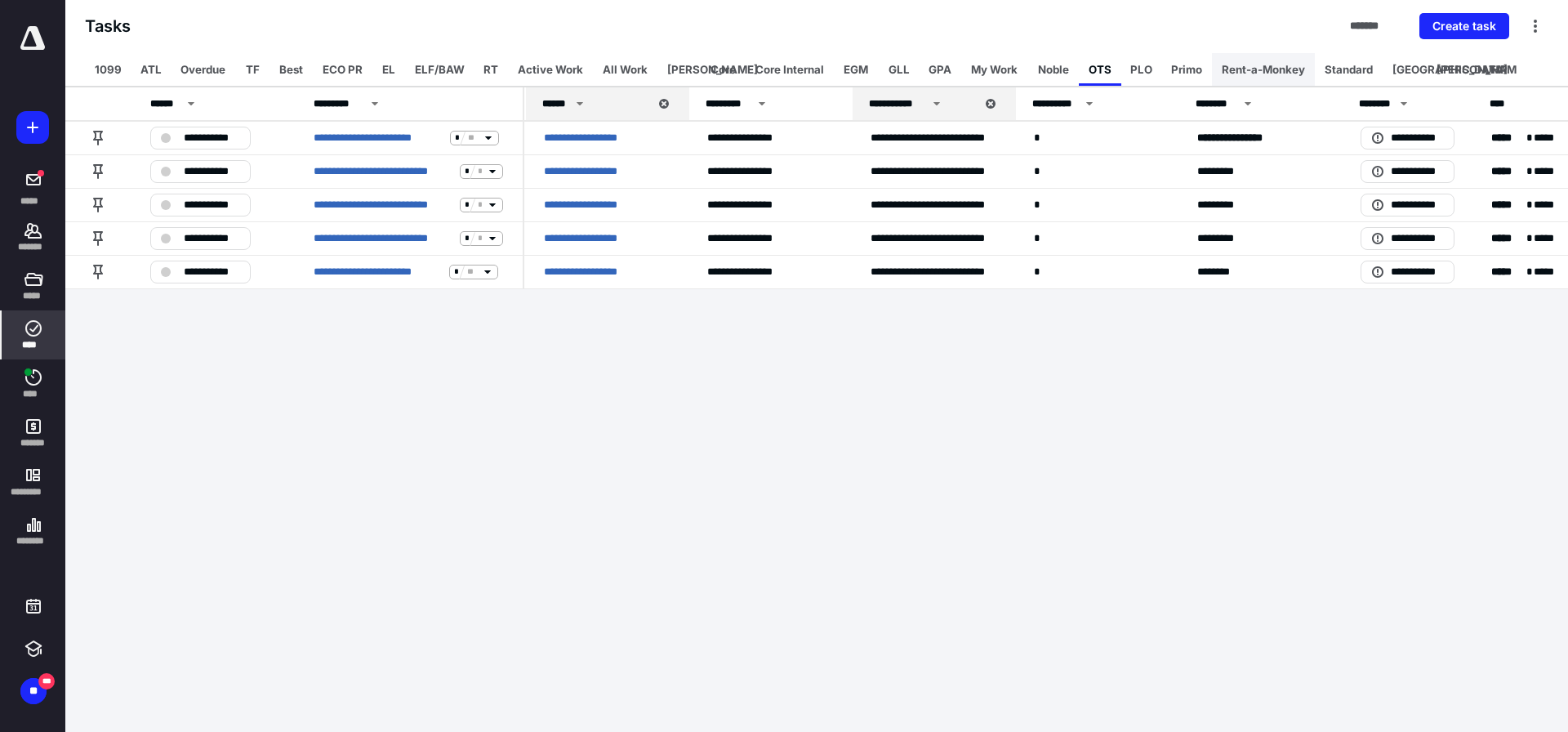 click on "Rent-a-Monkey" at bounding box center (1263, 69) 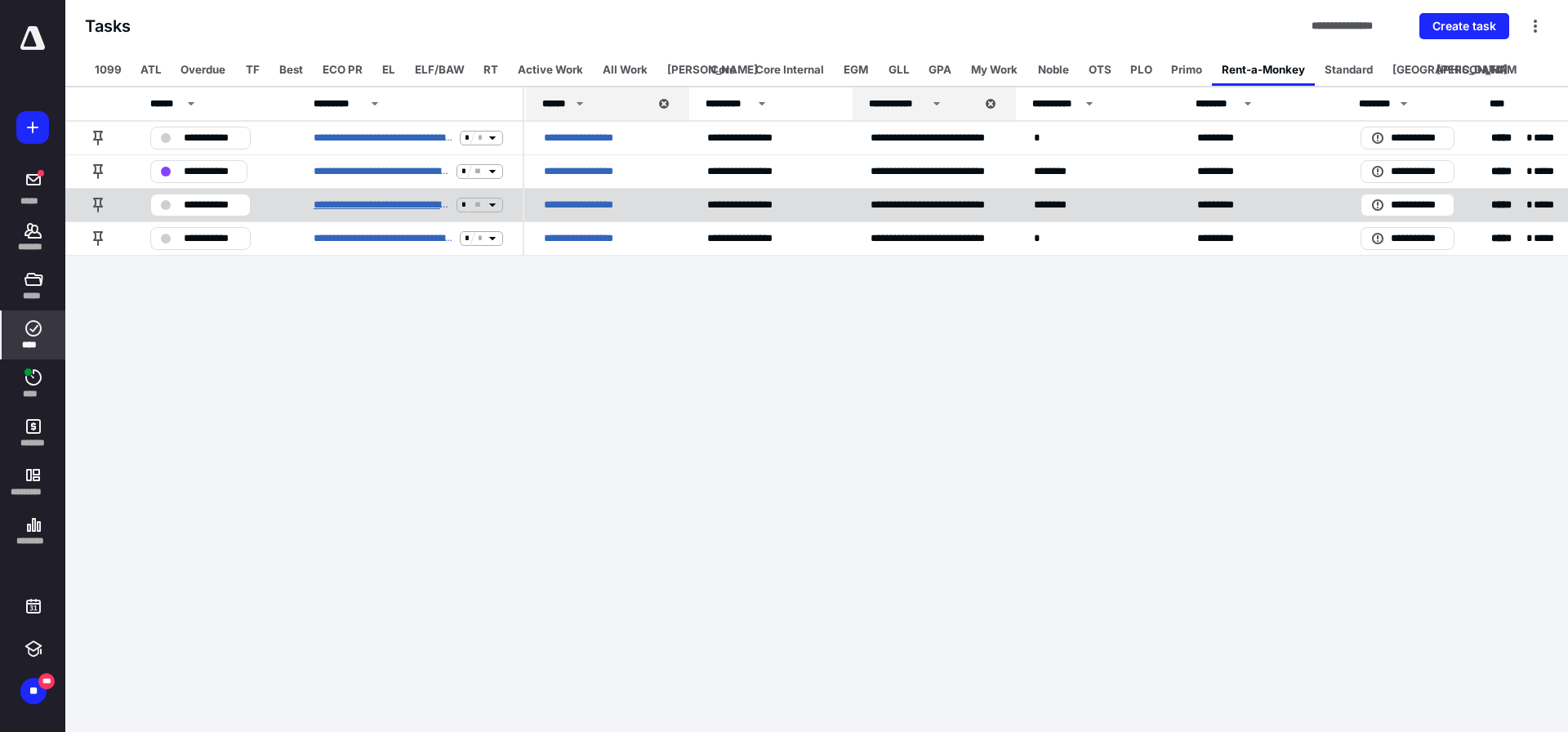 click on "**********" at bounding box center (381, 205) 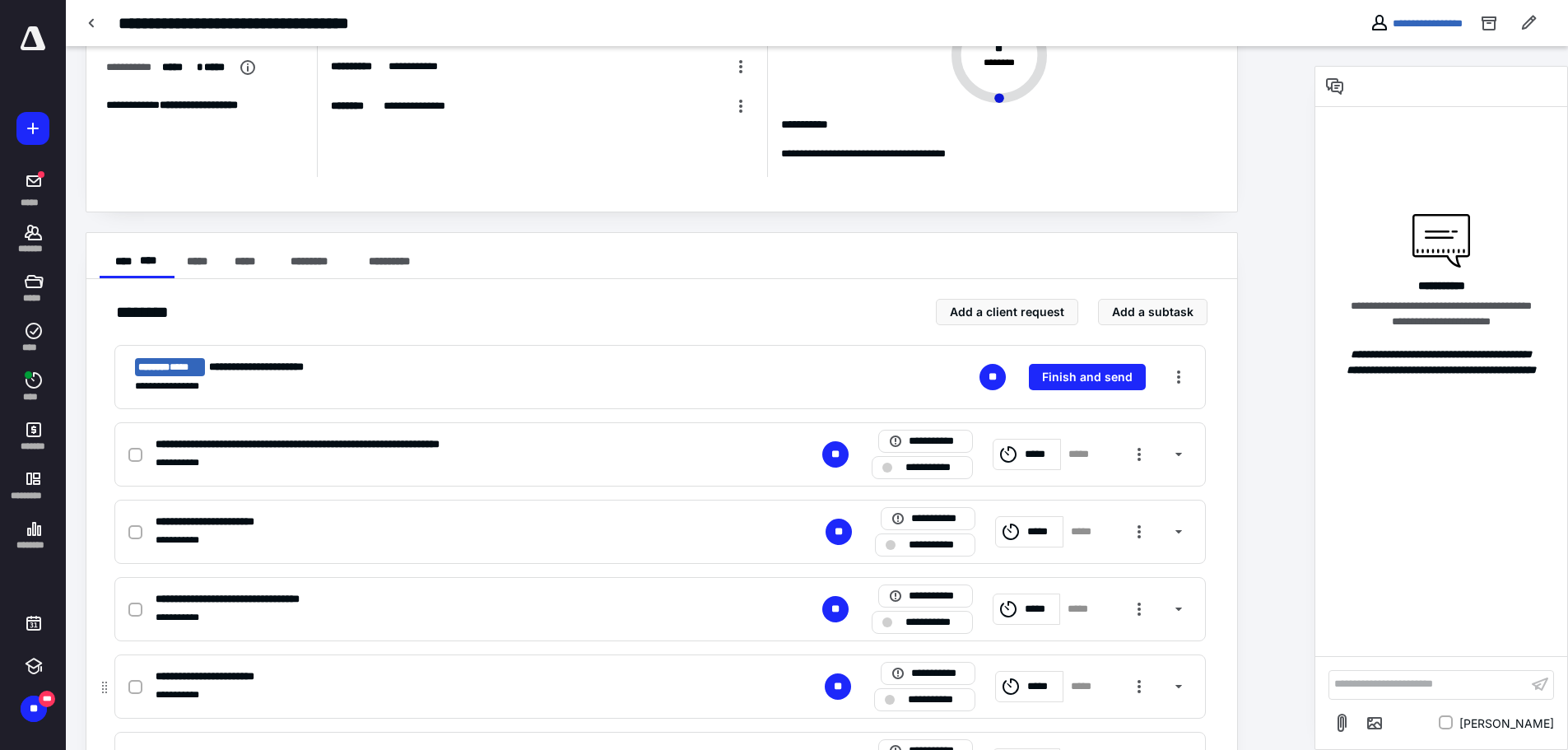 scroll, scrollTop: 0, scrollLeft: 0, axis: both 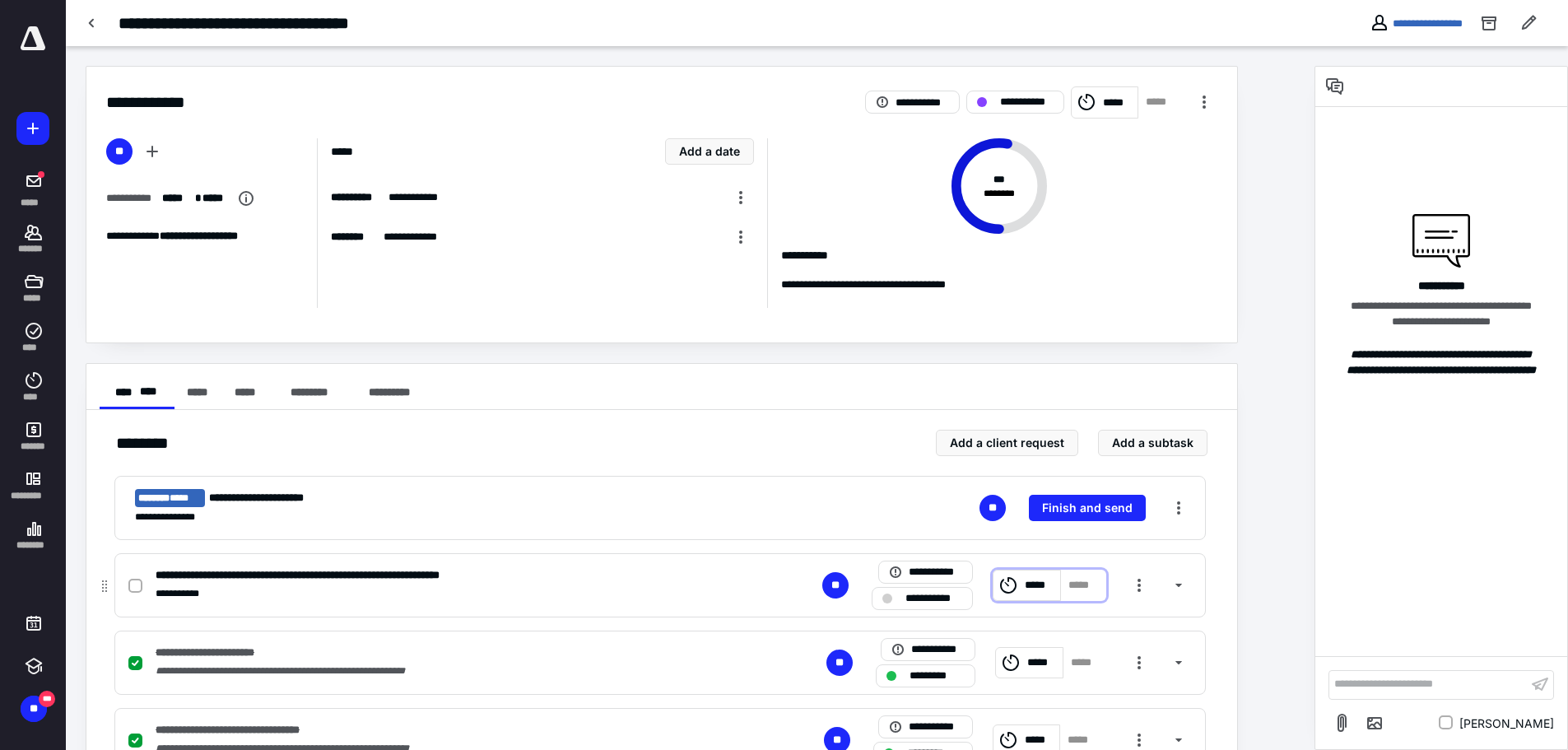 click on "*****" at bounding box center (1040, 585) 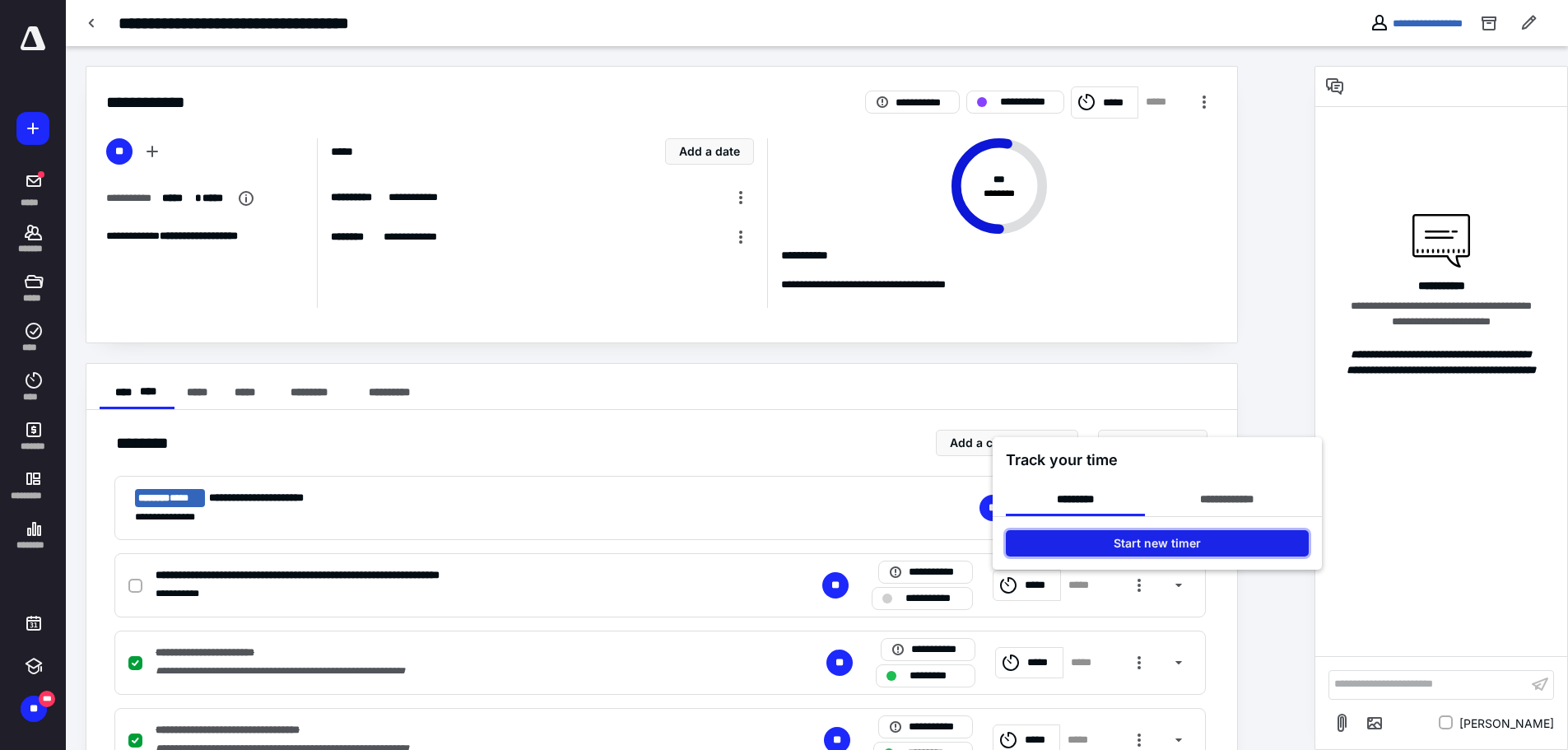 click on "Start new timer" at bounding box center (1157, 543) 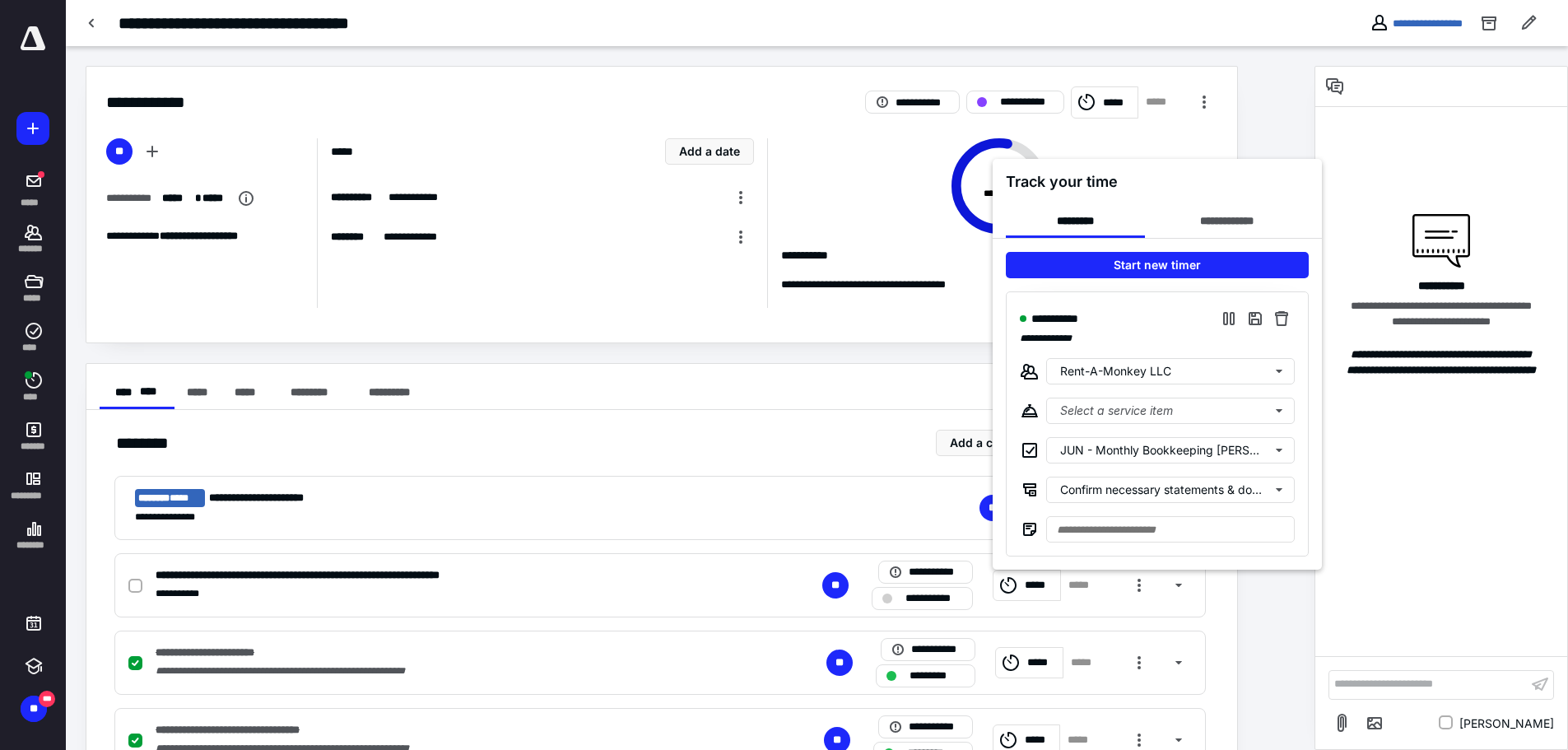 click at bounding box center [784, 375] 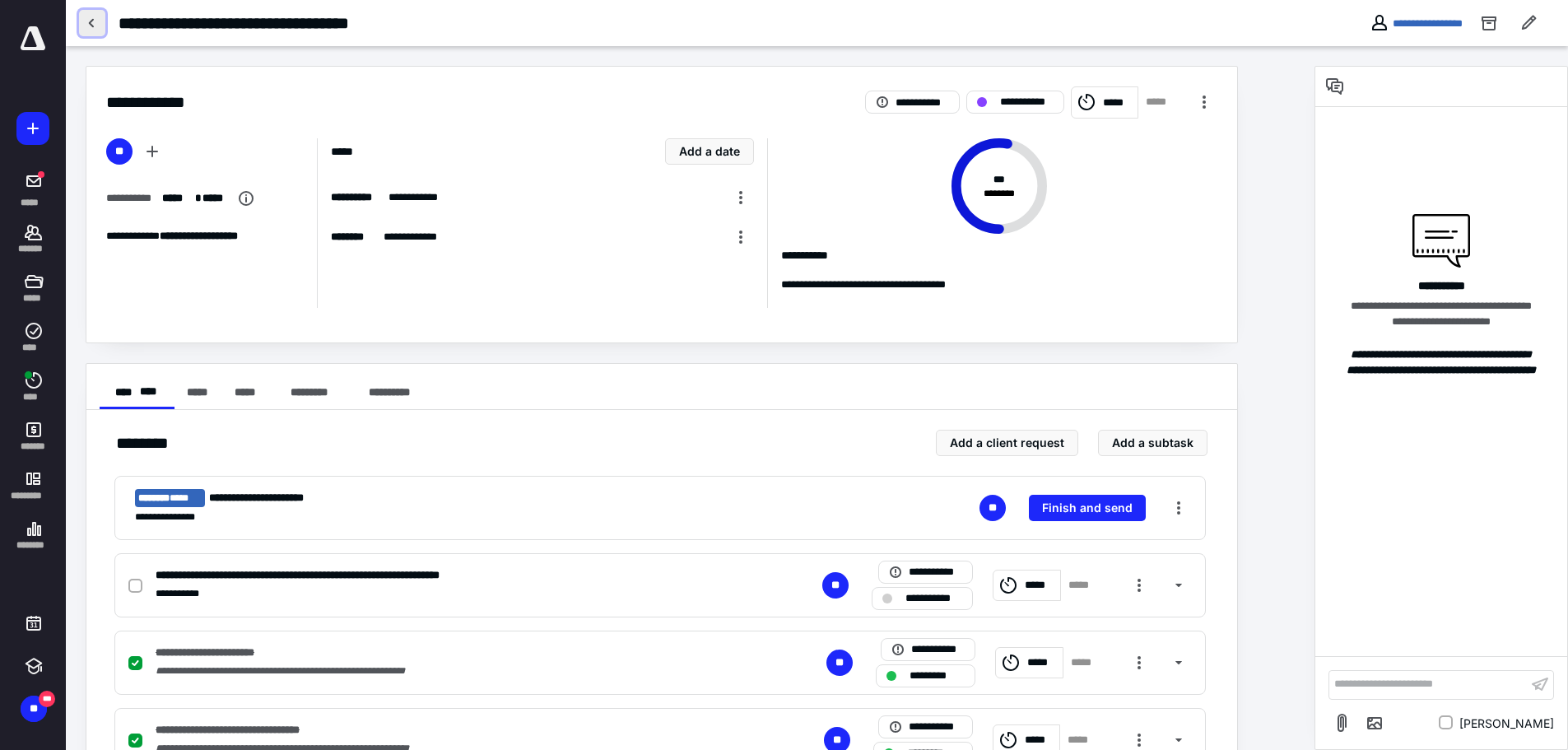 click at bounding box center [92, 23] 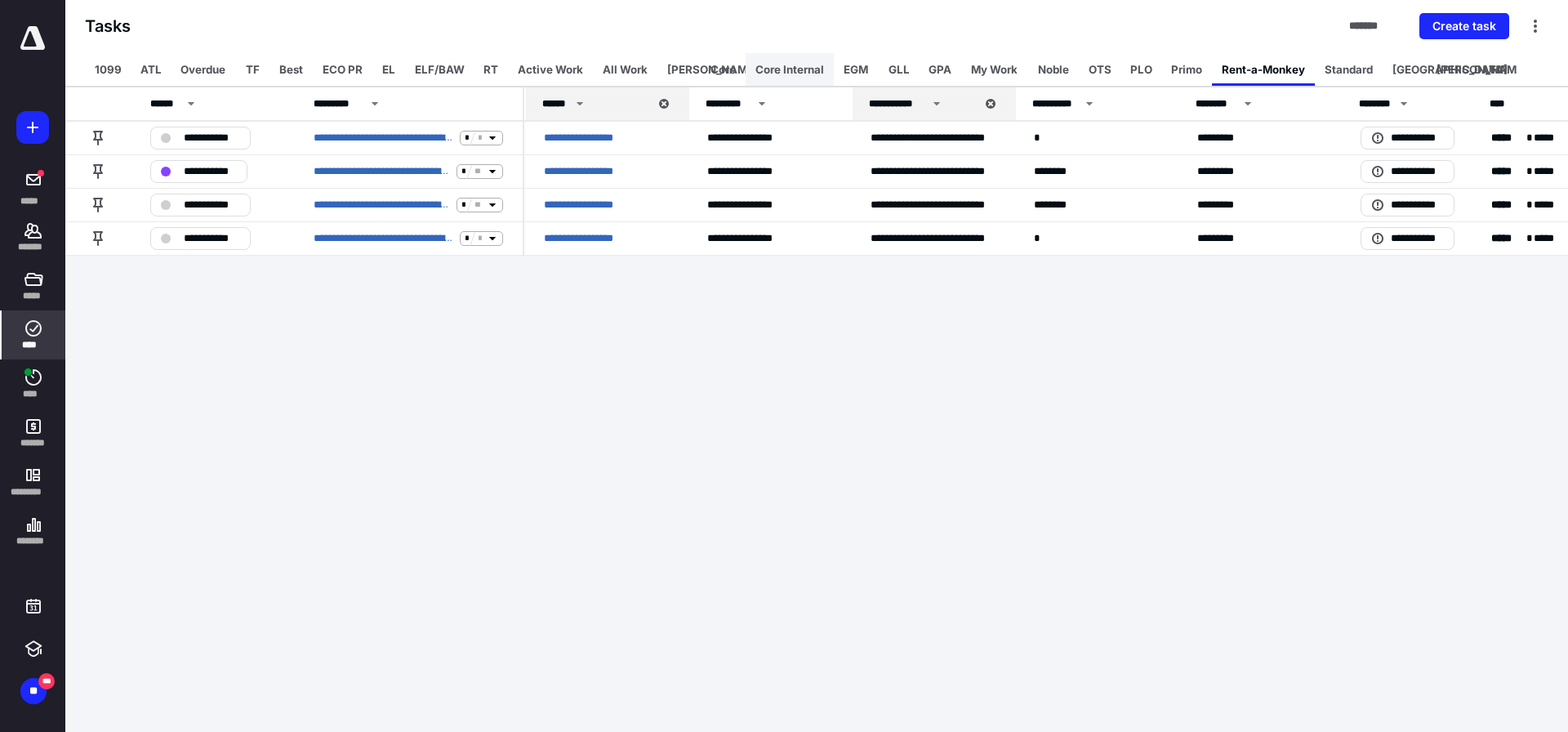 click on "Core Internal" at bounding box center [790, 69] 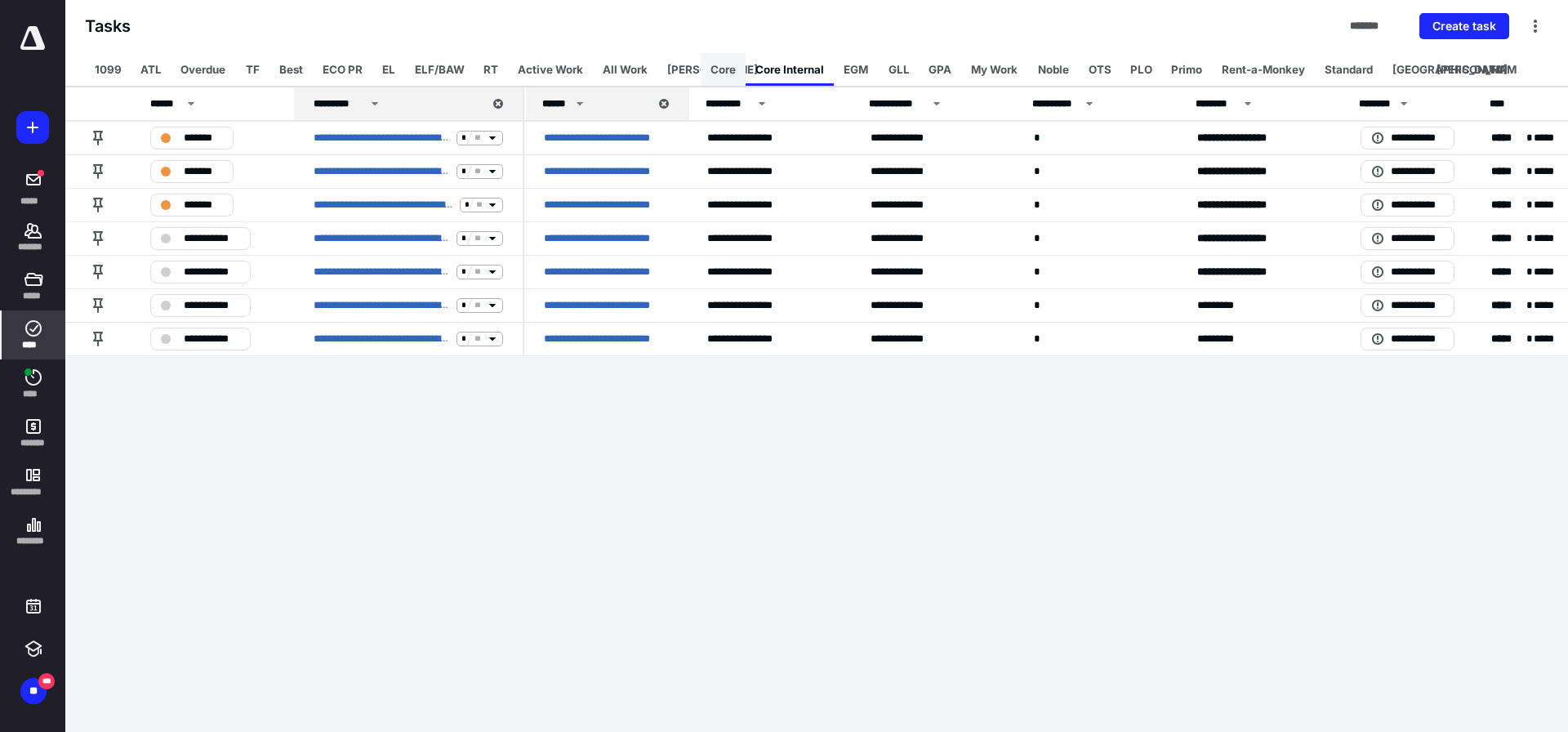 click on "Core" at bounding box center (723, 69) 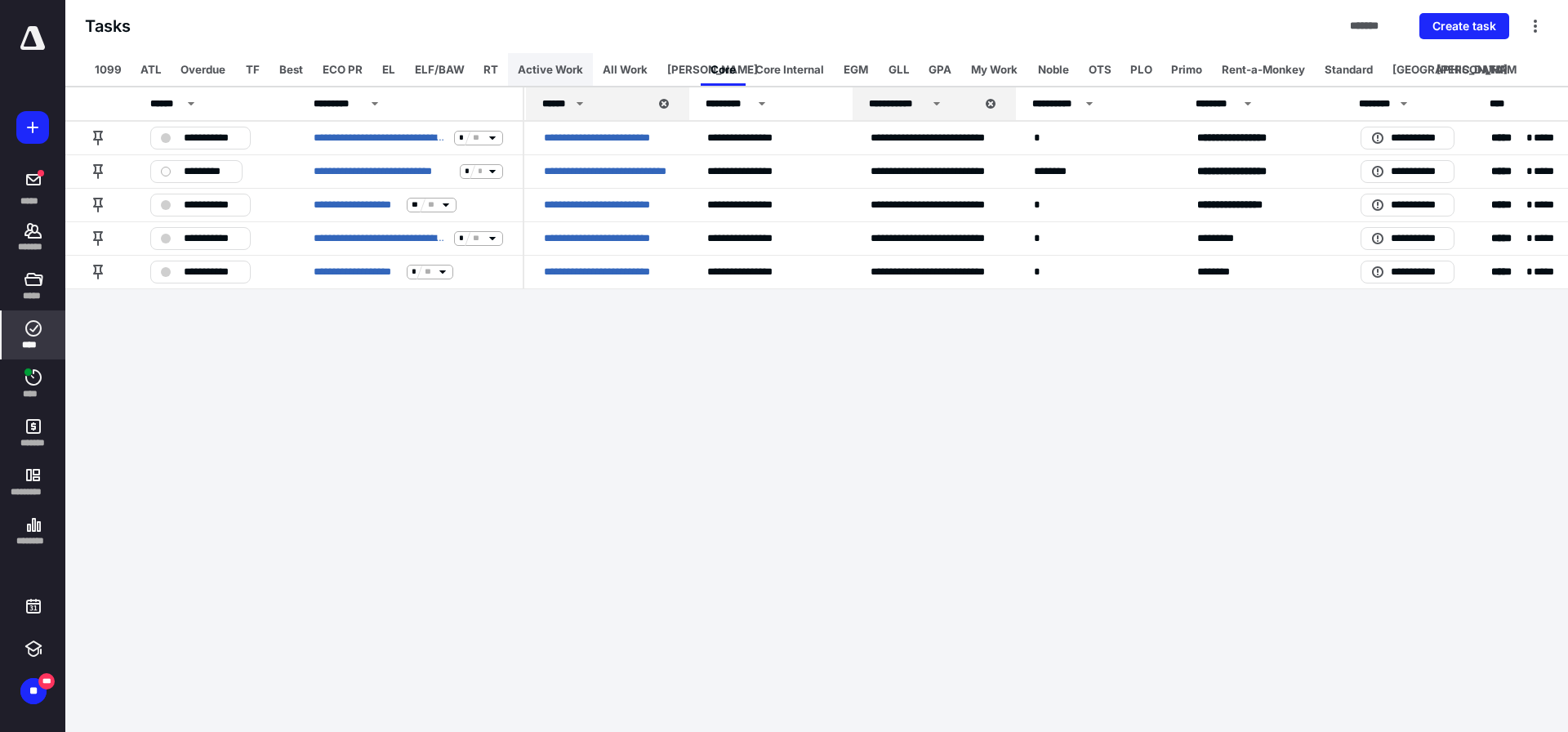 click on "Active Work" at bounding box center [550, 69] 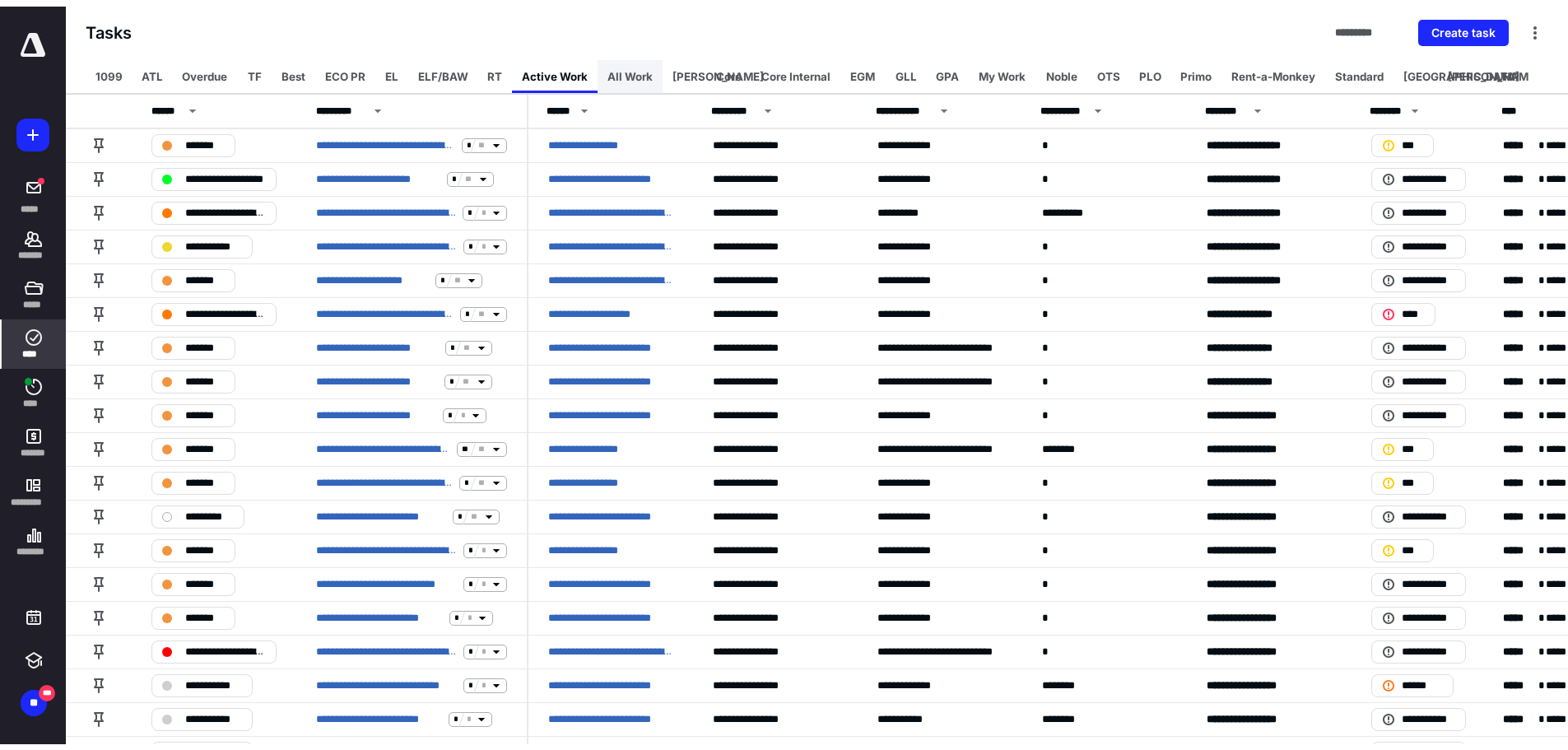 scroll, scrollTop: 0, scrollLeft: 0, axis: both 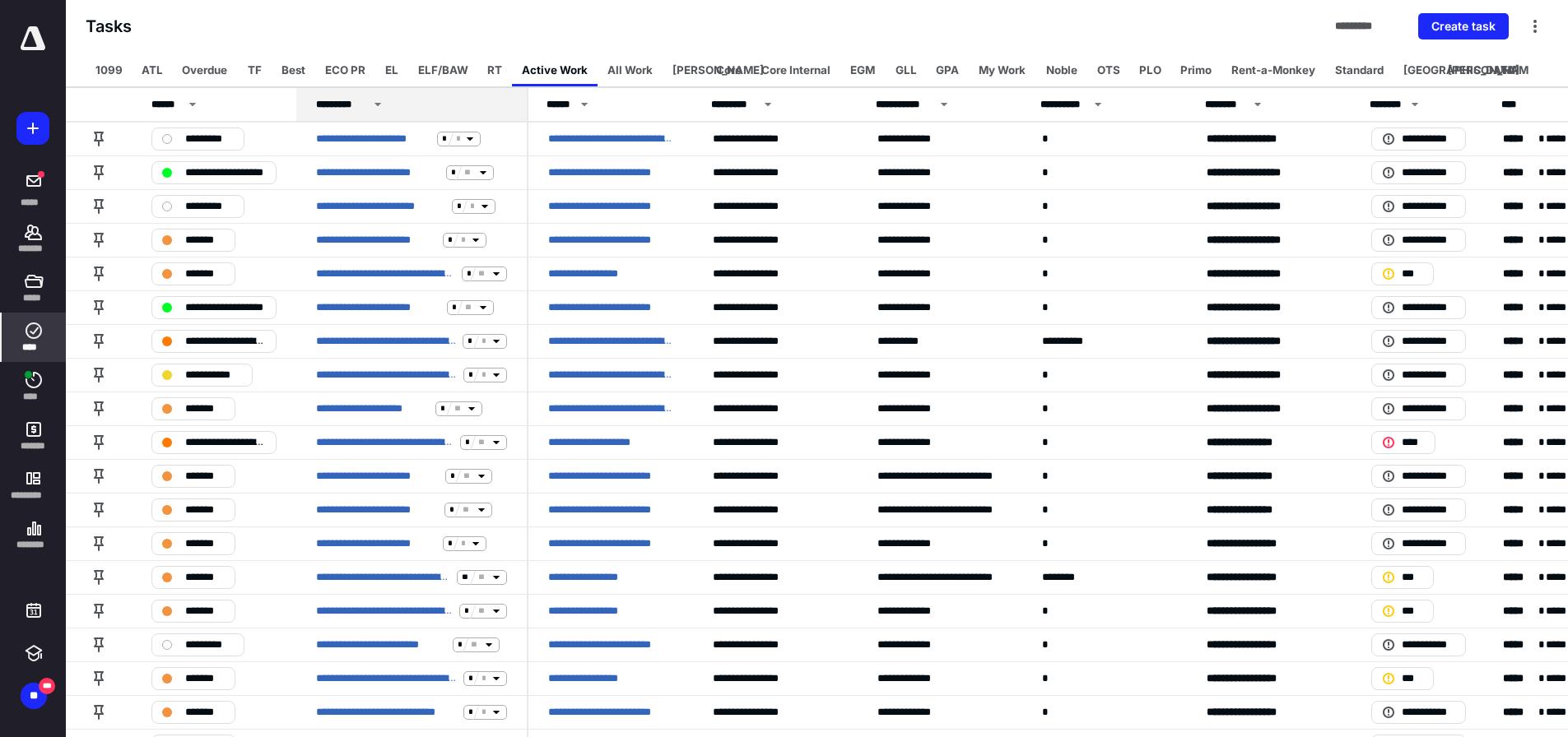 click on "*********" at bounding box center [414, 104] 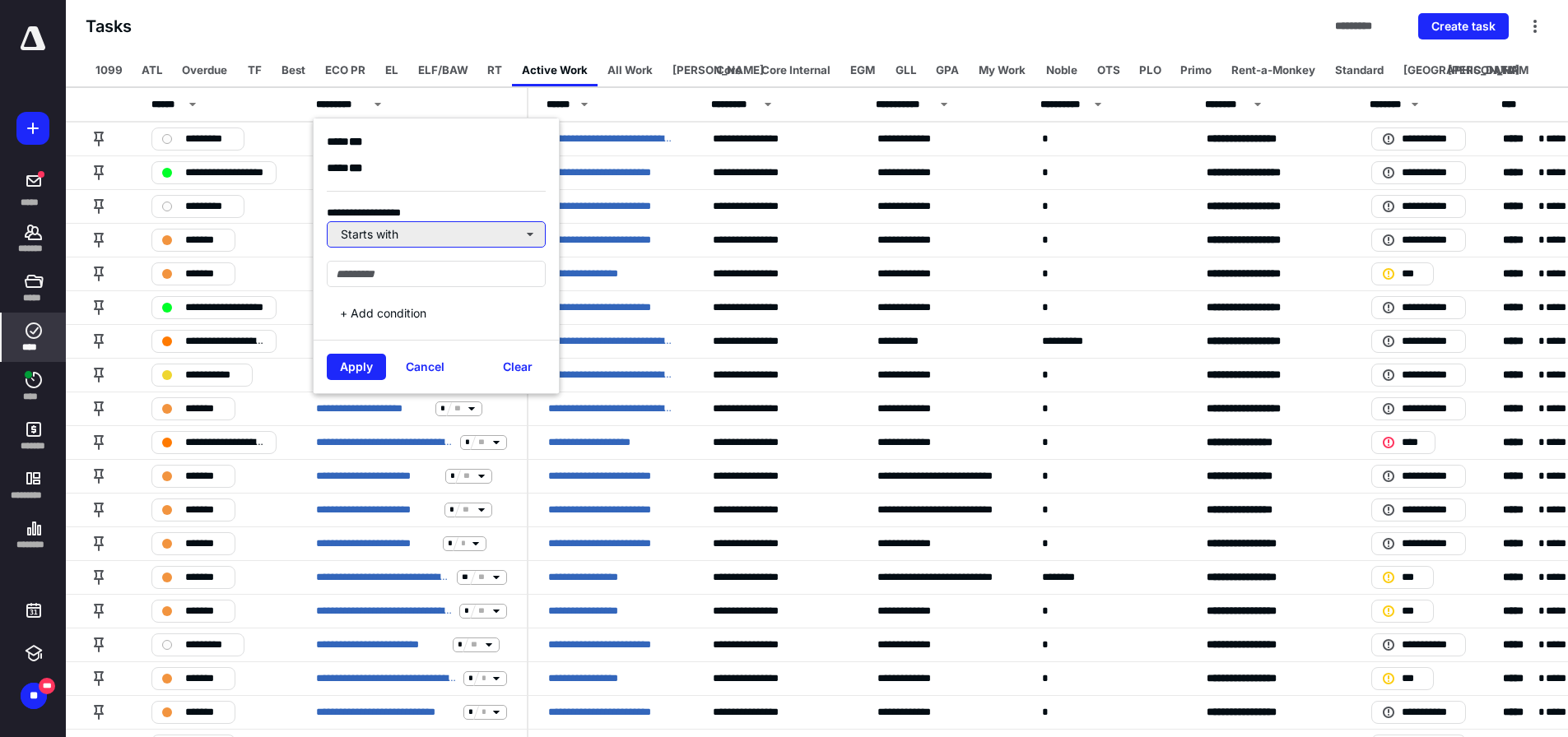 click on "Starts with" at bounding box center (436, 234) 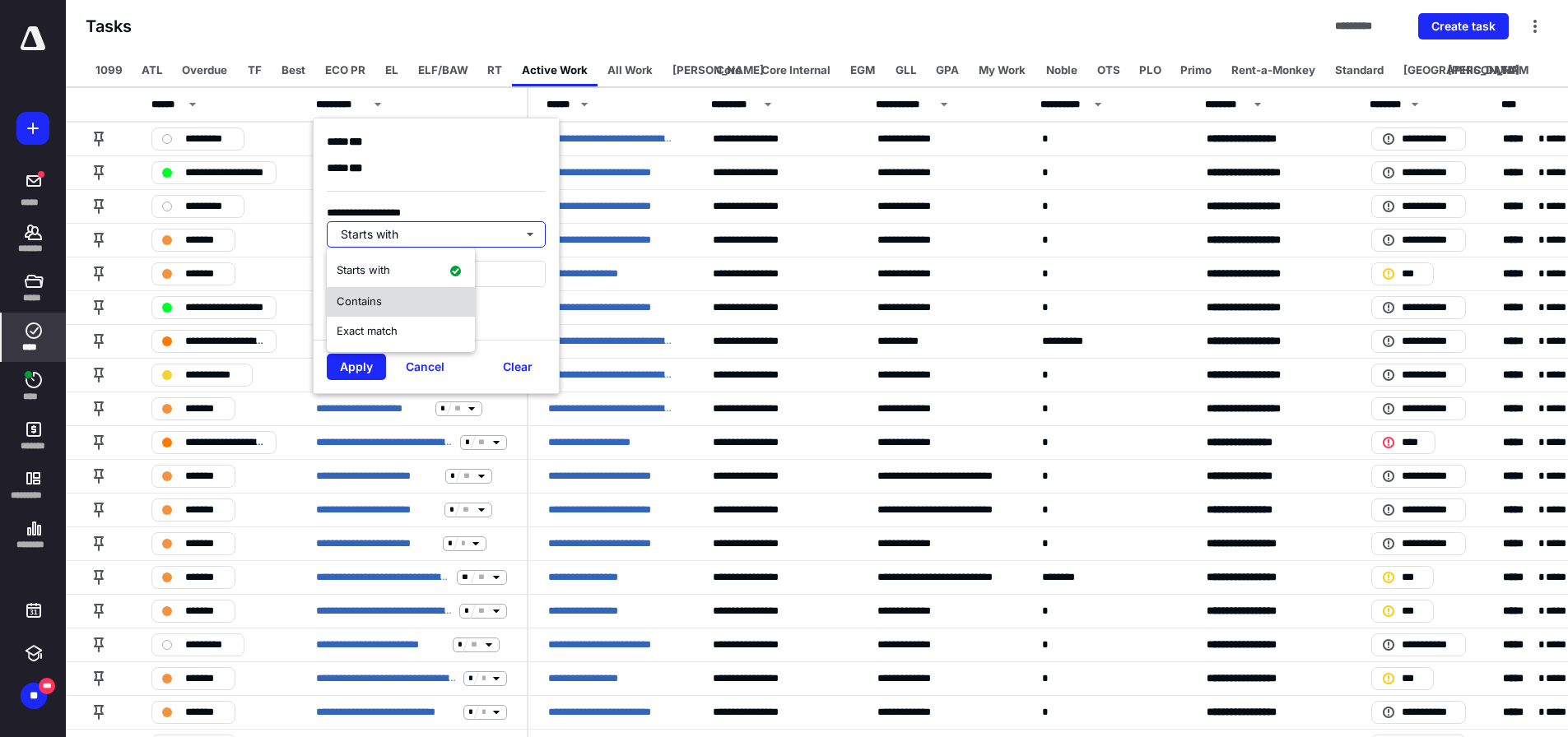 click on "Contains" at bounding box center [401, 302] 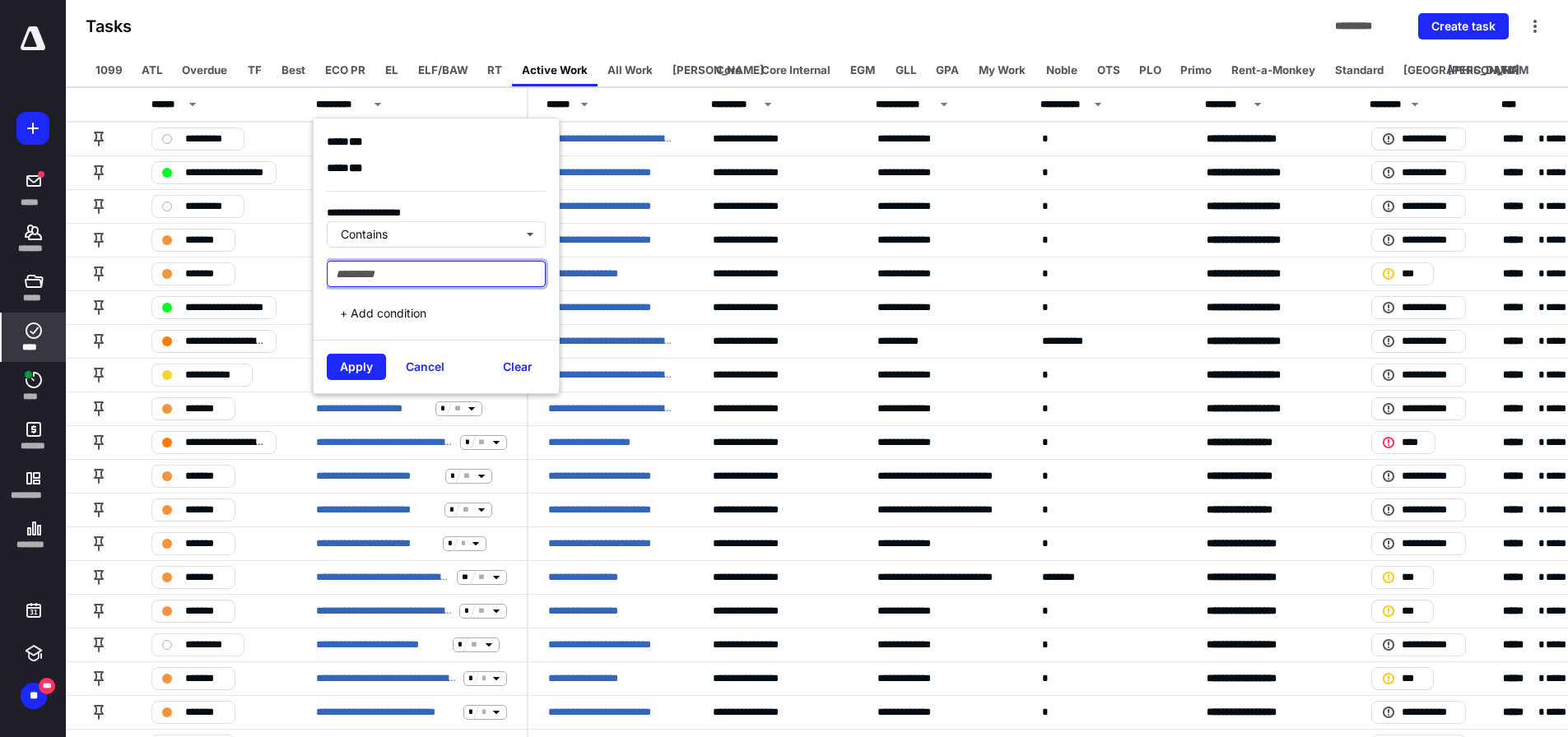 click at bounding box center [436, 274] 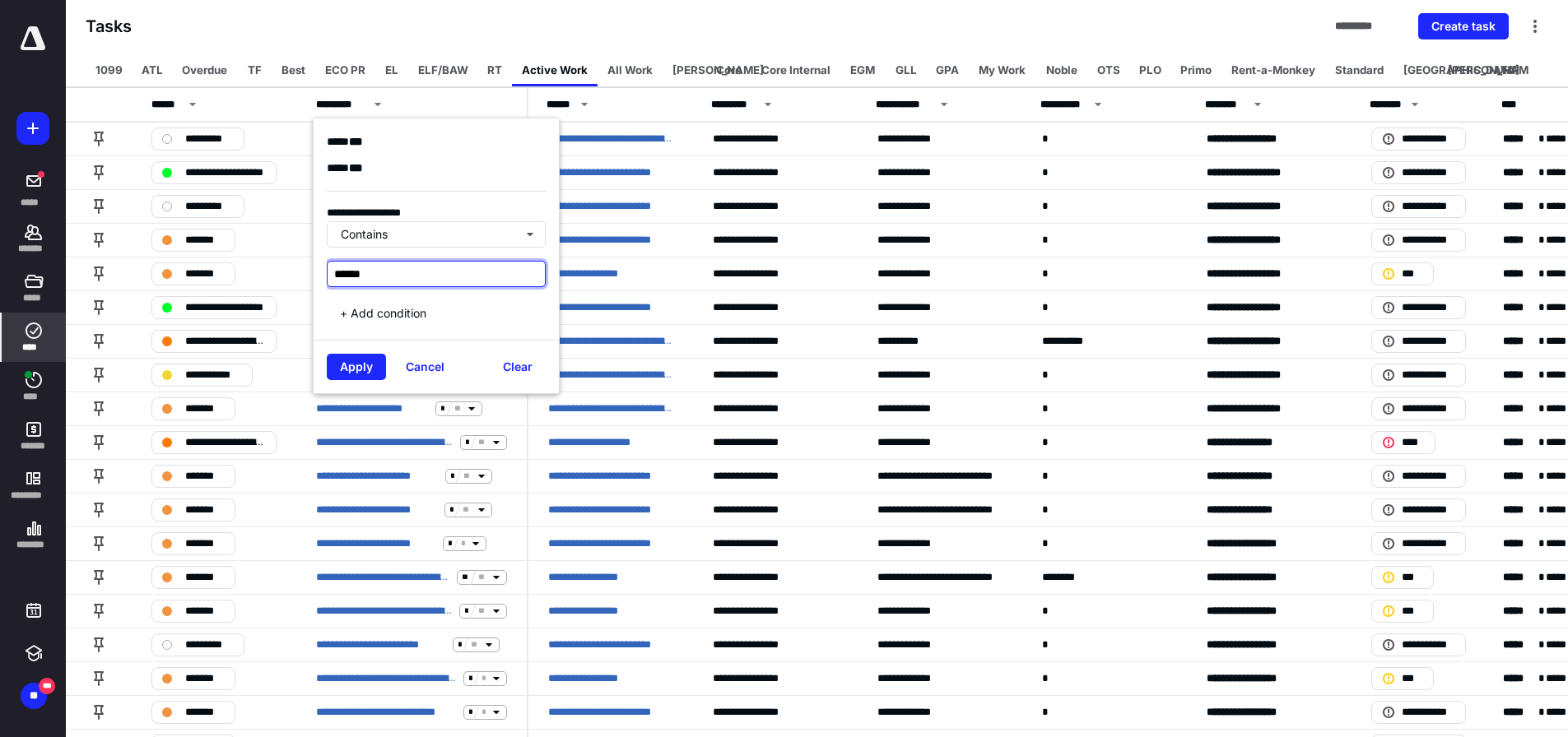 type on "******" 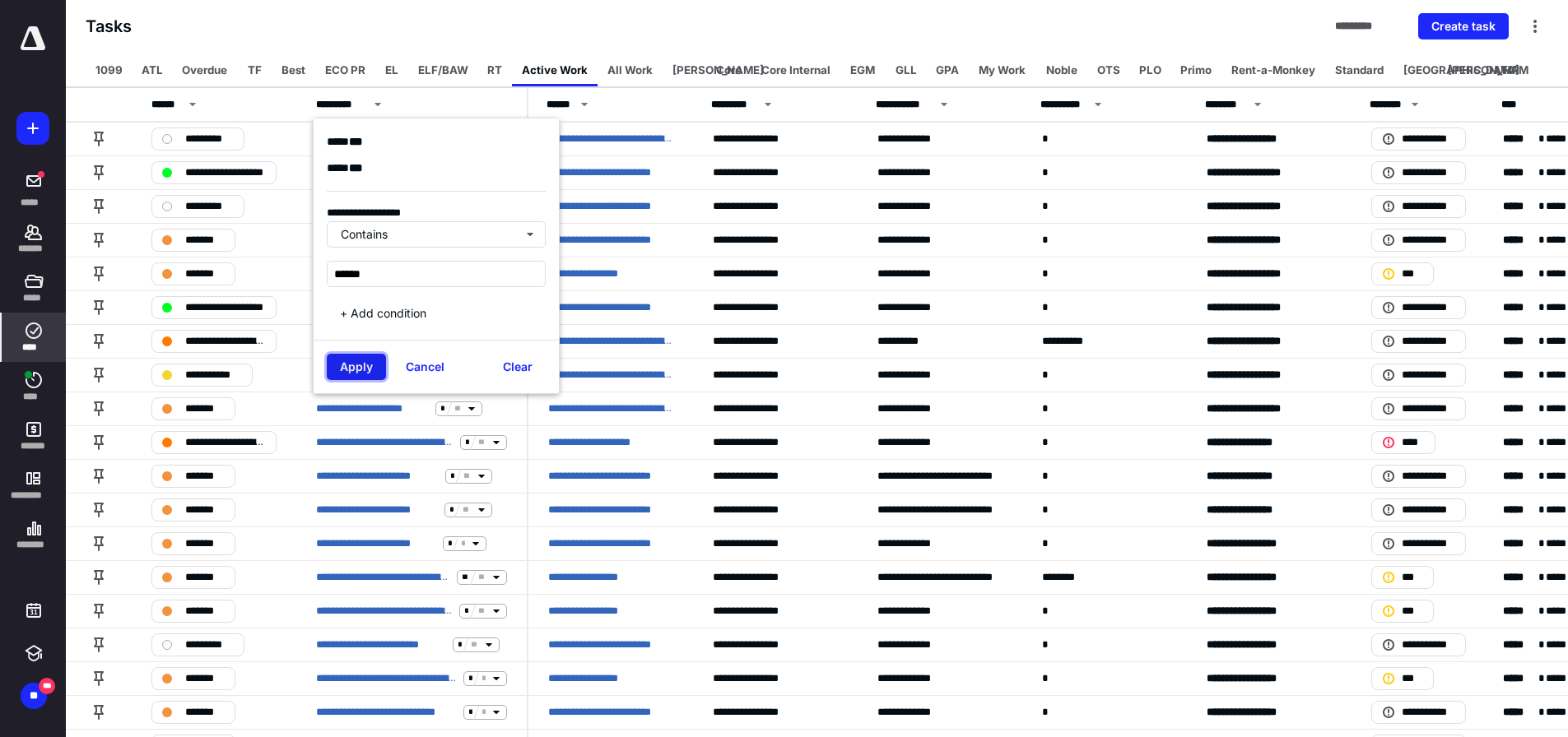 click on "Apply" at bounding box center (356, 367) 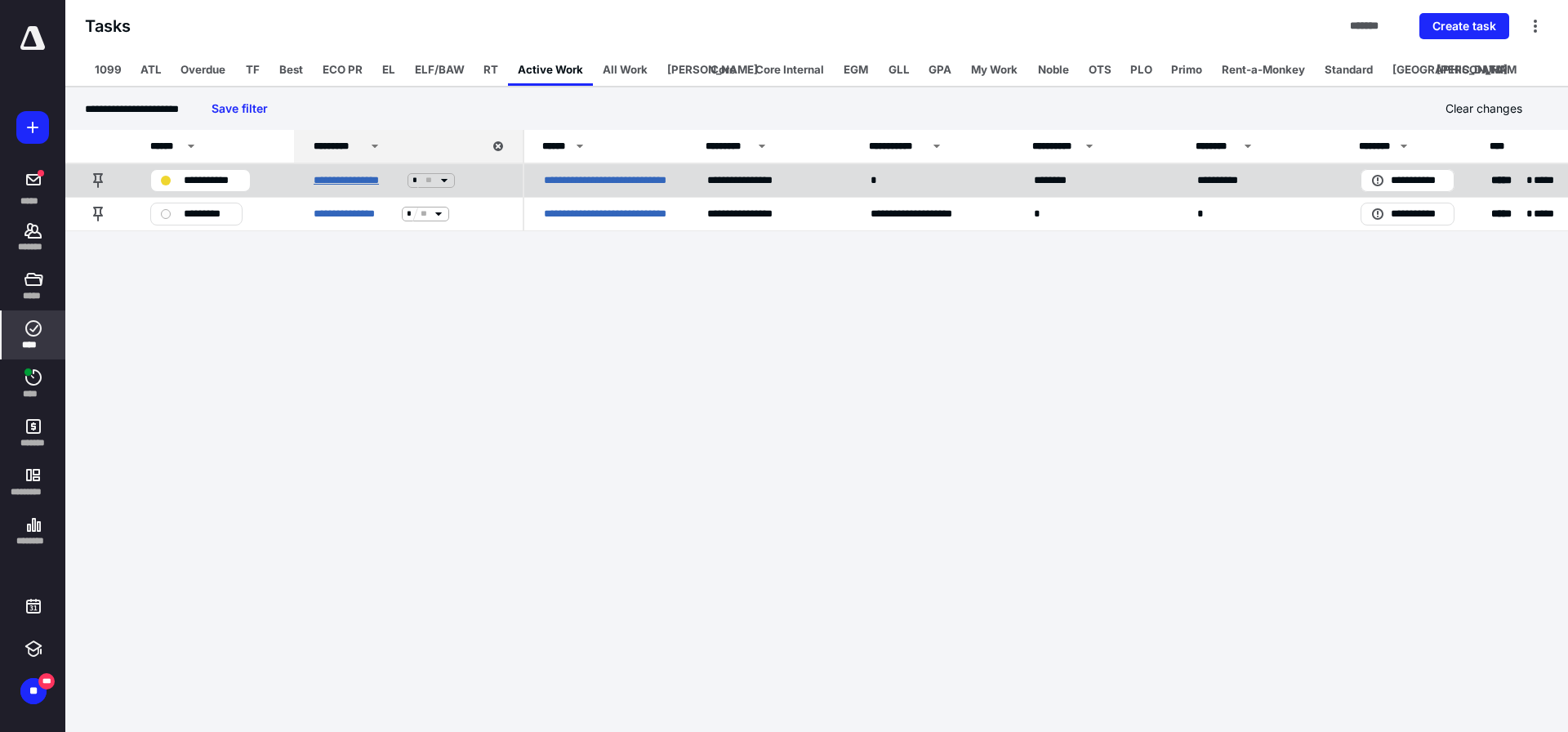click on "**********" at bounding box center [357, 181] 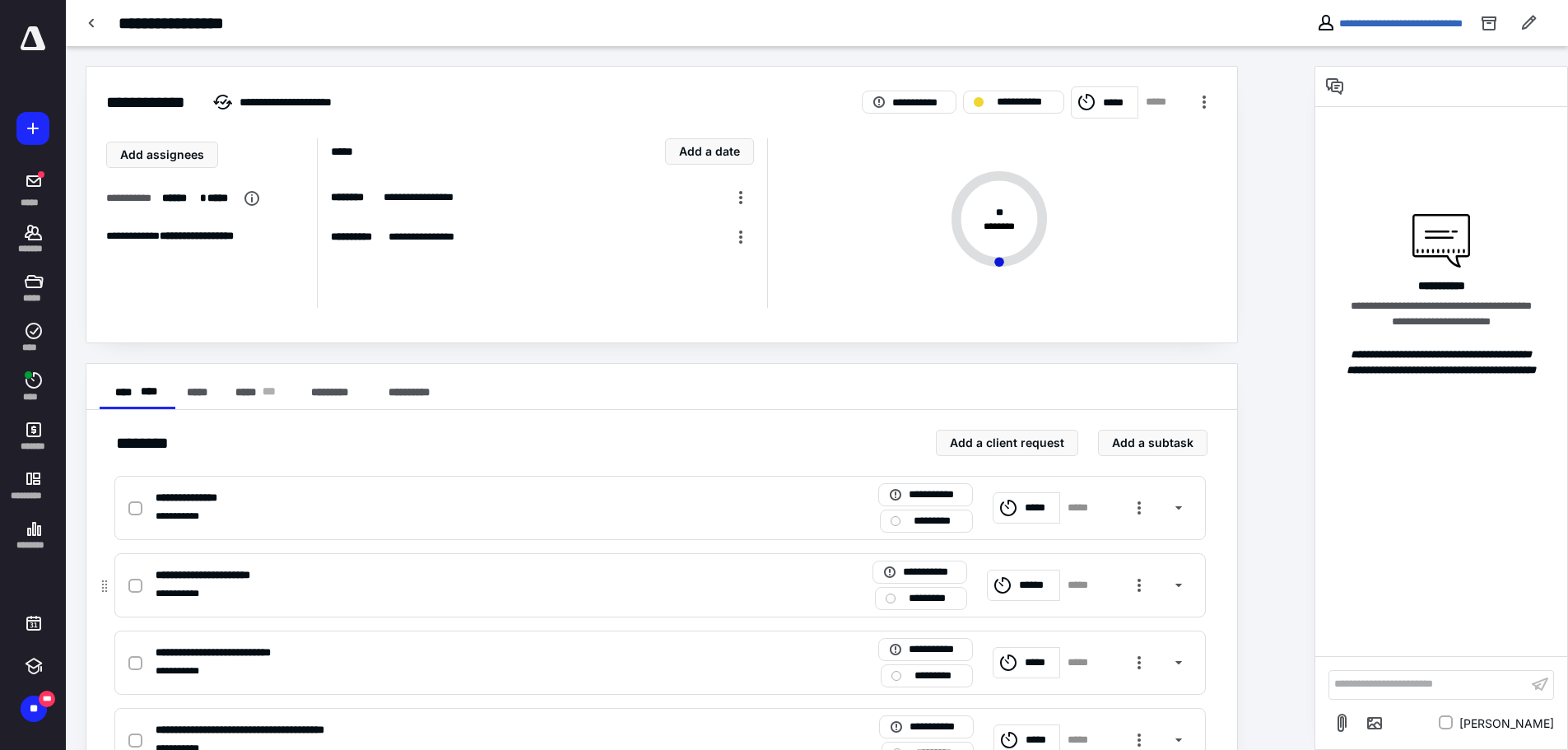 click on "******" at bounding box center [1036, 585] 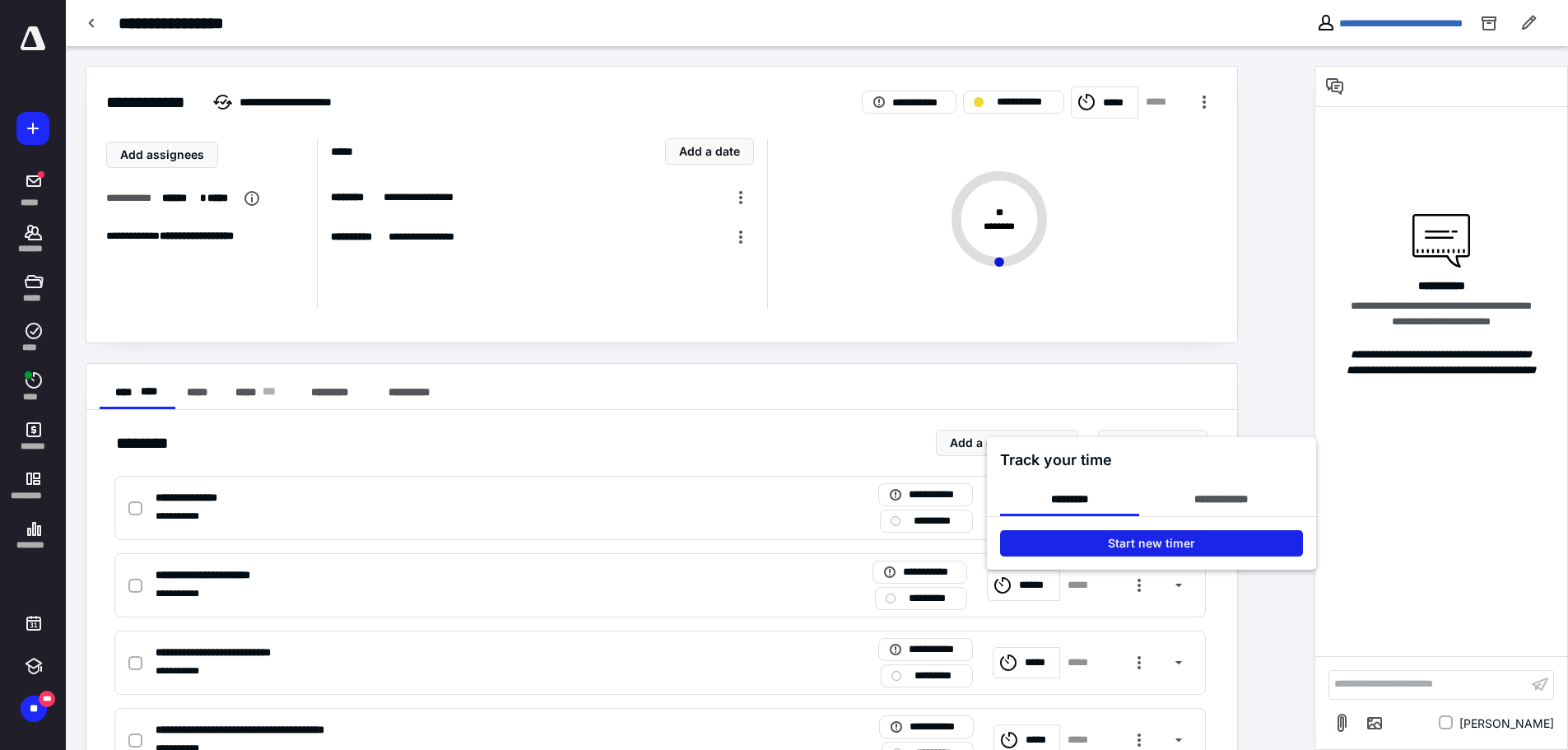 click on "Start new timer" at bounding box center (1152, 543) 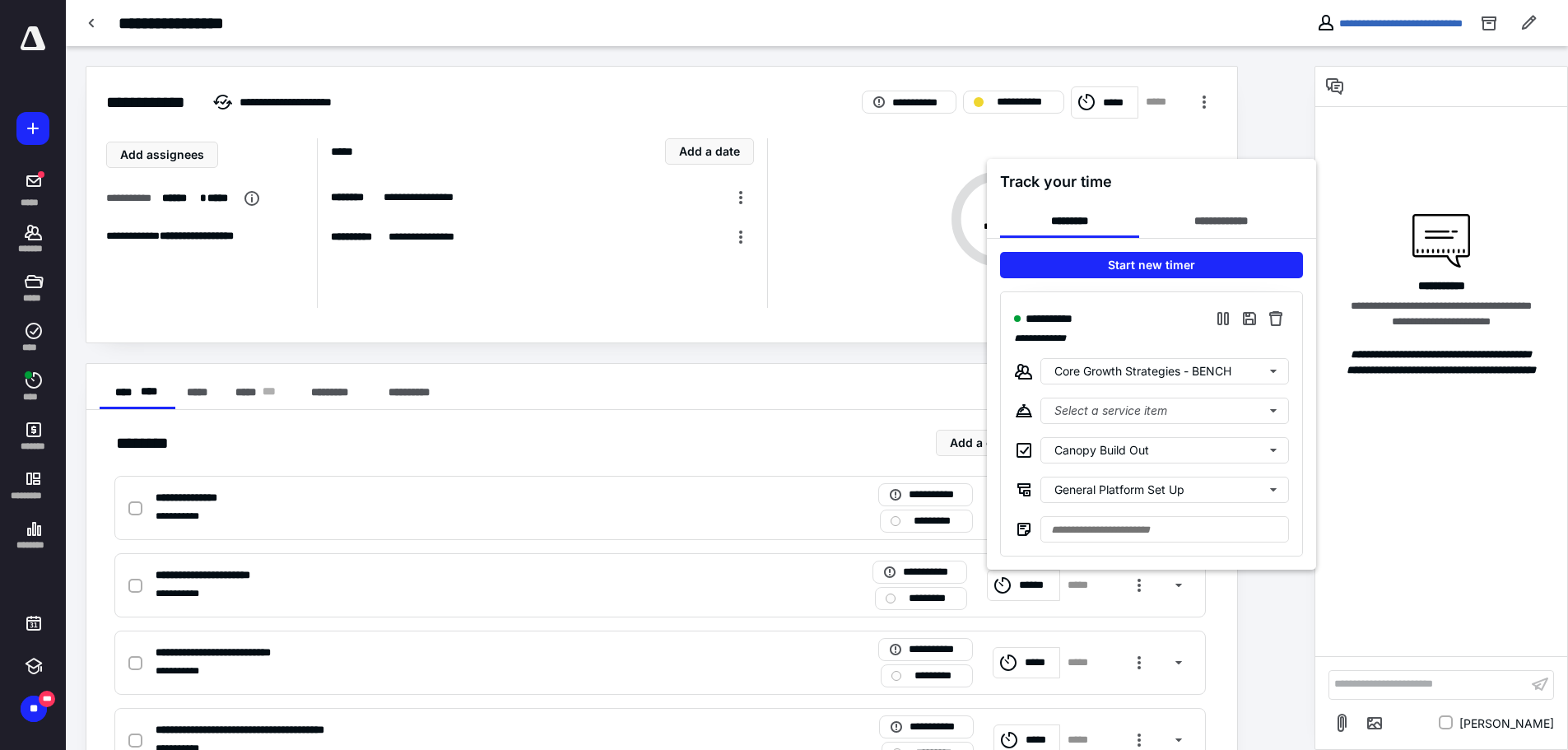 click at bounding box center (784, 375) 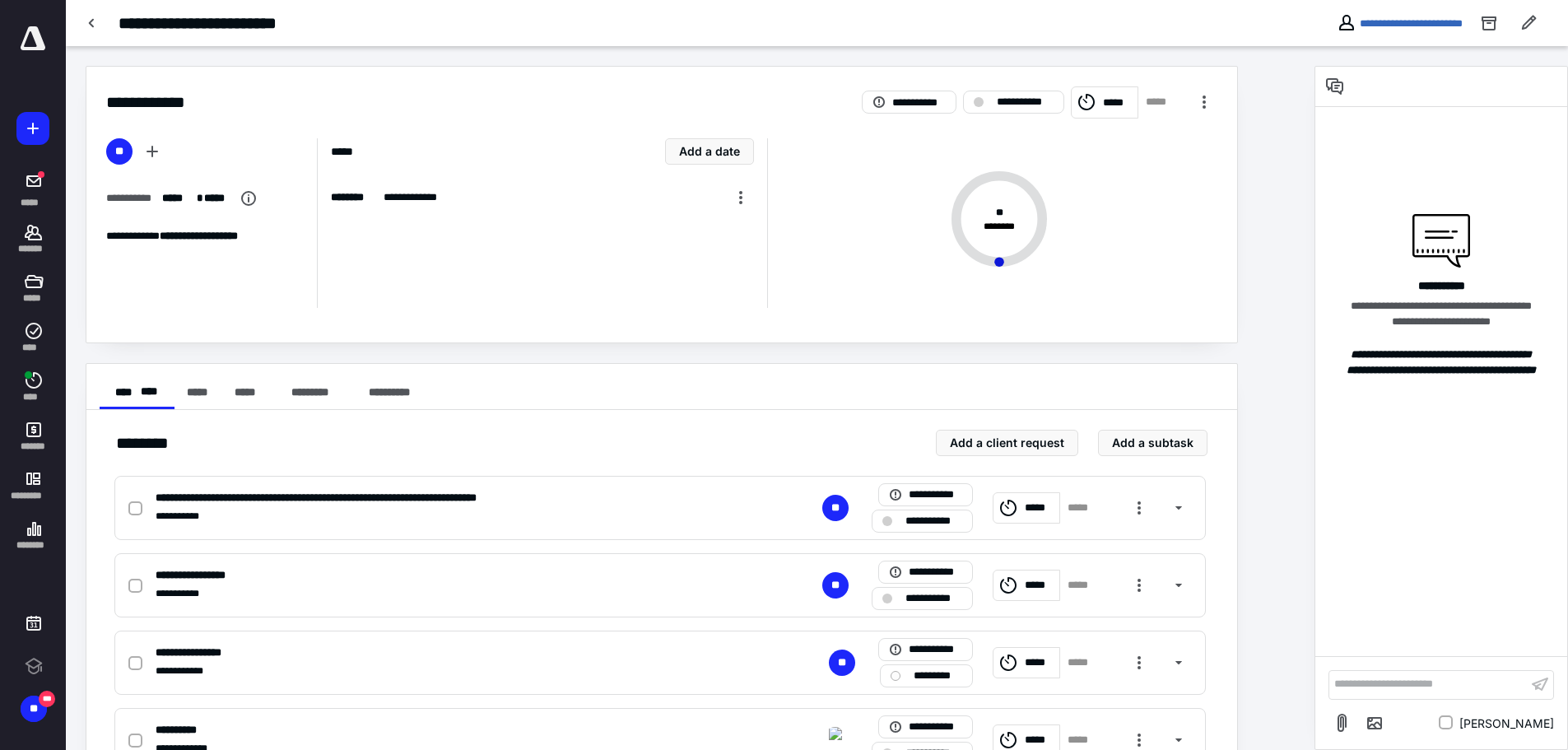 scroll, scrollTop: 0, scrollLeft: 0, axis: both 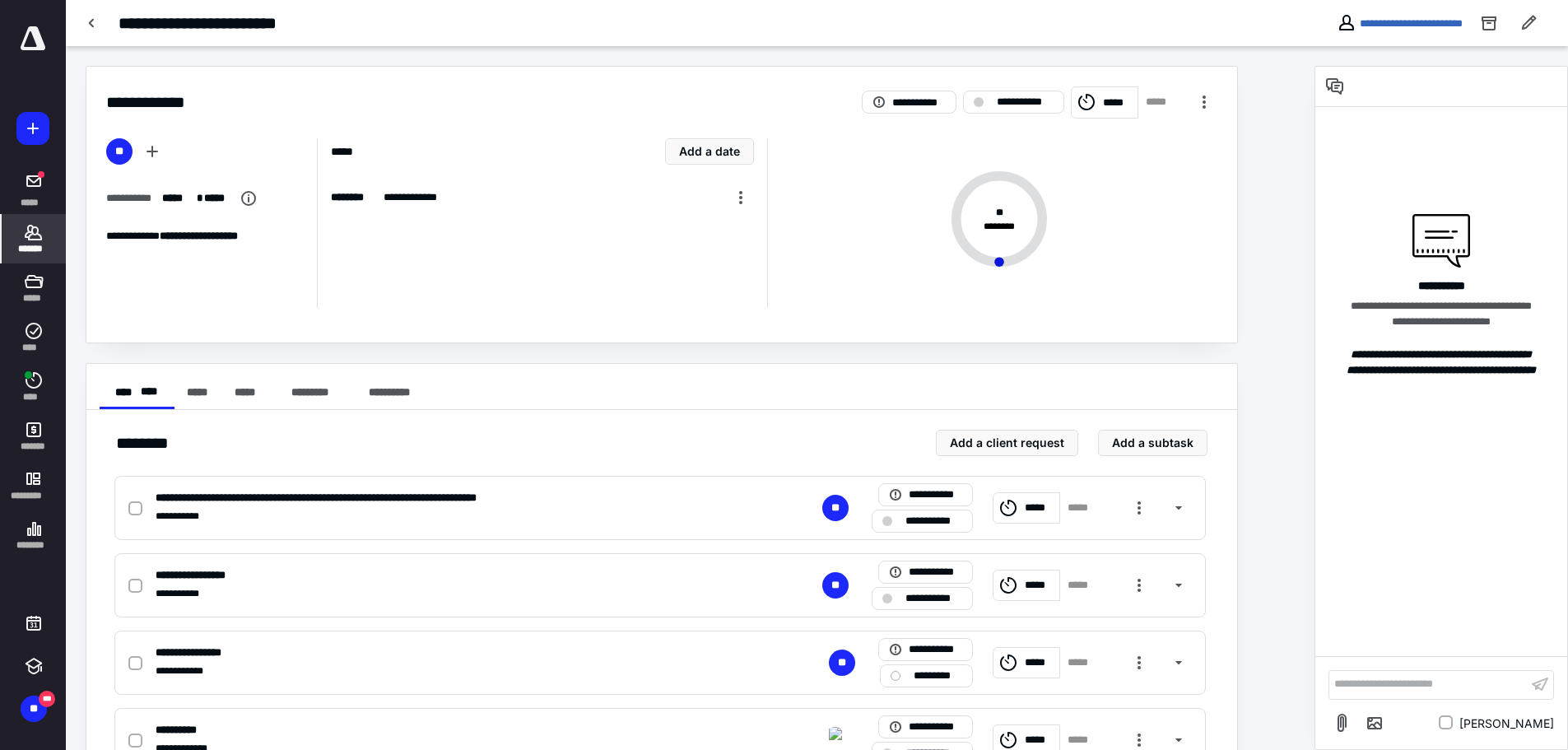 click on "*******" at bounding box center (34, 249) 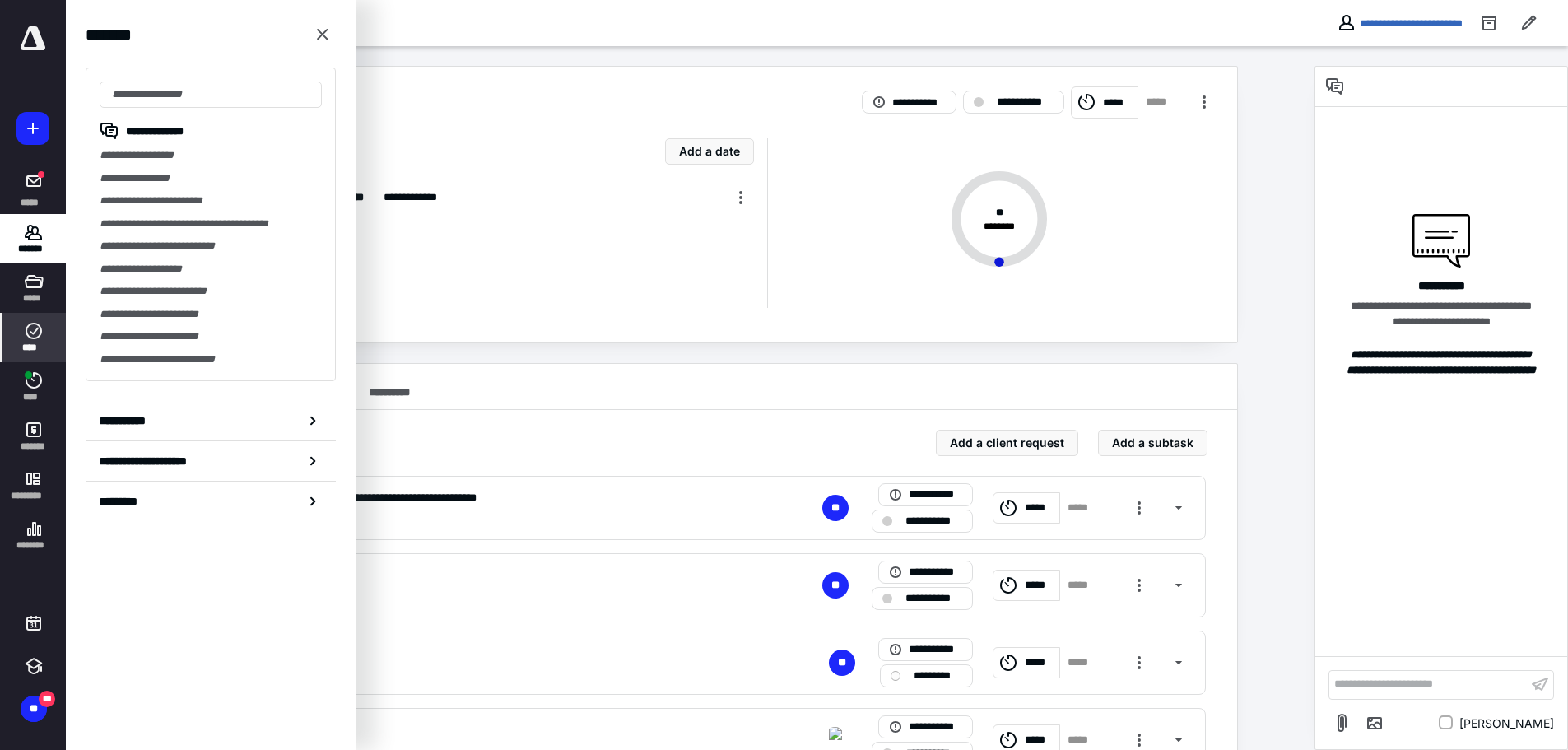 click 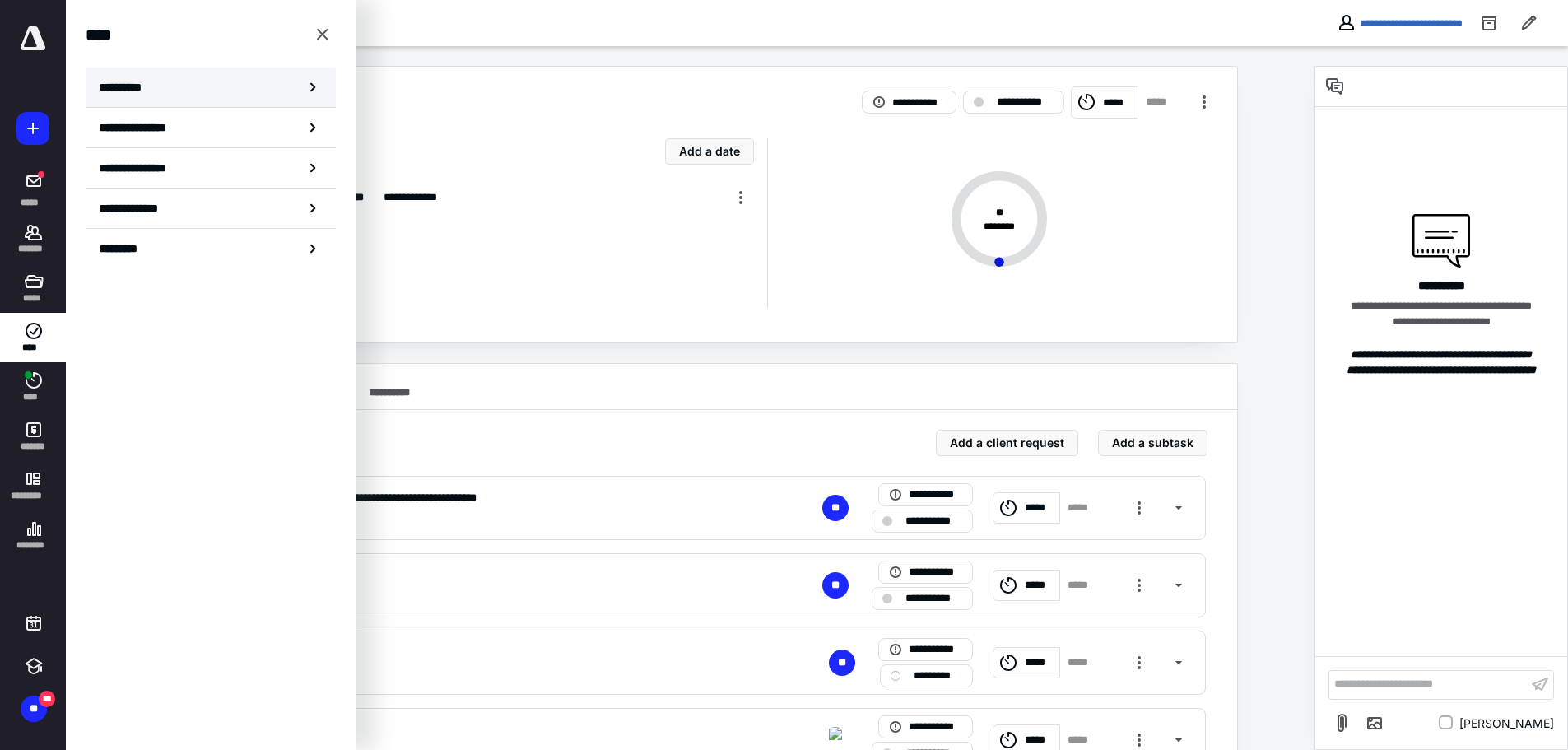 click on "**********" at bounding box center (211, 87) 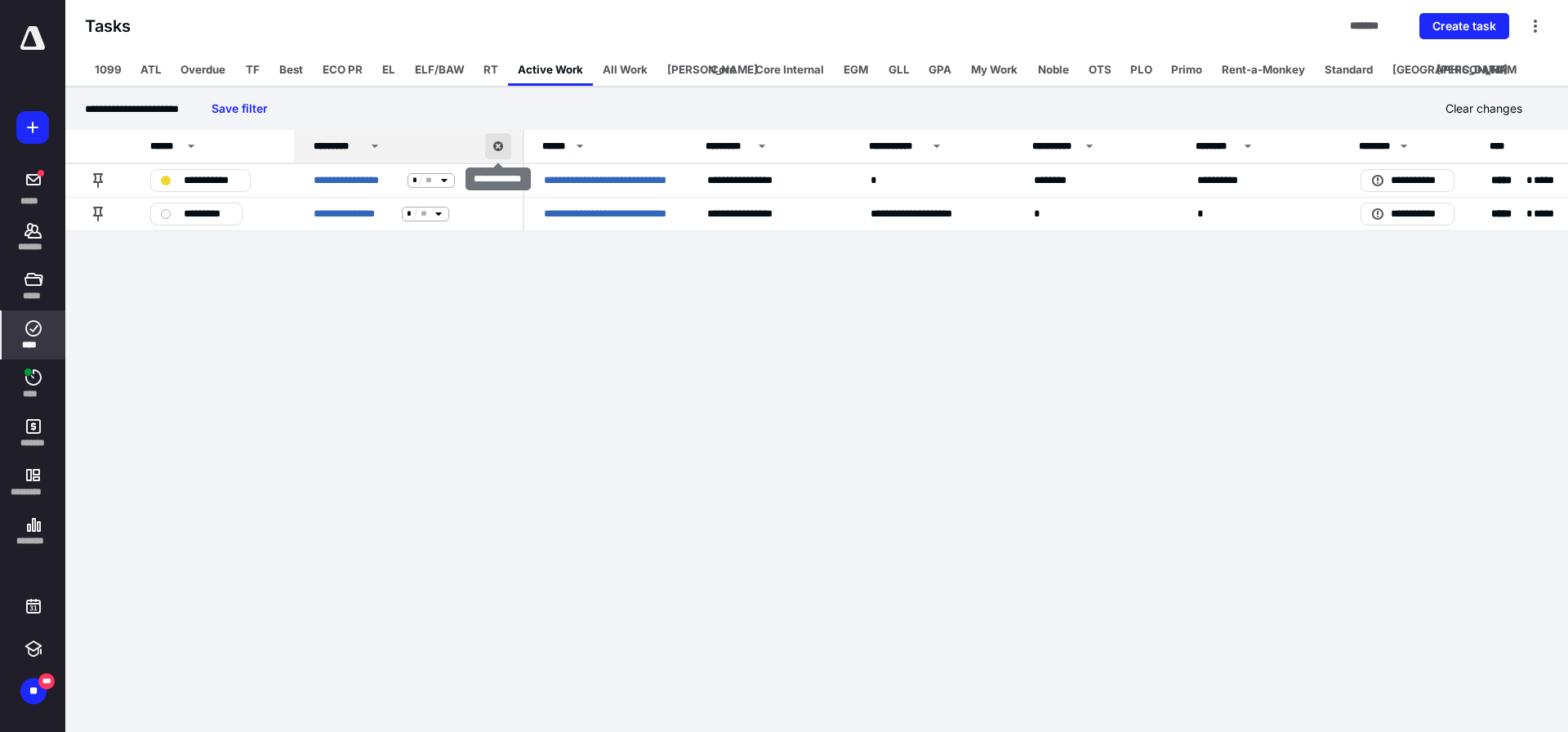 click at bounding box center (498, 146) 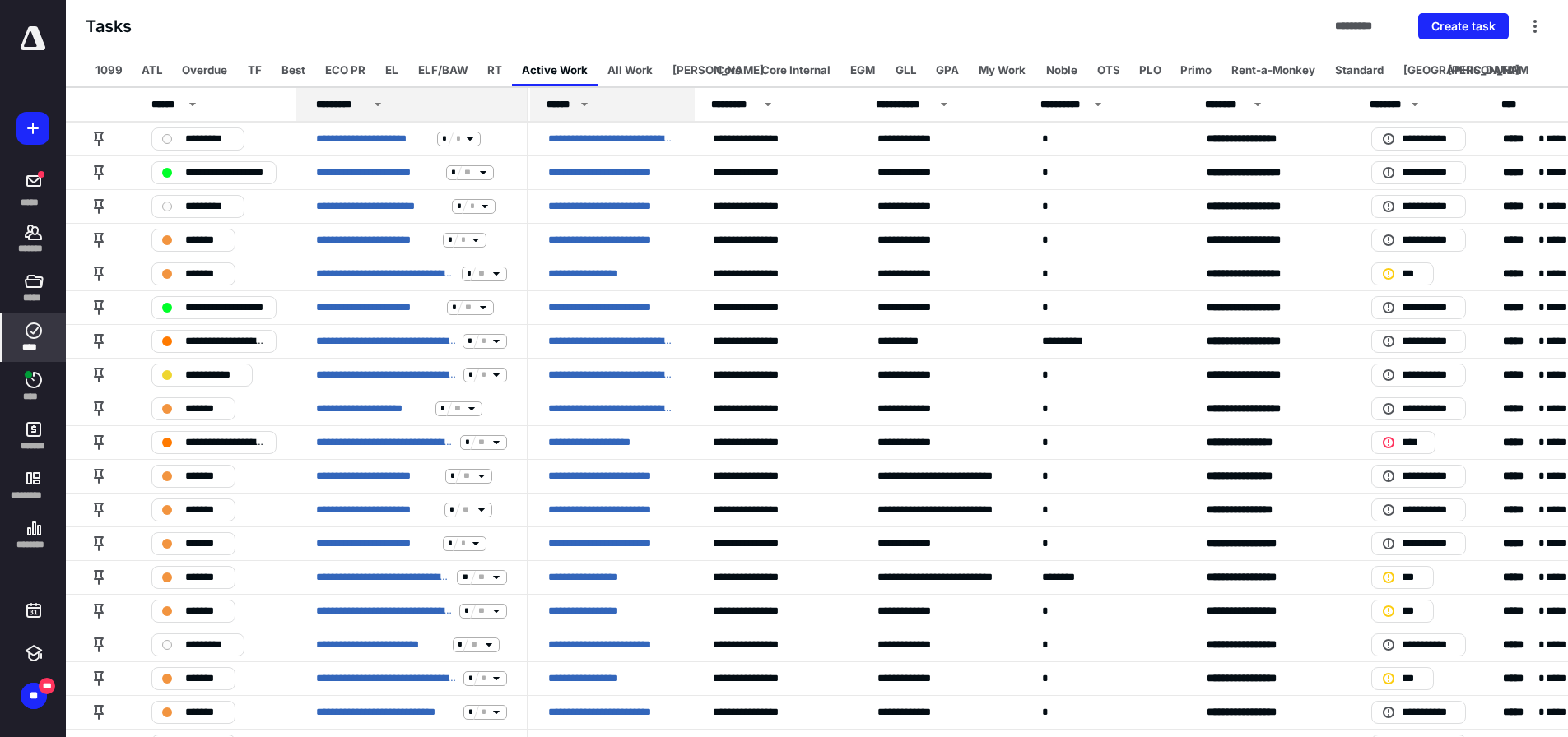click 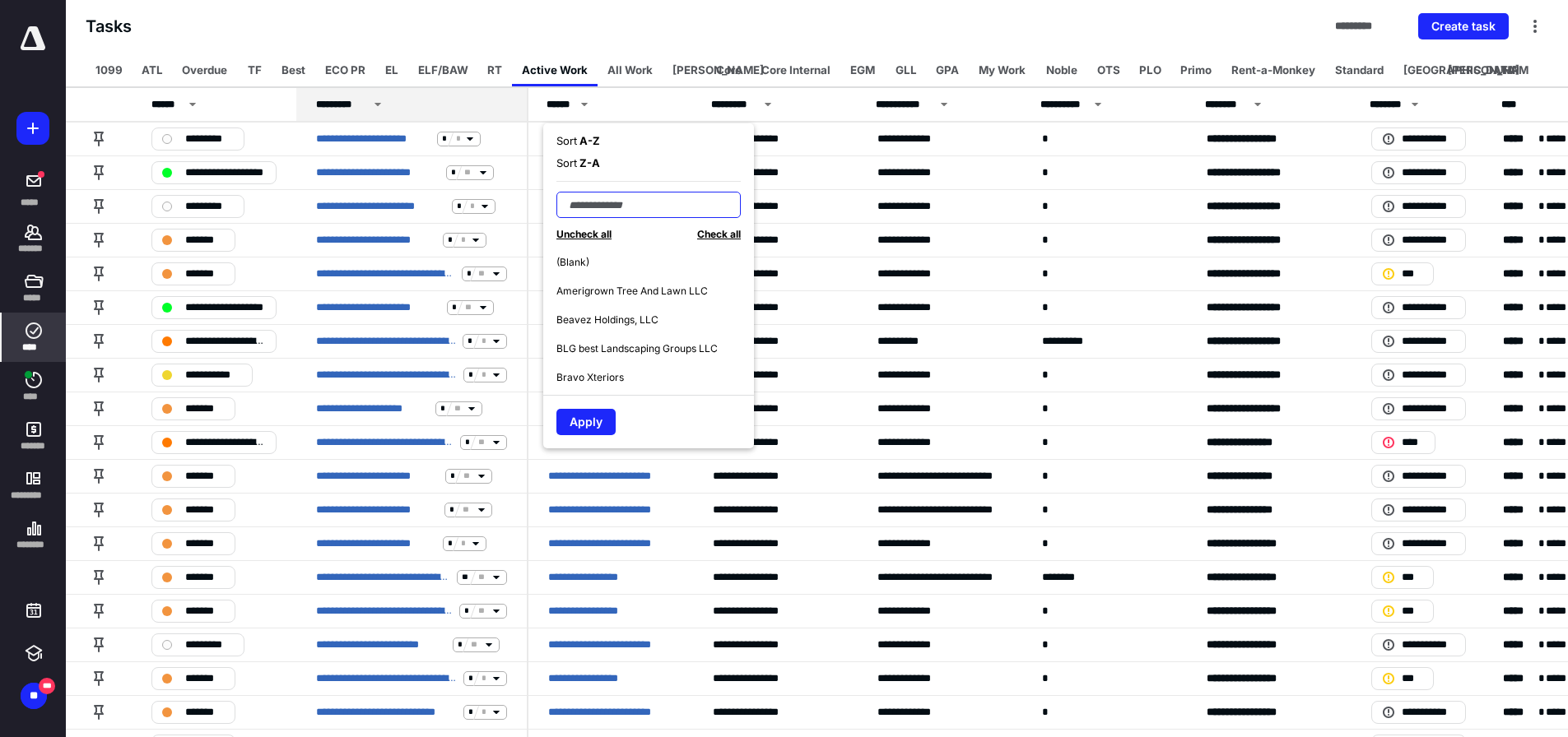 click at bounding box center (649, 205) 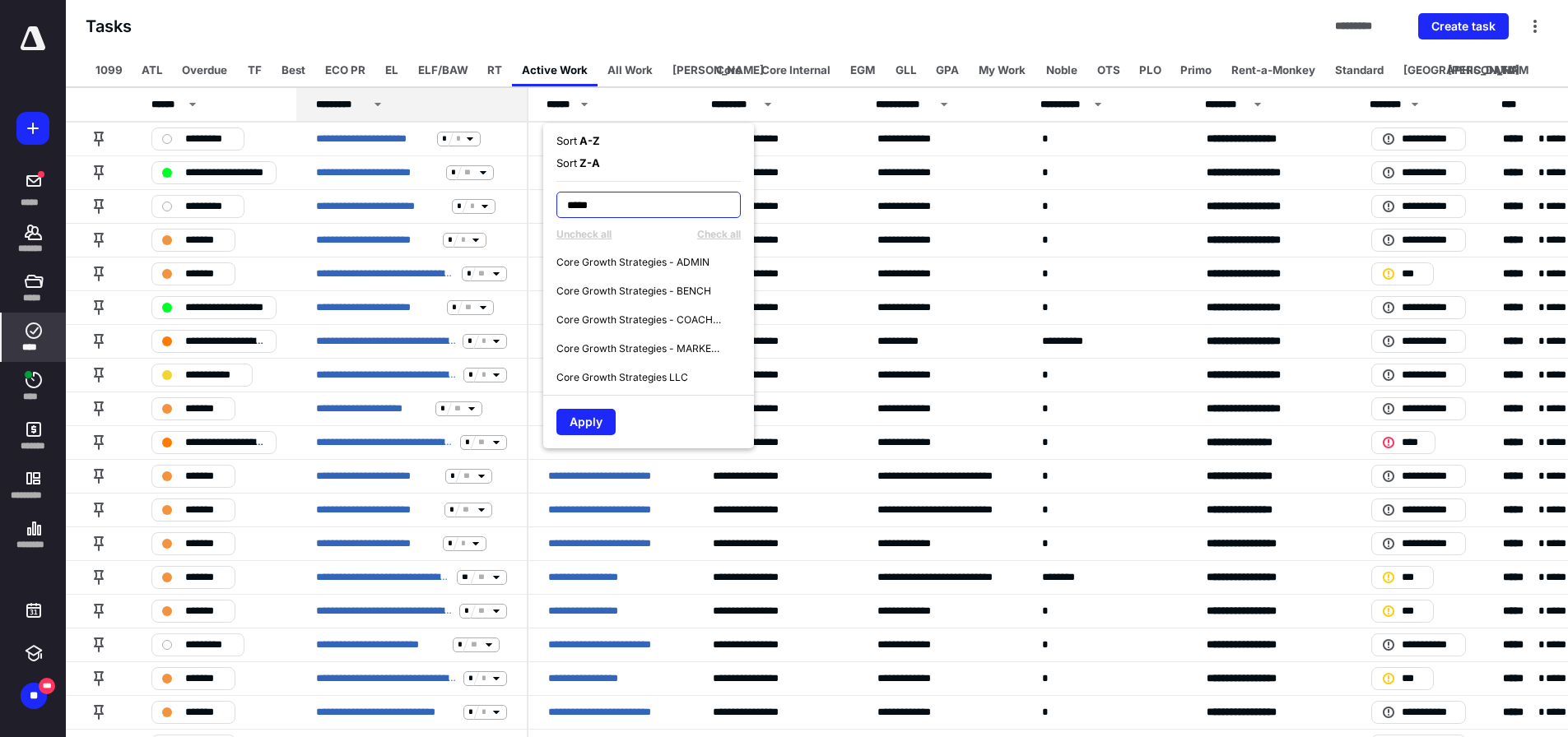 type on "****" 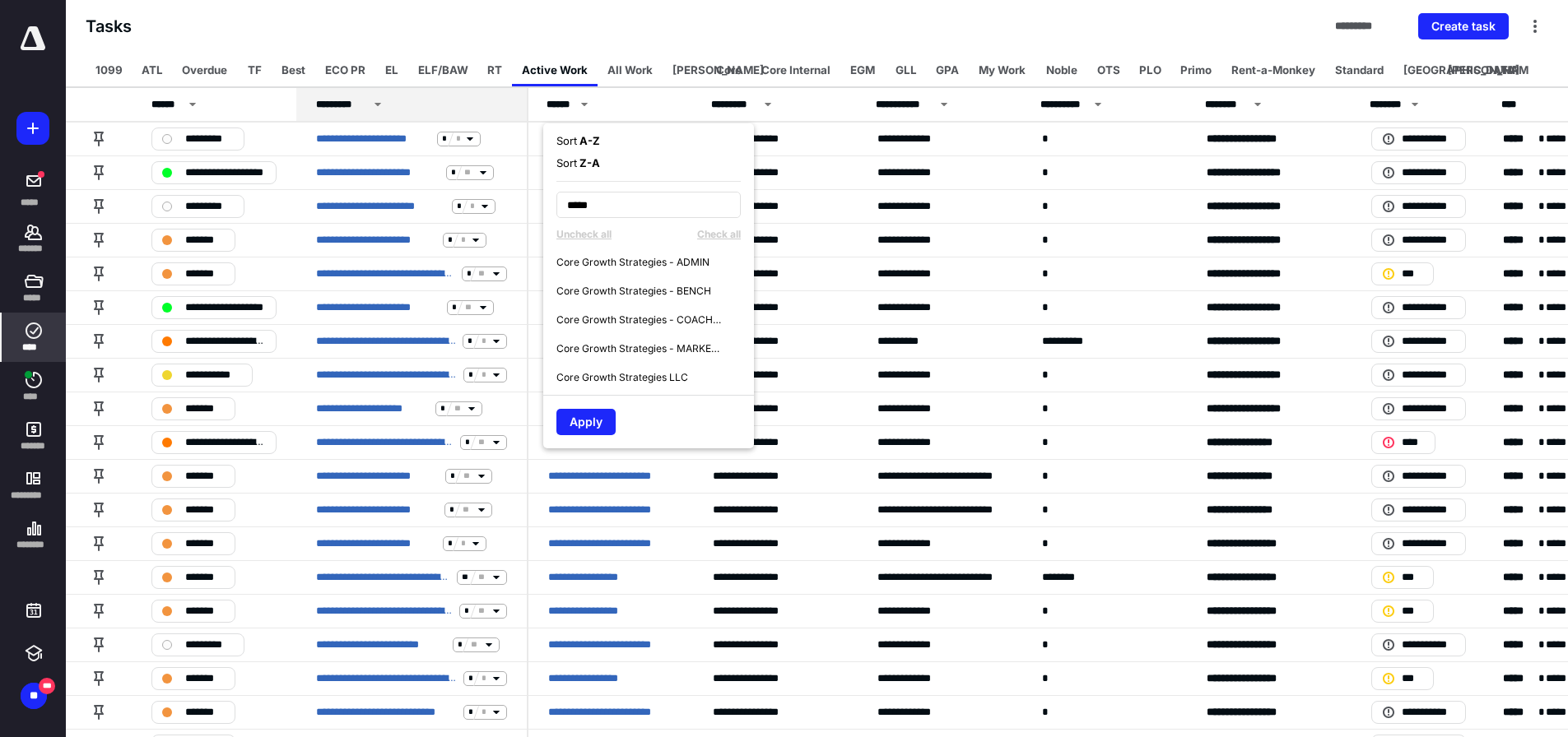 click on "Core Growth Strategies LLC" at bounding box center [655, 377] 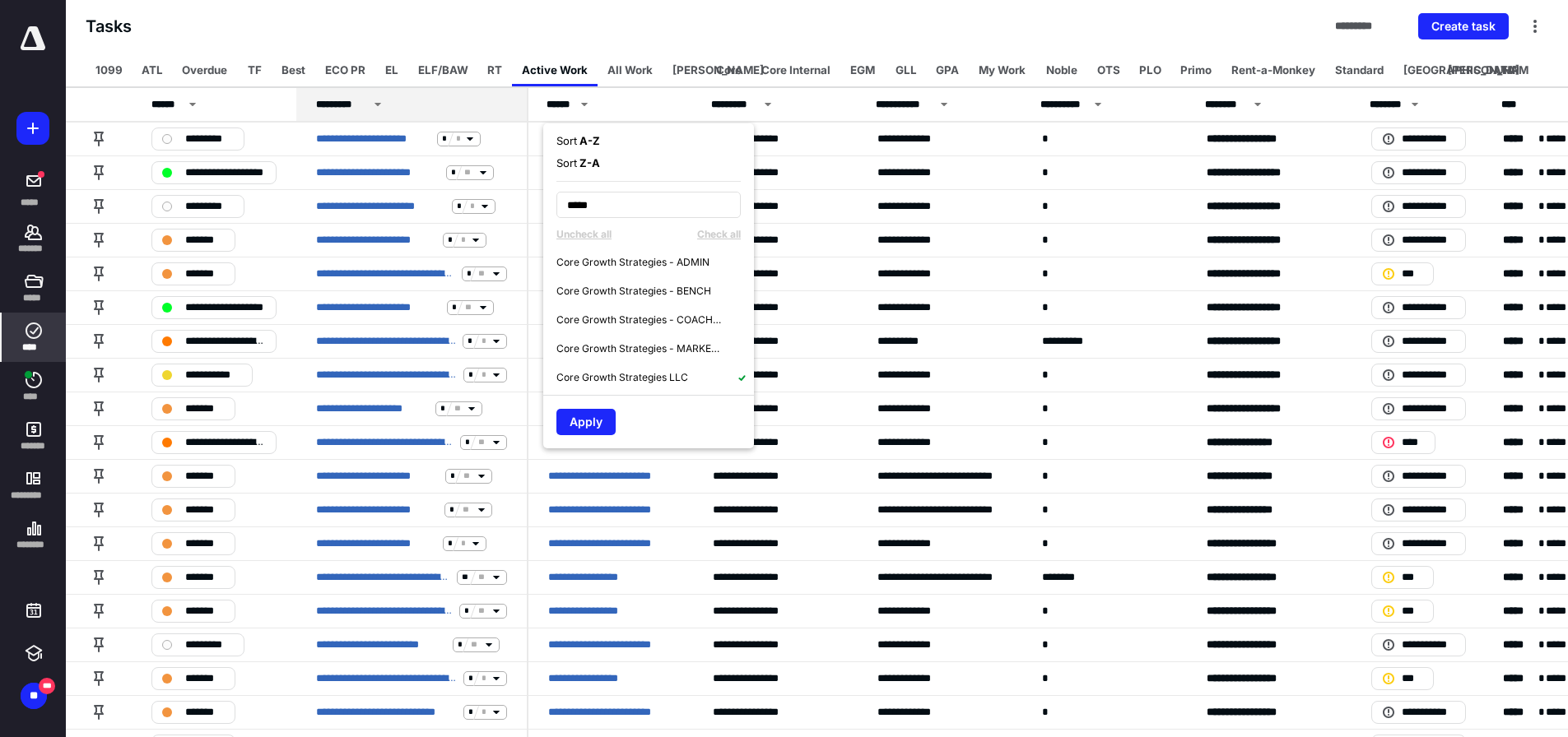 click on "Core Growth Strategies - ADMIN" at bounding box center [633, 262] 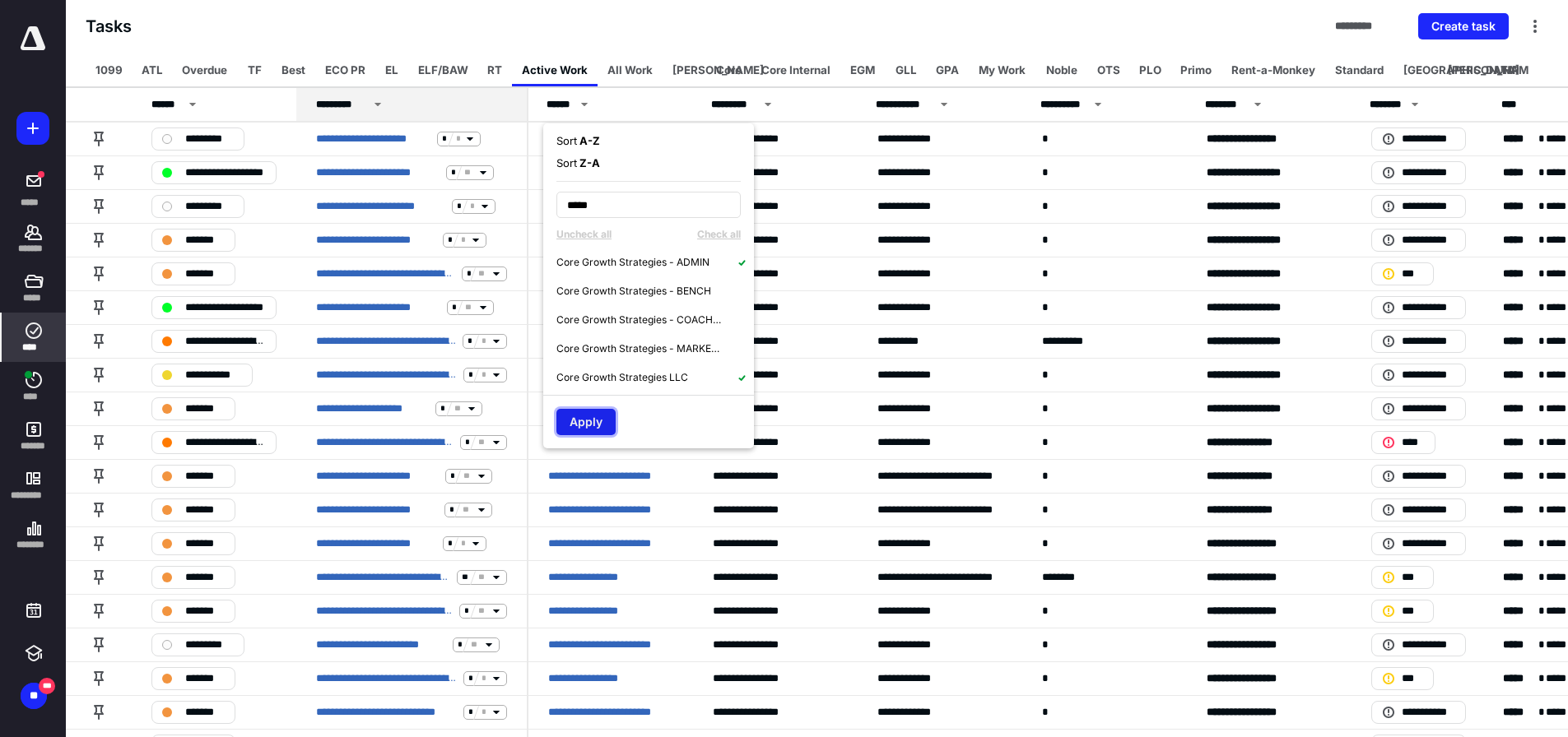 click on "Apply" at bounding box center (586, 422) 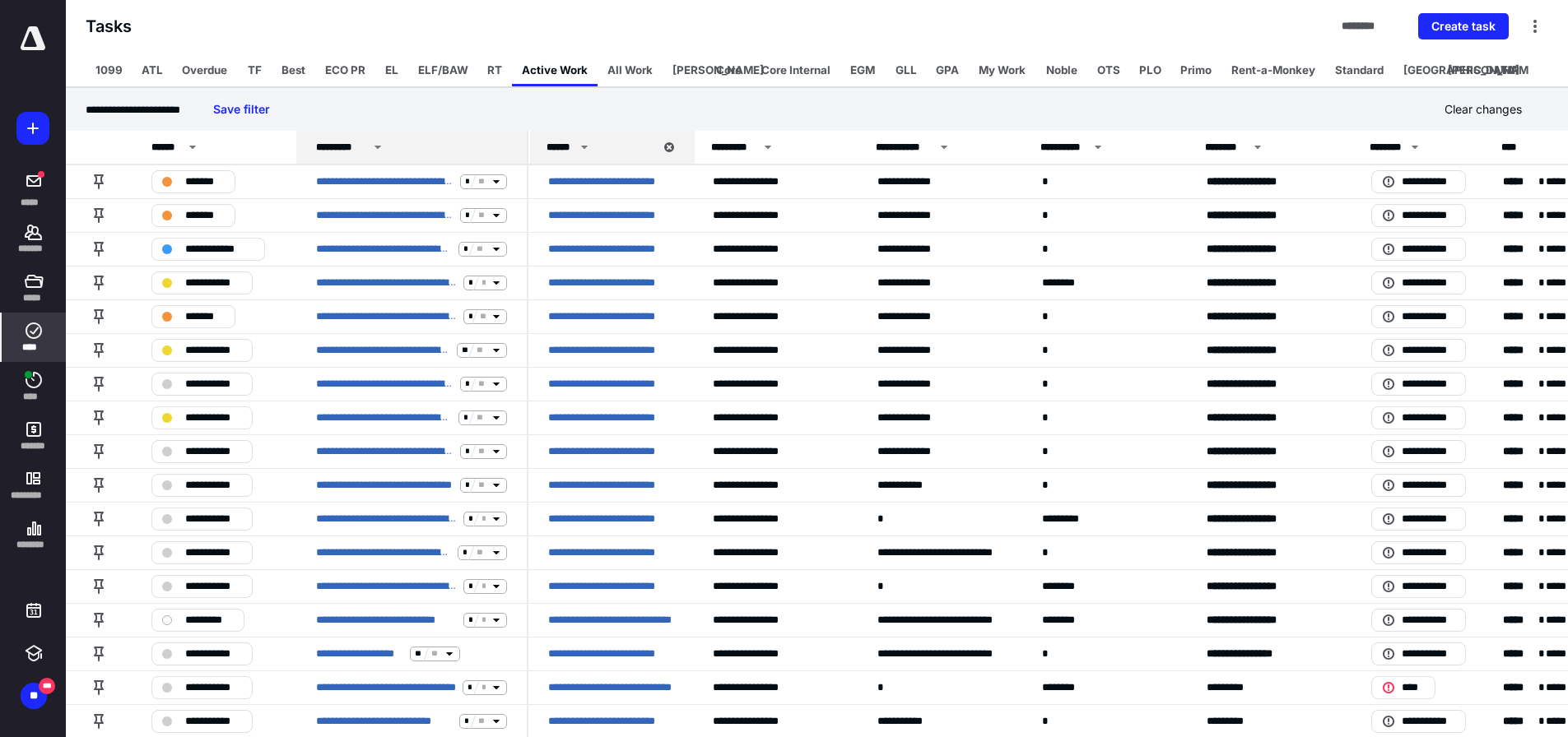 click on "*********" at bounding box center [342, 147] 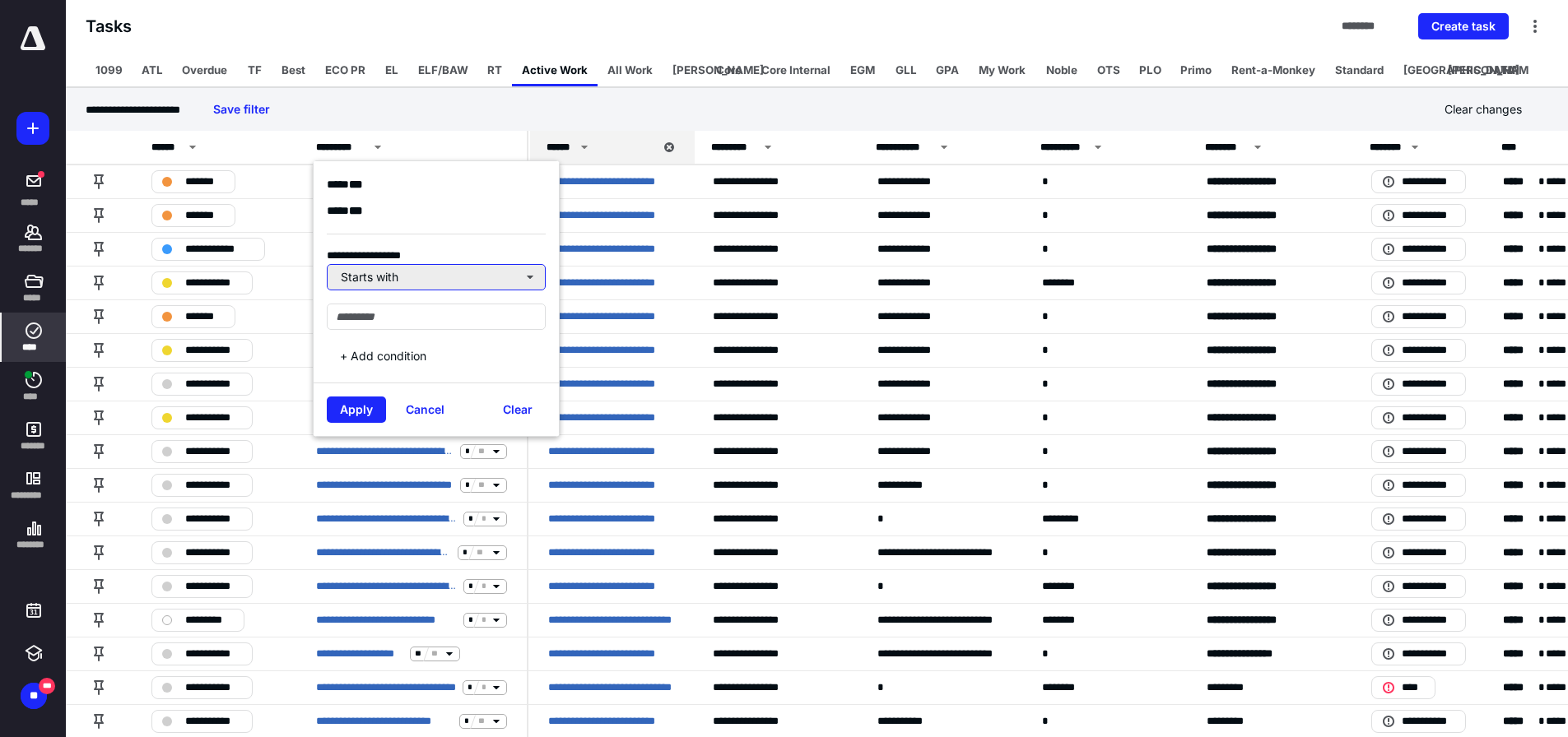 click on "Starts with" at bounding box center (436, 277) 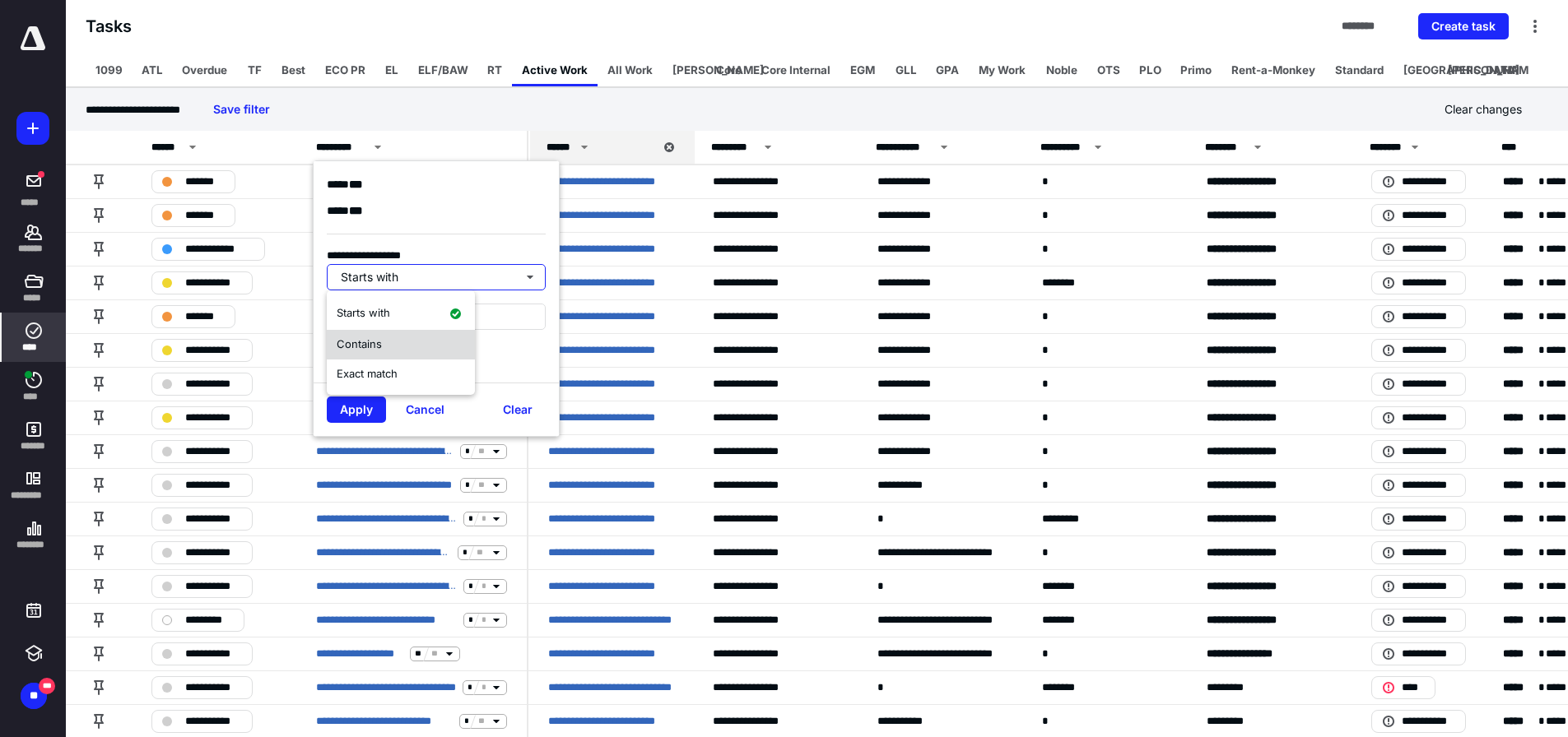 click on "Contains" at bounding box center [401, 345] 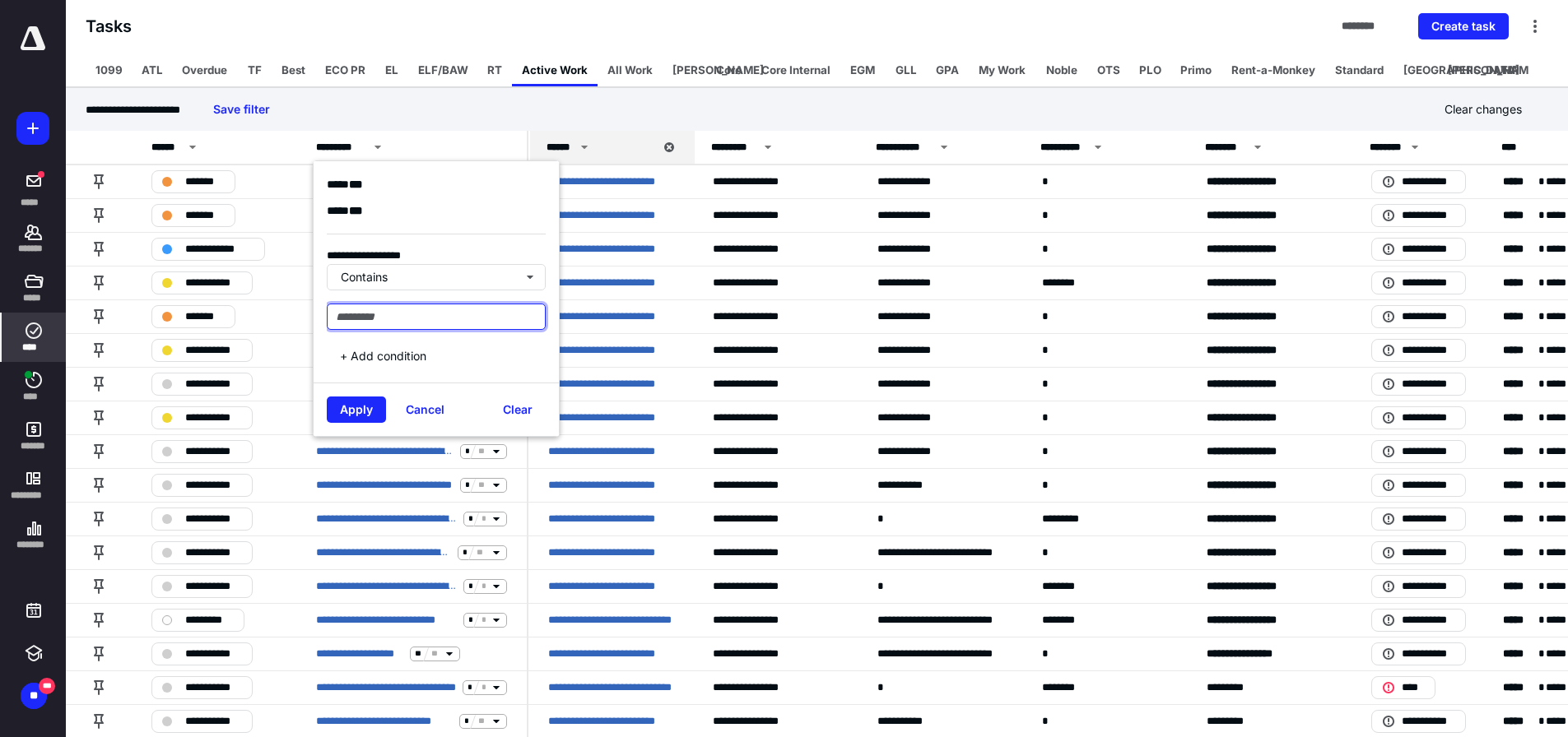 click at bounding box center [436, 317] 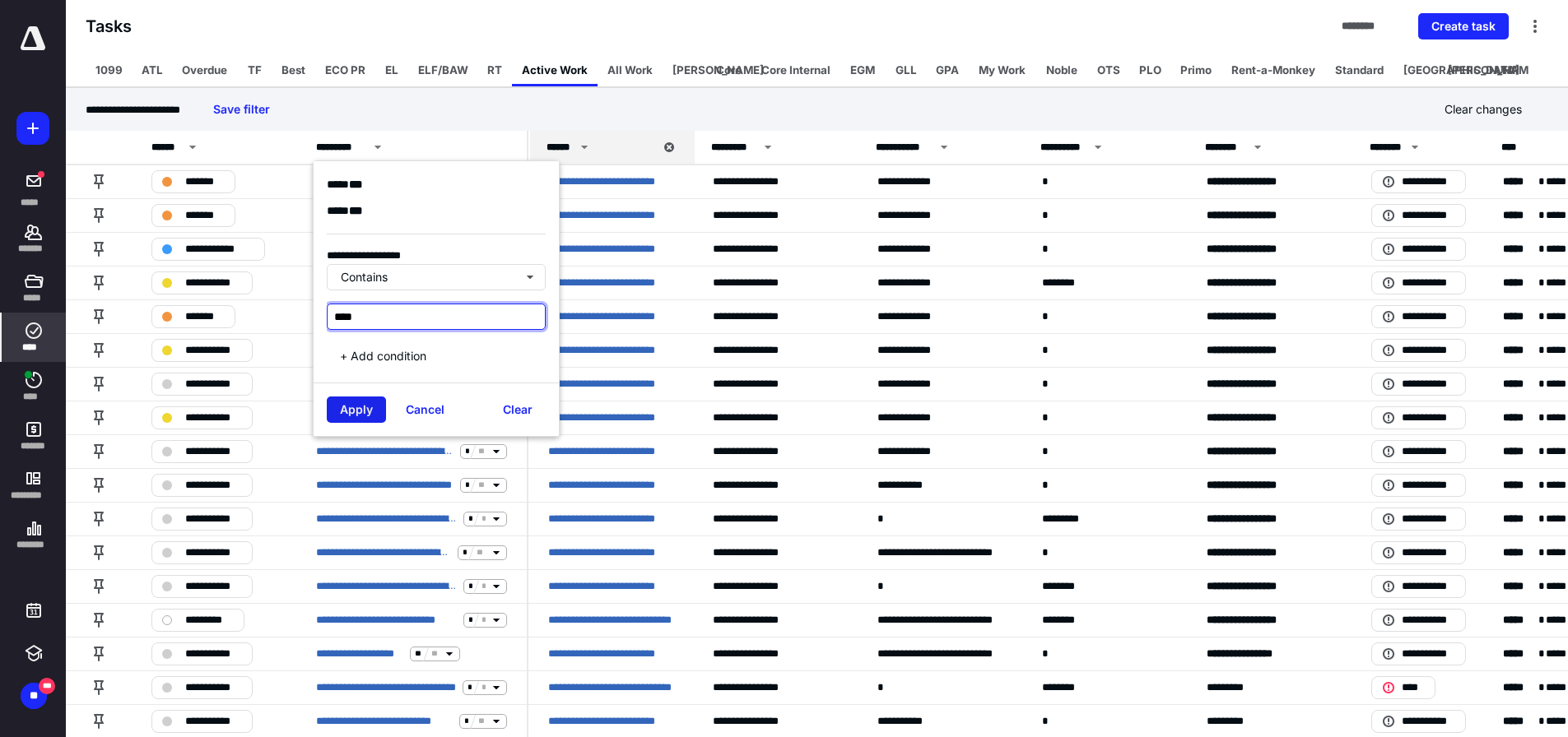 type on "****" 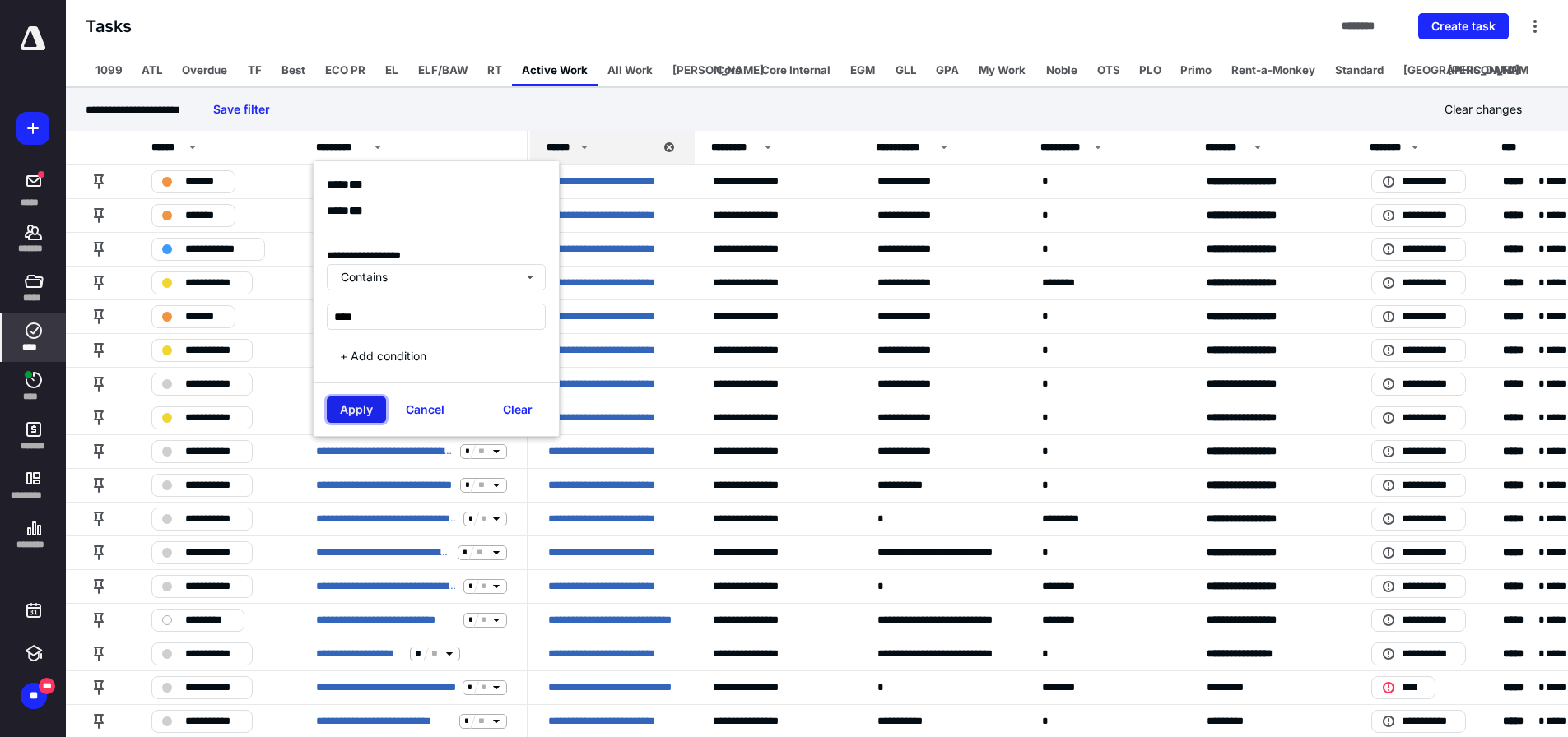 click on "Apply" at bounding box center [356, 410] 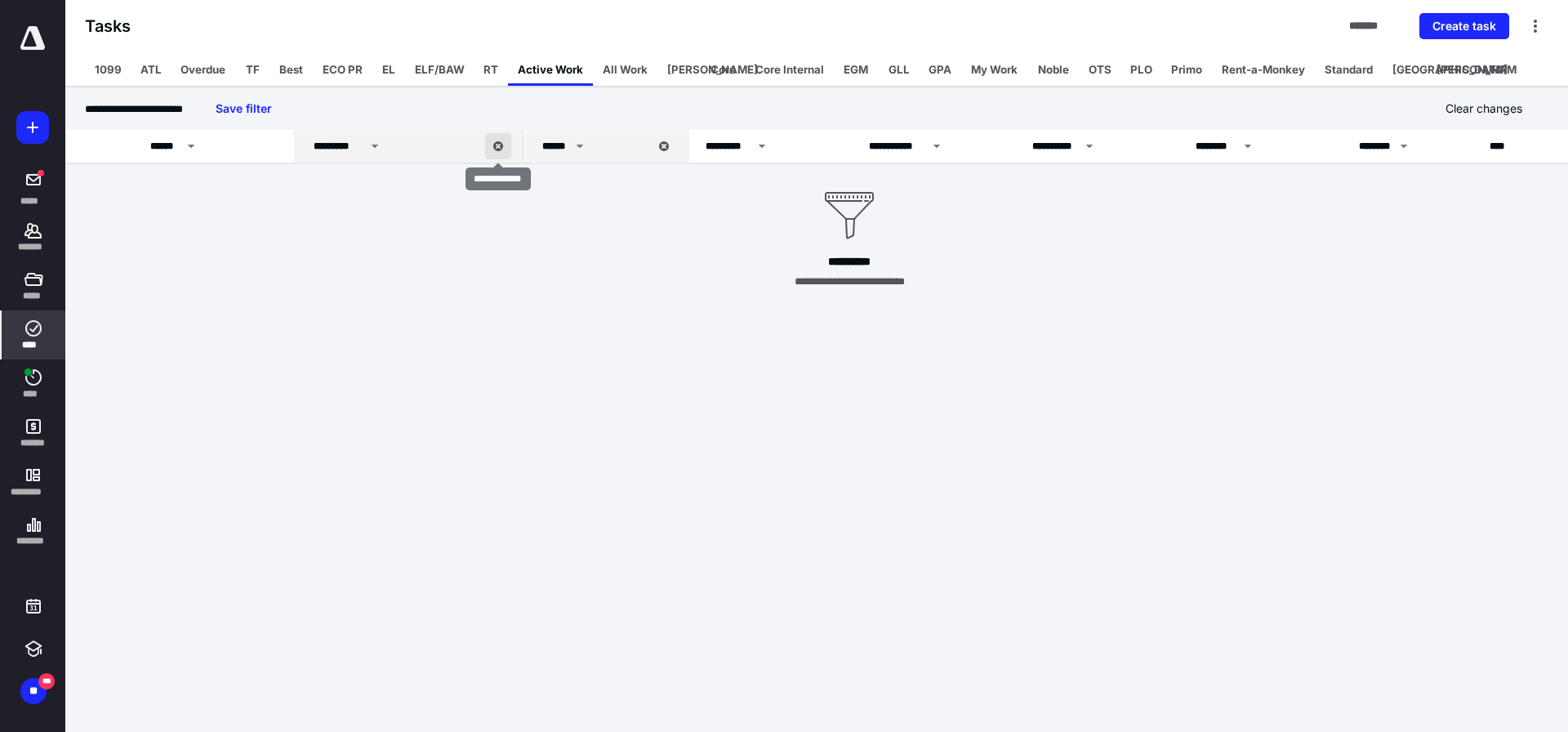 click at bounding box center [498, 146] 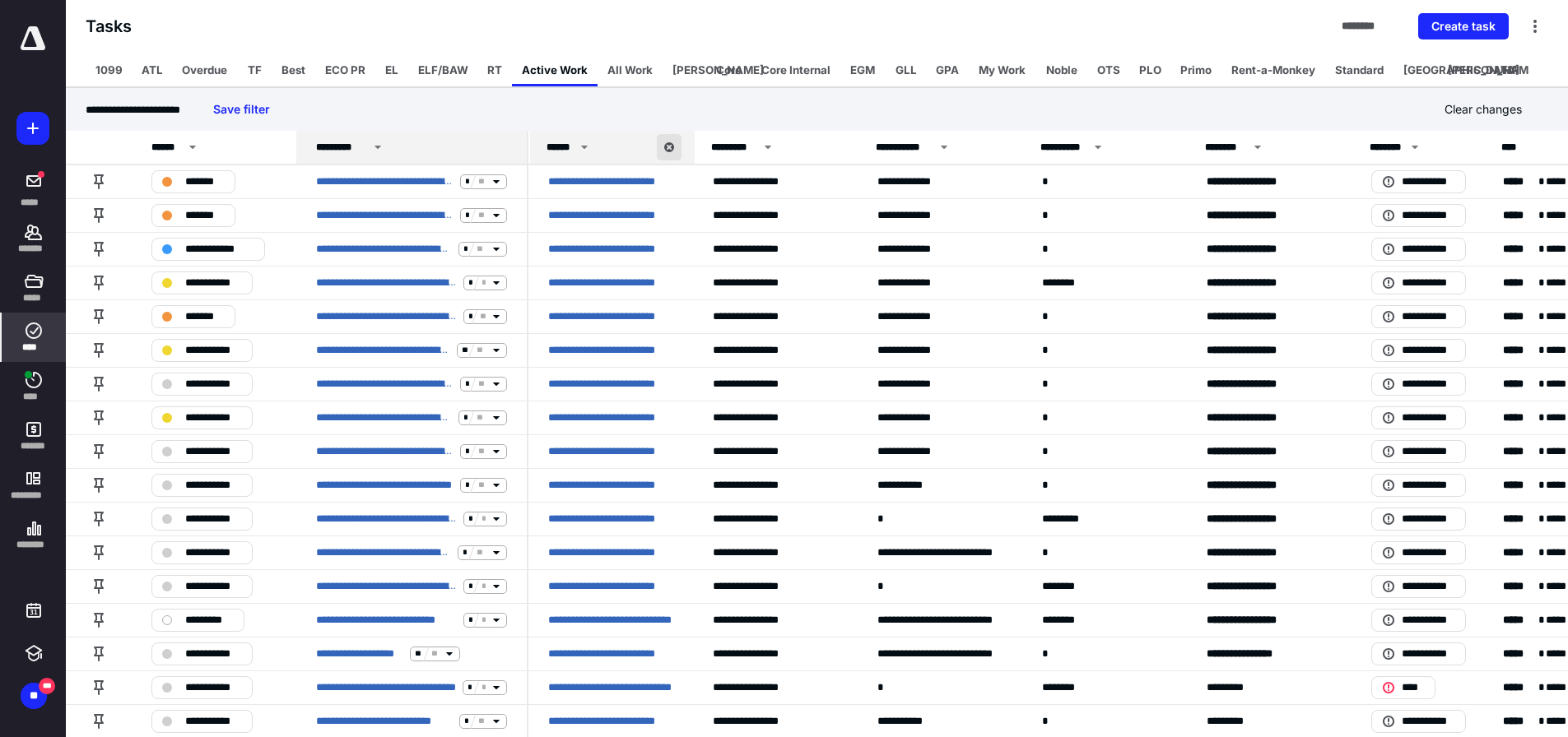 click at bounding box center [669, 147] 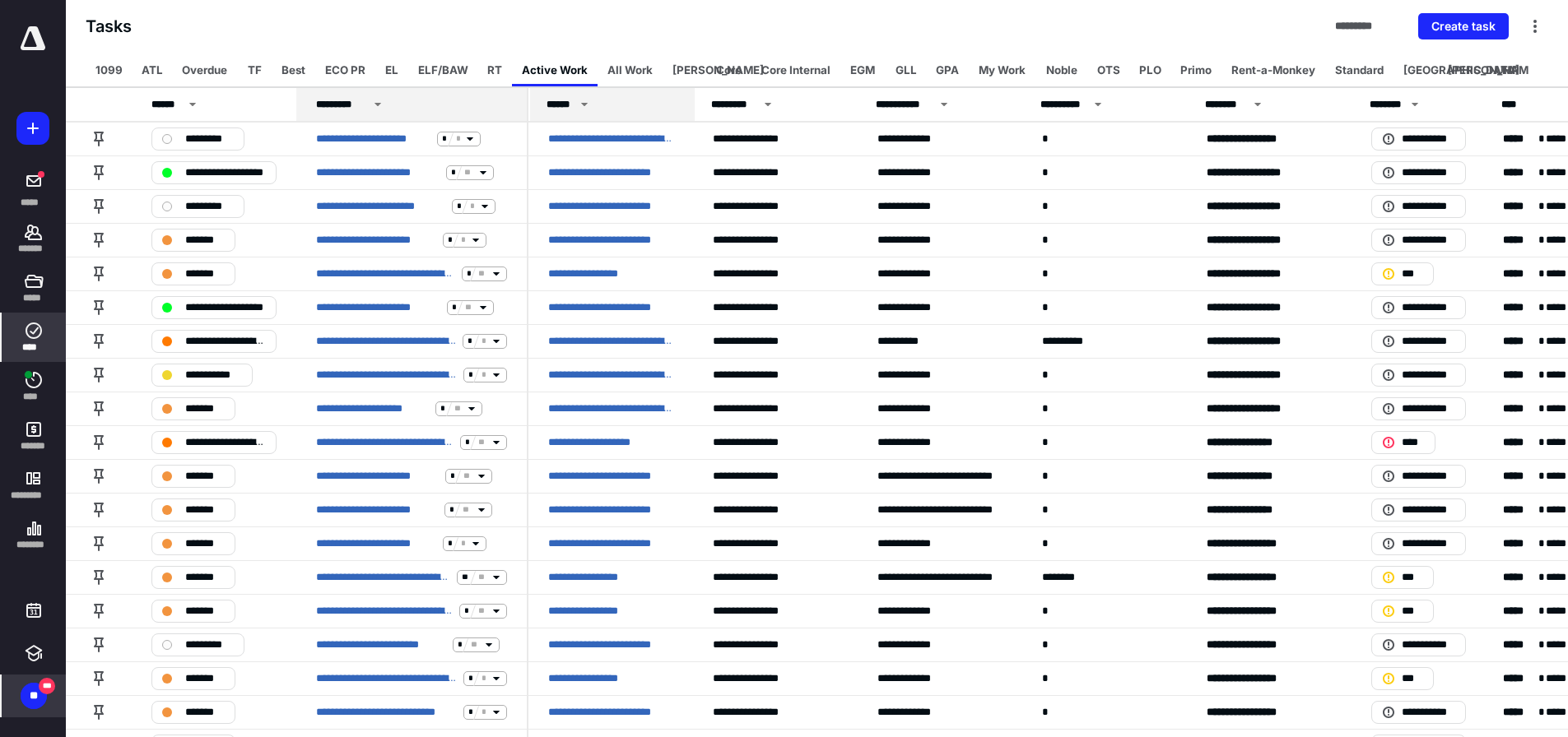click on "**" at bounding box center [34, 696] 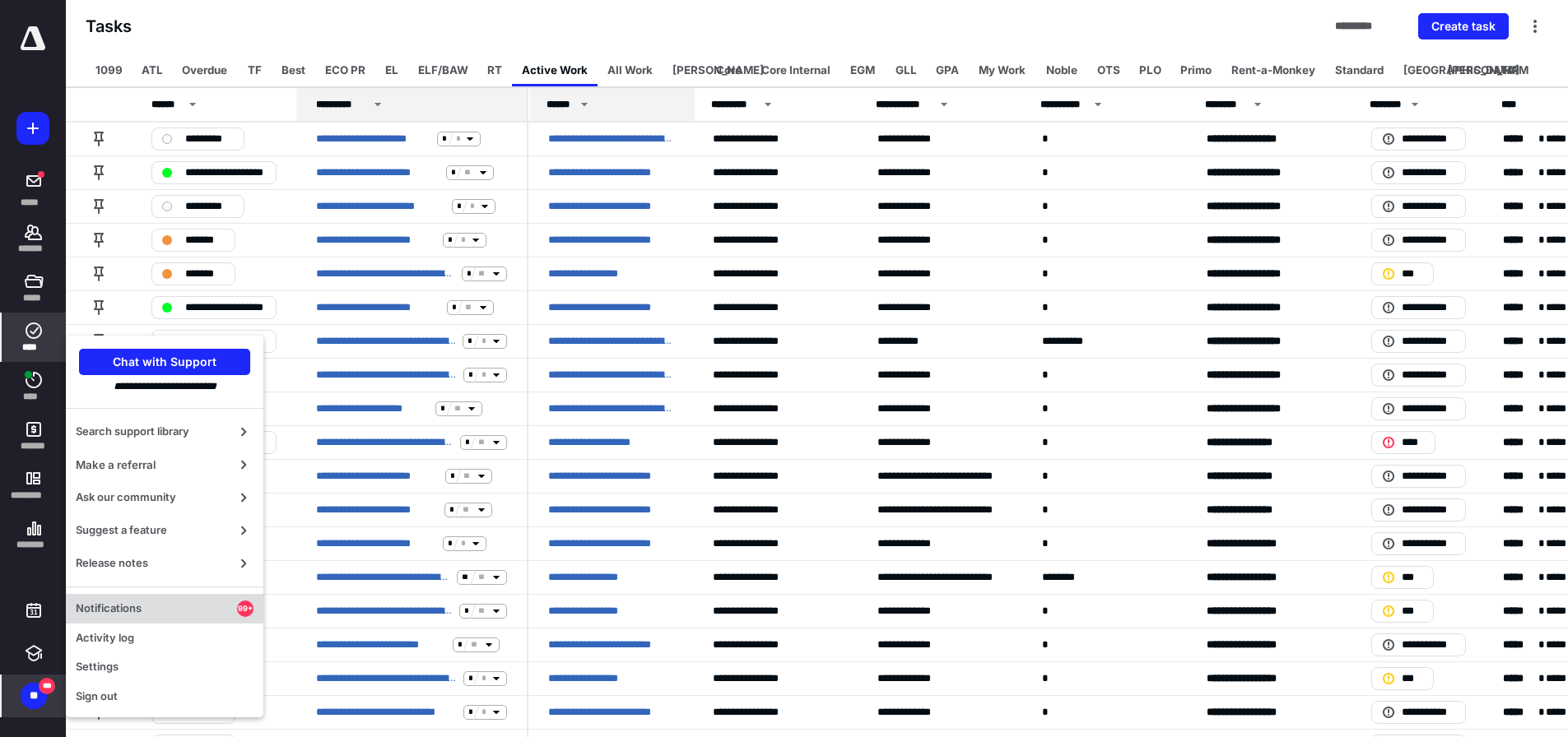 click on "Notifications" at bounding box center [156, 609] 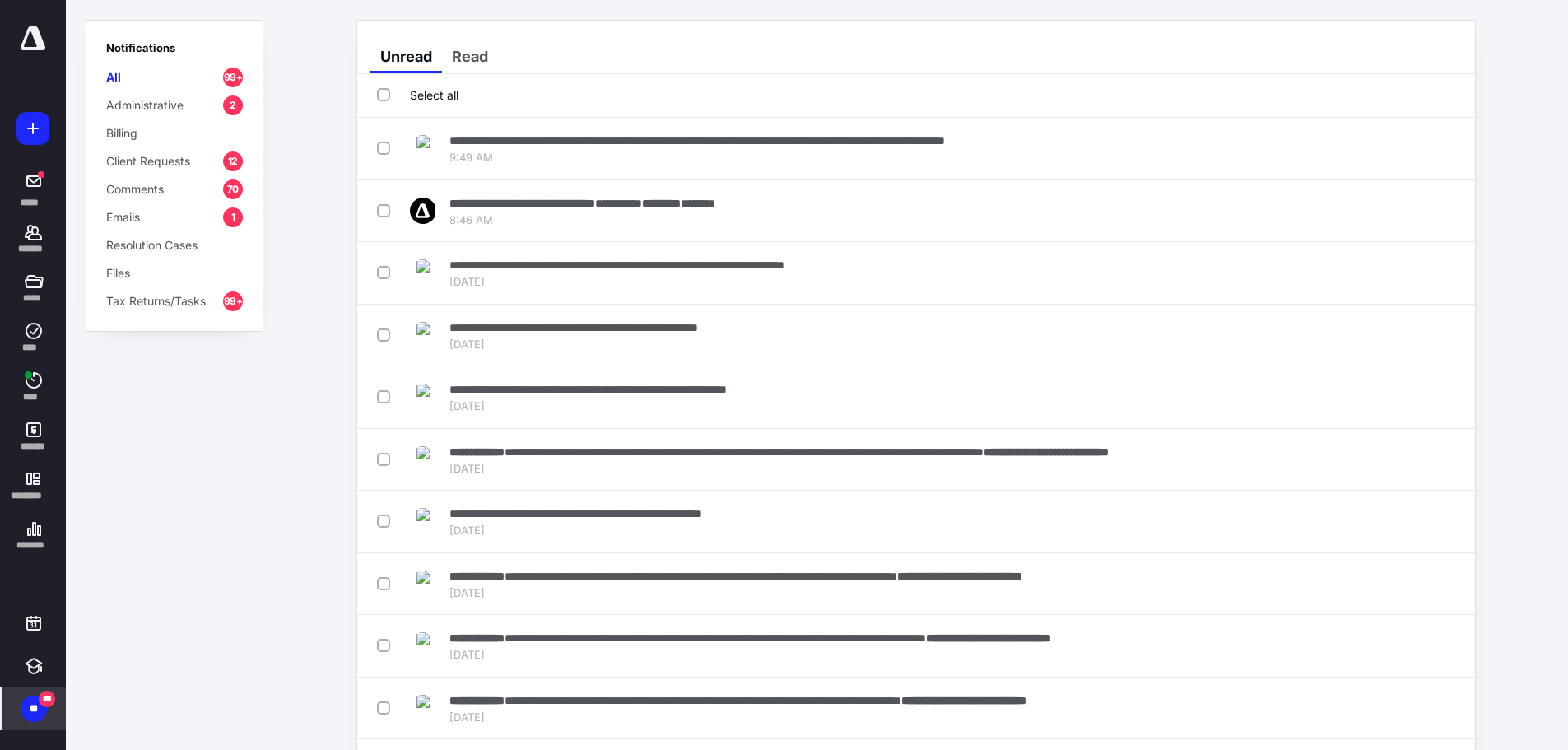 click on "Select all" at bounding box center (916, 95) 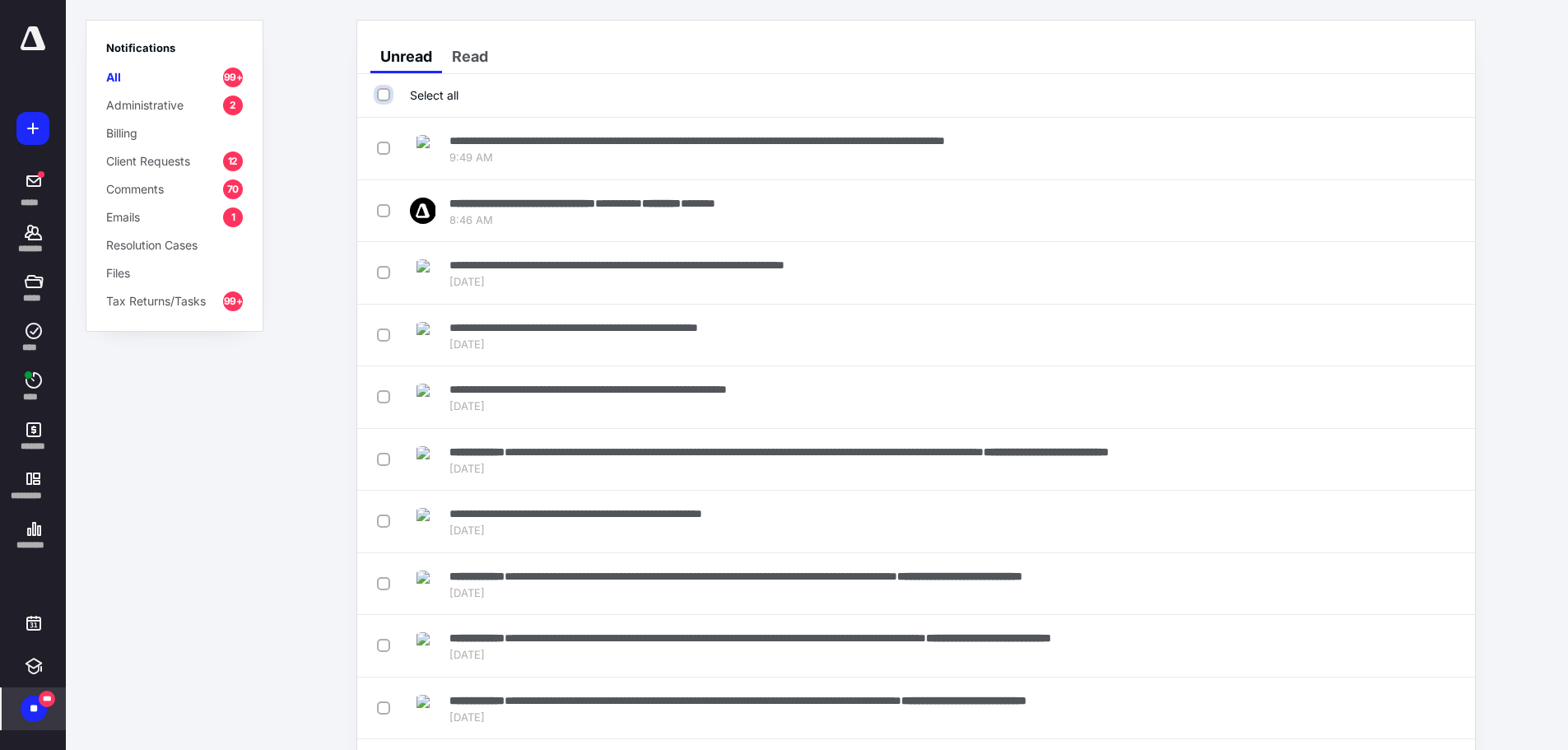 click on "Select all" at bounding box center [385, 95] 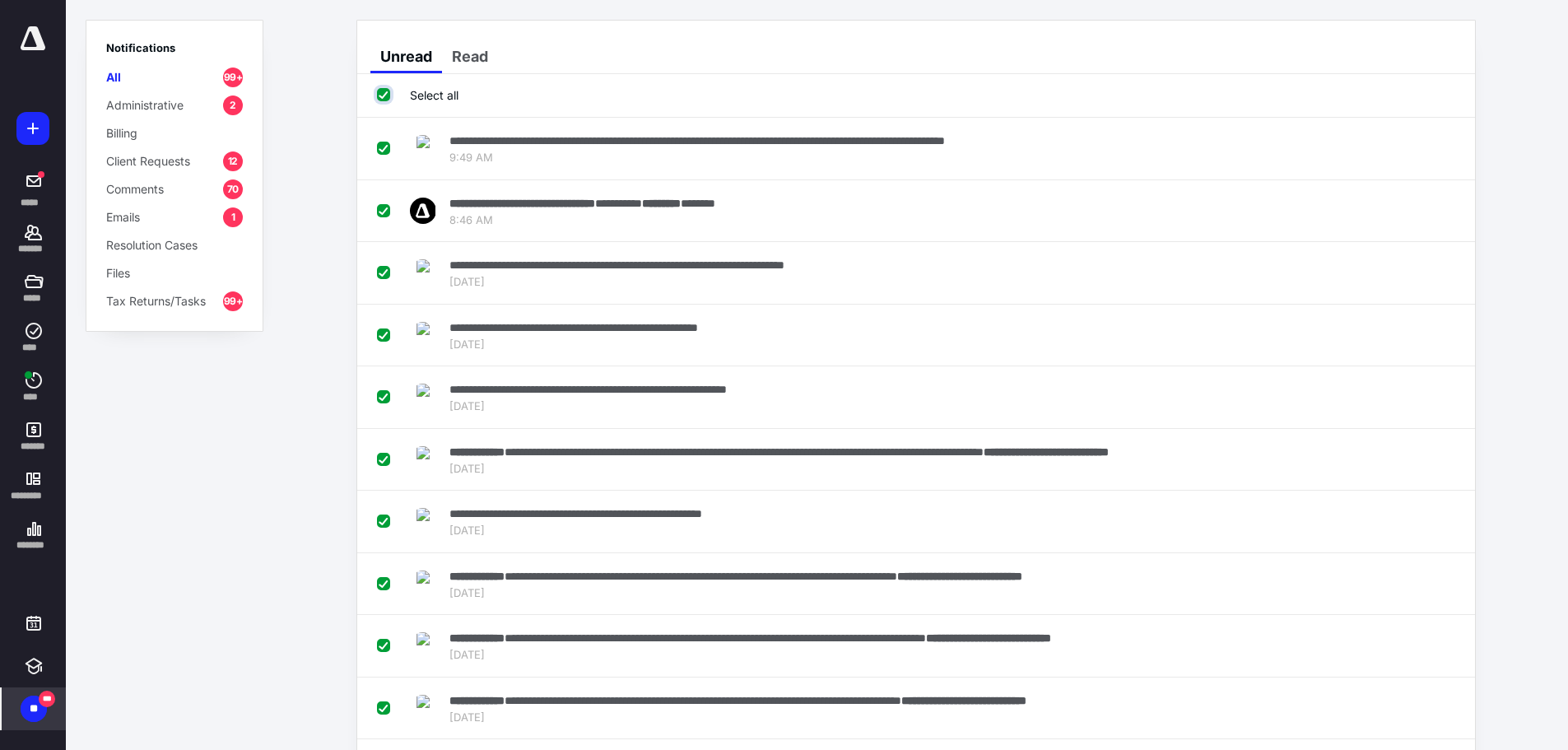 checkbox on "true" 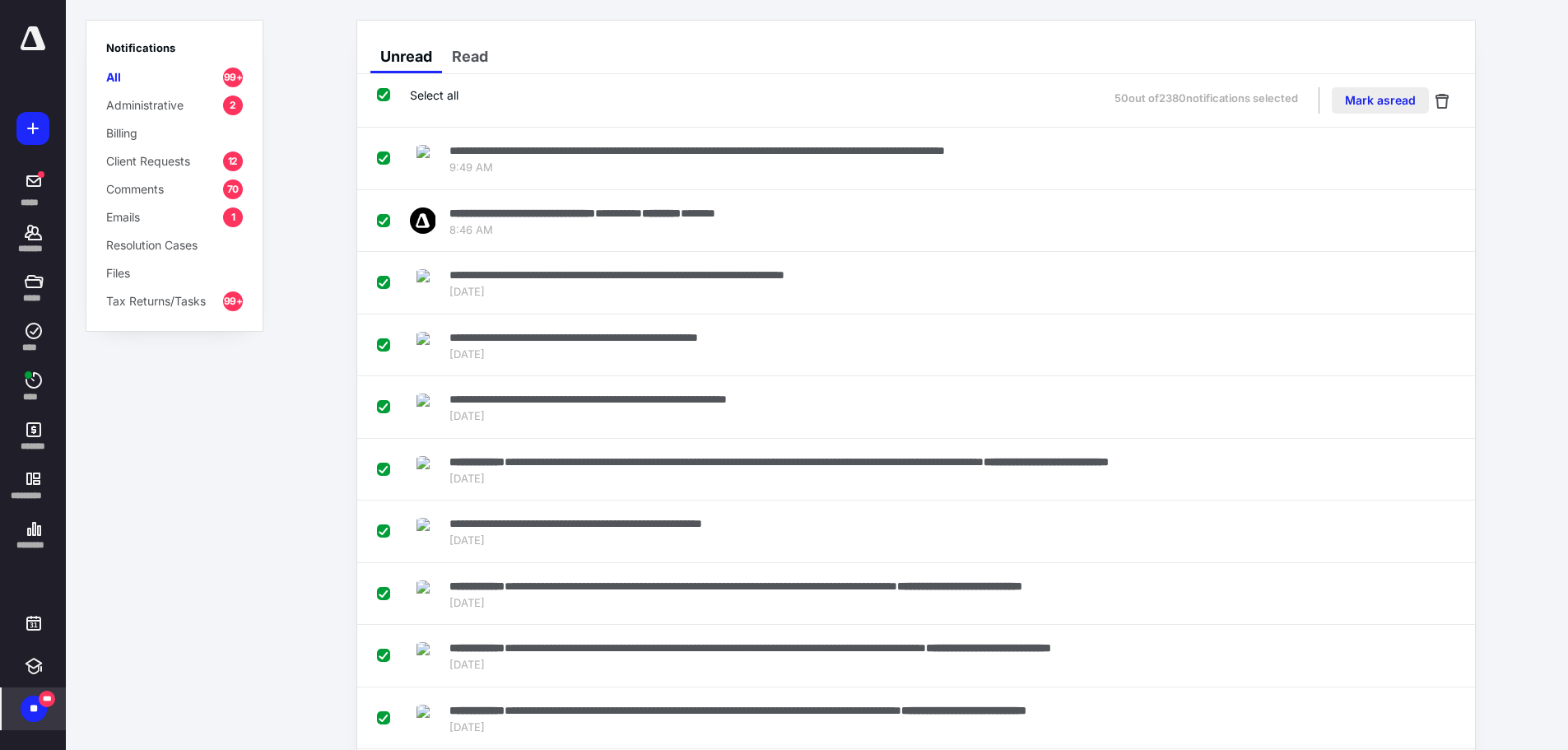 click on "Mark as  read" at bounding box center [1380, 100] 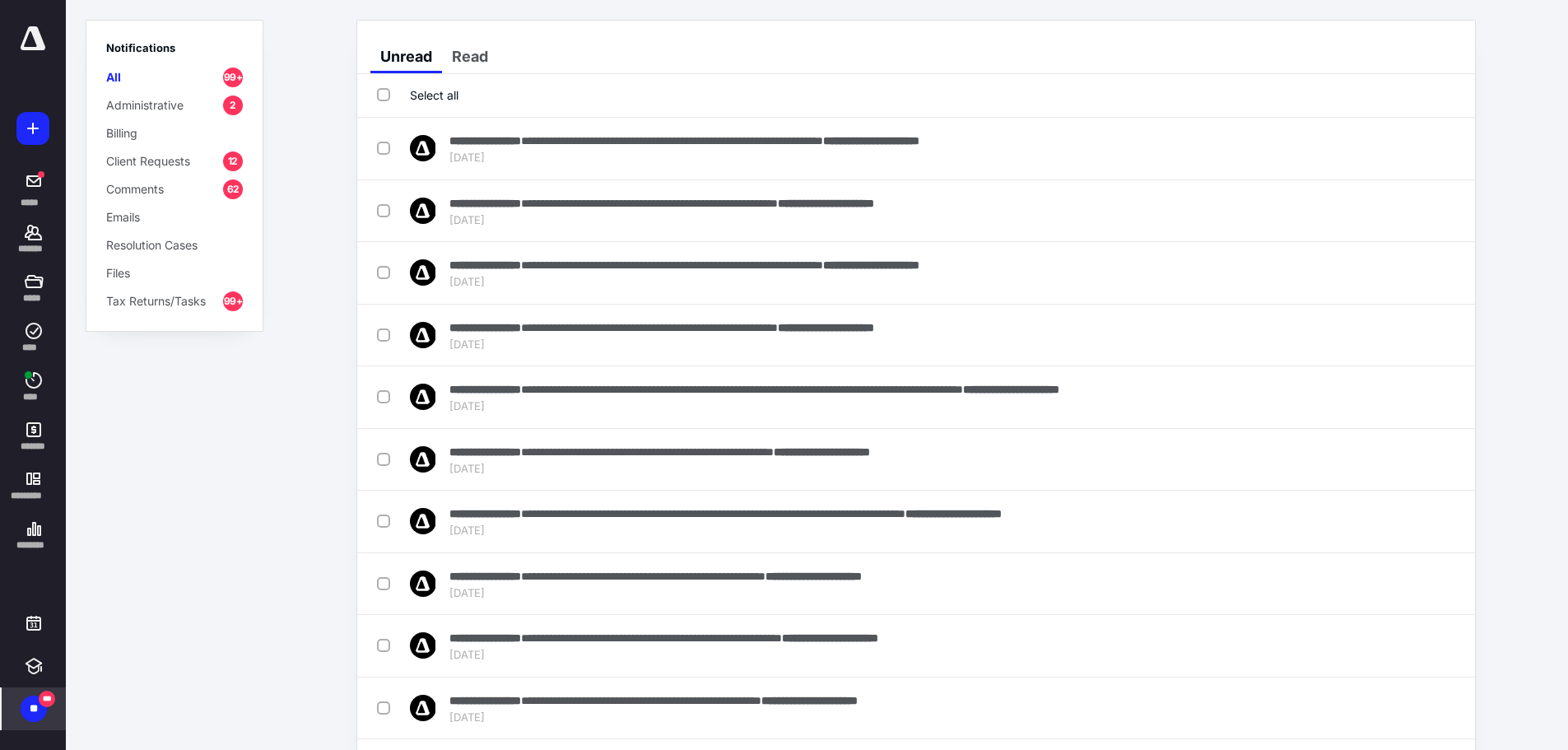 click on "Select all" at bounding box center [417, 95] 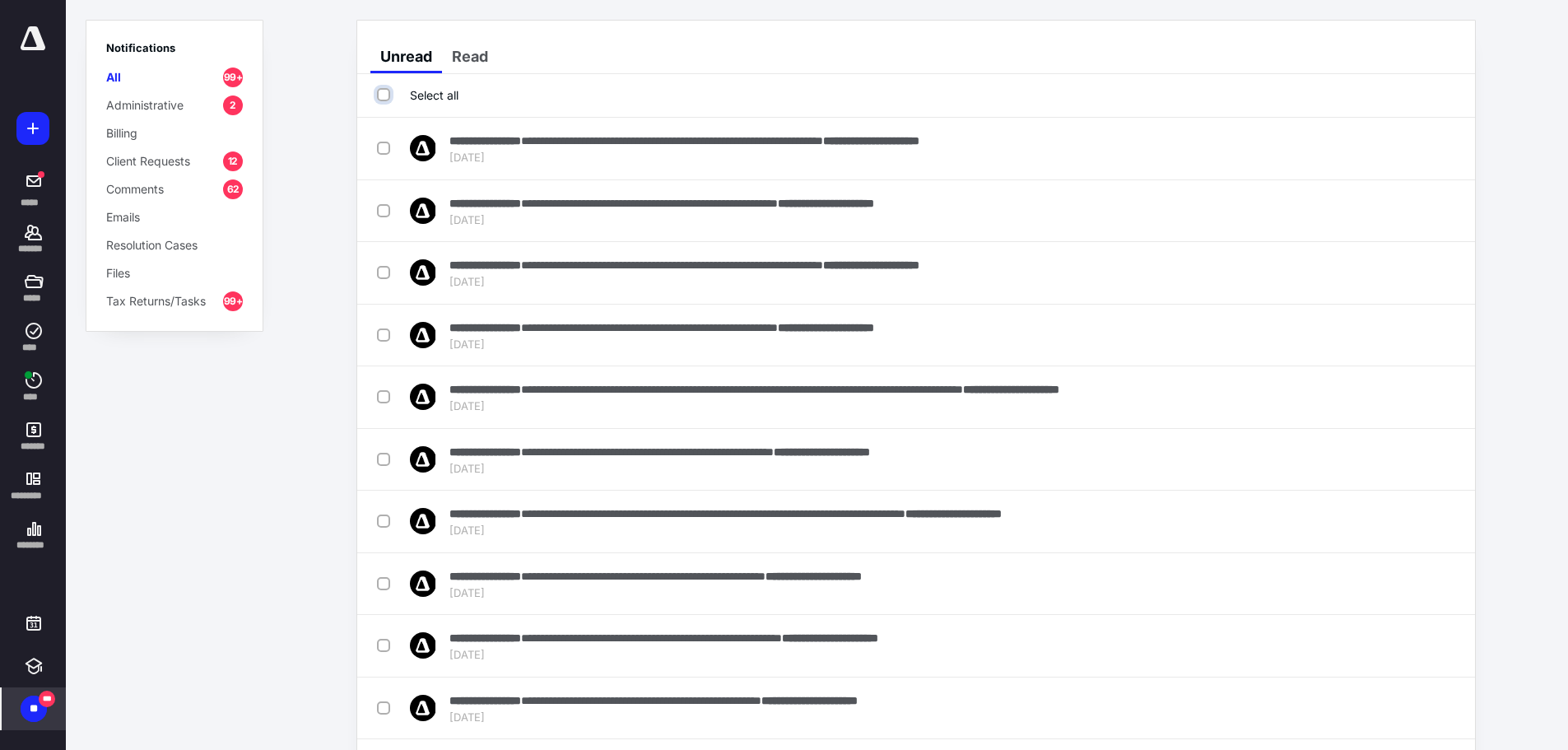click on "Select all" at bounding box center (385, 95) 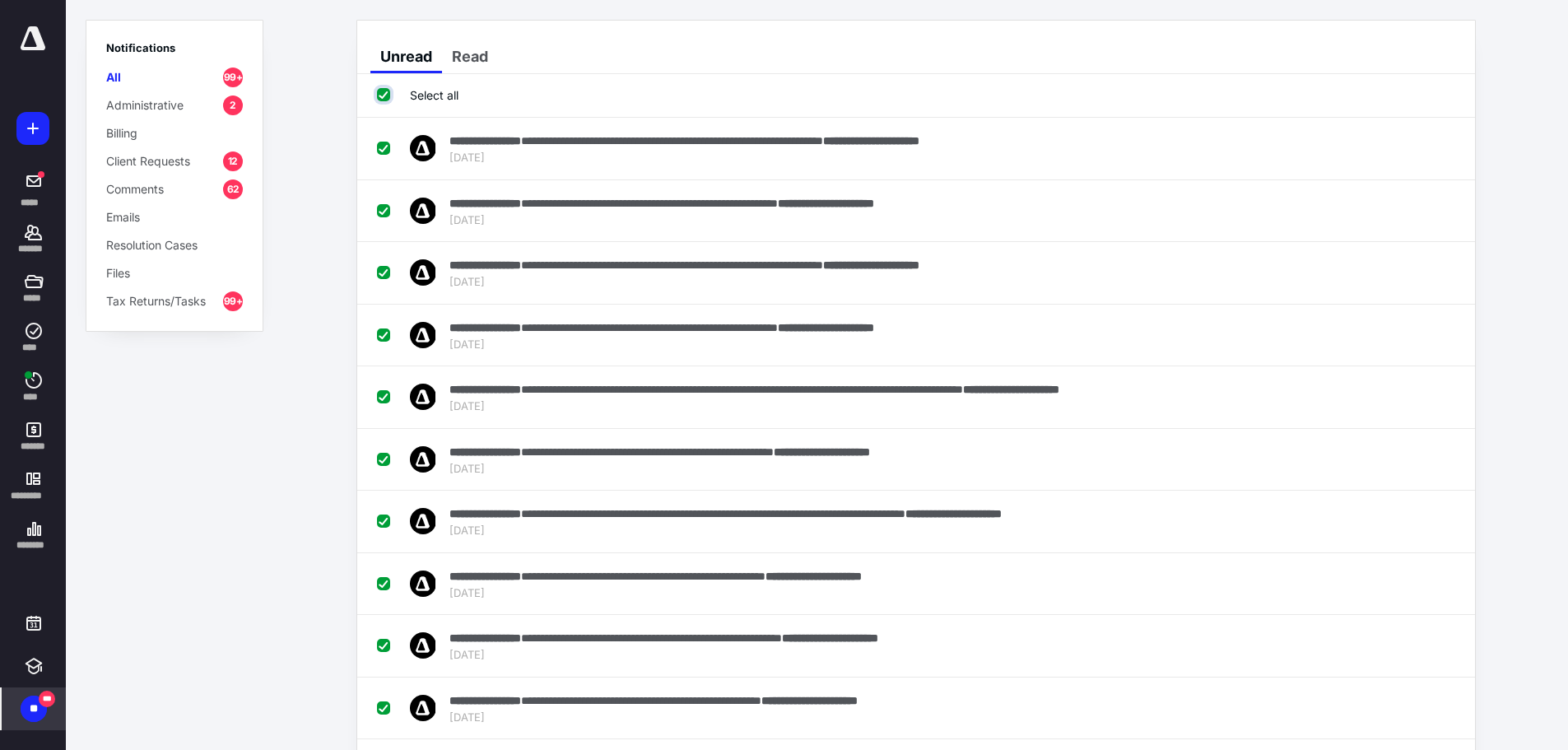 checkbox on "true" 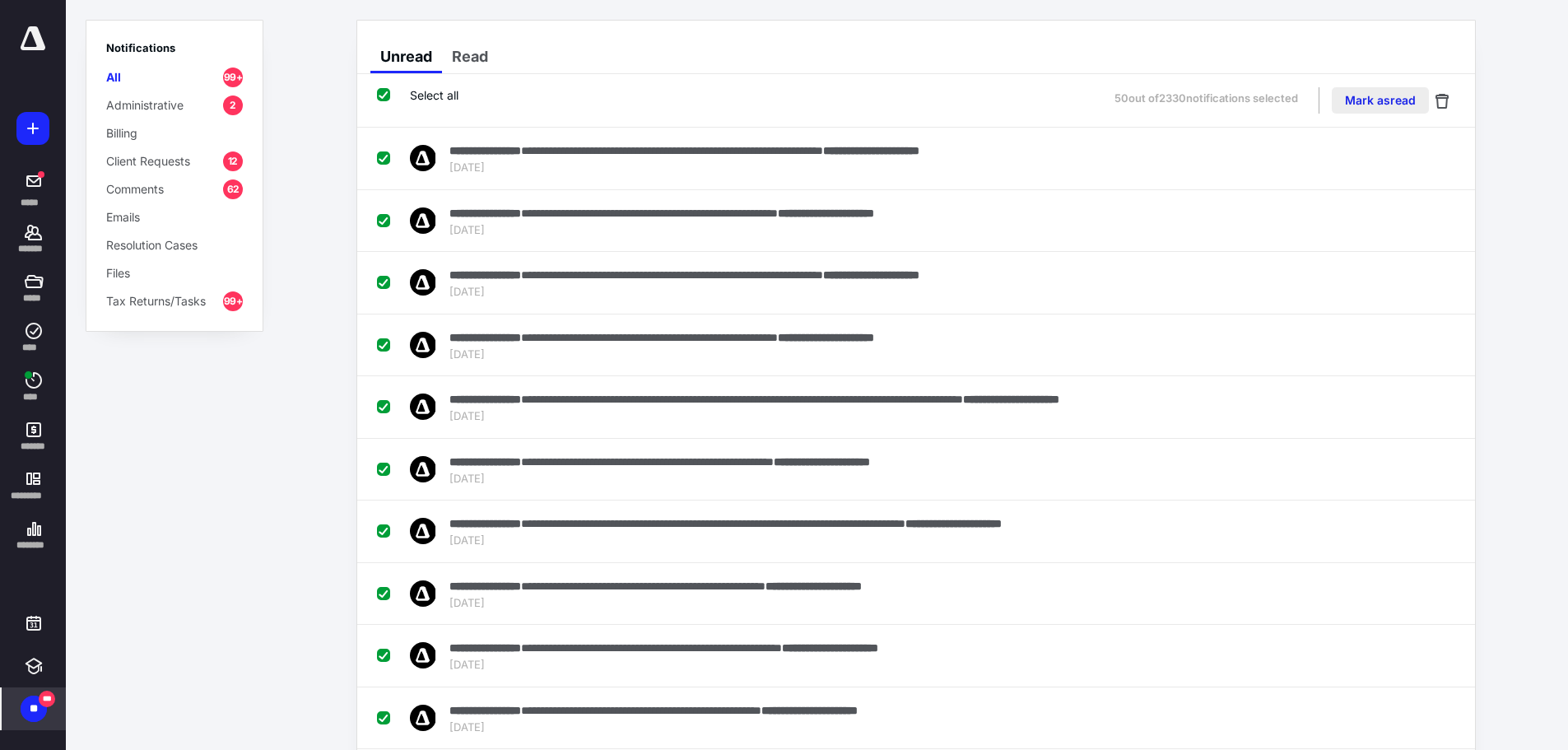 click on "Mark as  read" at bounding box center (1380, 100) 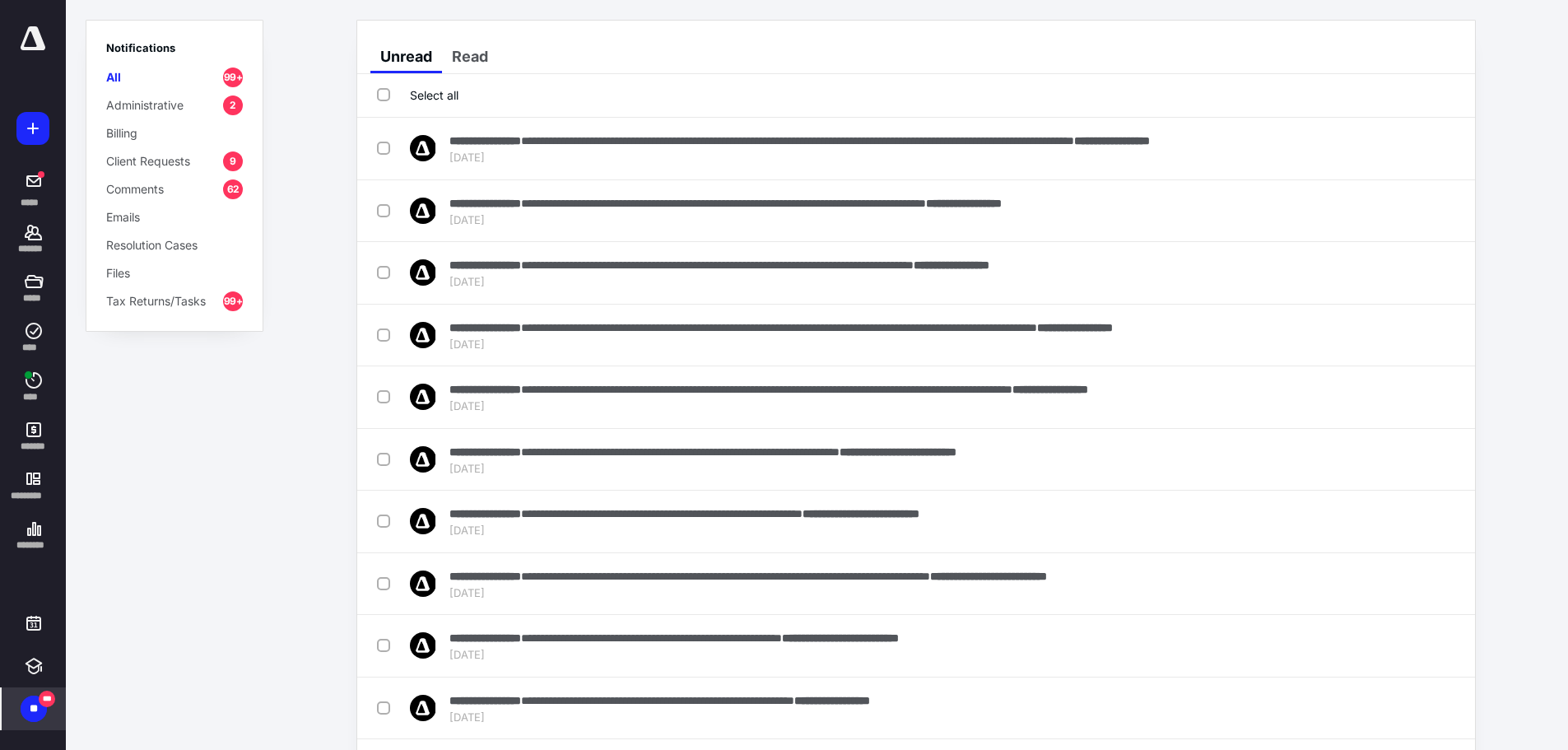 click on "Administrative 2" at bounding box center [174, 105] 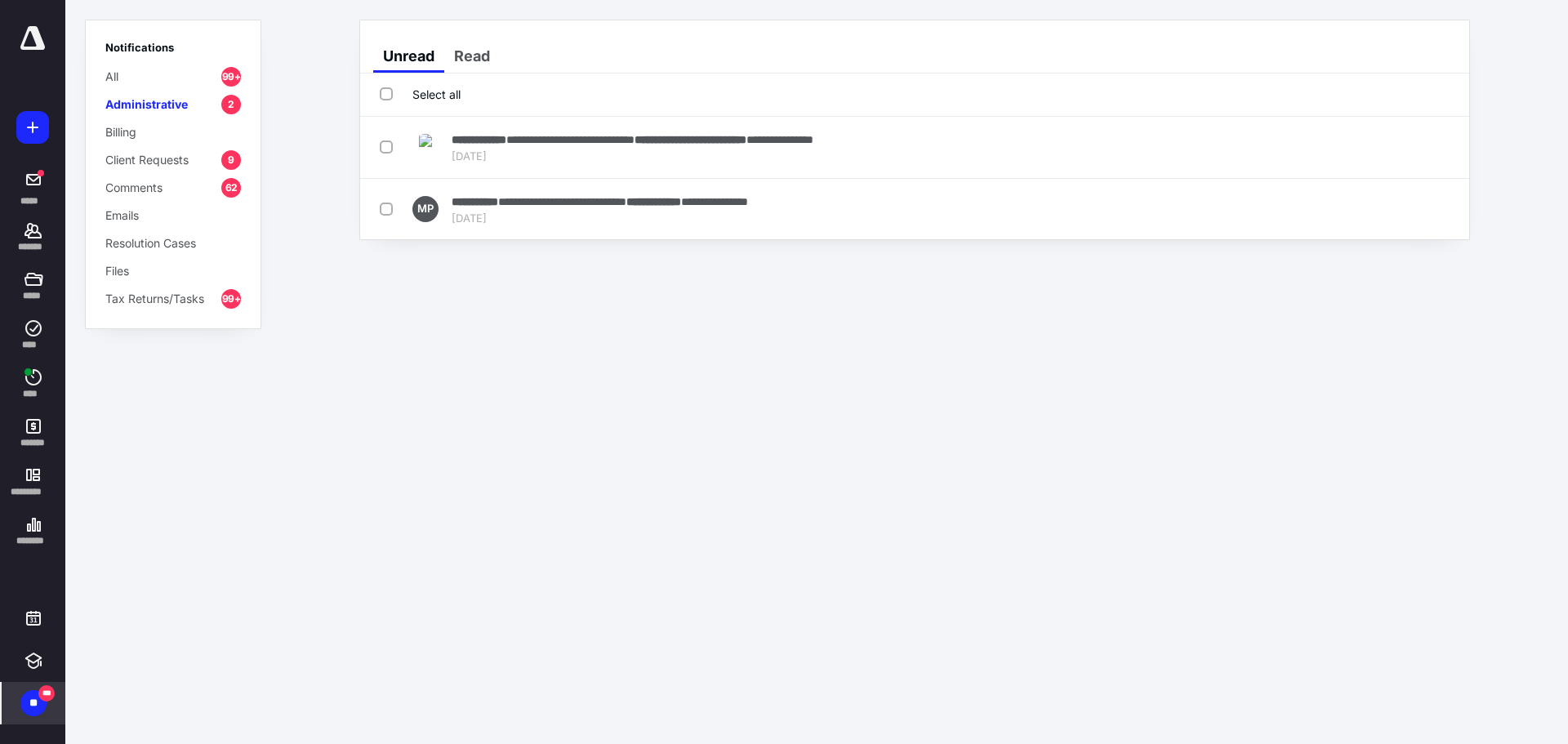 click on "Select all" at bounding box center [420, 94] 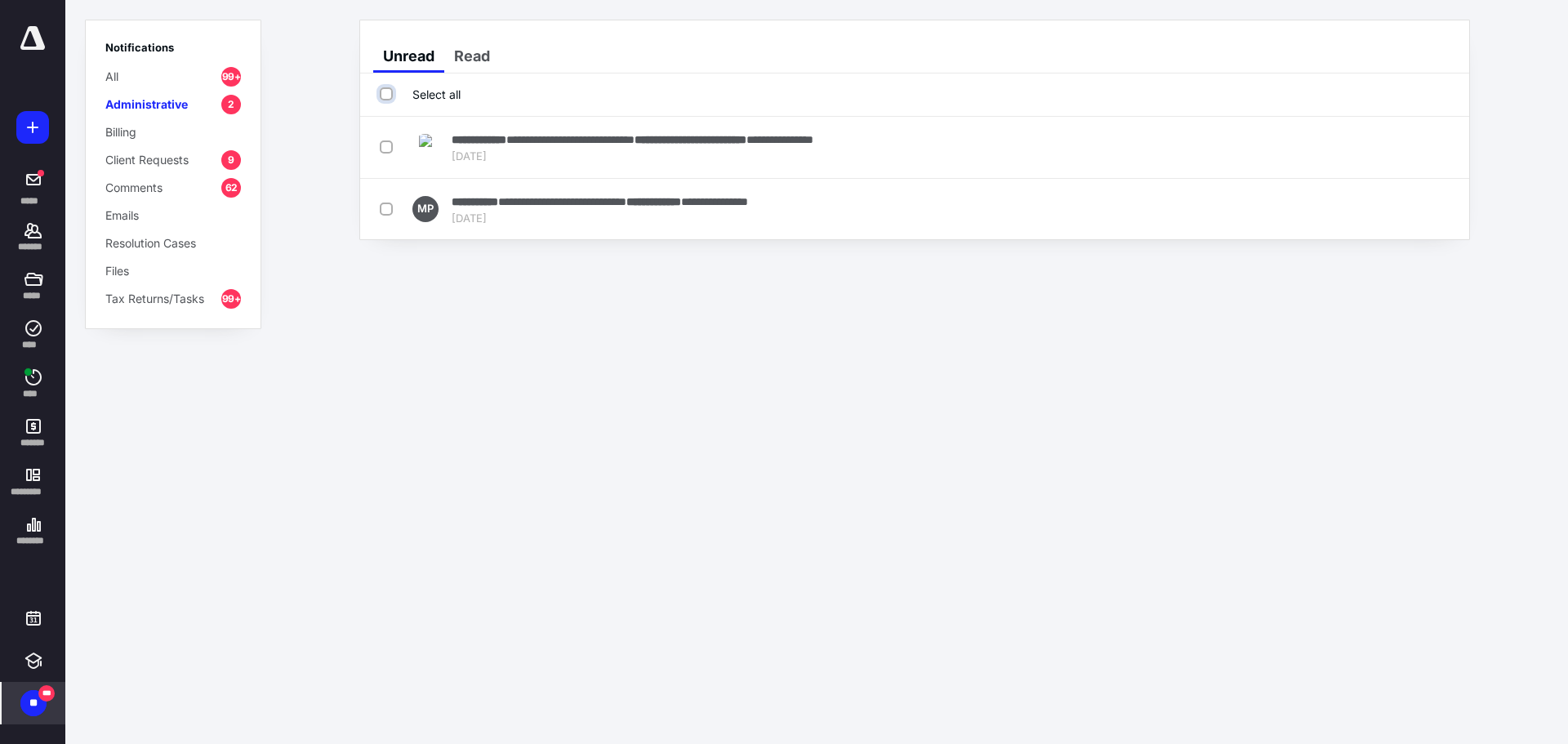 click on "Select all" at bounding box center (388, 94) 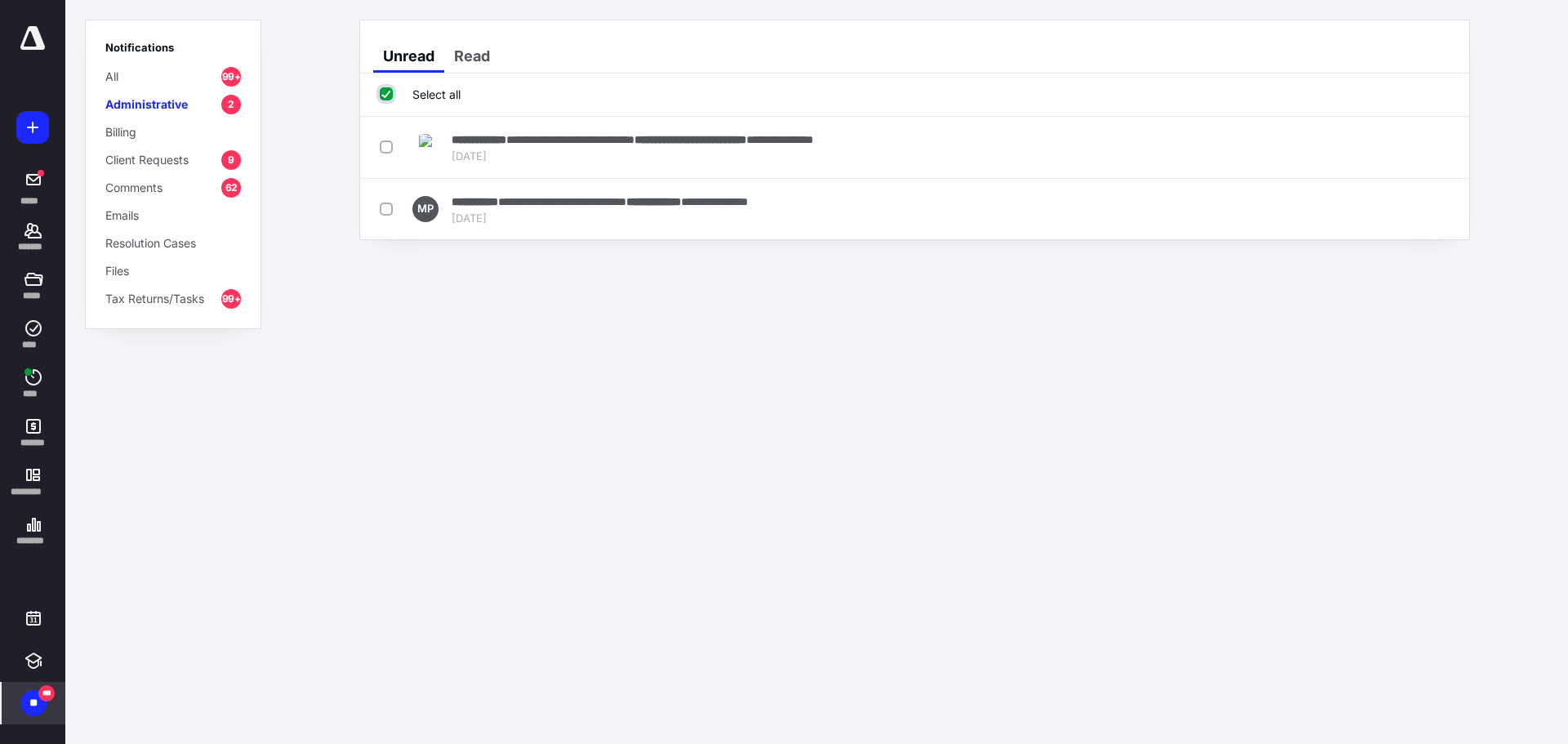 checkbox on "true" 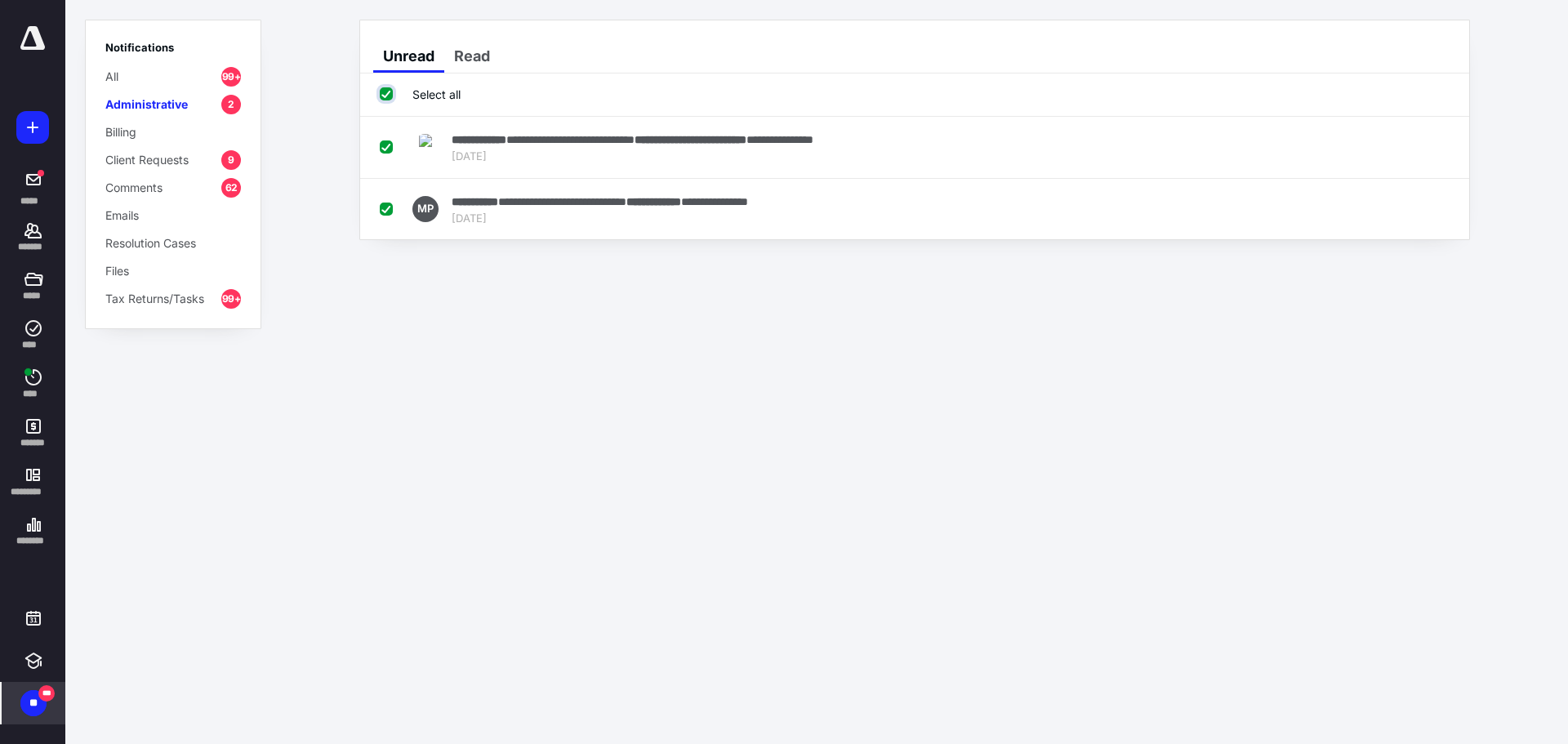 checkbox on "true" 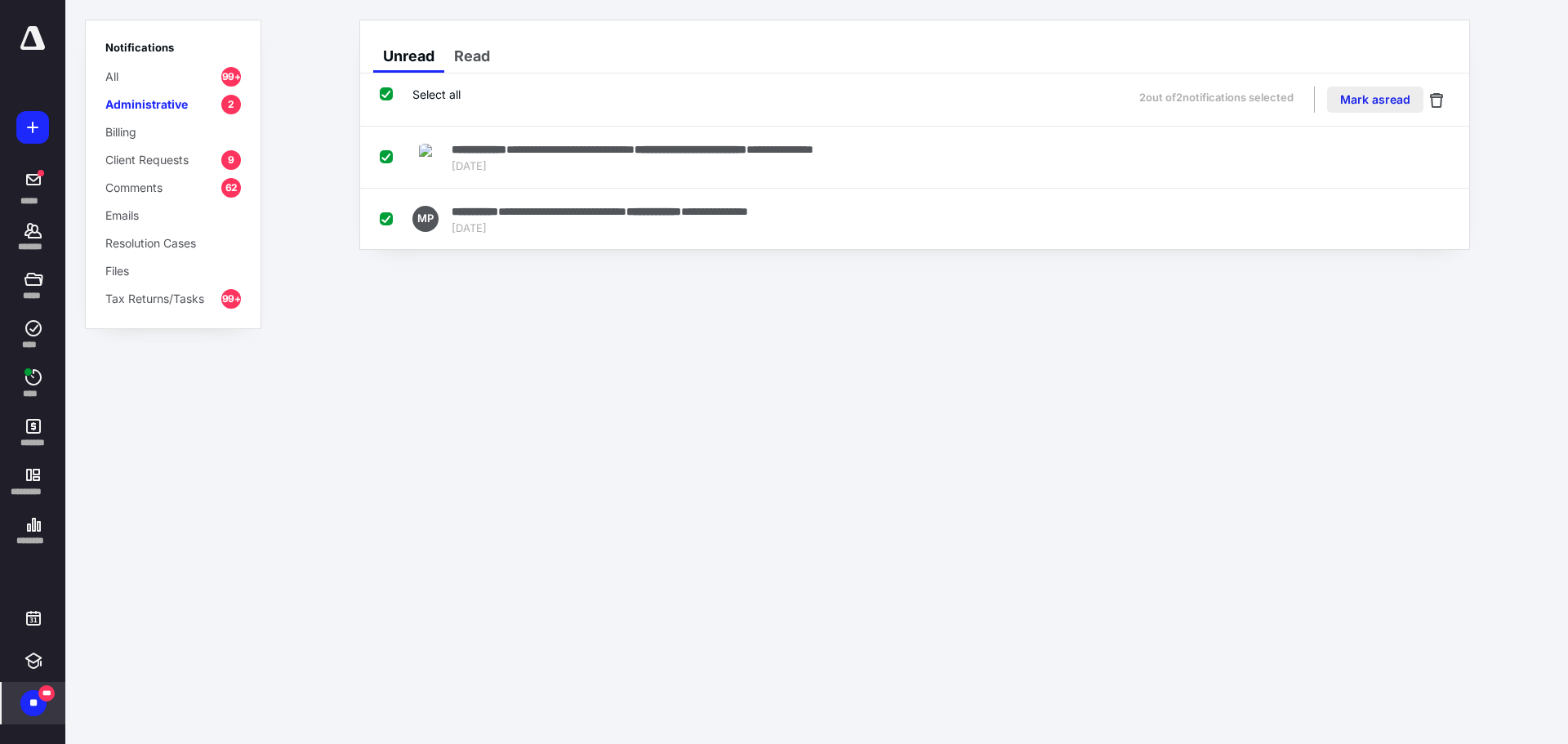 click on "Mark as  read" at bounding box center (1375, 100) 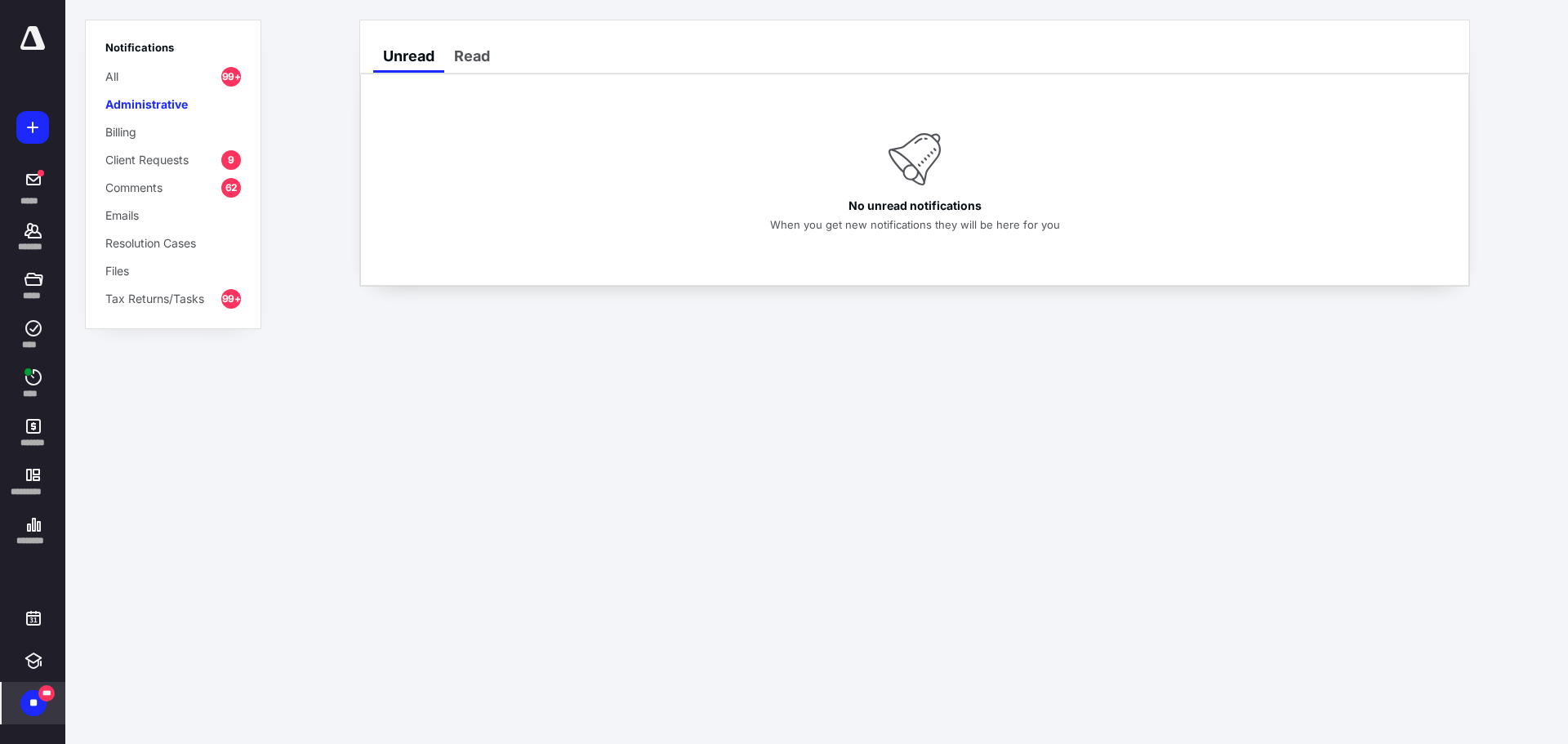 click on "Client Requests 9" at bounding box center [173, 159] 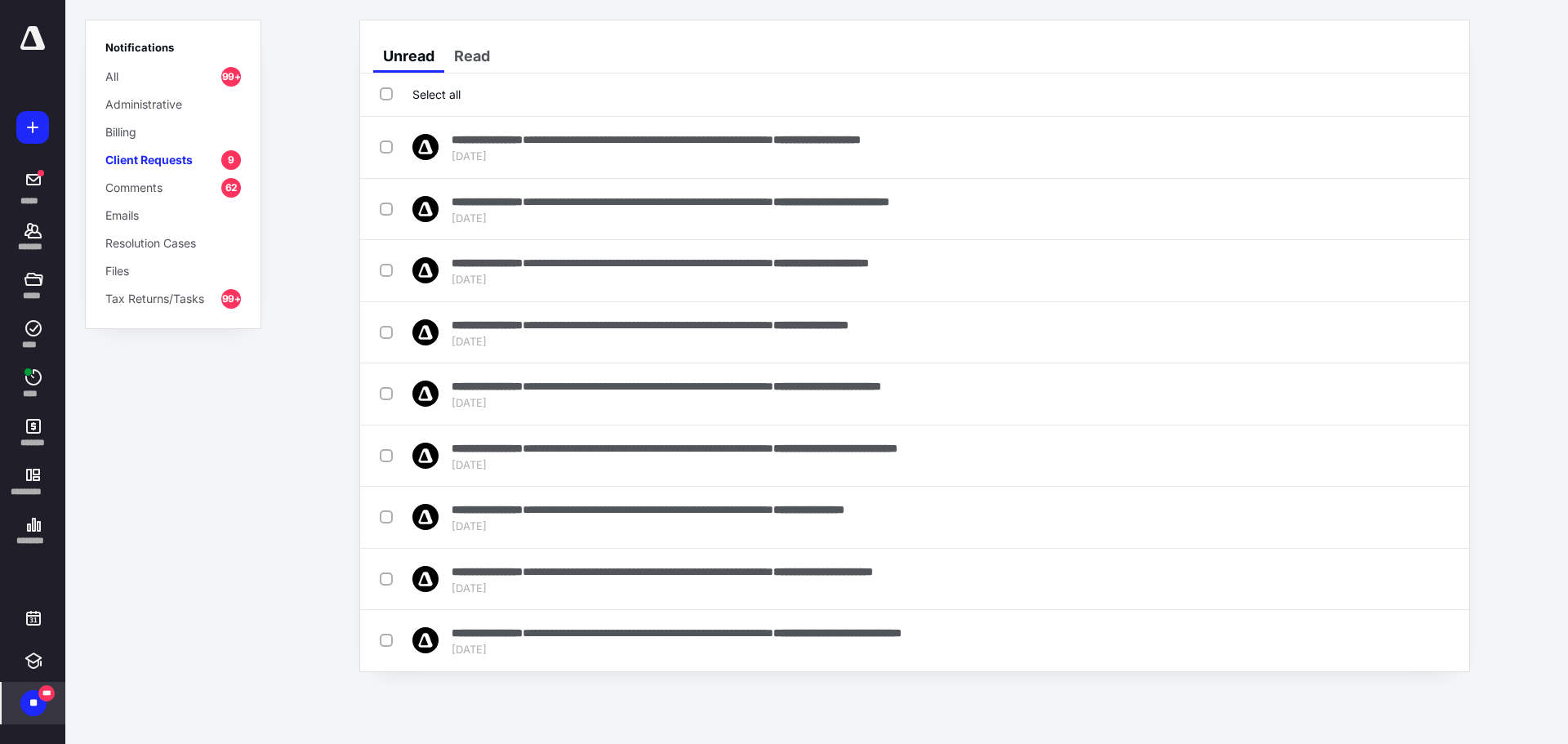 click on "Select all" at bounding box center (420, 94) 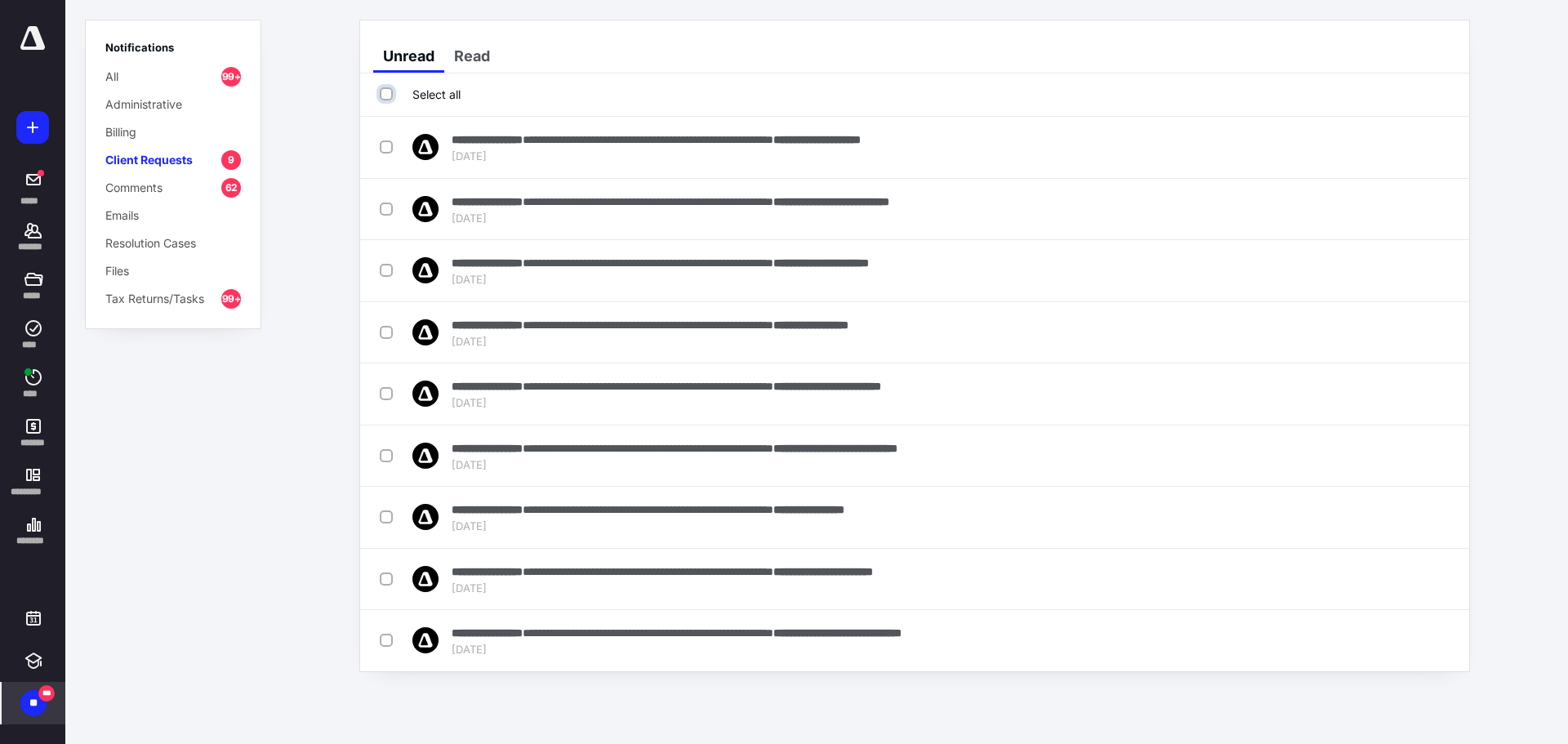click on "Select all" at bounding box center [388, 94] 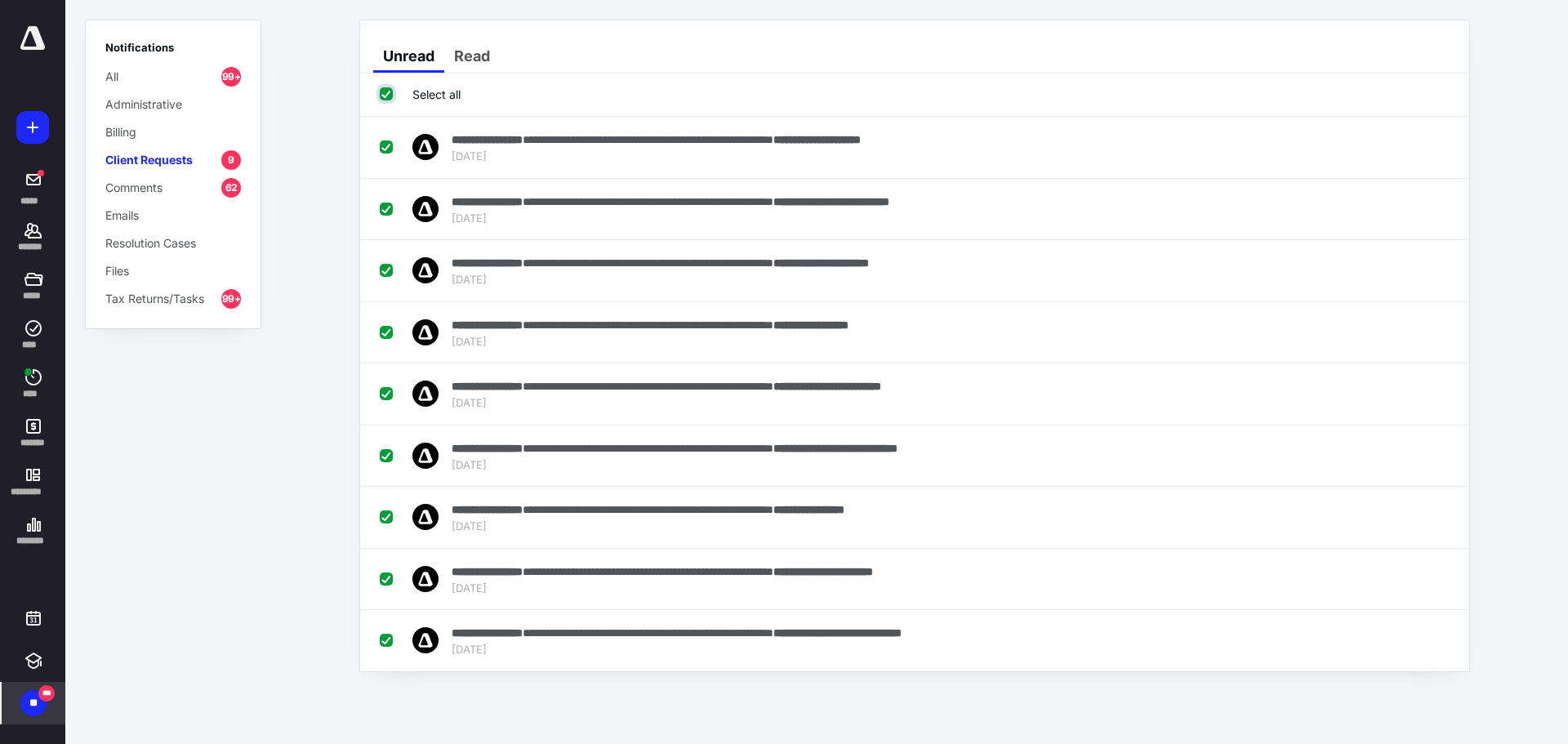 checkbox on "true" 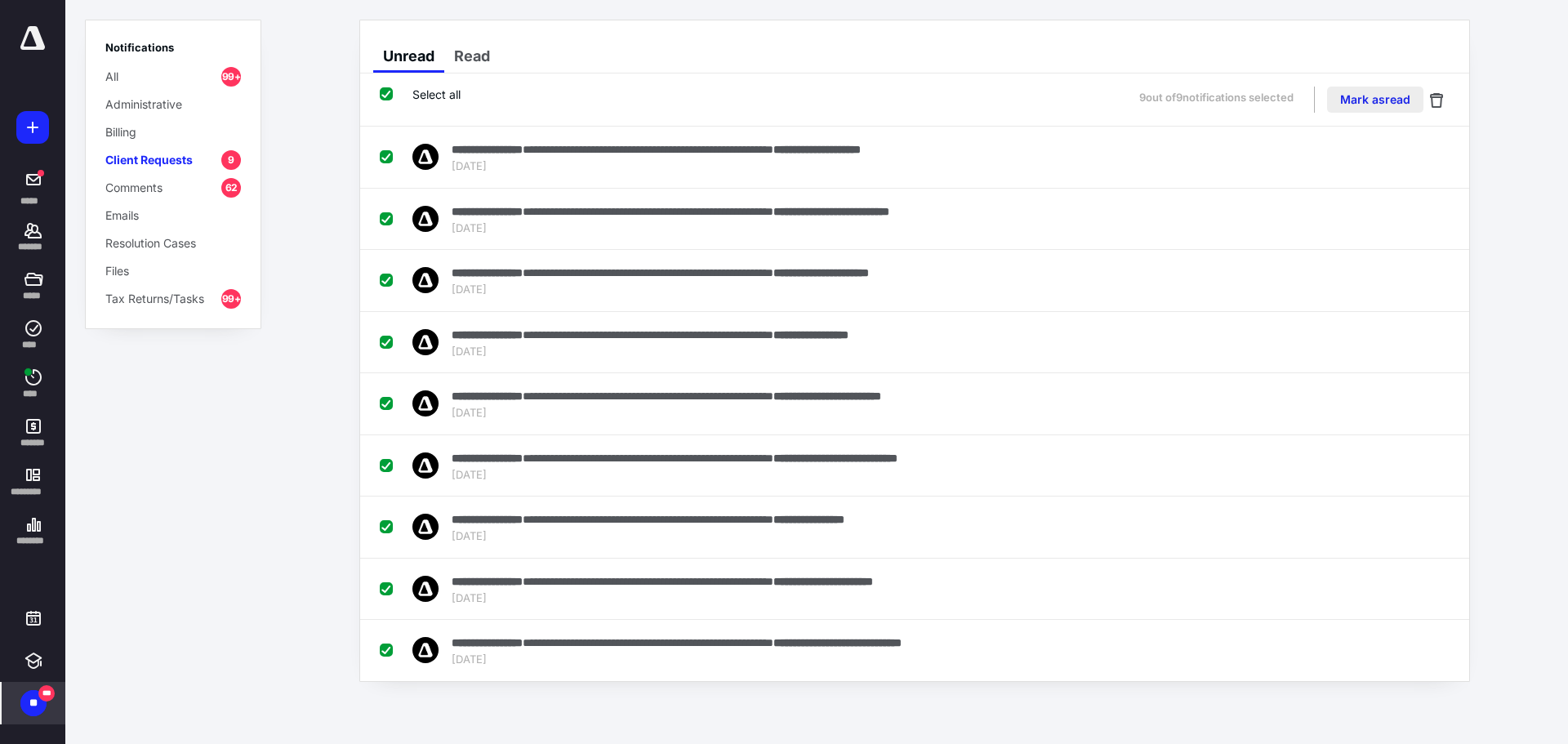 click on "Mark as  read" at bounding box center [1375, 100] 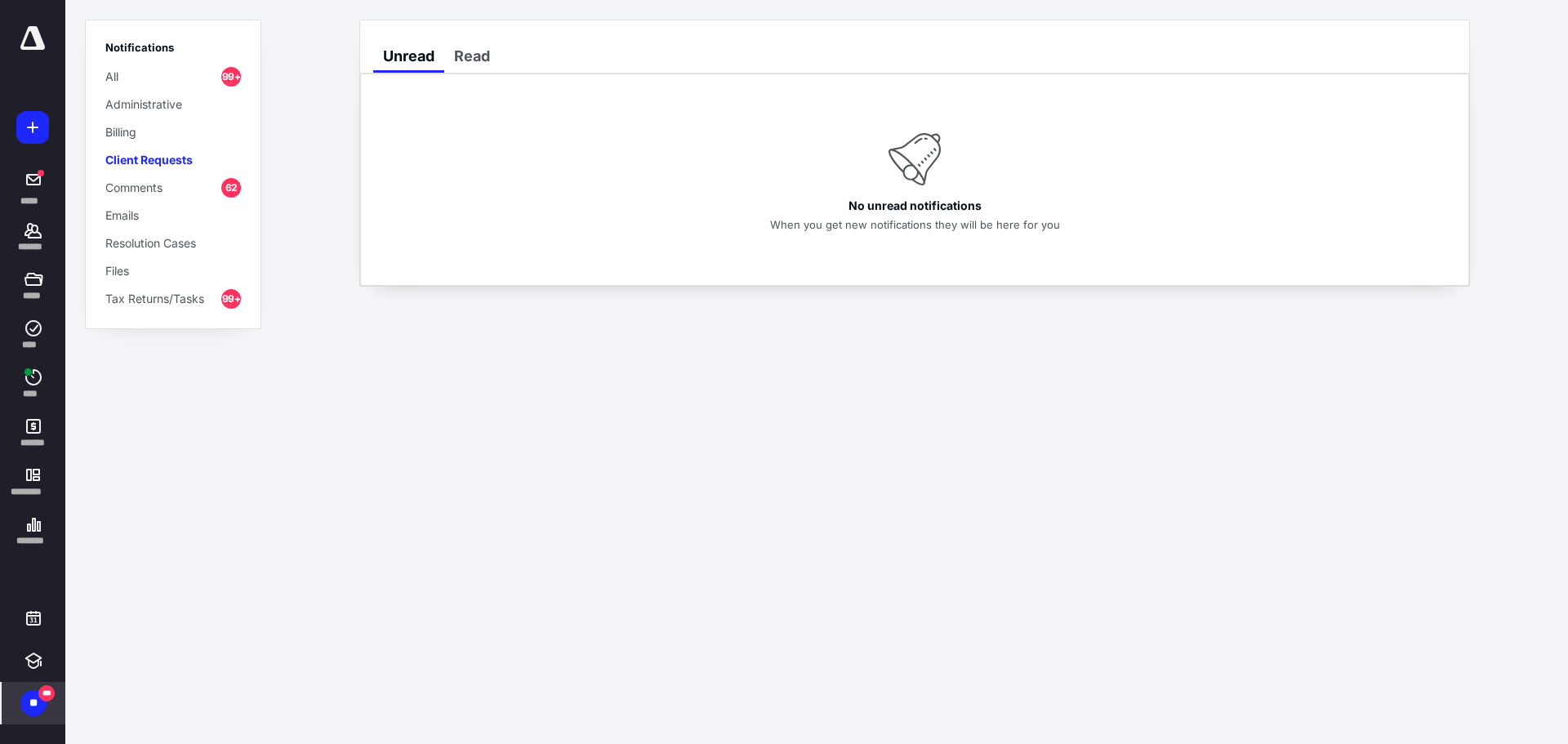 click on "Comments 62" at bounding box center [173, 187] 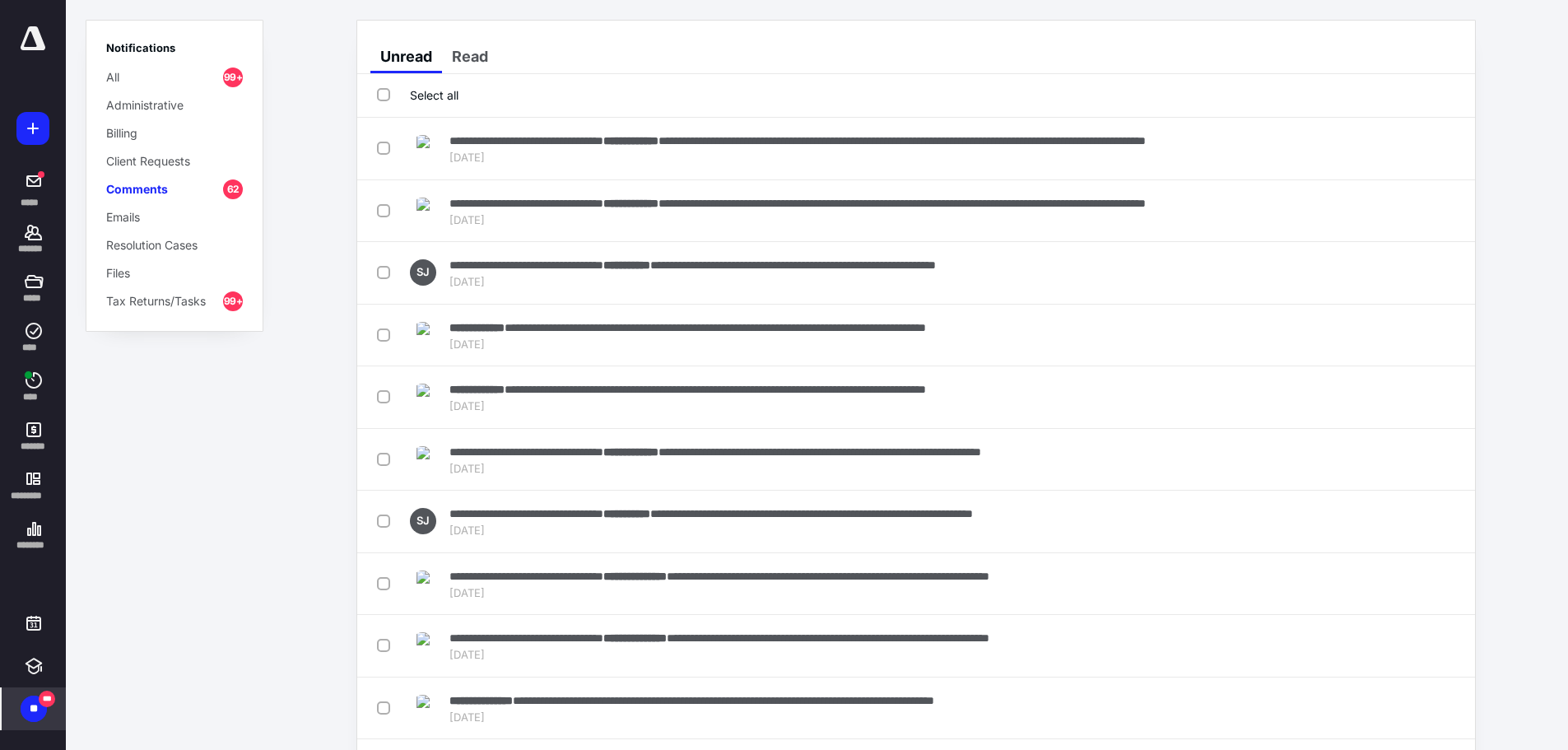 click on "Select all" at bounding box center (417, 95) 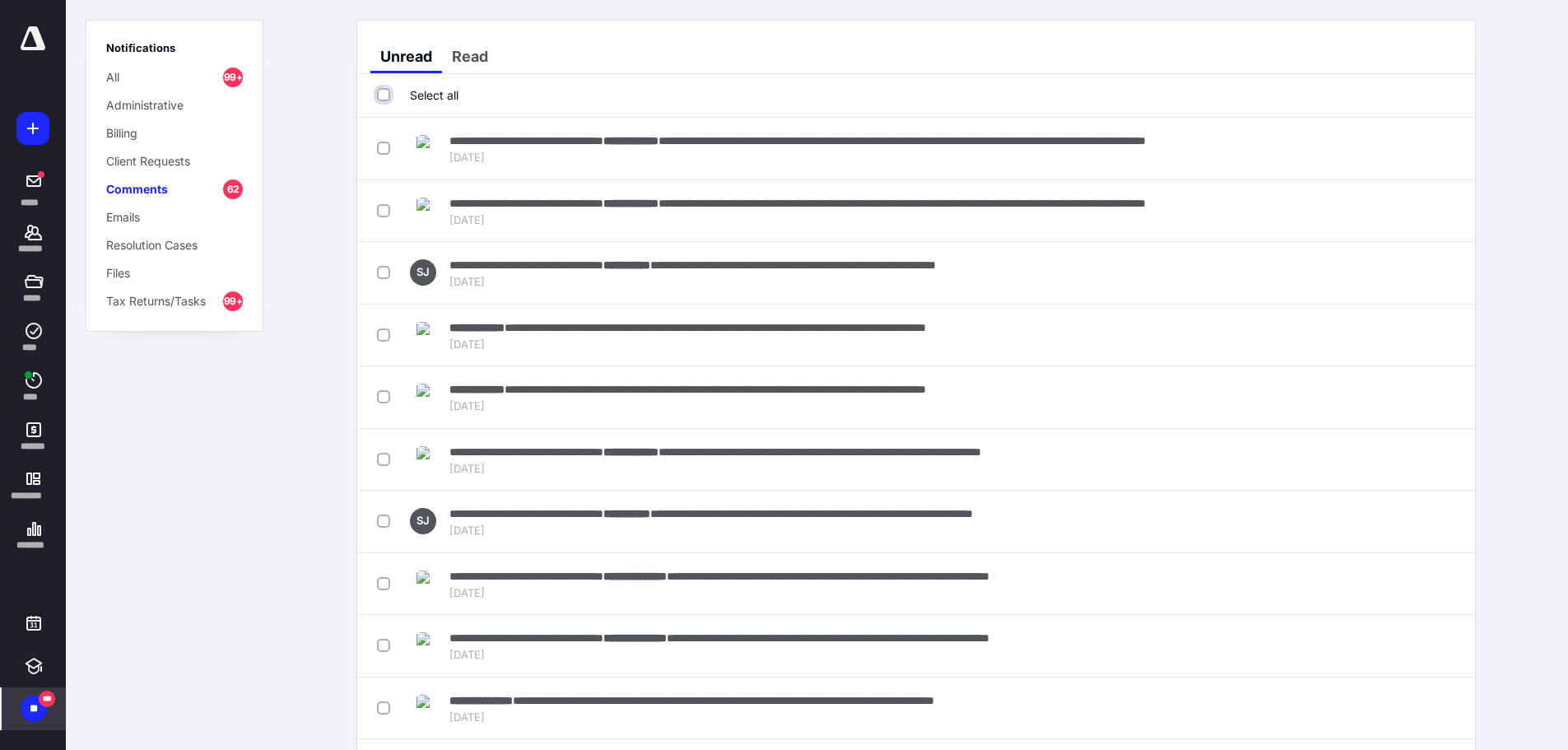 click on "Select all" at bounding box center [385, 95] 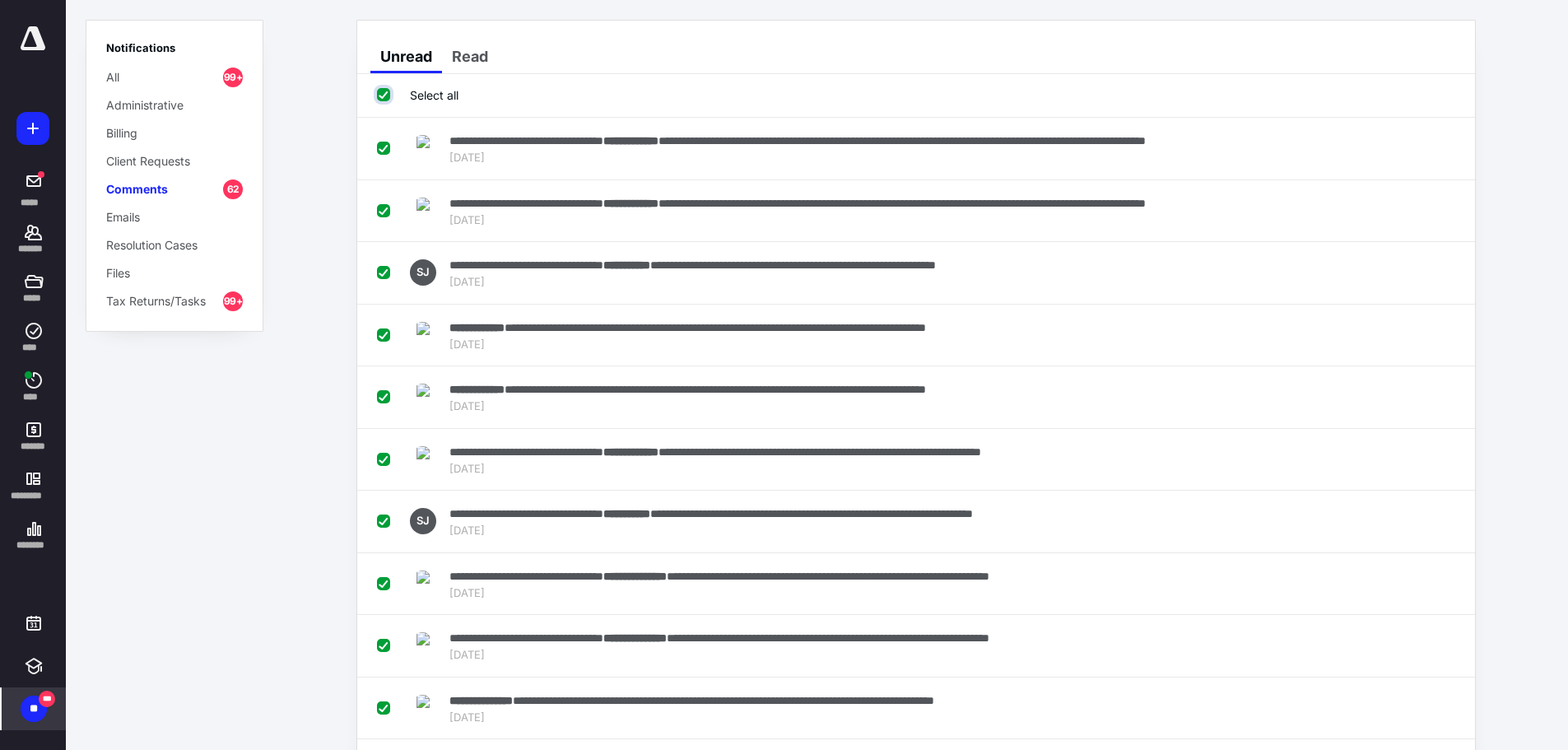 checkbox on "true" 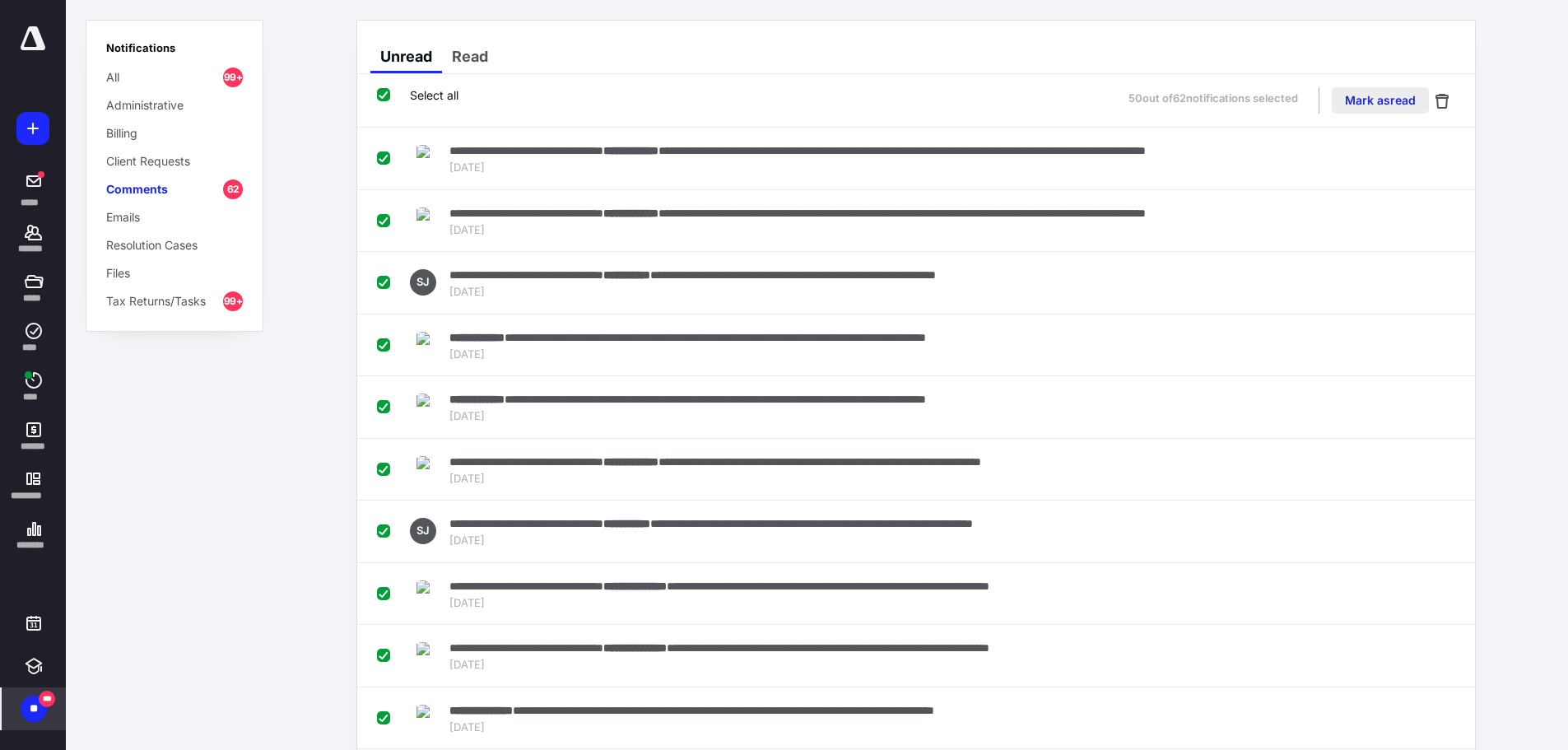click on "Mark as  read" at bounding box center [1380, 100] 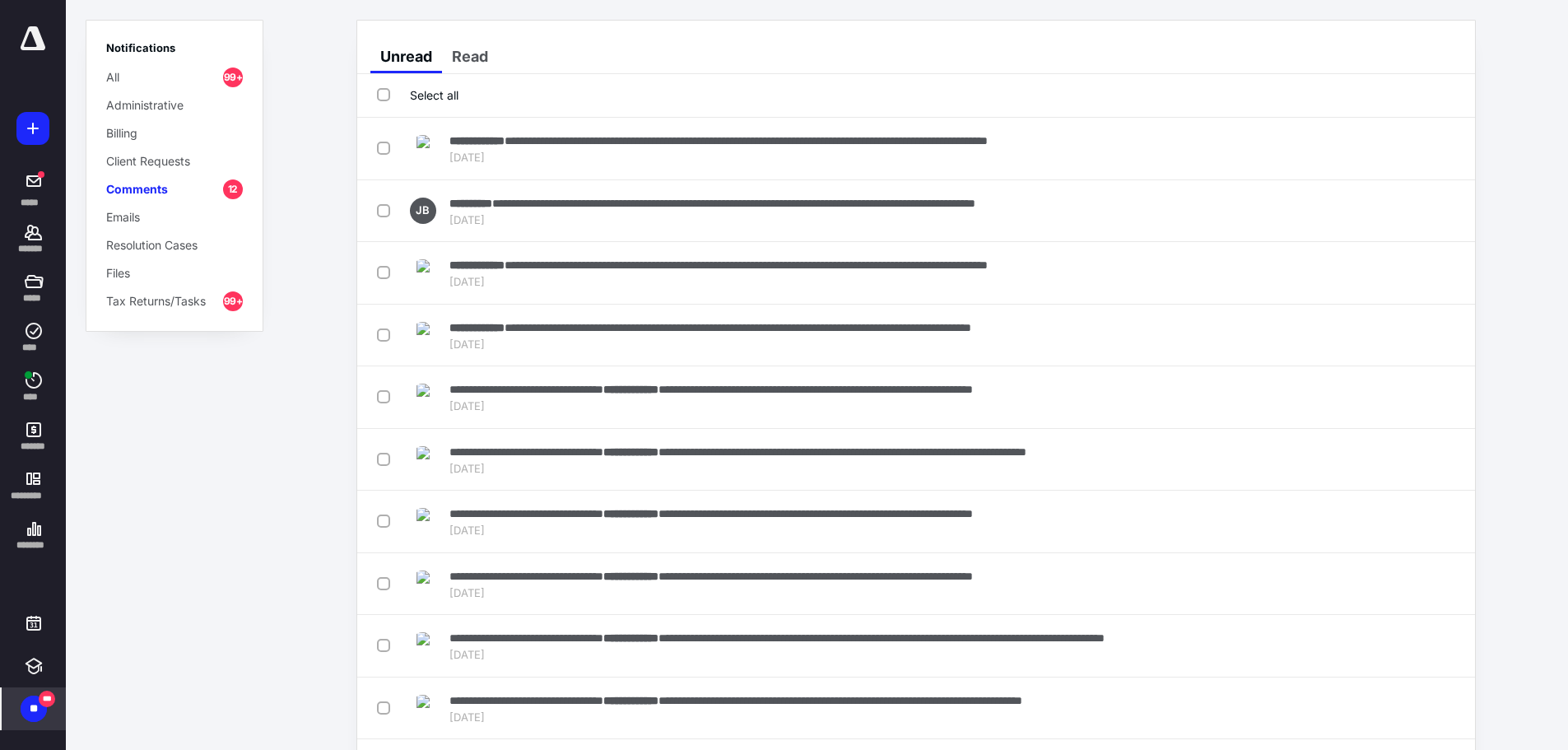 click on "Select all" at bounding box center [417, 95] 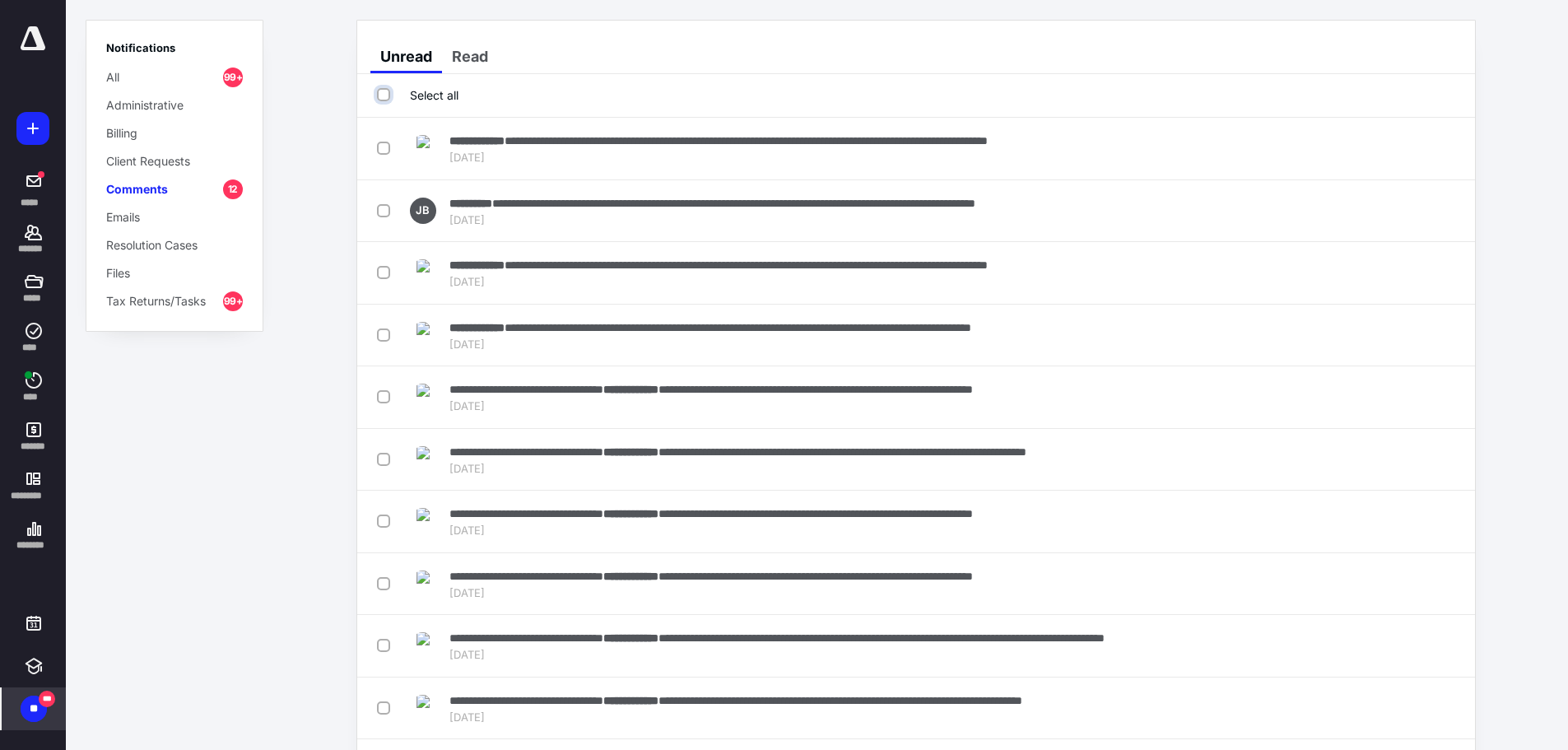 click on "Select all" at bounding box center [385, 95] 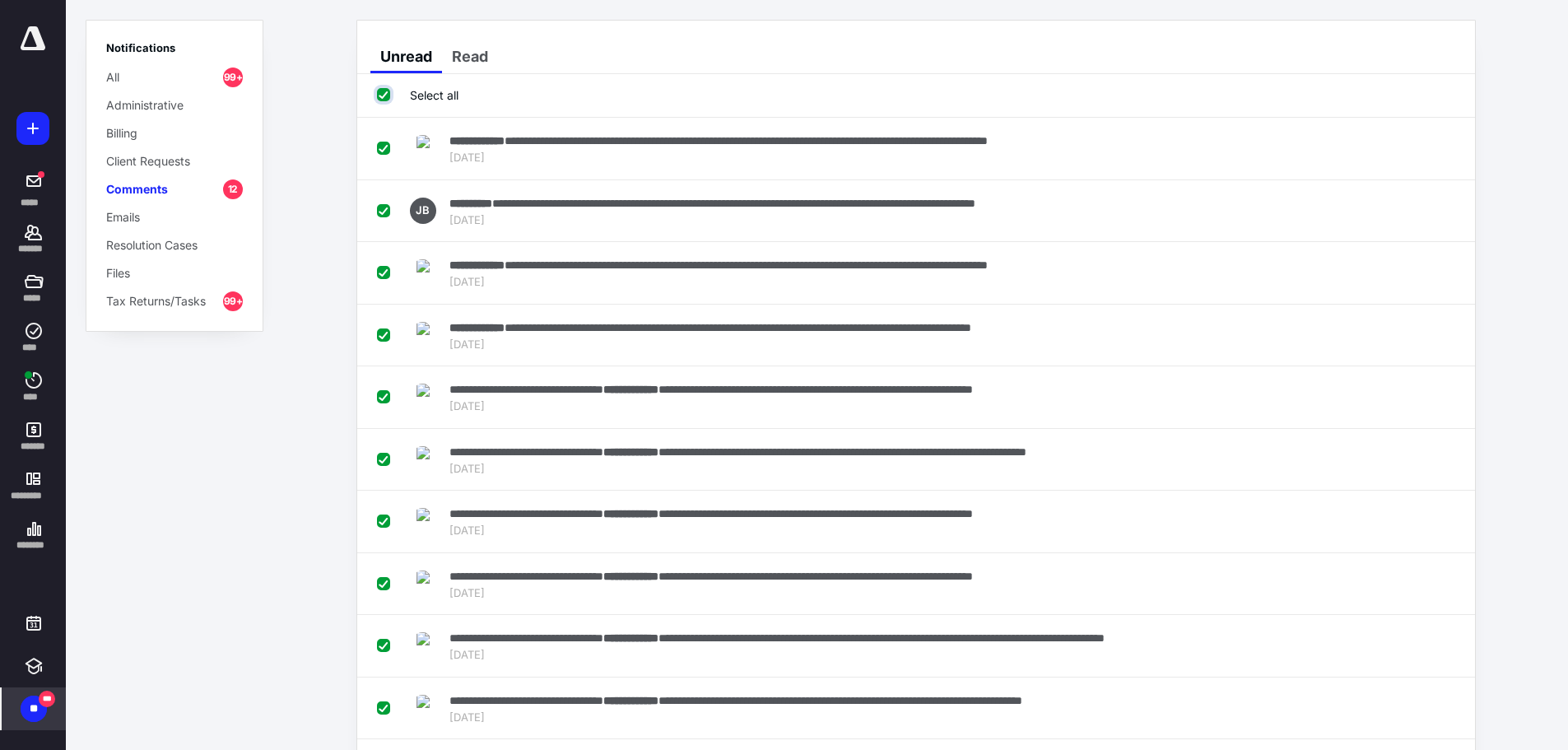checkbox on "true" 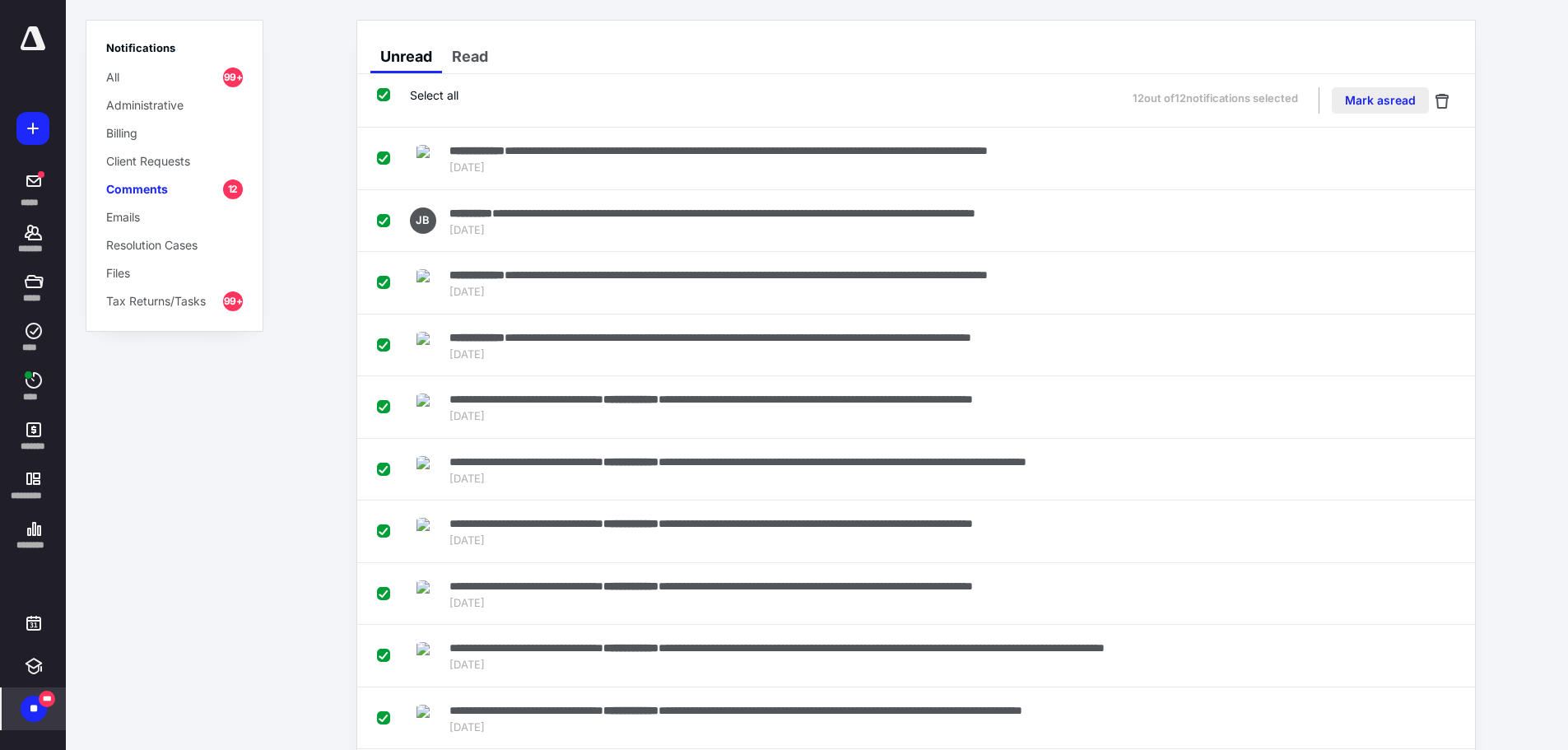 click on "Mark as  read" at bounding box center [1380, 100] 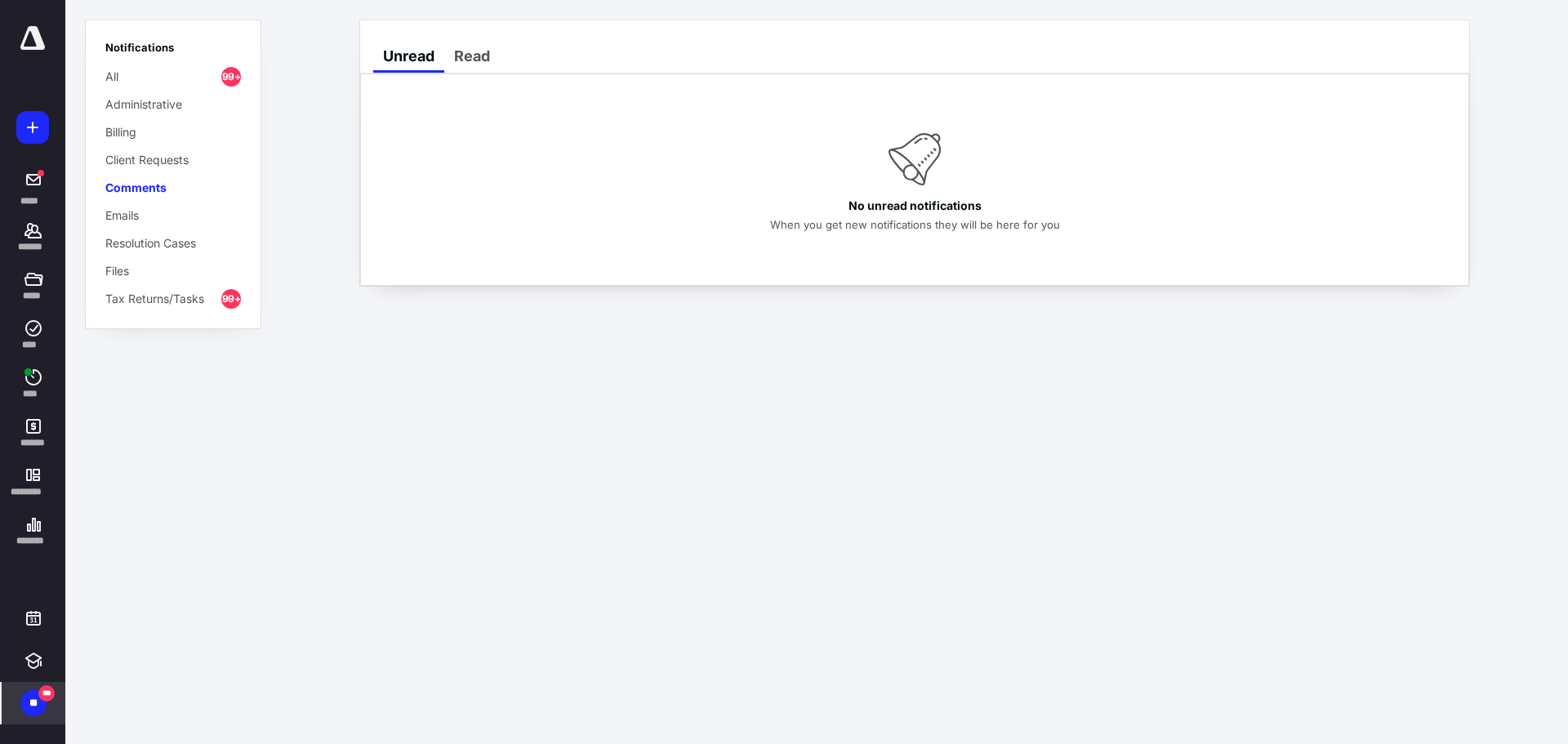 click on "All 99+" at bounding box center [173, 76] 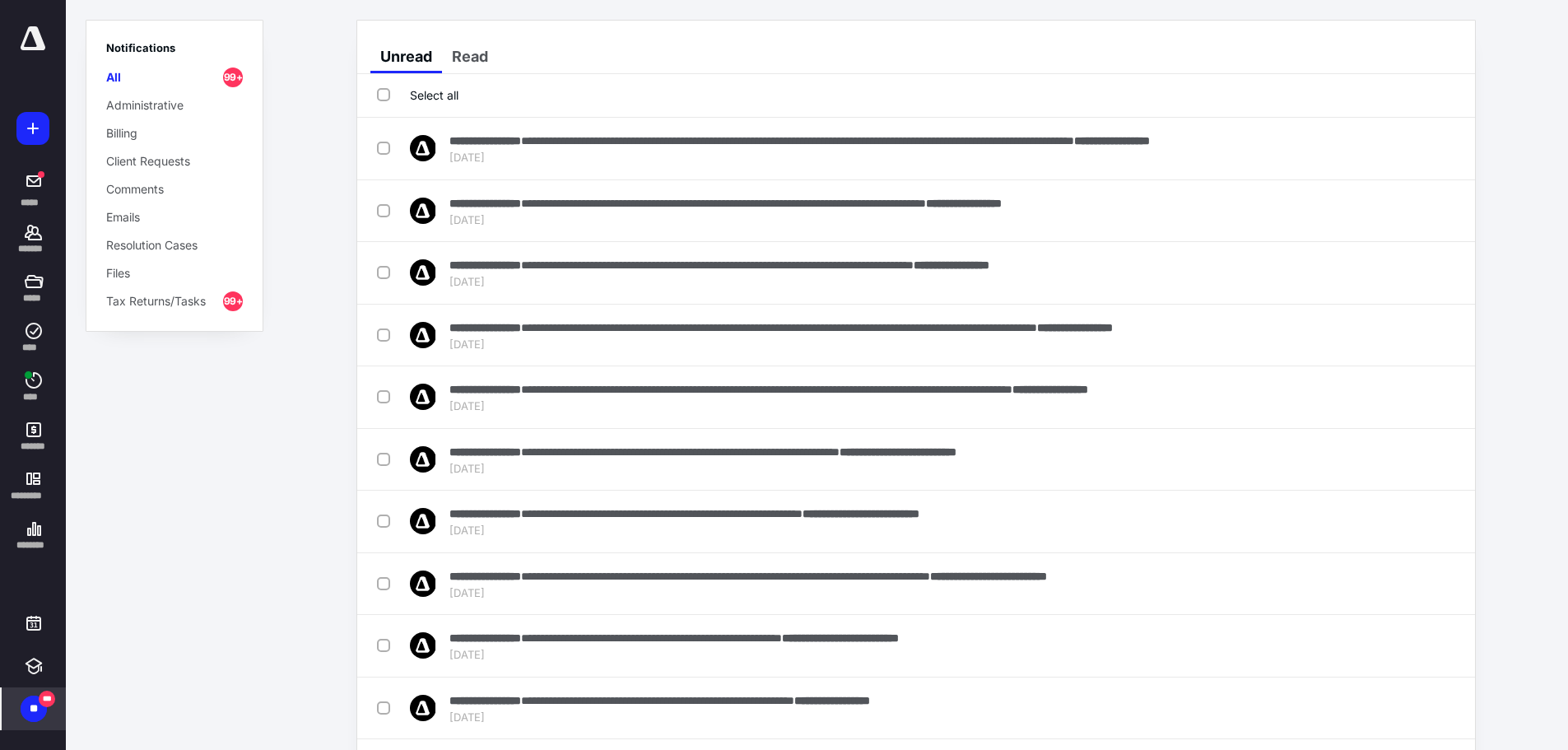 click on "Select all" at bounding box center (417, 95) 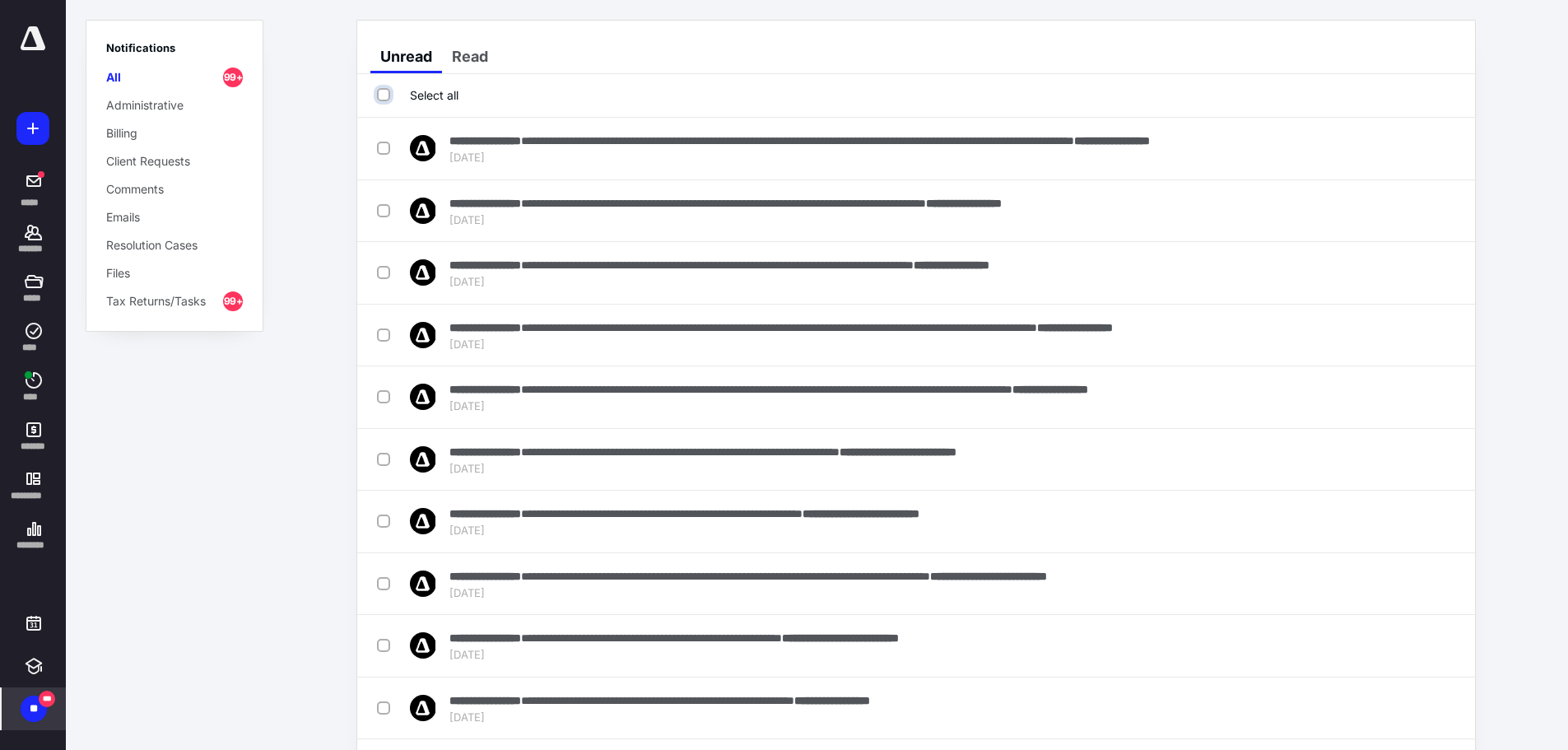 click on "Select all" at bounding box center (385, 95) 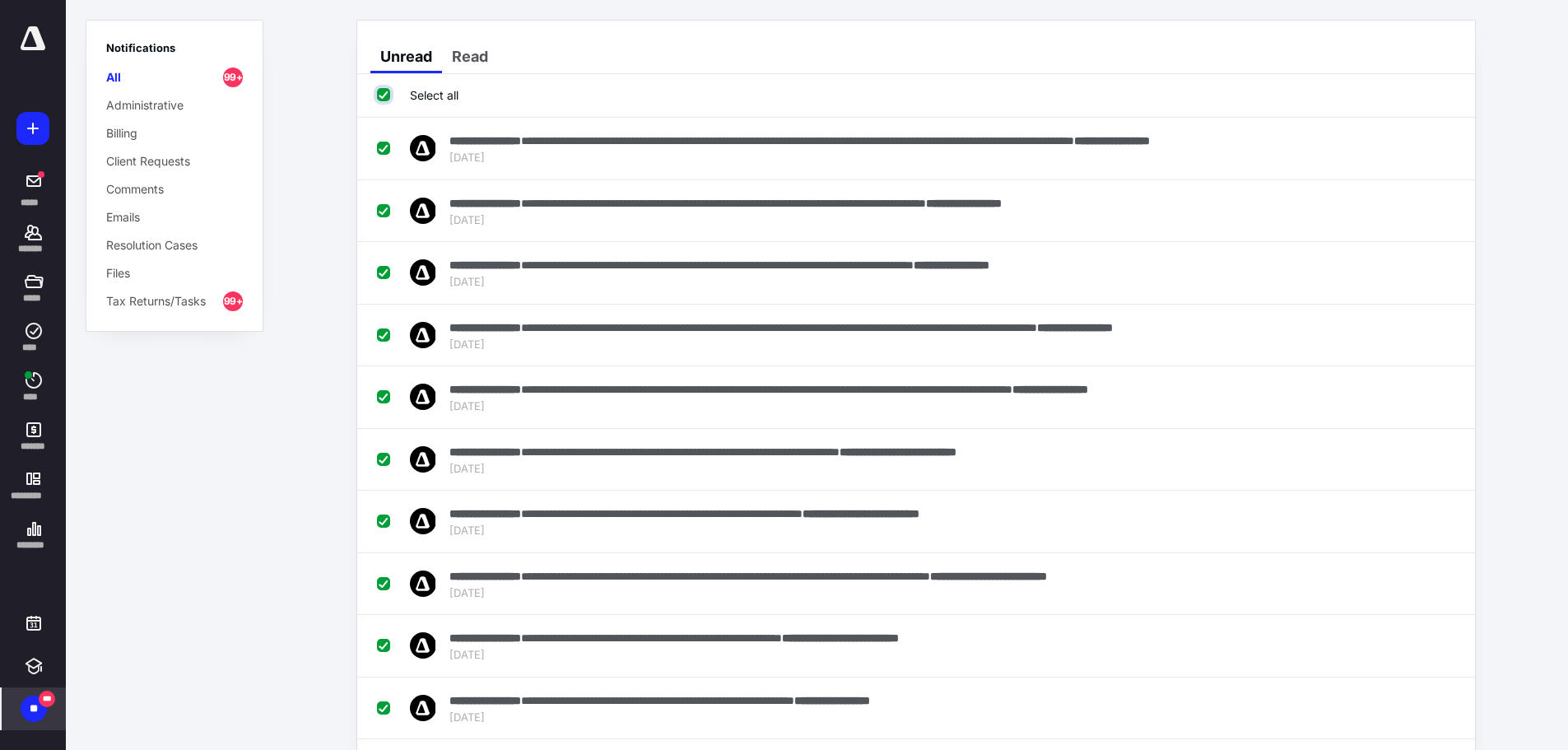 checkbox on "true" 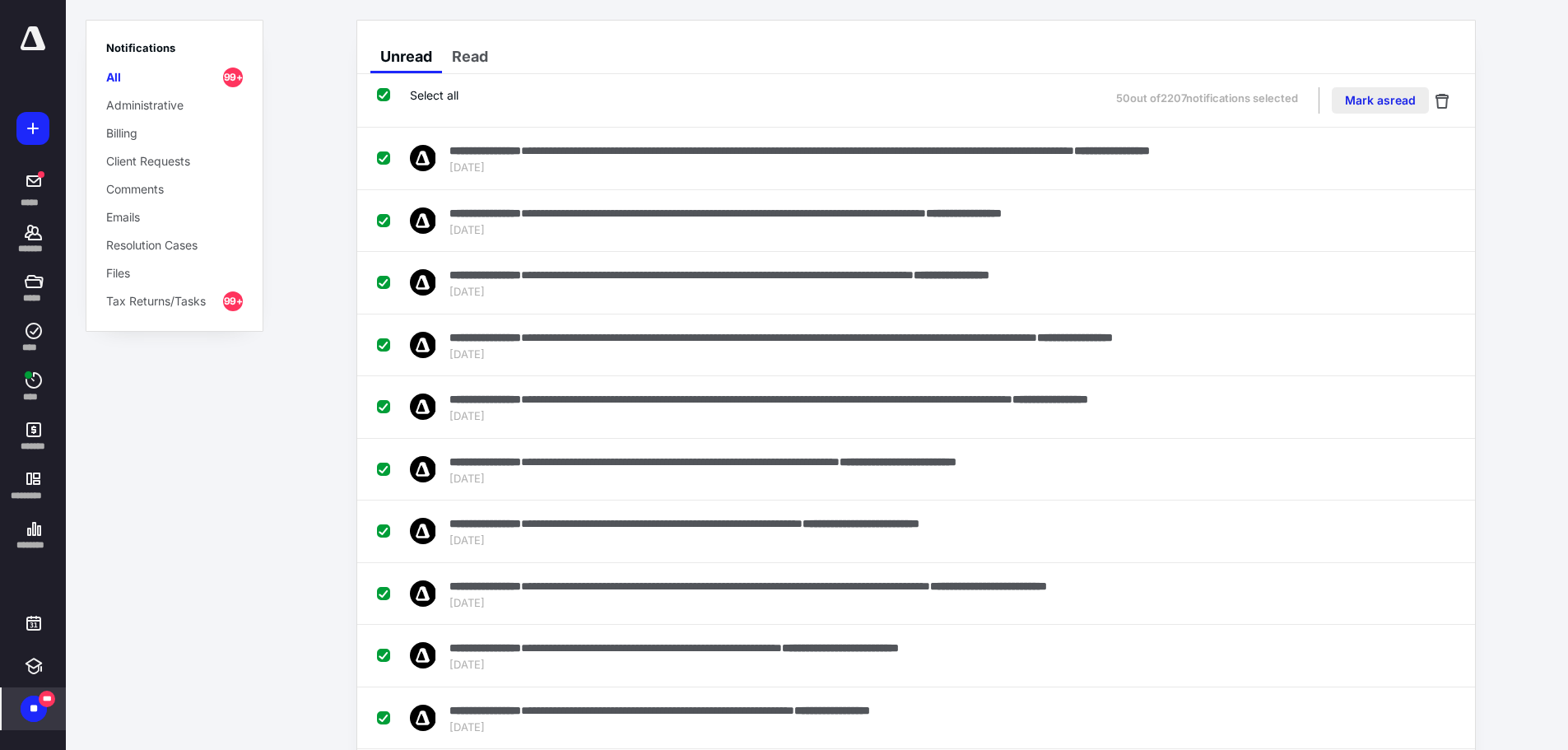 click on "Mark as  read" at bounding box center [1380, 100] 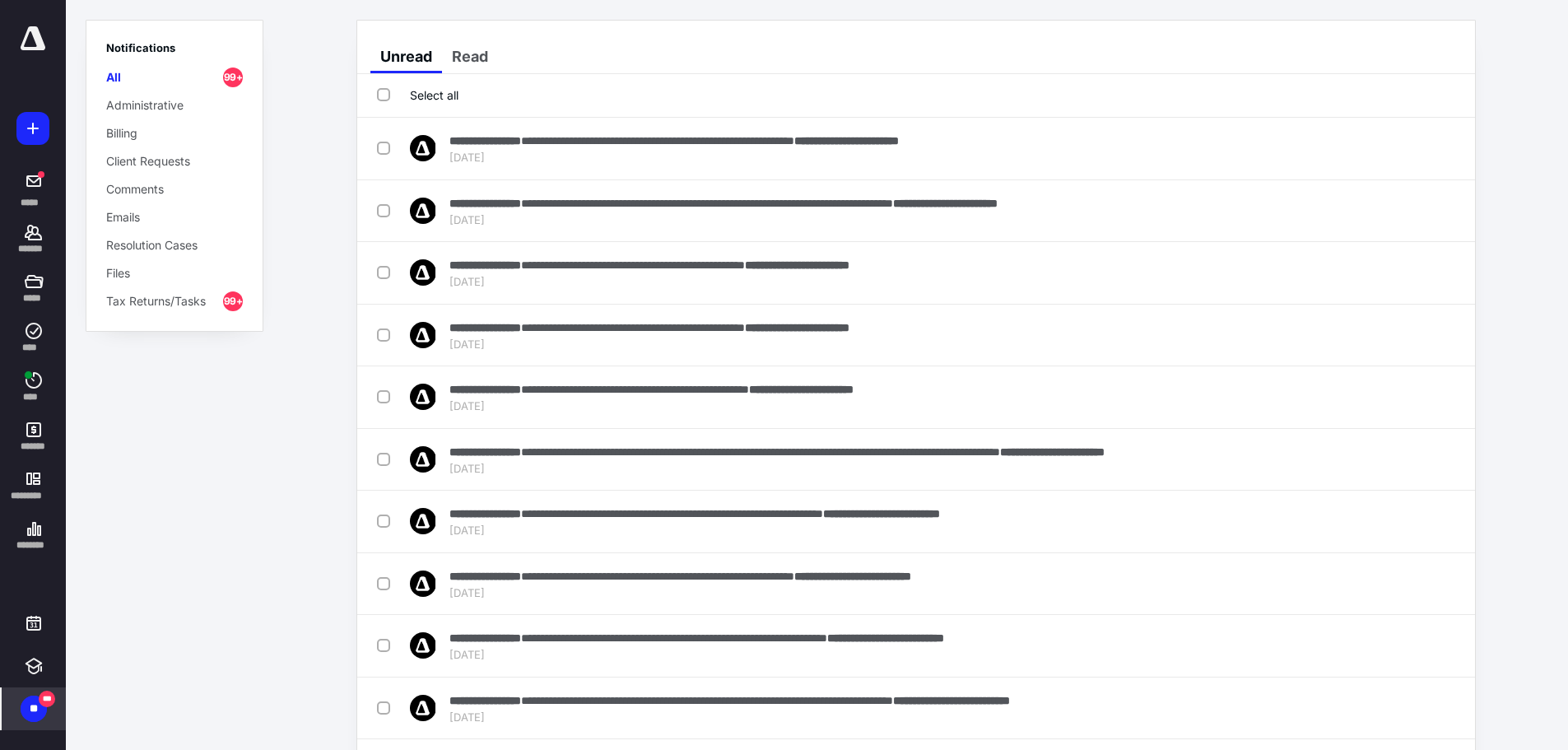 click on "Select all" at bounding box center (417, 95) 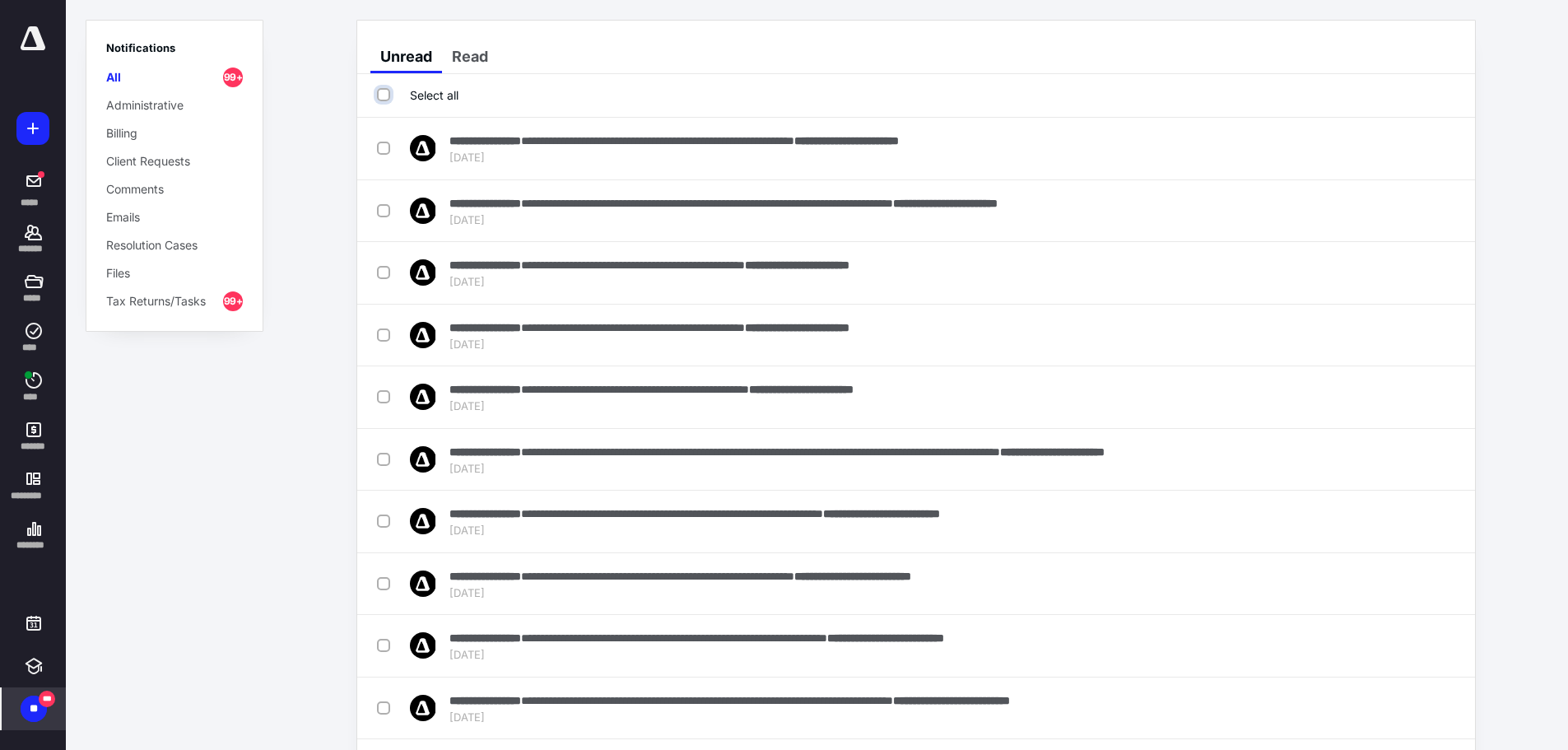 click on "Select all" at bounding box center (385, 95) 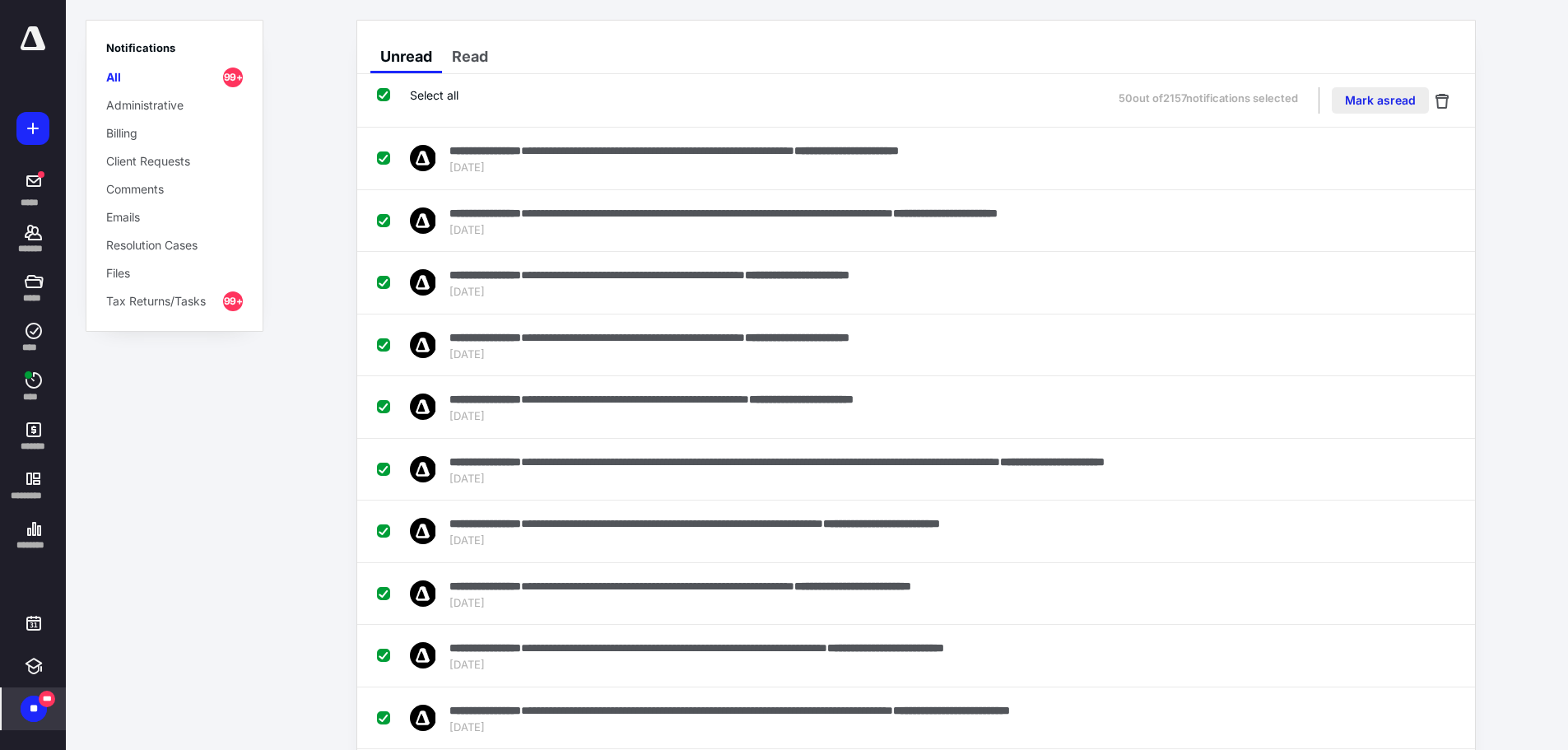 click on "Mark as  read" at bounding box center [1380, 100] 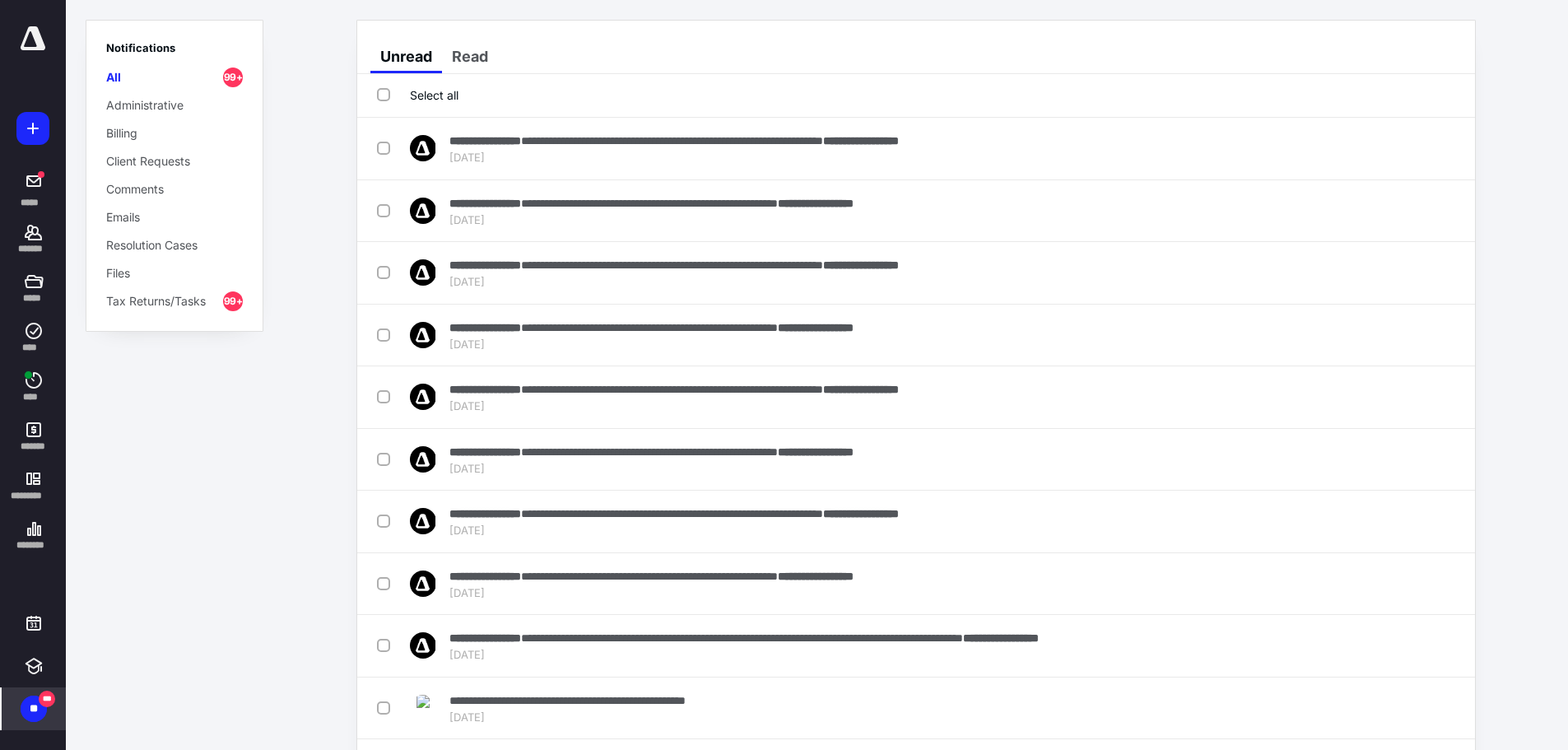 click on "Select all" at bounding box center (417, 95) 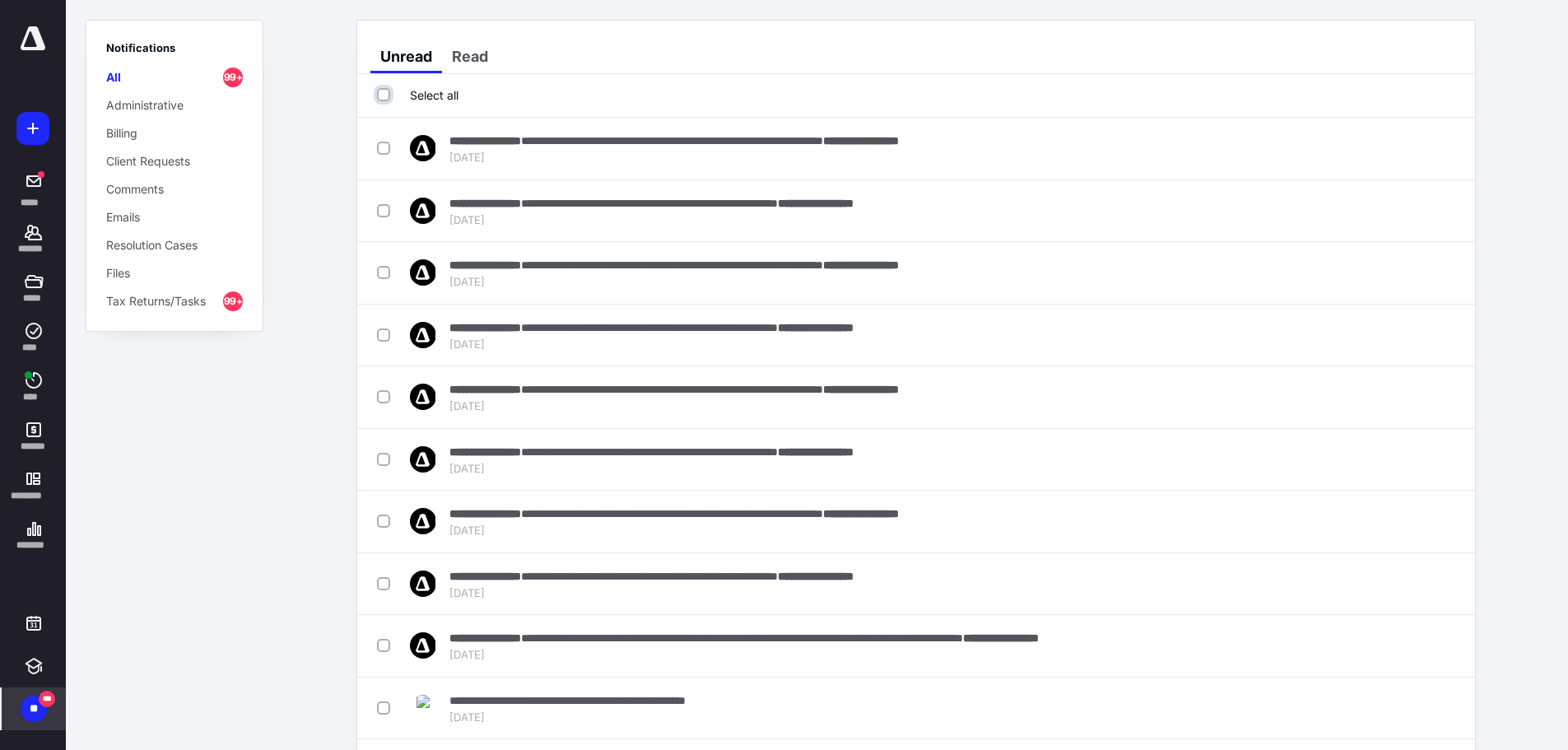 click on "Select all" at bounding box center [385, 95] 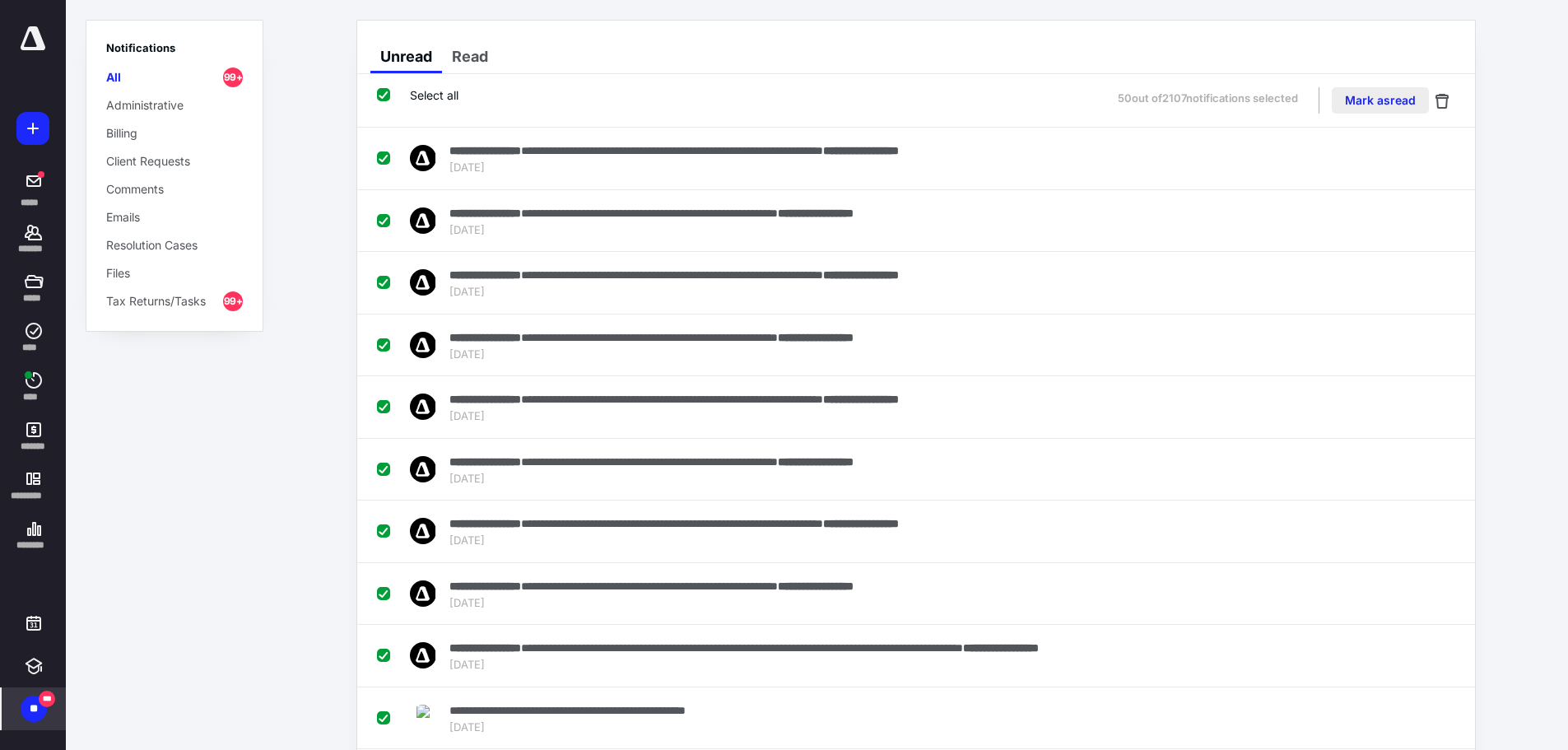 click on "Mark as  read" at bounding box center [1380, 100] 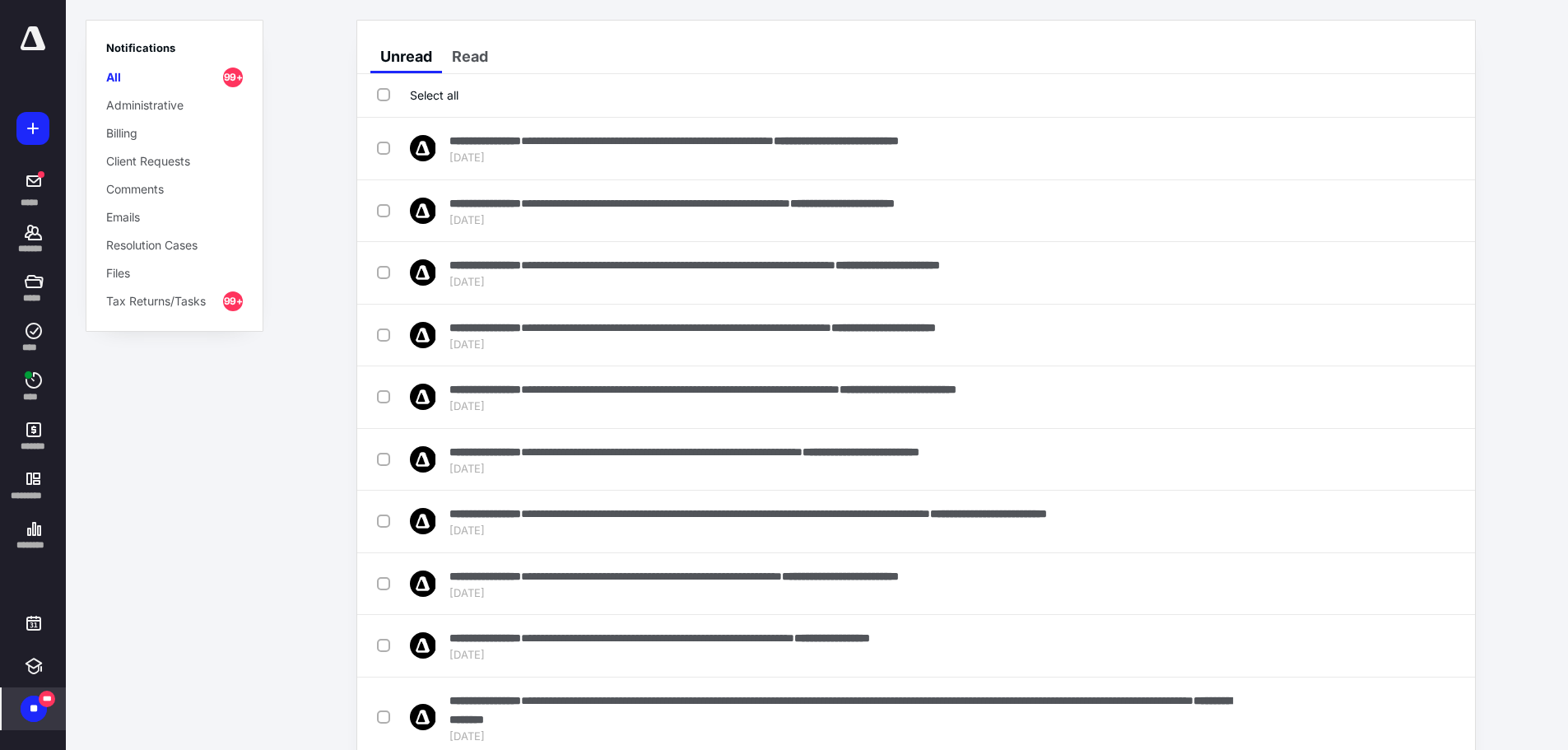 click on "Select all" at bounding box center [417, 95] 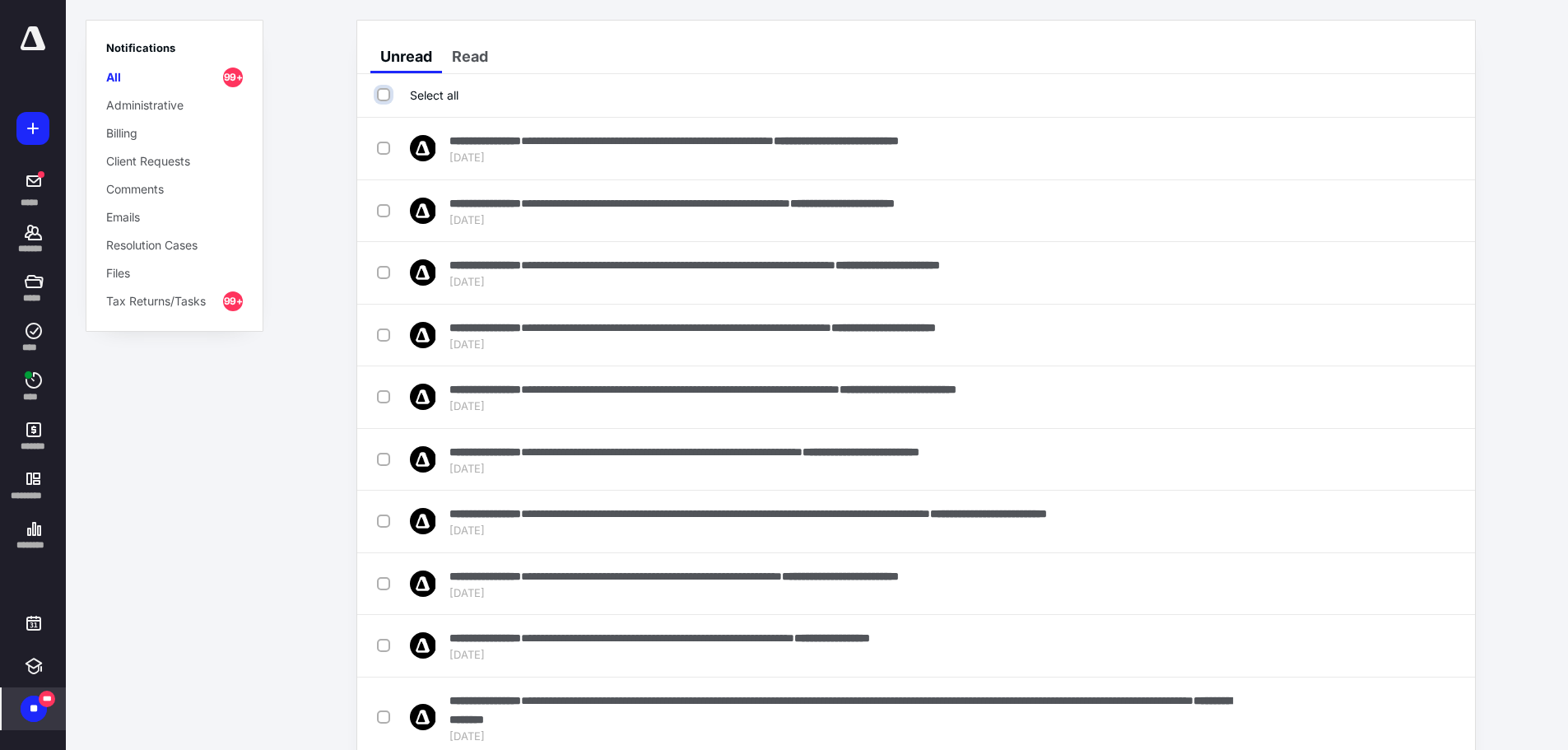 click on "Select all" at bounding box center [385, 95] 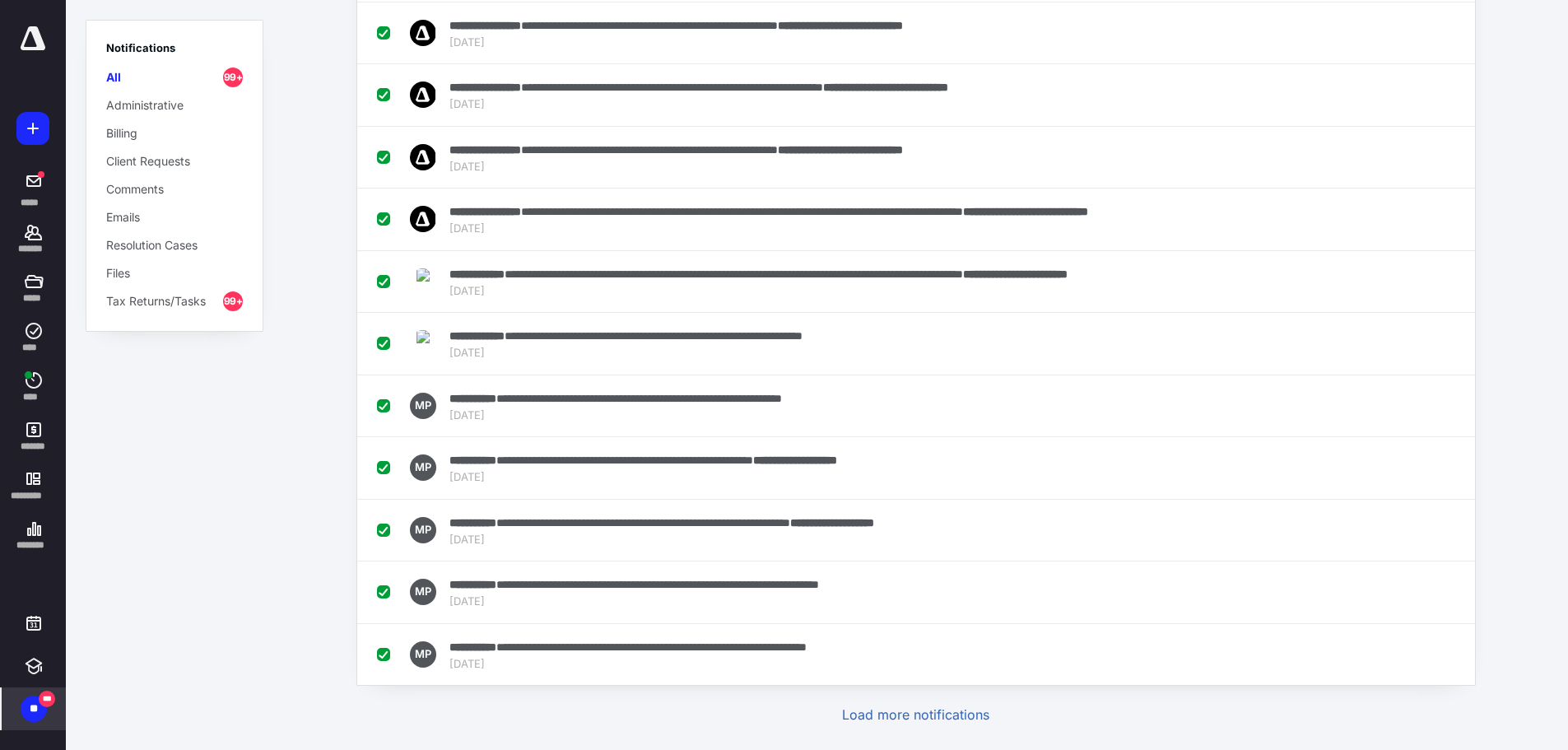 scroll, scrollTop: 2654, scrollLeft: 0, axis: vertical 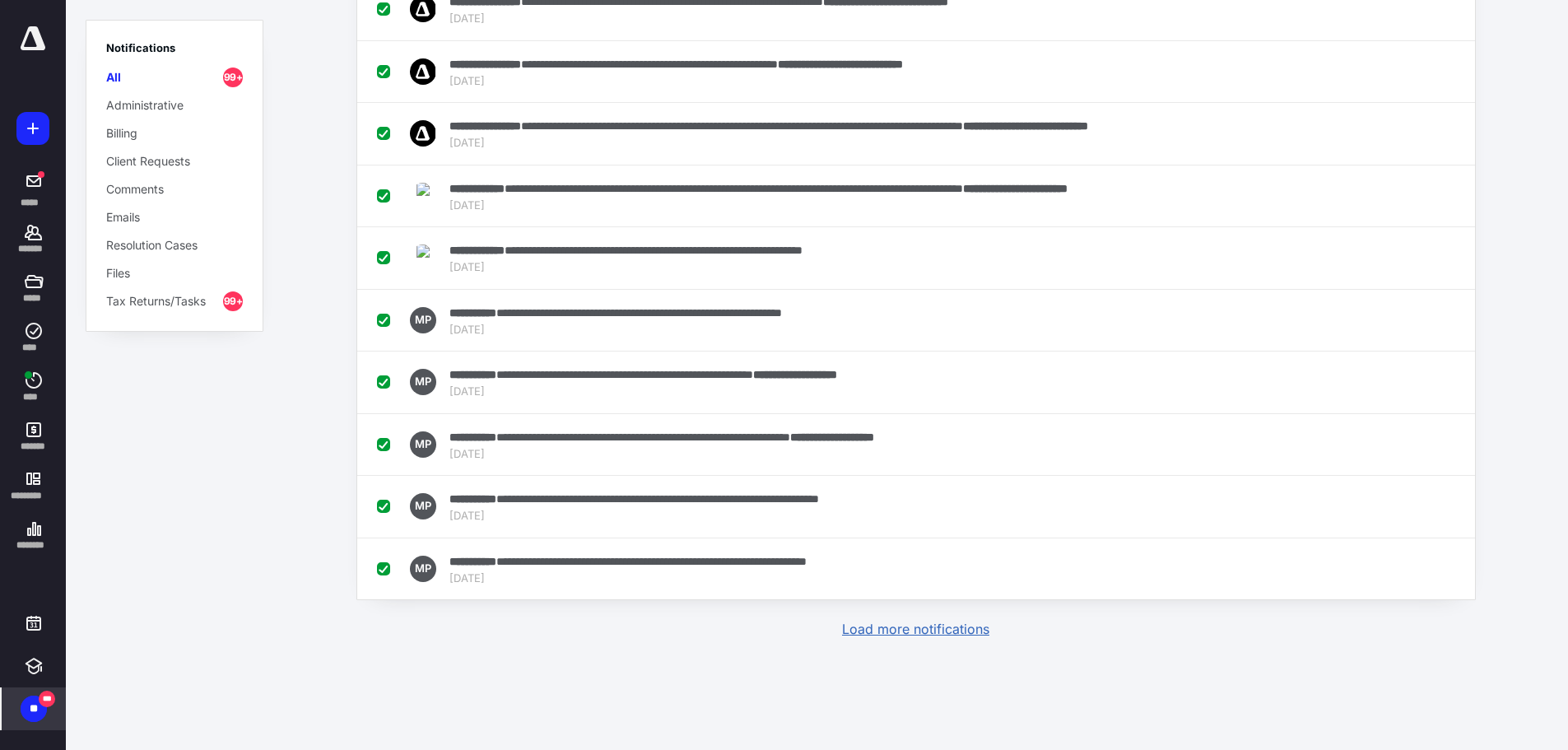 click on "Load more notifications" at bounding box center [915, 629] 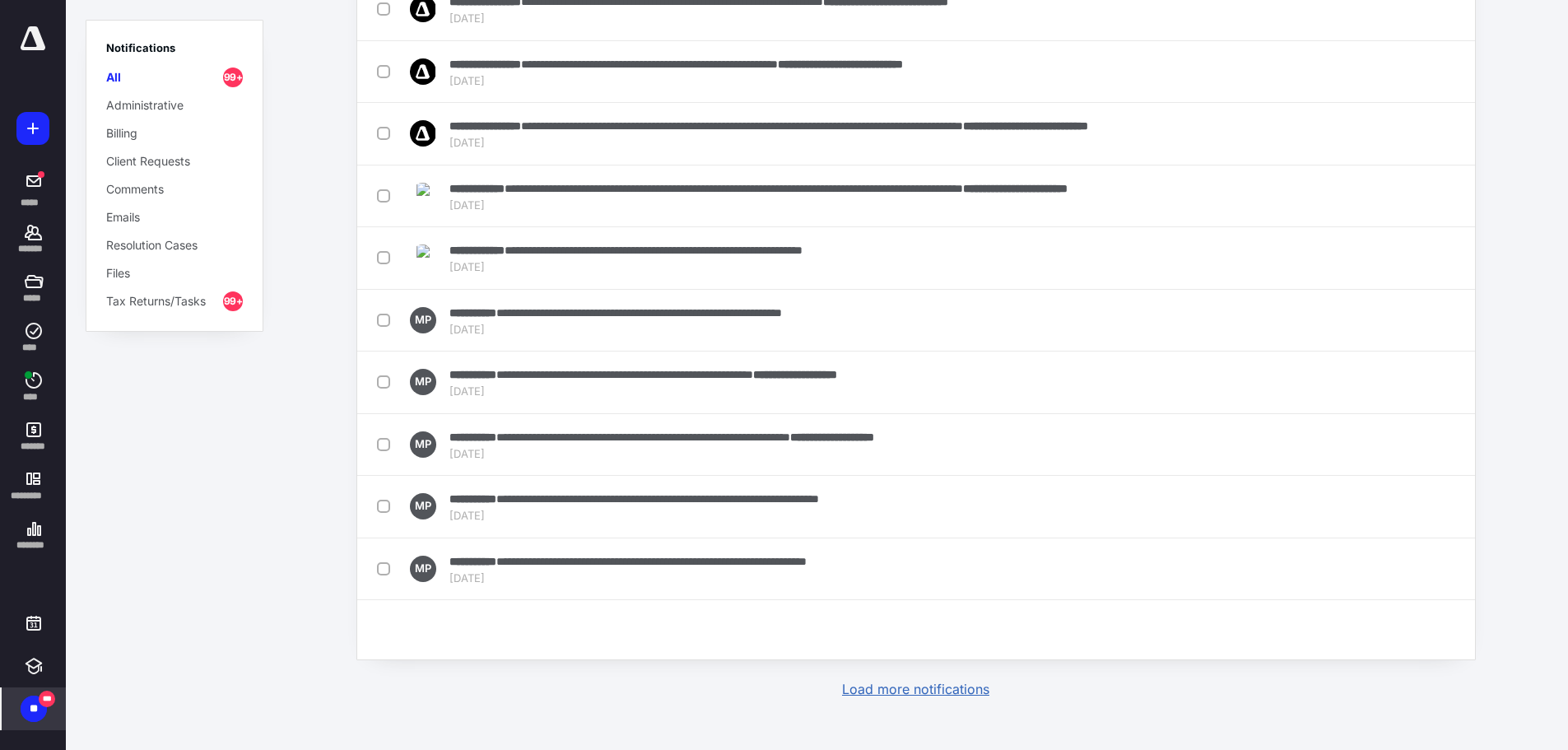 scroll, scrollTop: 2644, scrollLeft: 0, axis: vertical 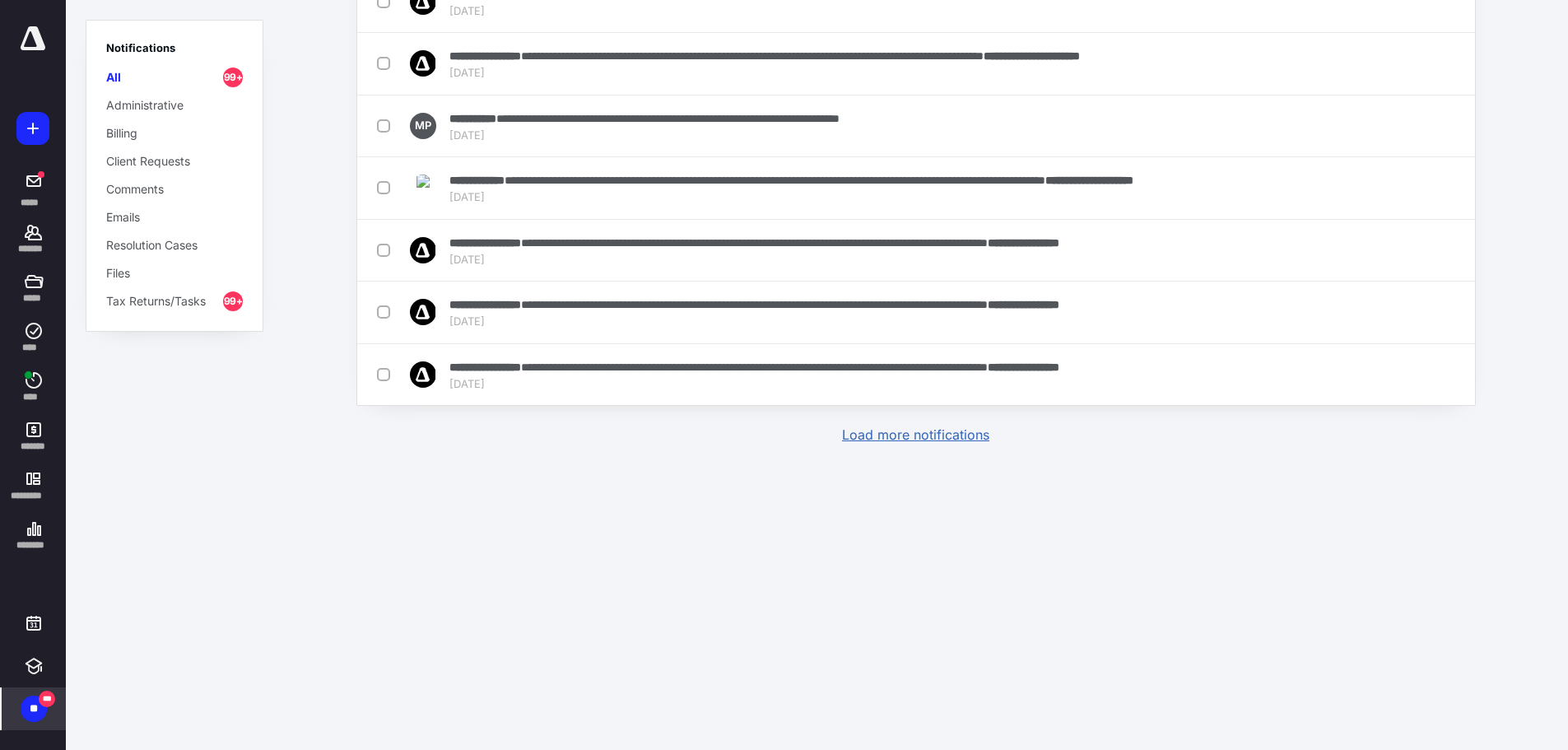 click on "Load more notifications" at bounding box center [915, 435] 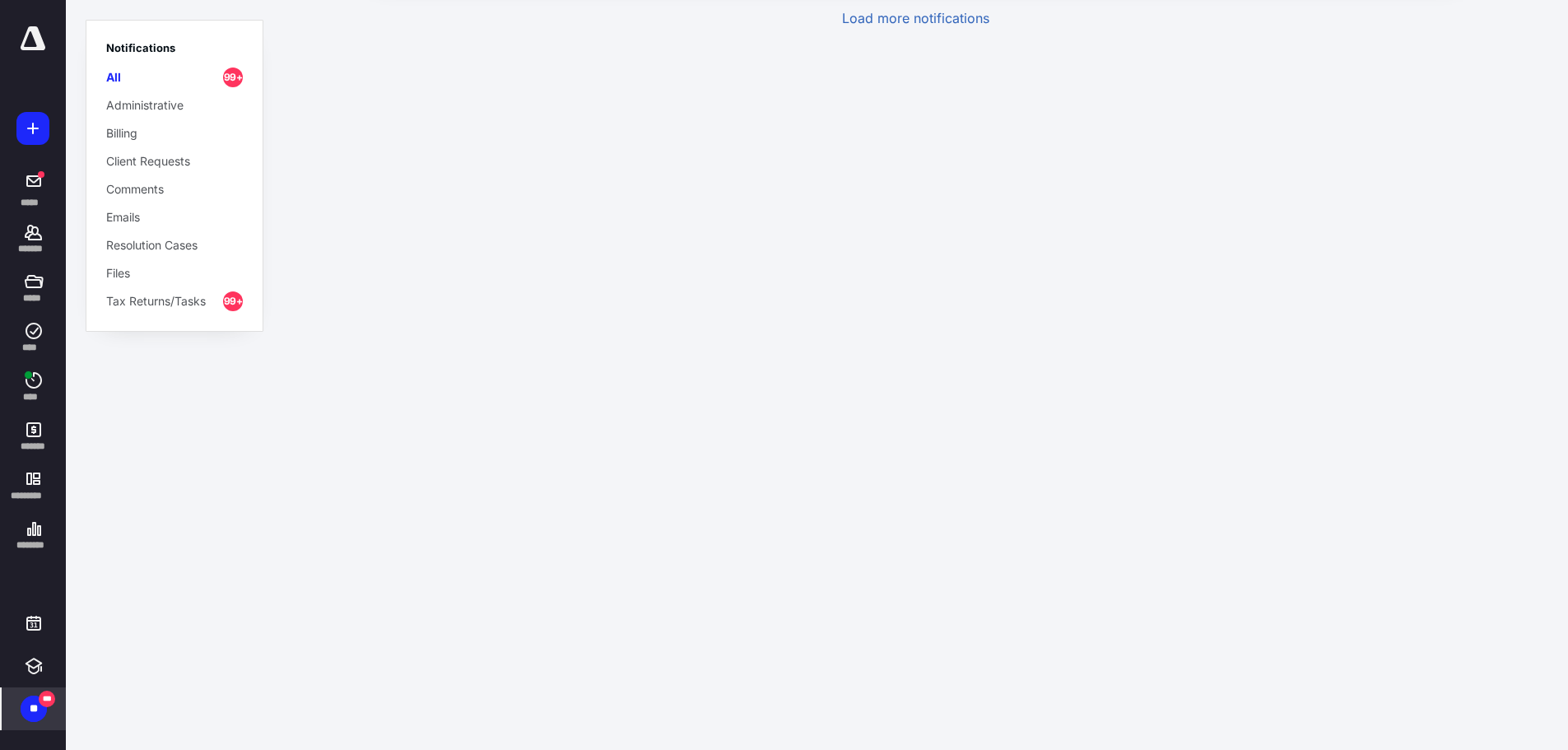 scroll, scrollTop: 9491, scrollLeft: 0, axis: vertical 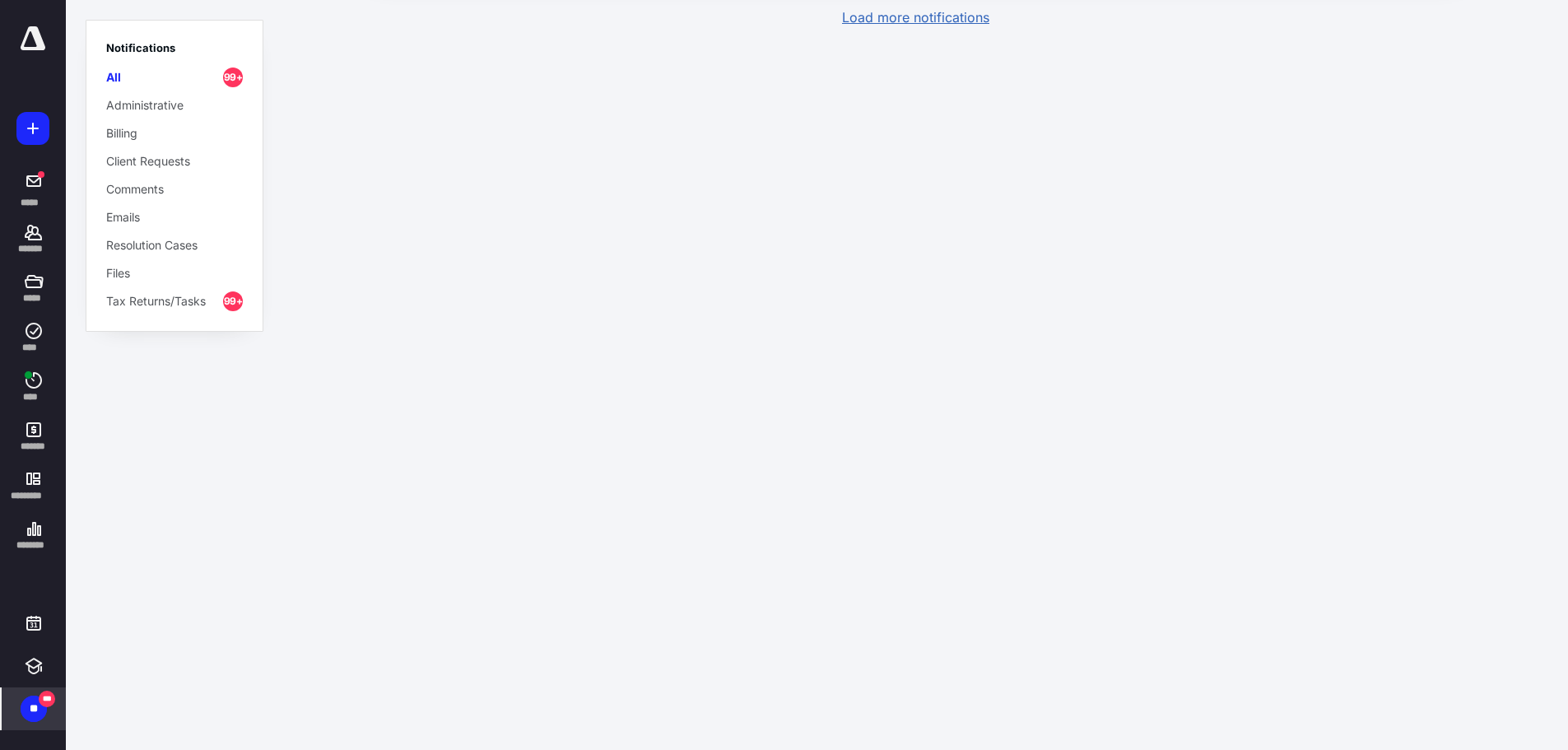 click on "Load more notifications" at bounding box center [915, 17] 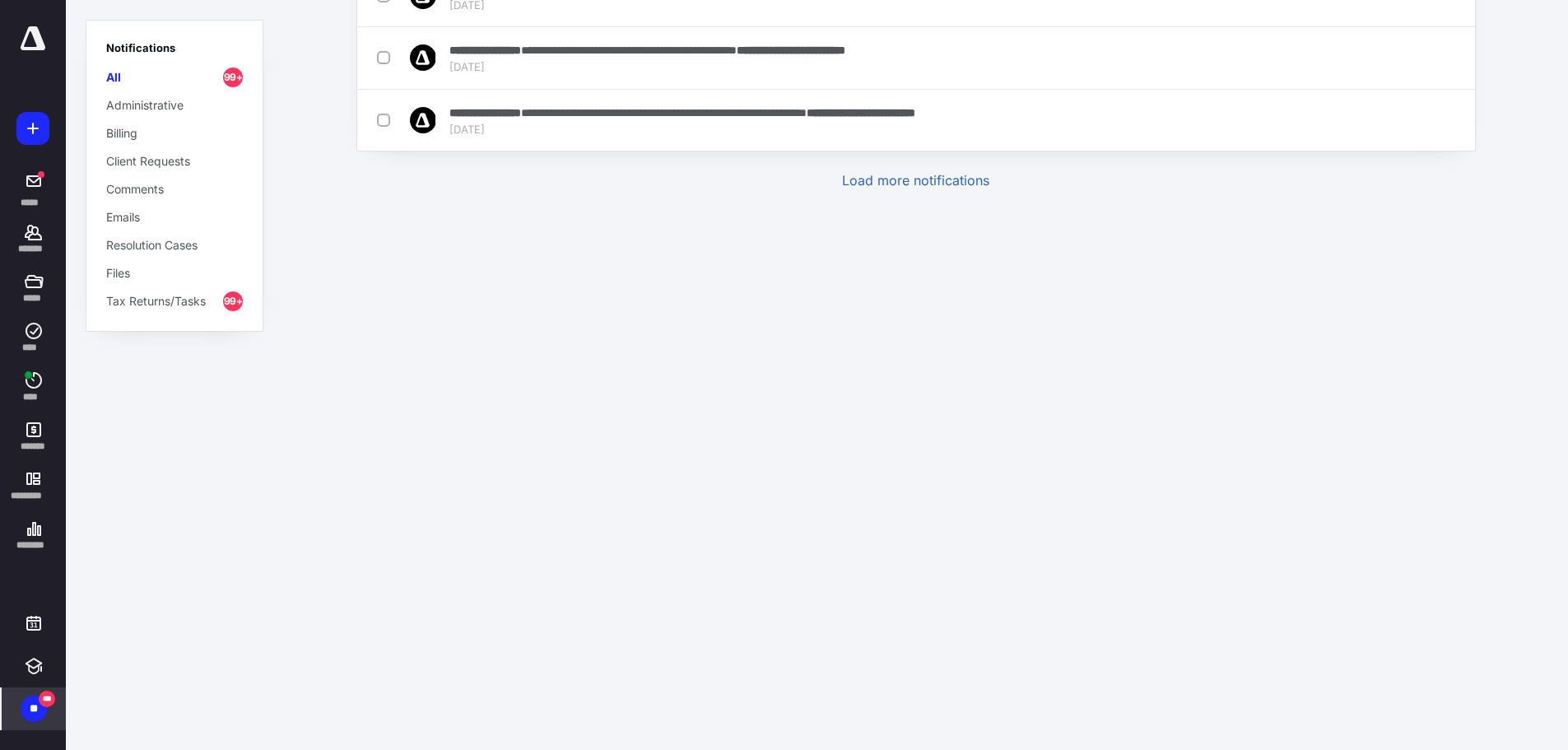 scroll, scrollTop: 12810, scrollLeft: 0, axis: vertical 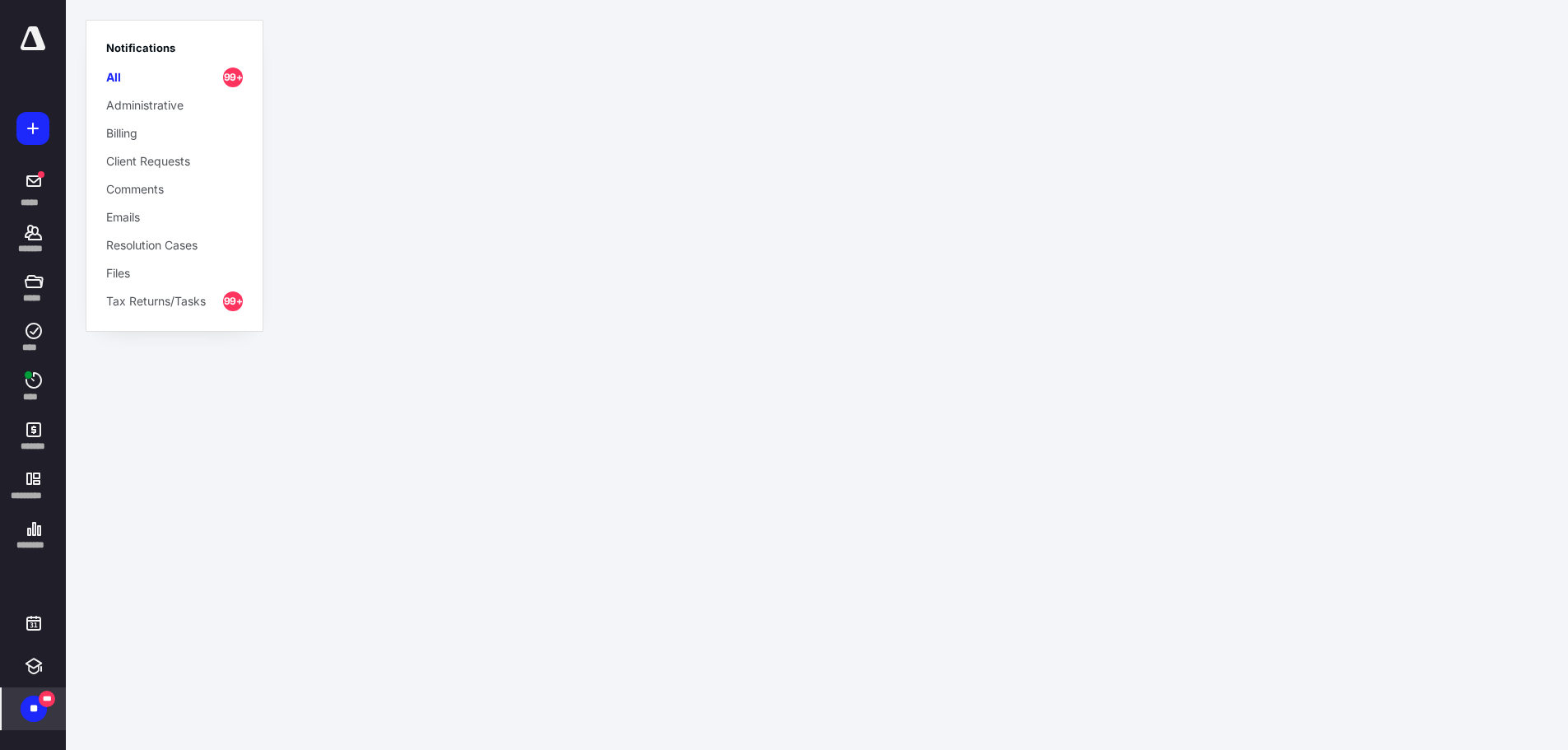 click on "Load more notifications" at bounding box center (915, -175) 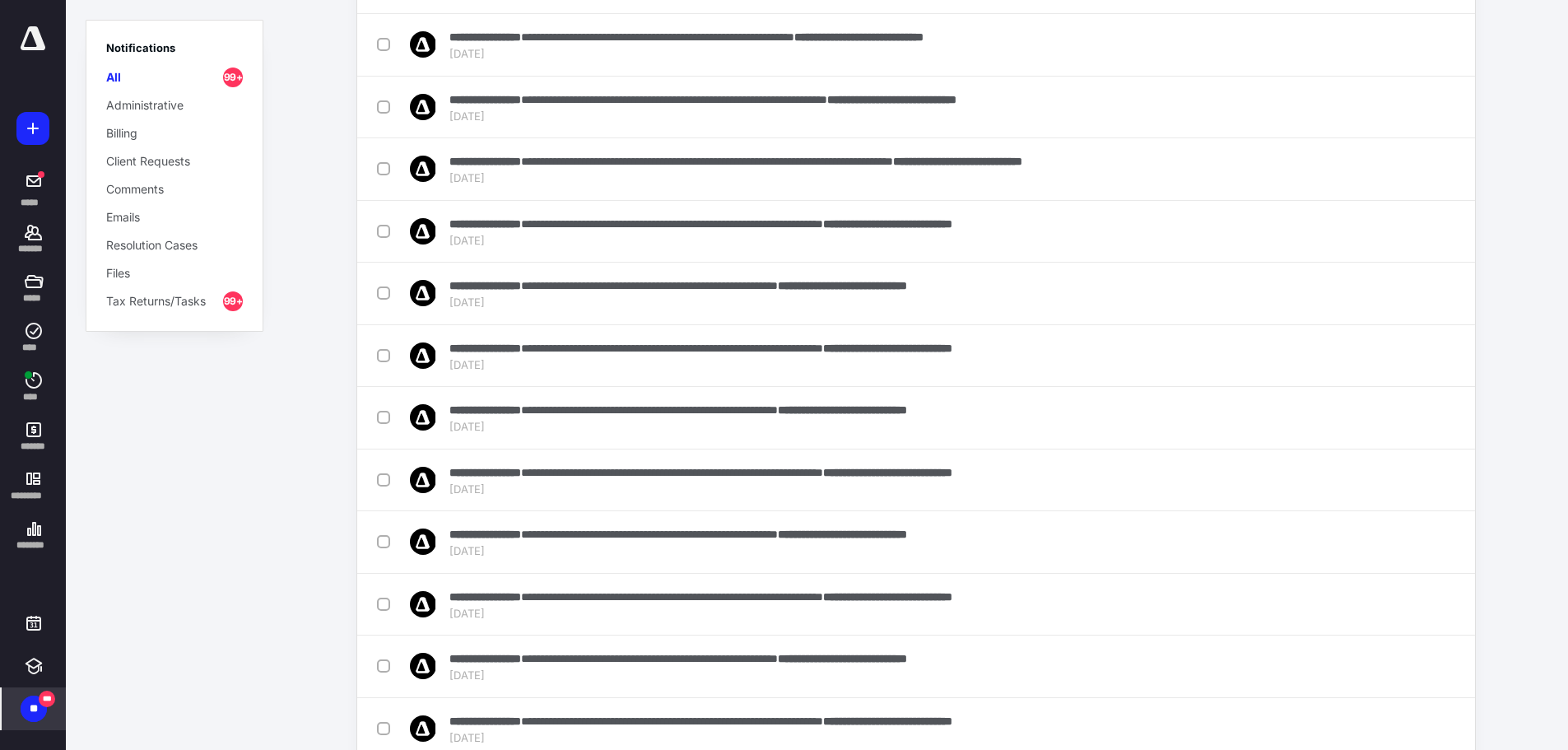 scroll, scrollTop: 19172, scrollLeft: 0, axis: vertical 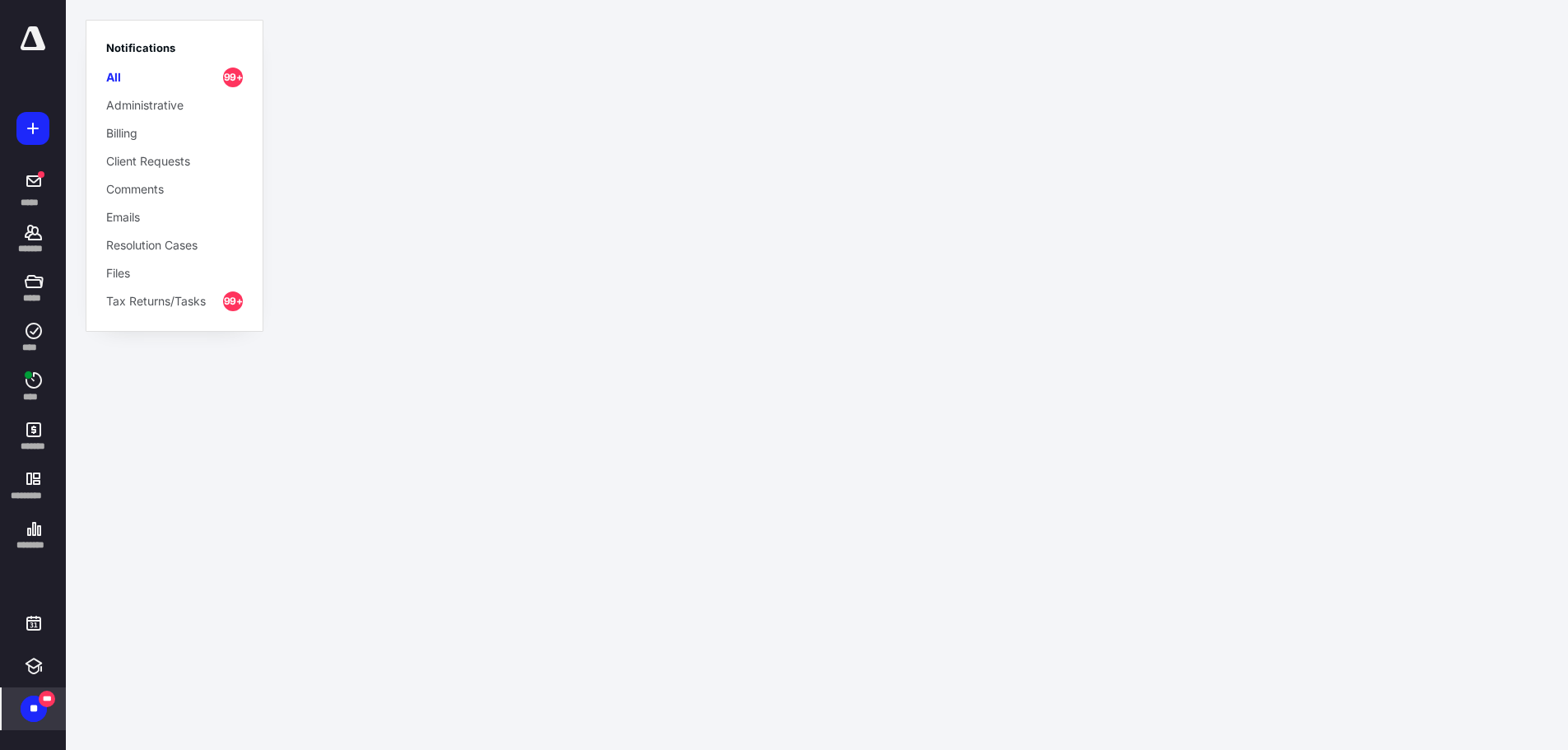 click on "Load more notifications" at bounding box center [915, -322] 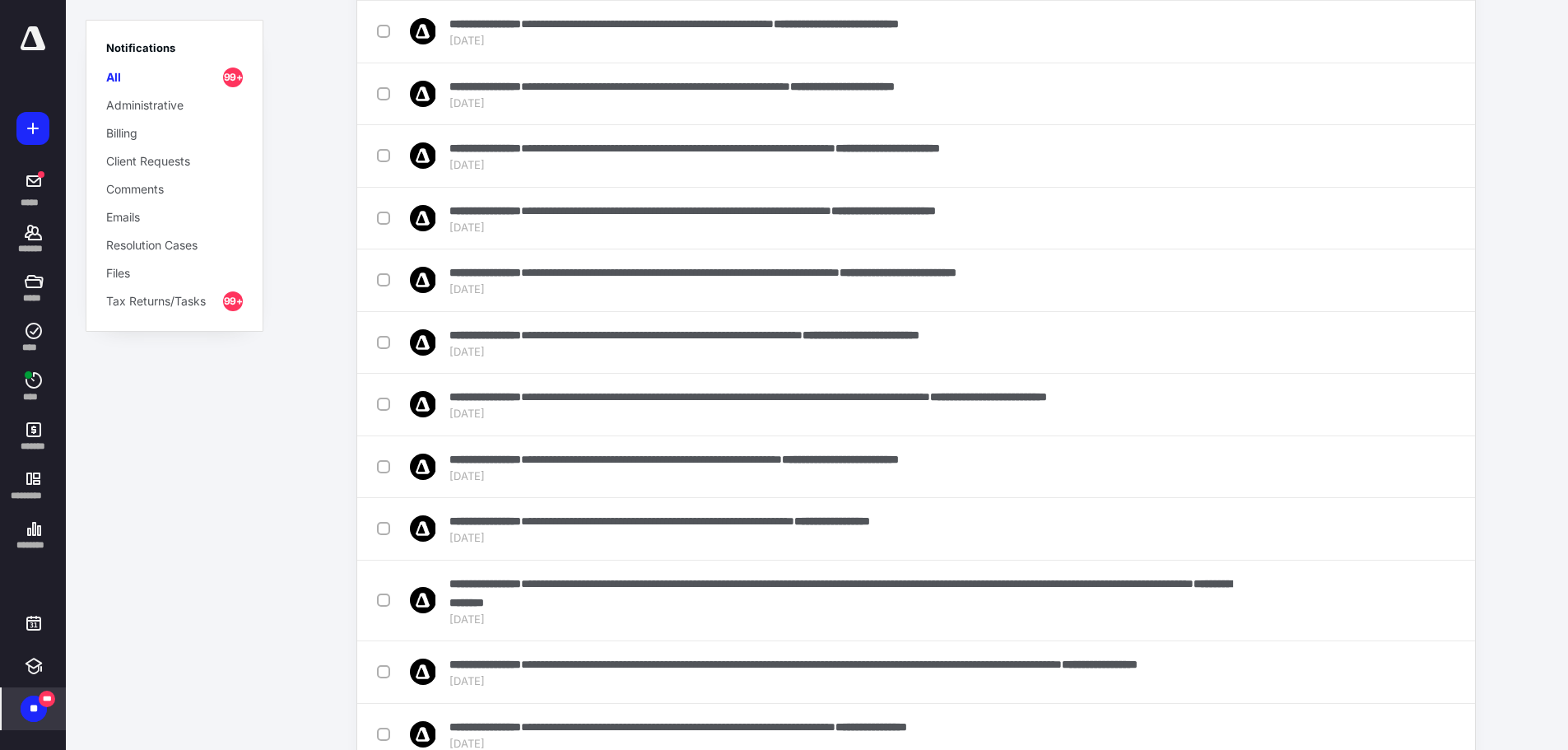 scroll, scrollTop: 0, scrollLeft: 0, axis: both 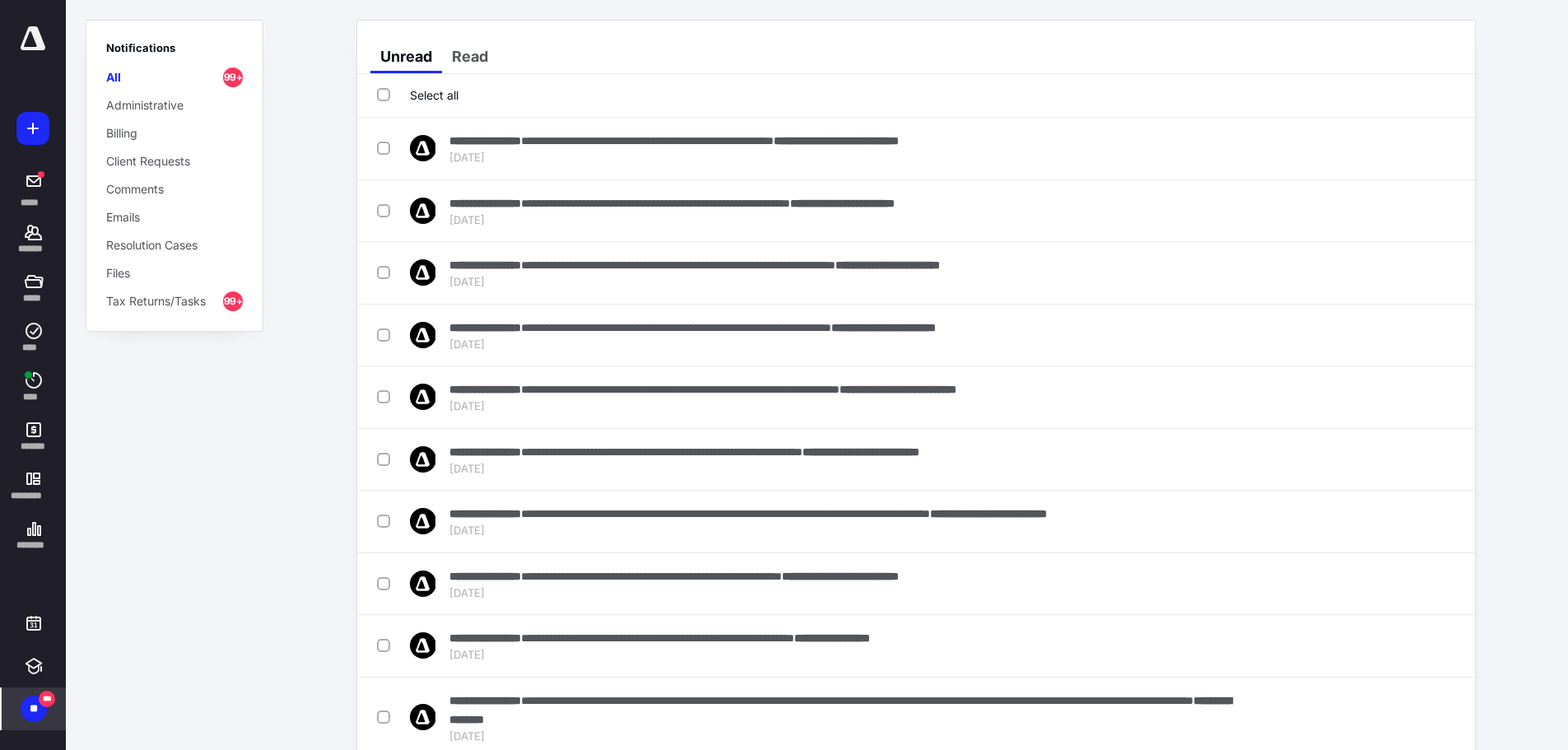click on "Select all" at bounding box center [417, 95] 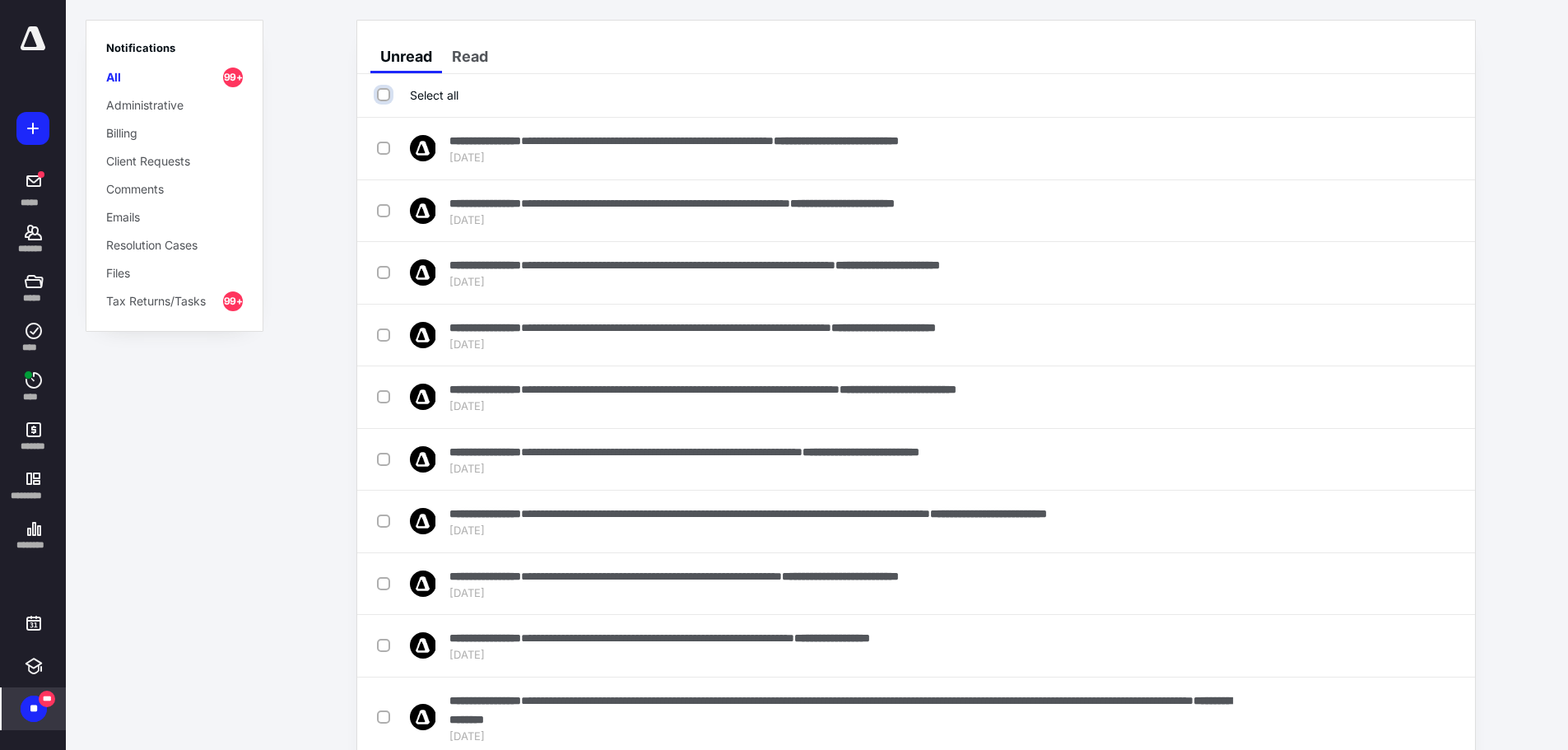 click on "Select all" at bounding box center [385, 95] 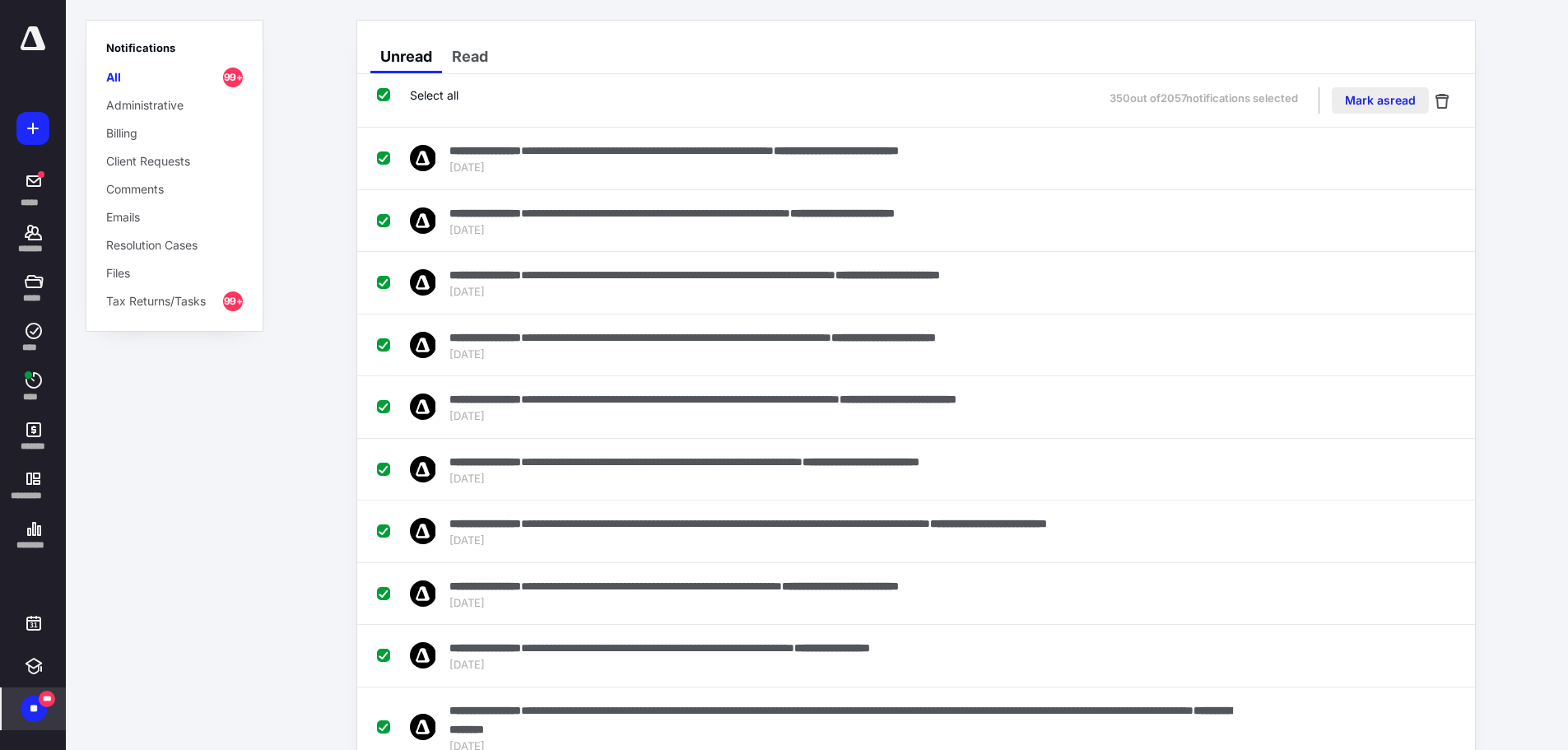 click on "Mark as  read" at bounding box center [1380, 100] 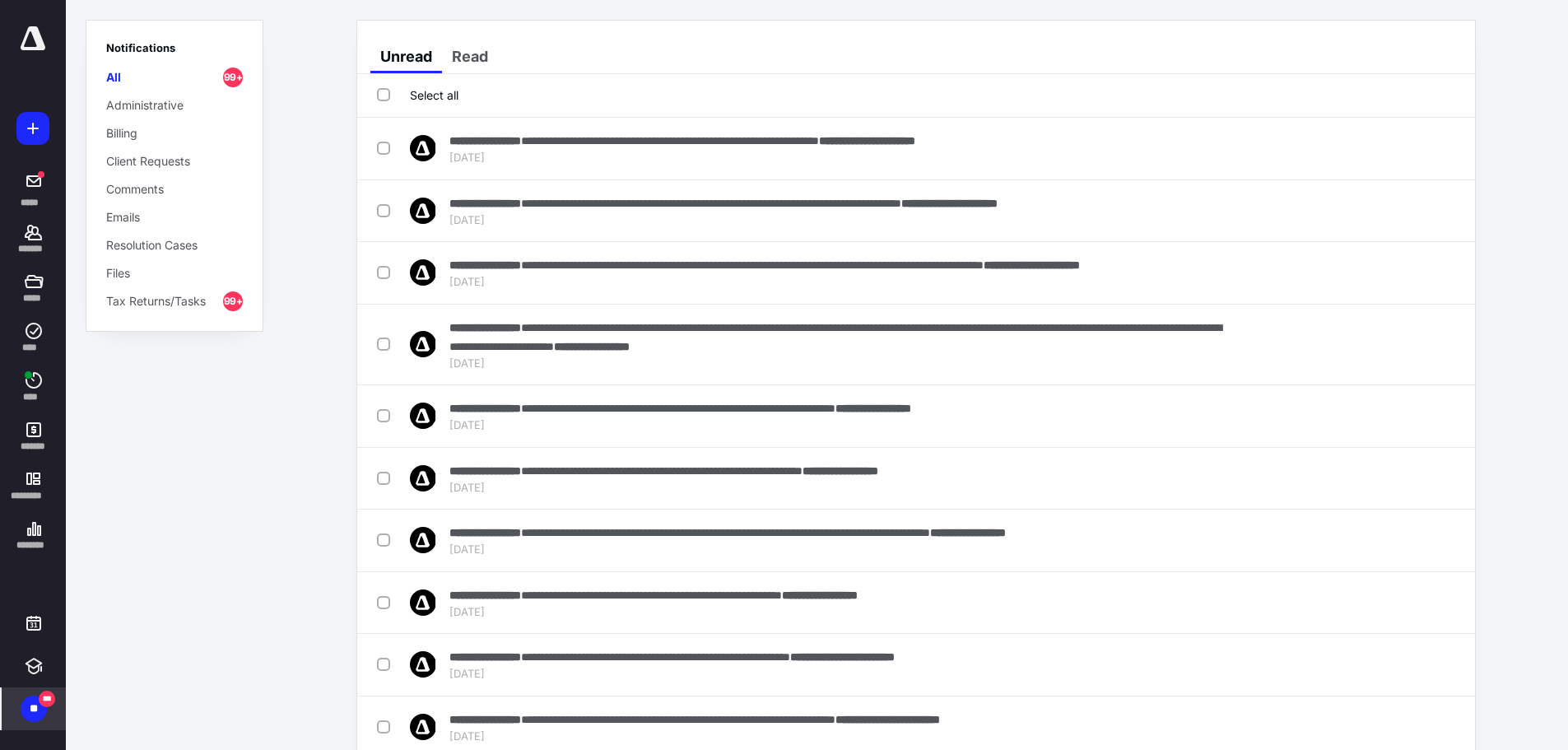click on "Select all" at bounding box center [417, 95] 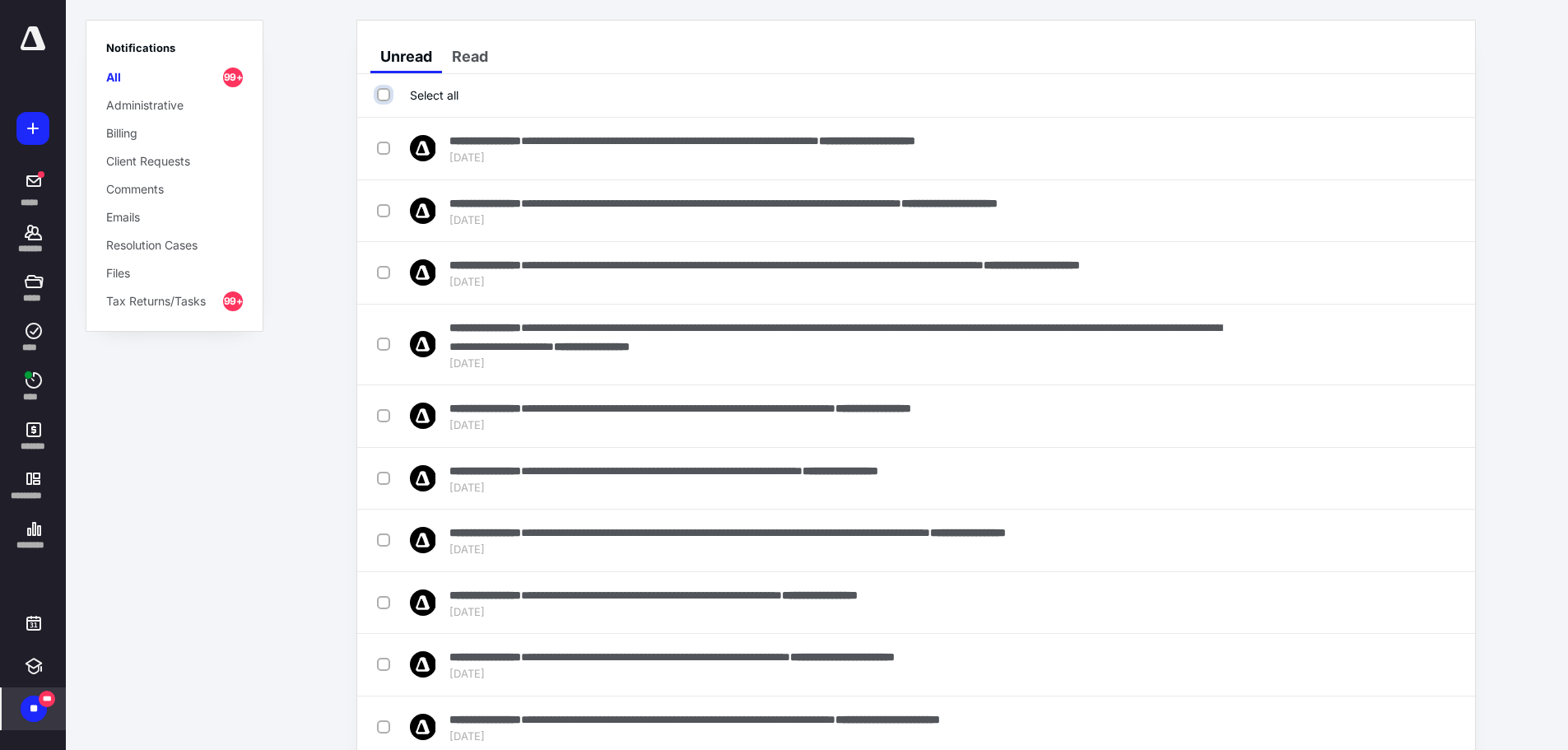 click on "Select all" at bounding box center (385, 95) 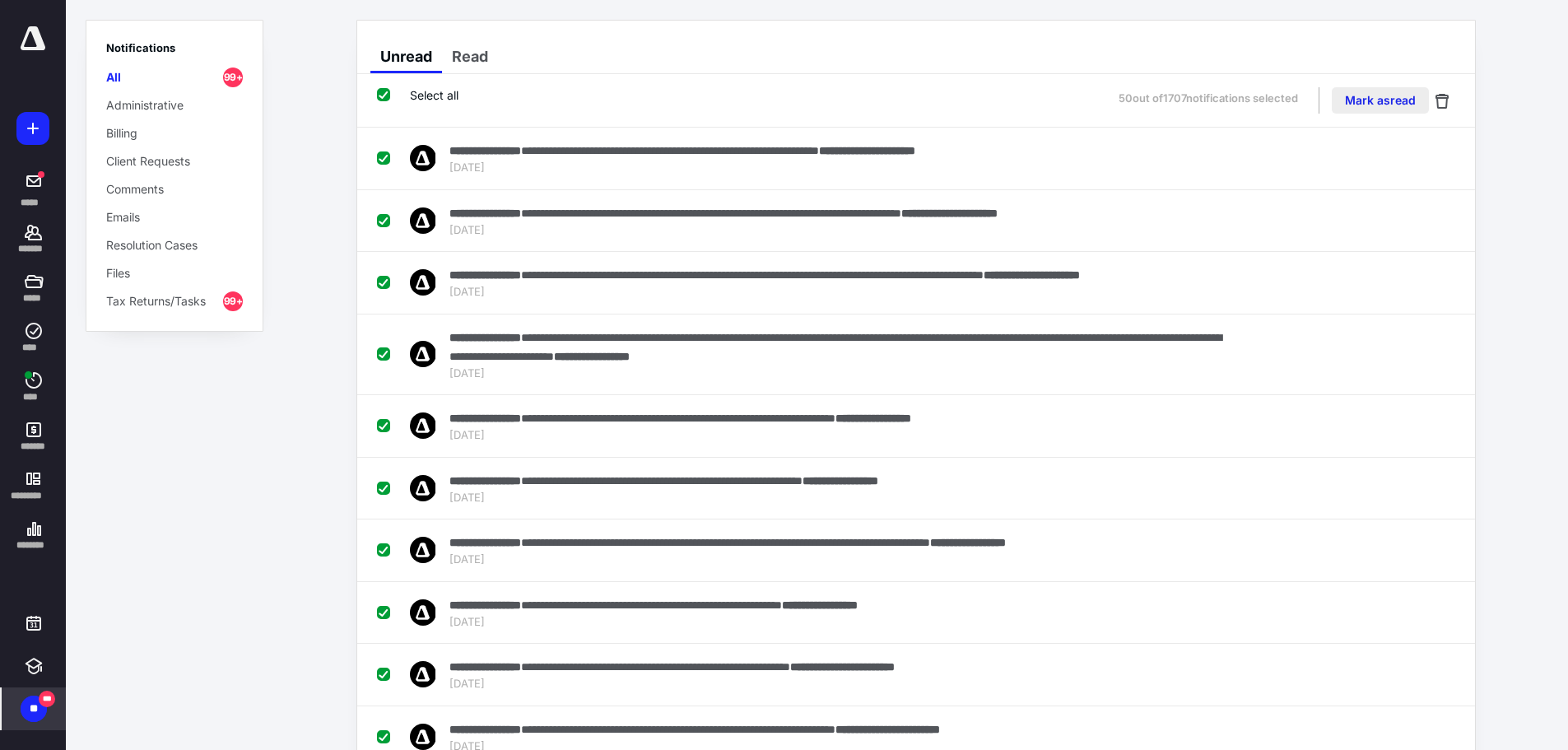 click on "Mark as  read" at bounding box center (1380, 100) 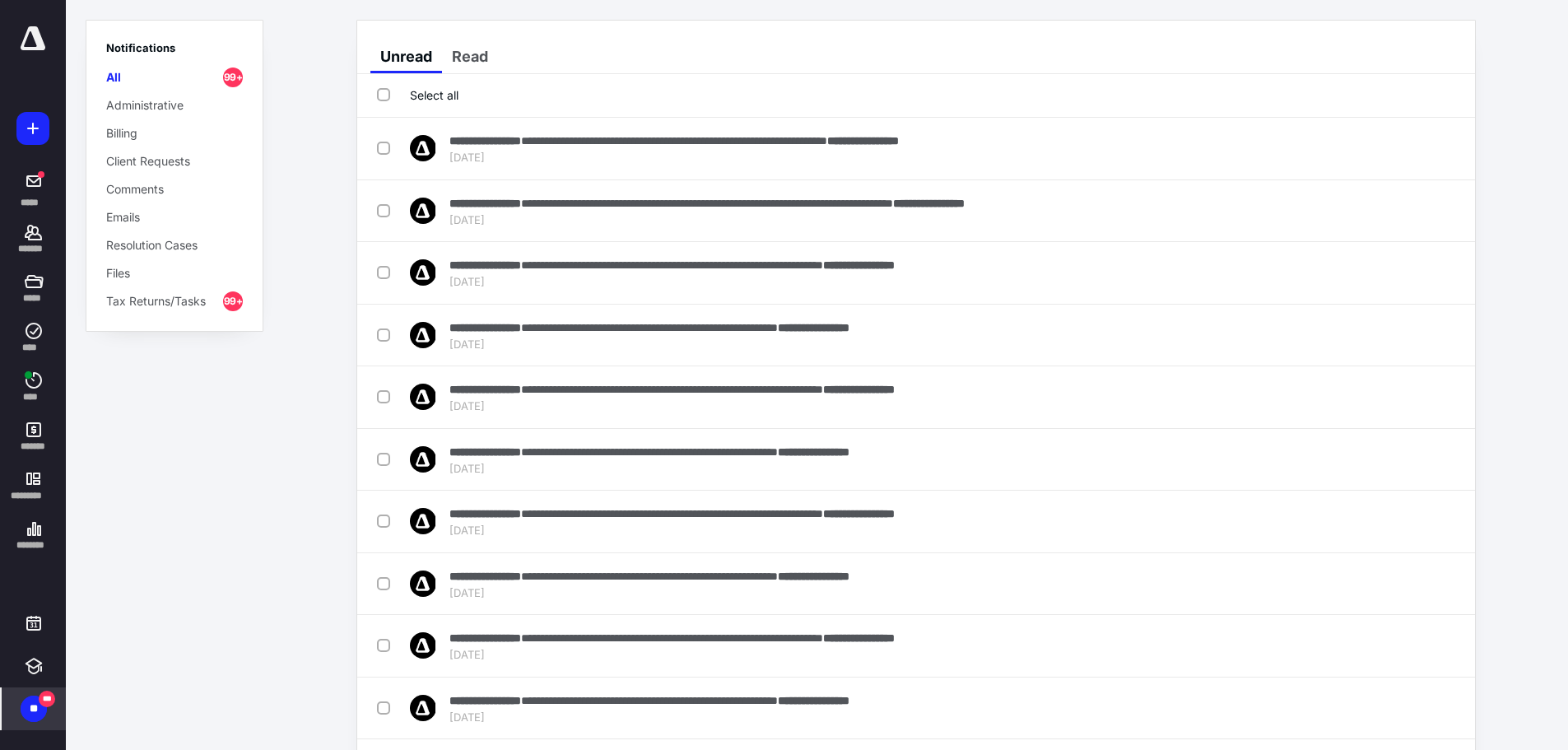 click on "Select all" at bounding box center [417, 95] 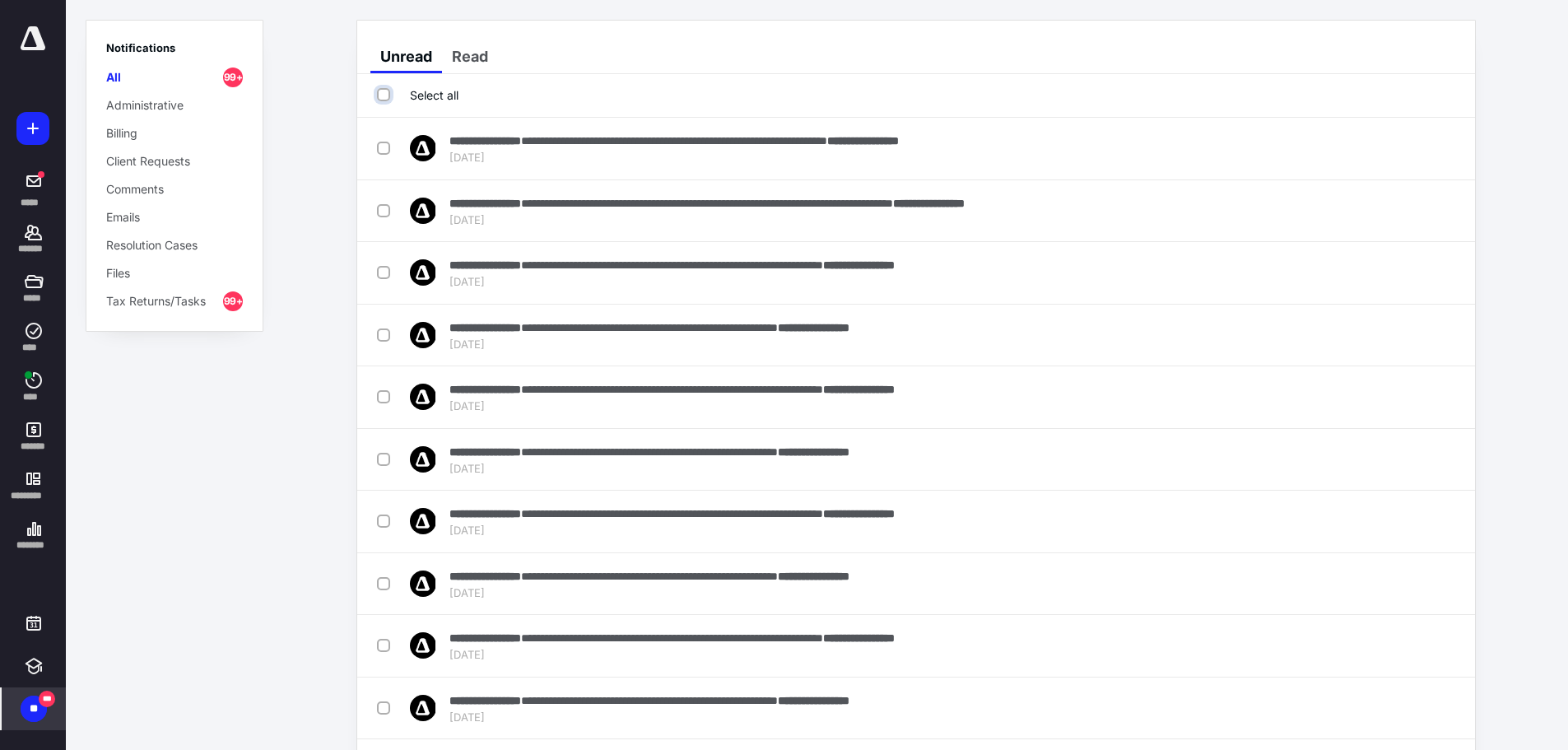 click on "Select all" at bounding box center [385, 95] 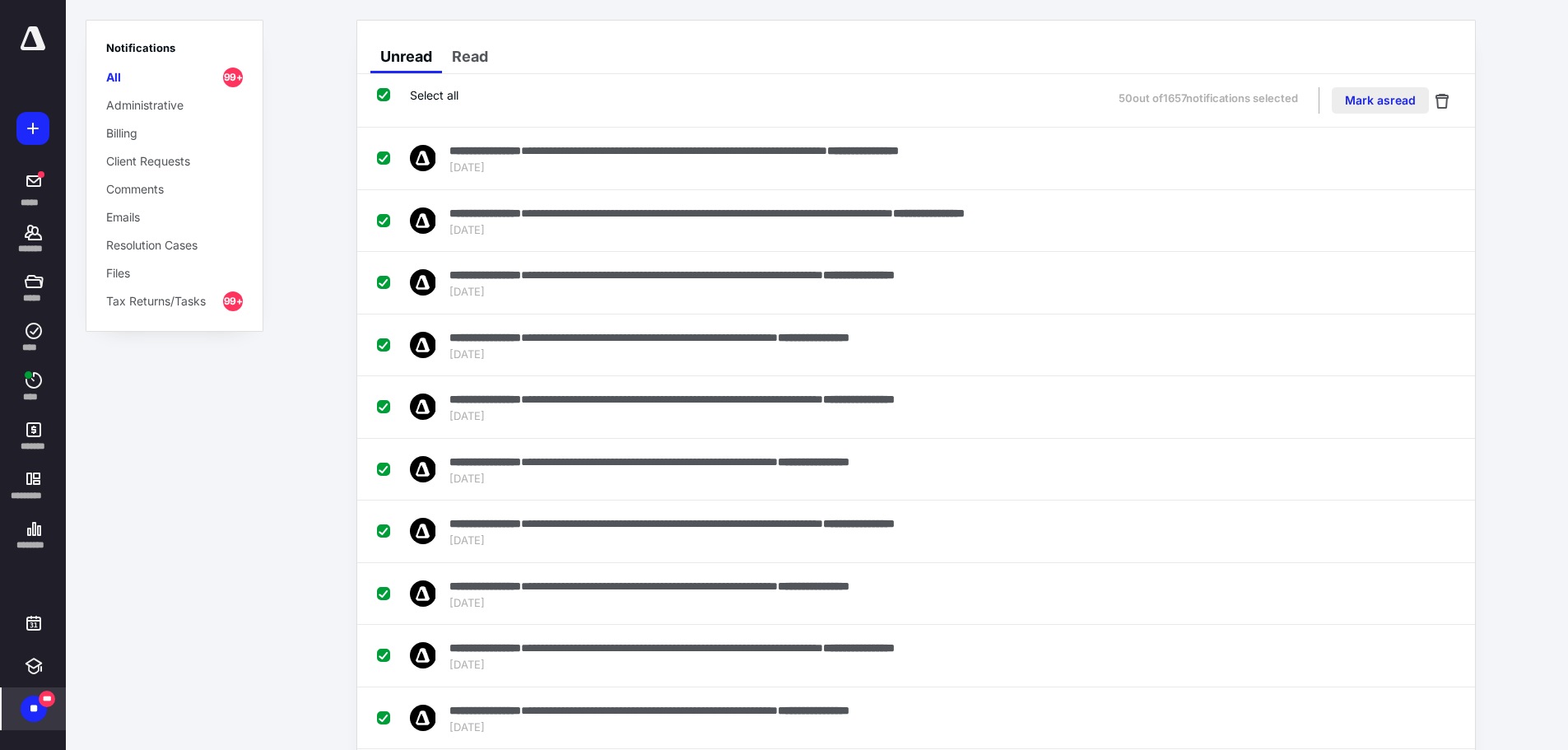 click on "Mark as  read" at bounding box center [1380, 100] 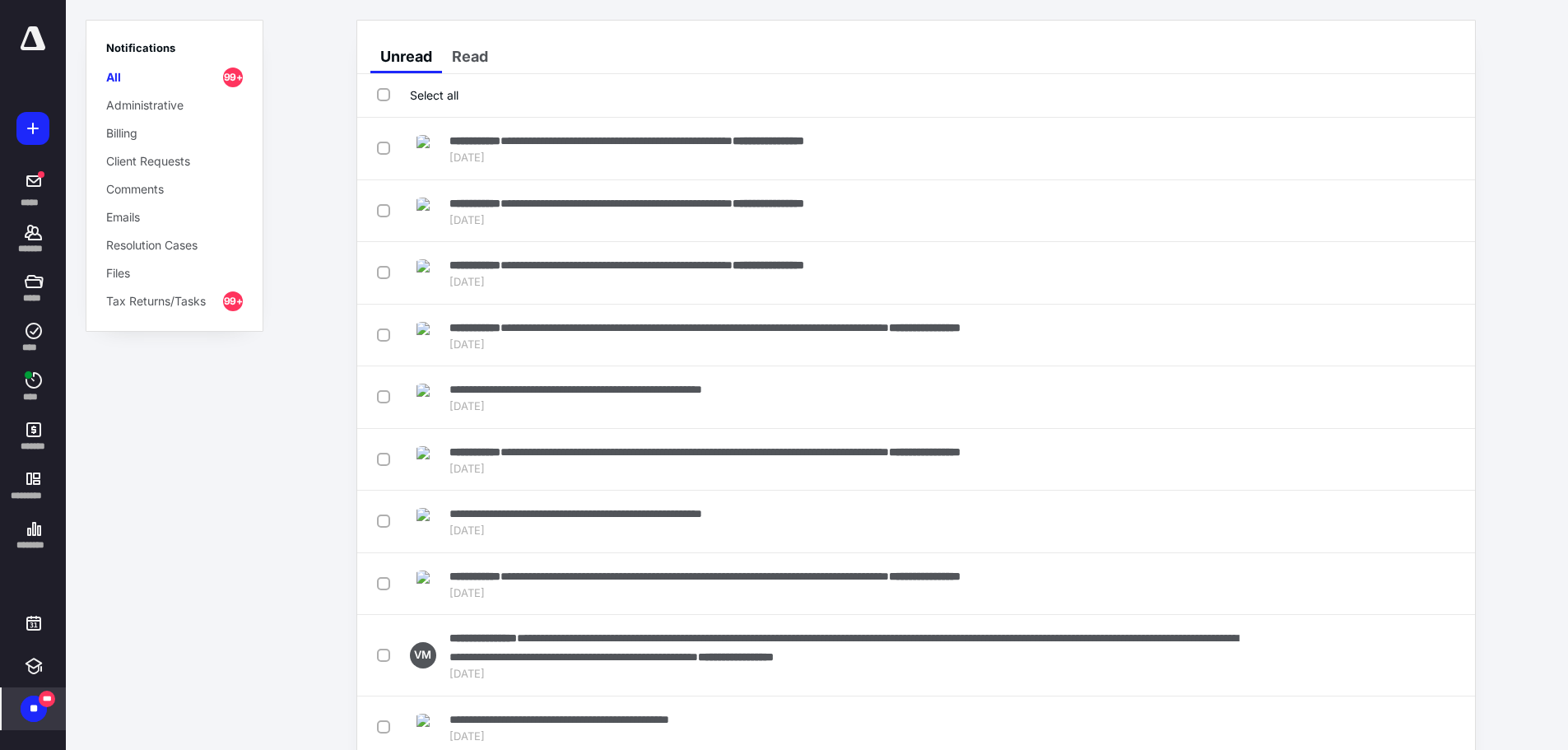 click on "Select all" at bounding box center (417, 95) 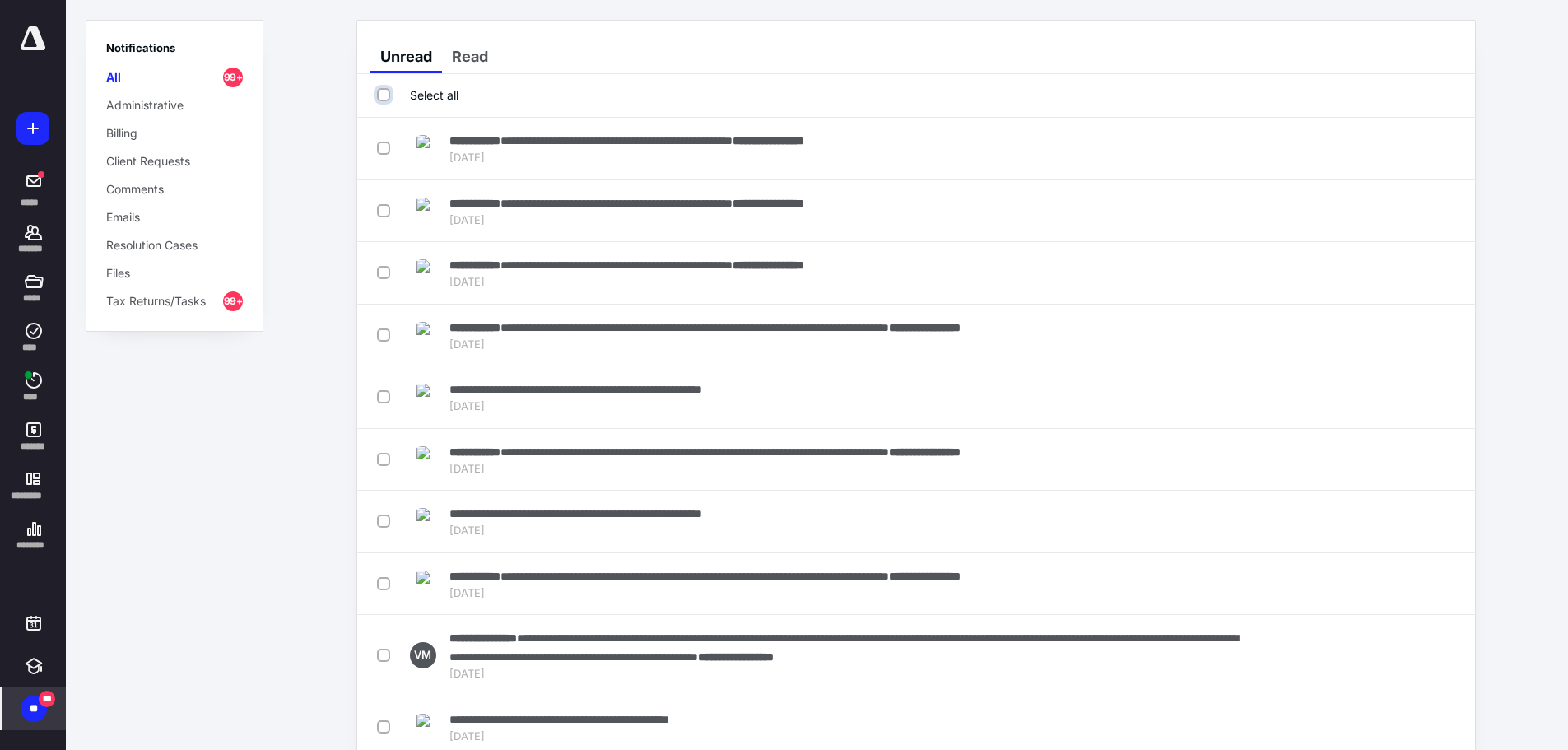 click on "Select all" at bounding box center (385, 95) 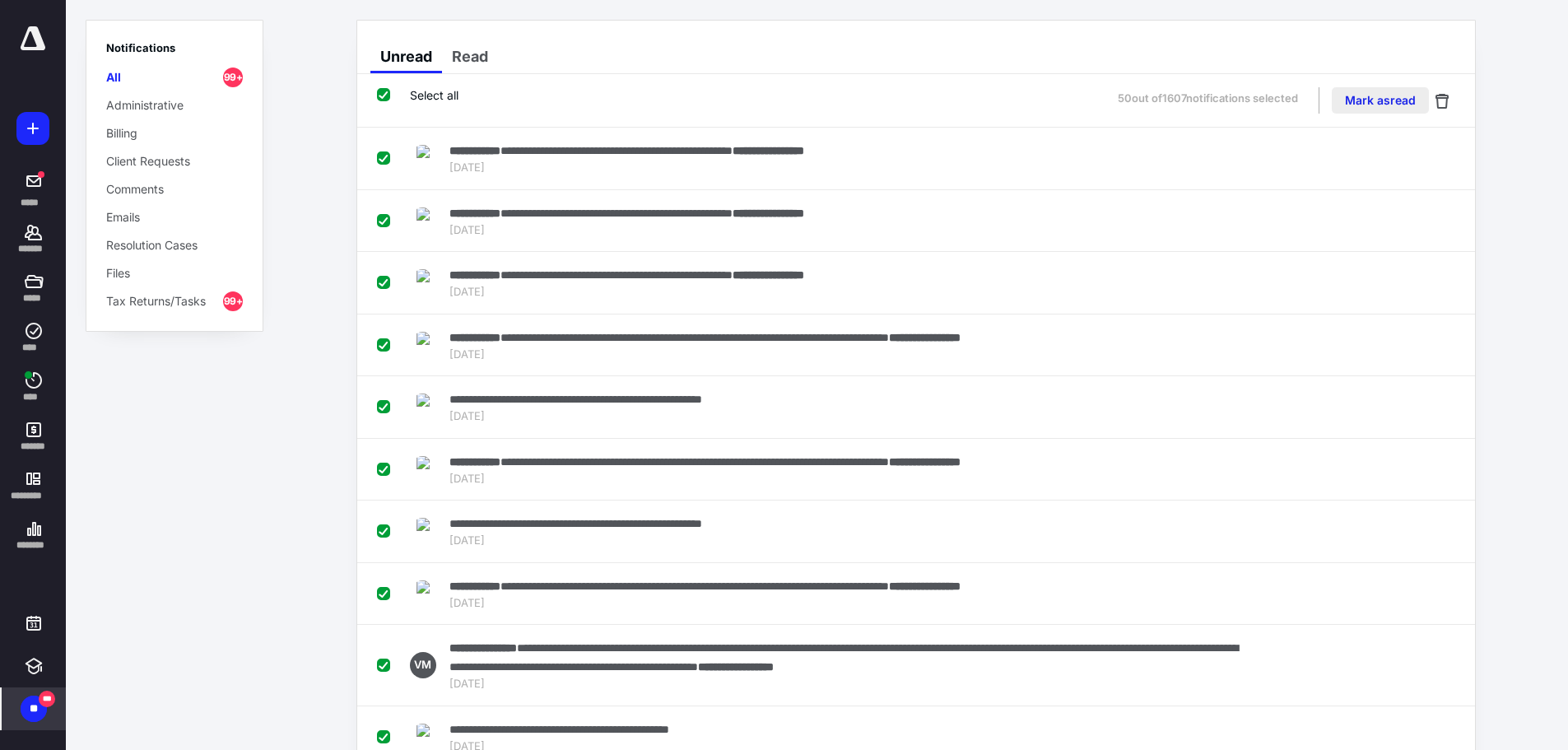 click on "Mark as  read" at bounding box center (1380, 100) 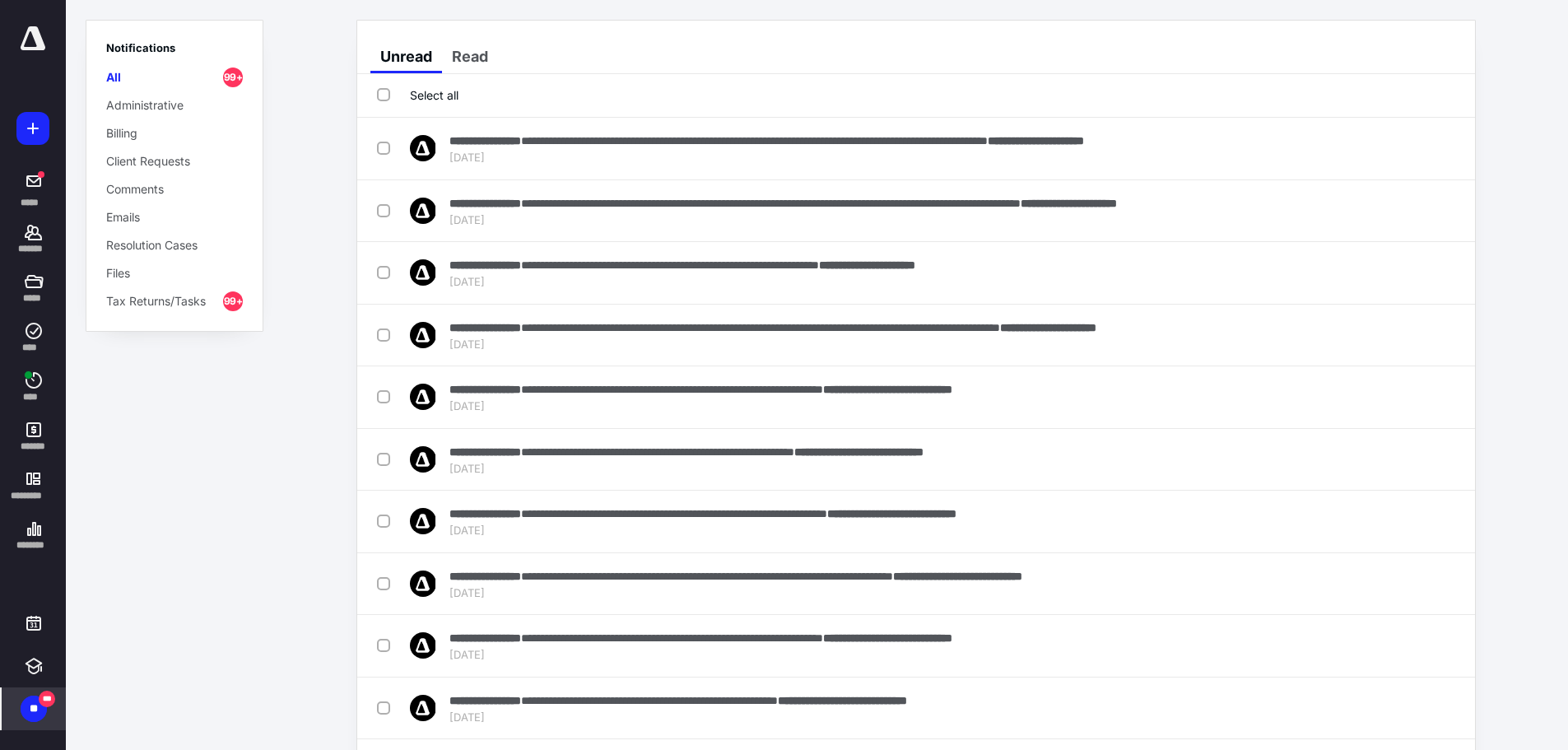 click on "Select all" at bounding box center [417, 95] 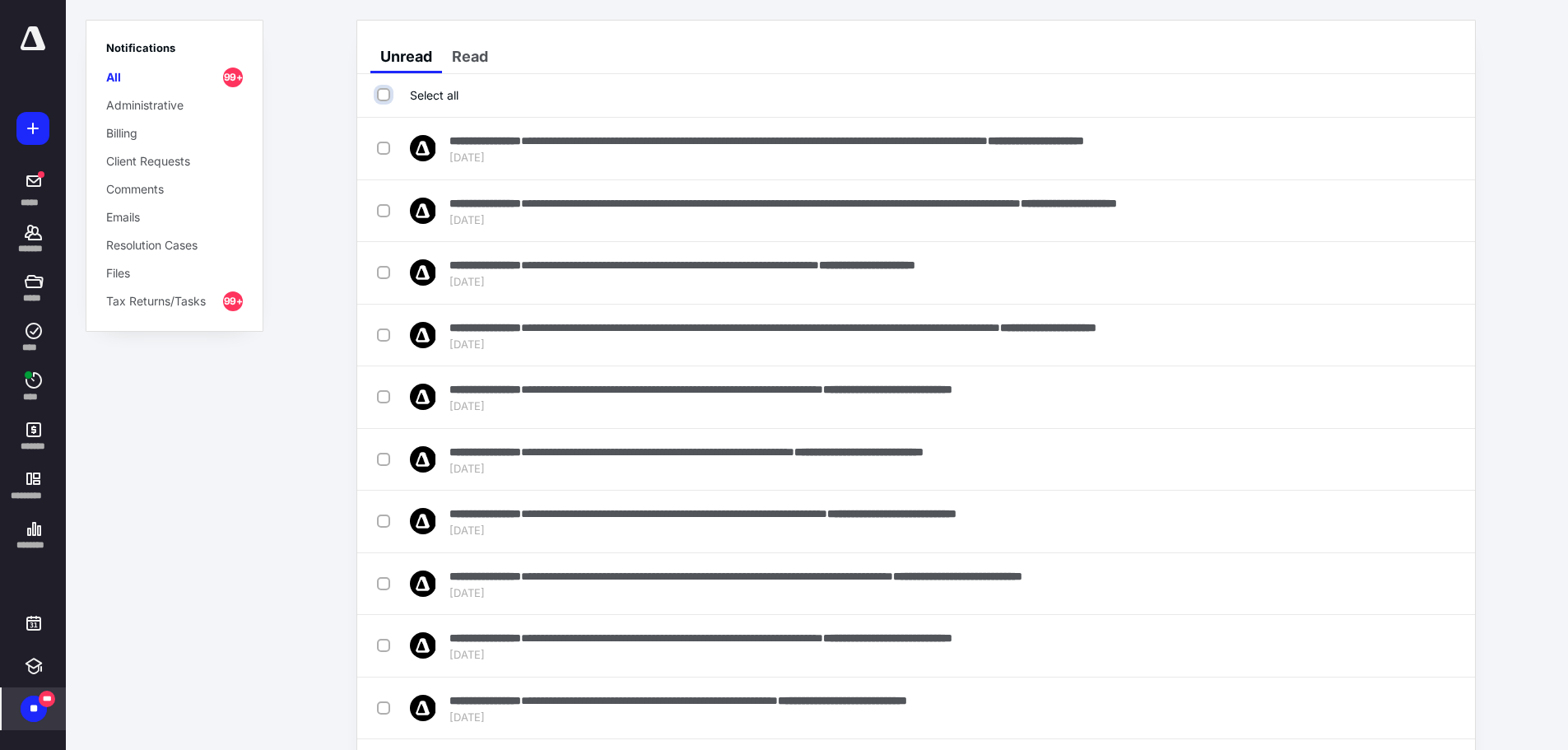 click on "Select all" at bounding box center (385, 95) 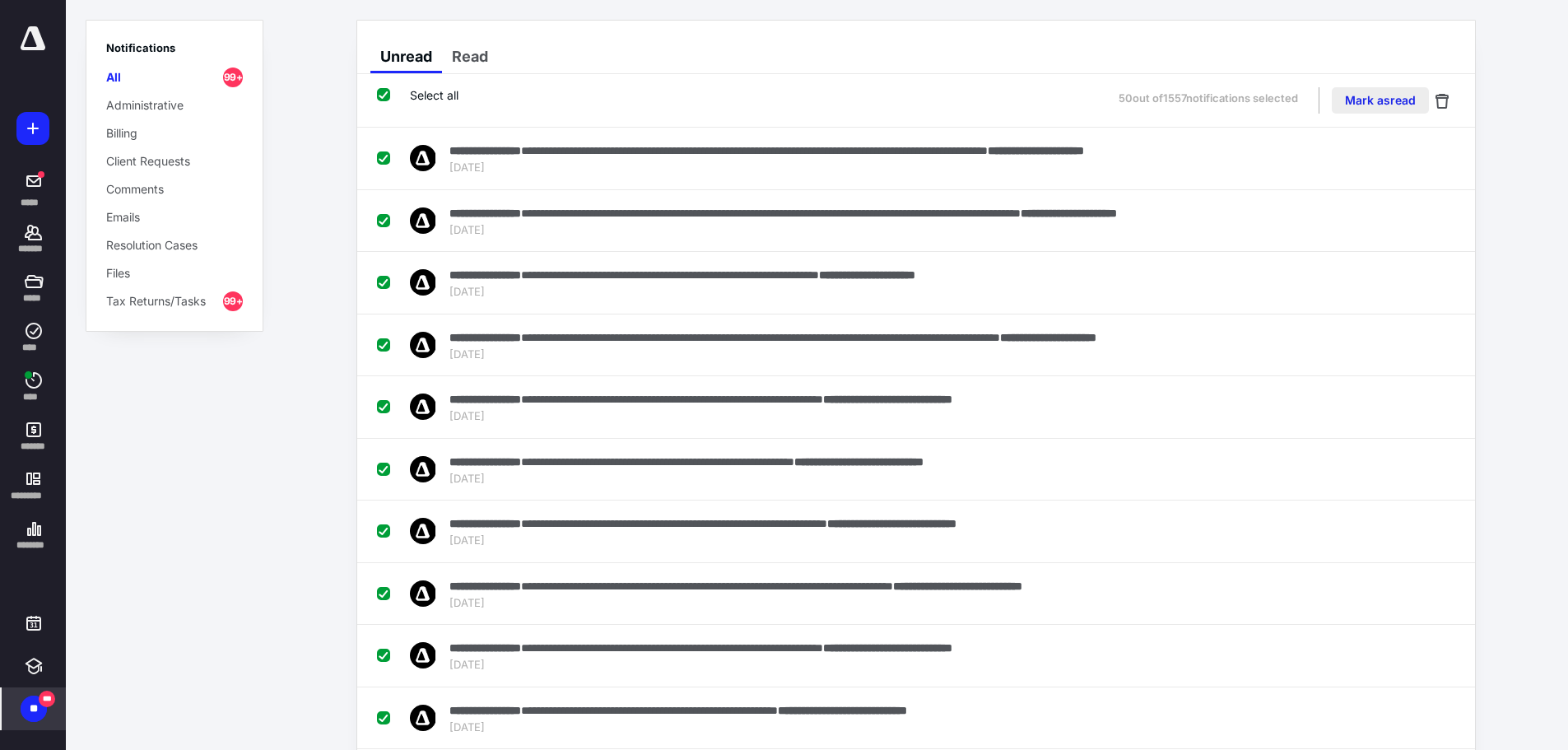 click on "Mark as  read" at bounding box center (1380, 100) 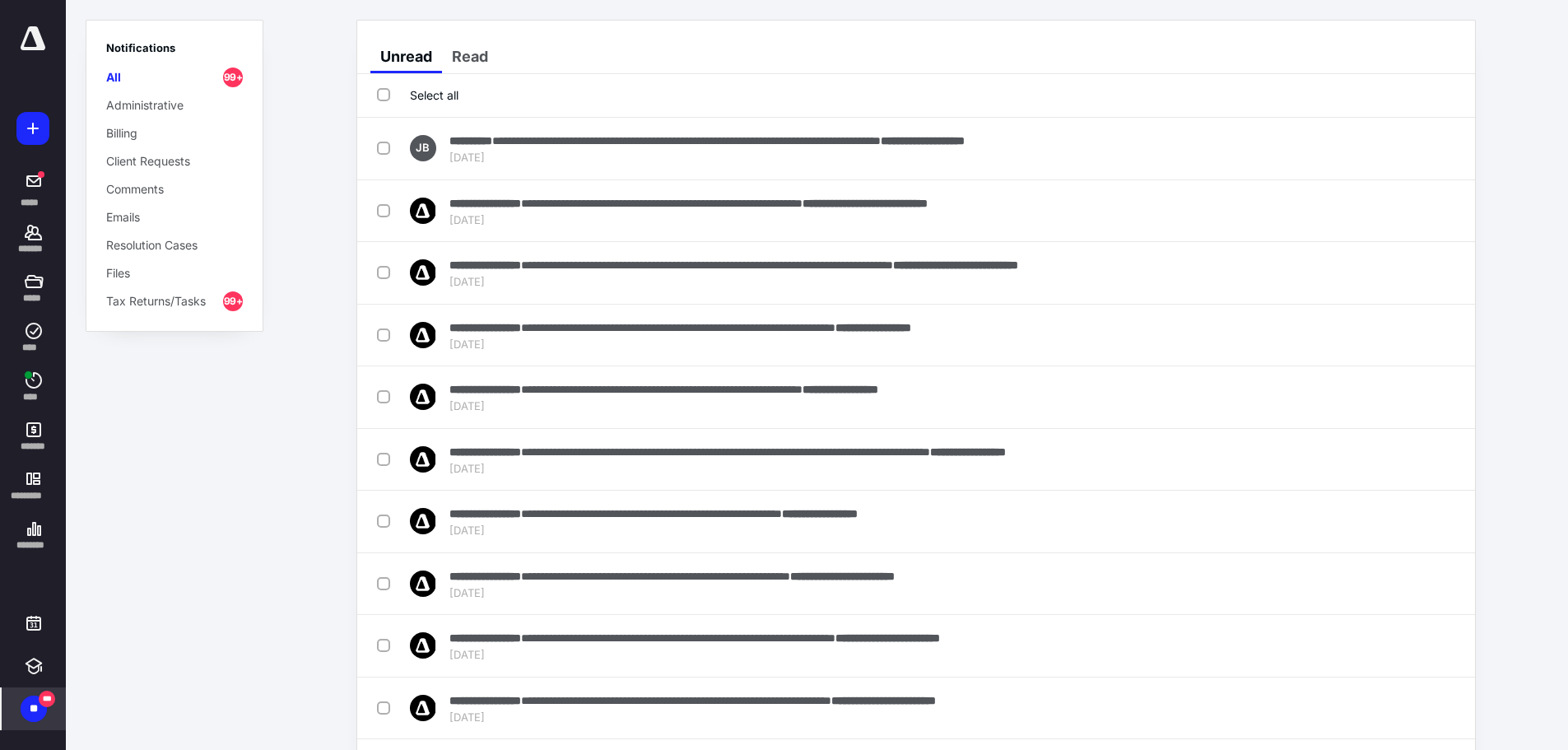 drag, startPoint x: 418, startPoint y: 99, endPoint x: 519, endPoint y: 100, distance: 101.00495 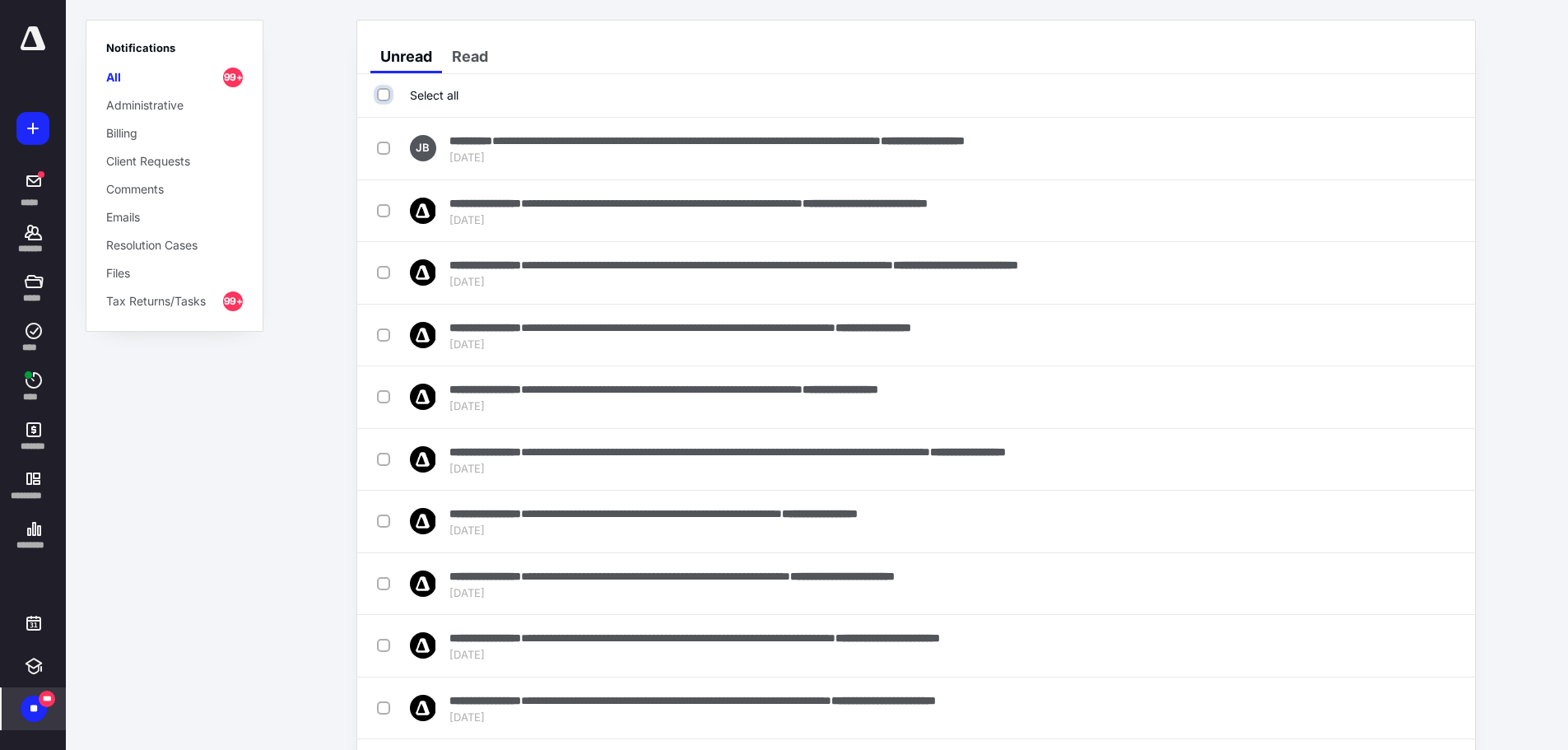 click on "Select all" at bounding box center [385, 95] 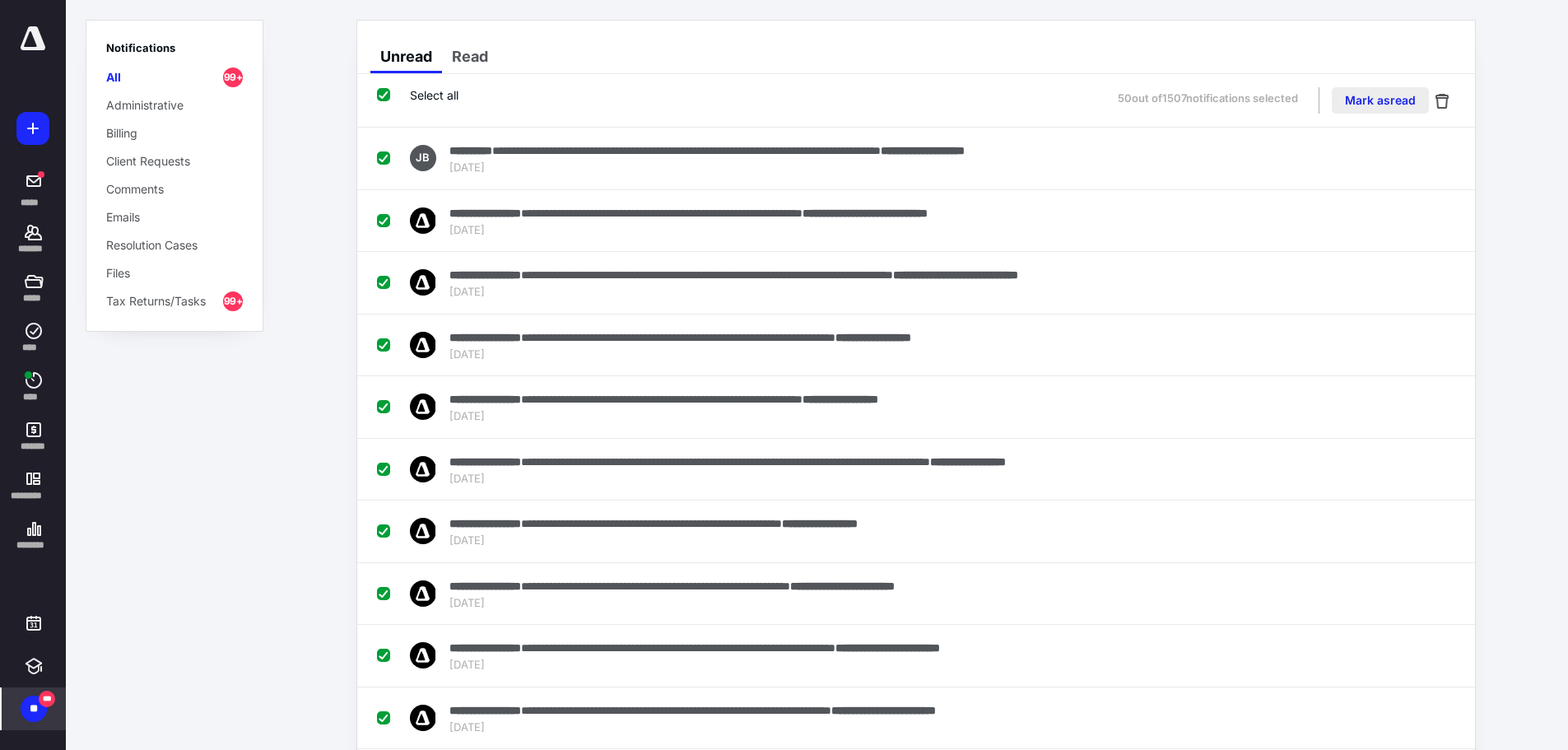 click on "Mark as  read" at bounding box center [1380, 100] 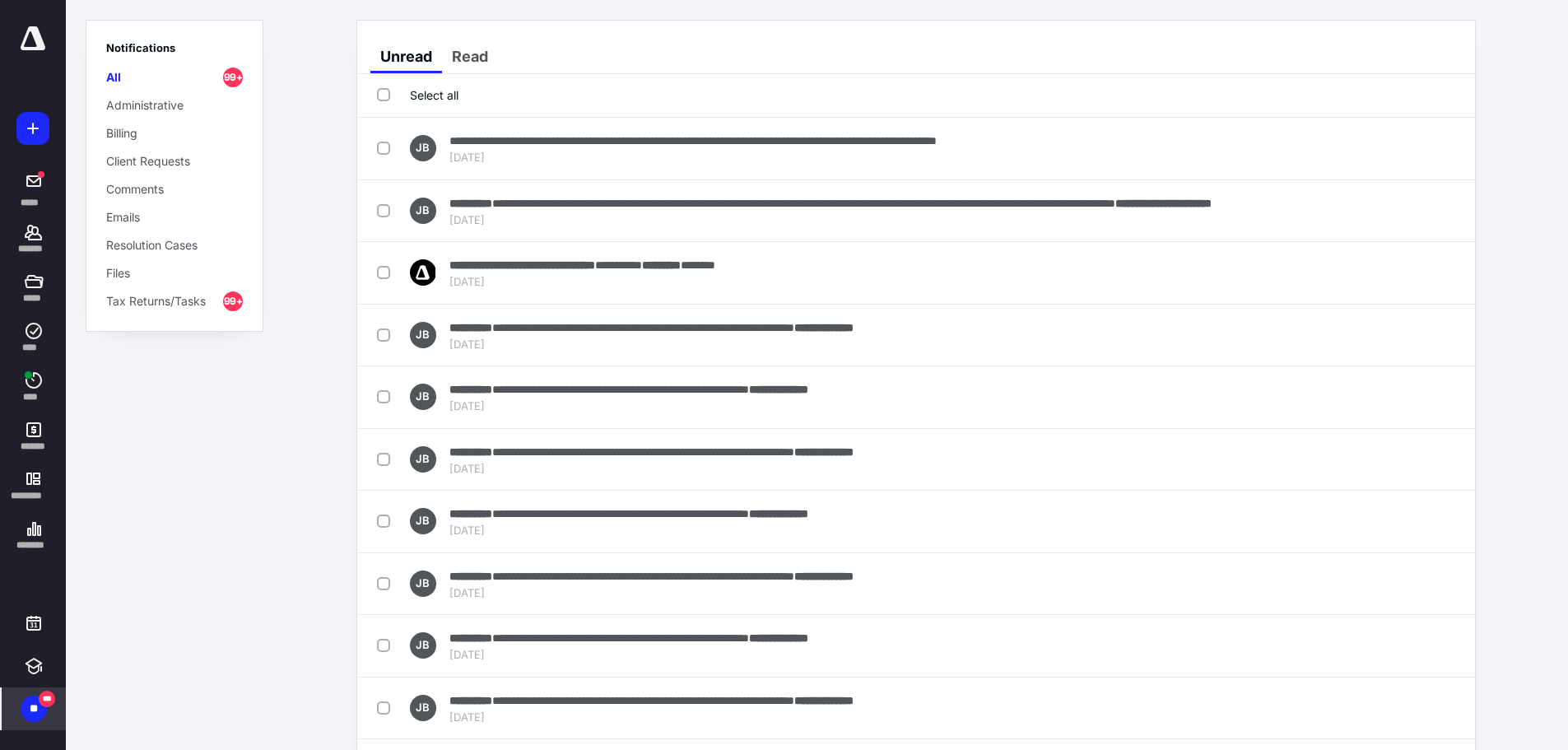 click on "Select all" at bounding box center [916, 95] 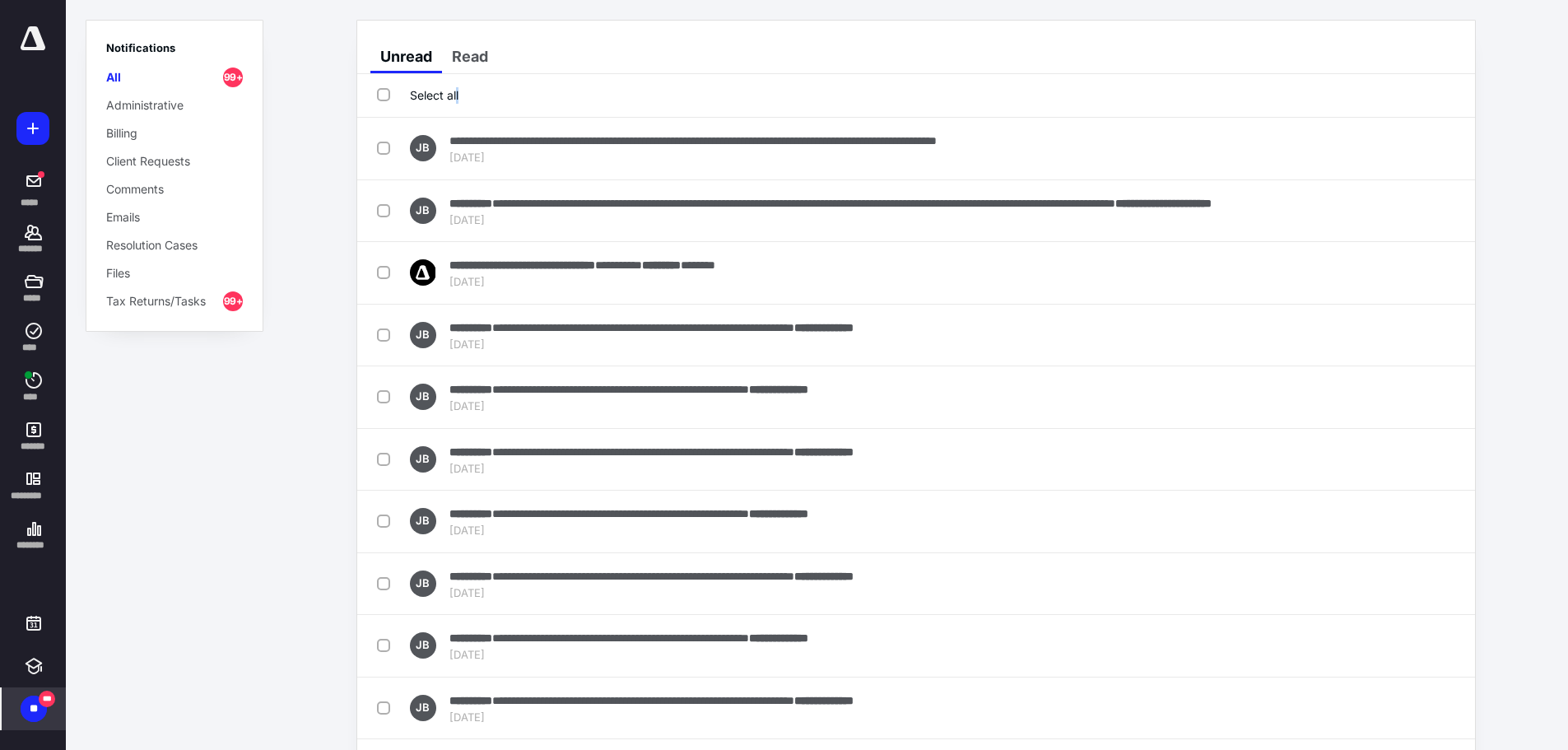 drag, startPoint x: 461, startPoint y: 96, endPoint x: 451, endPoint y: 96, distance: 10 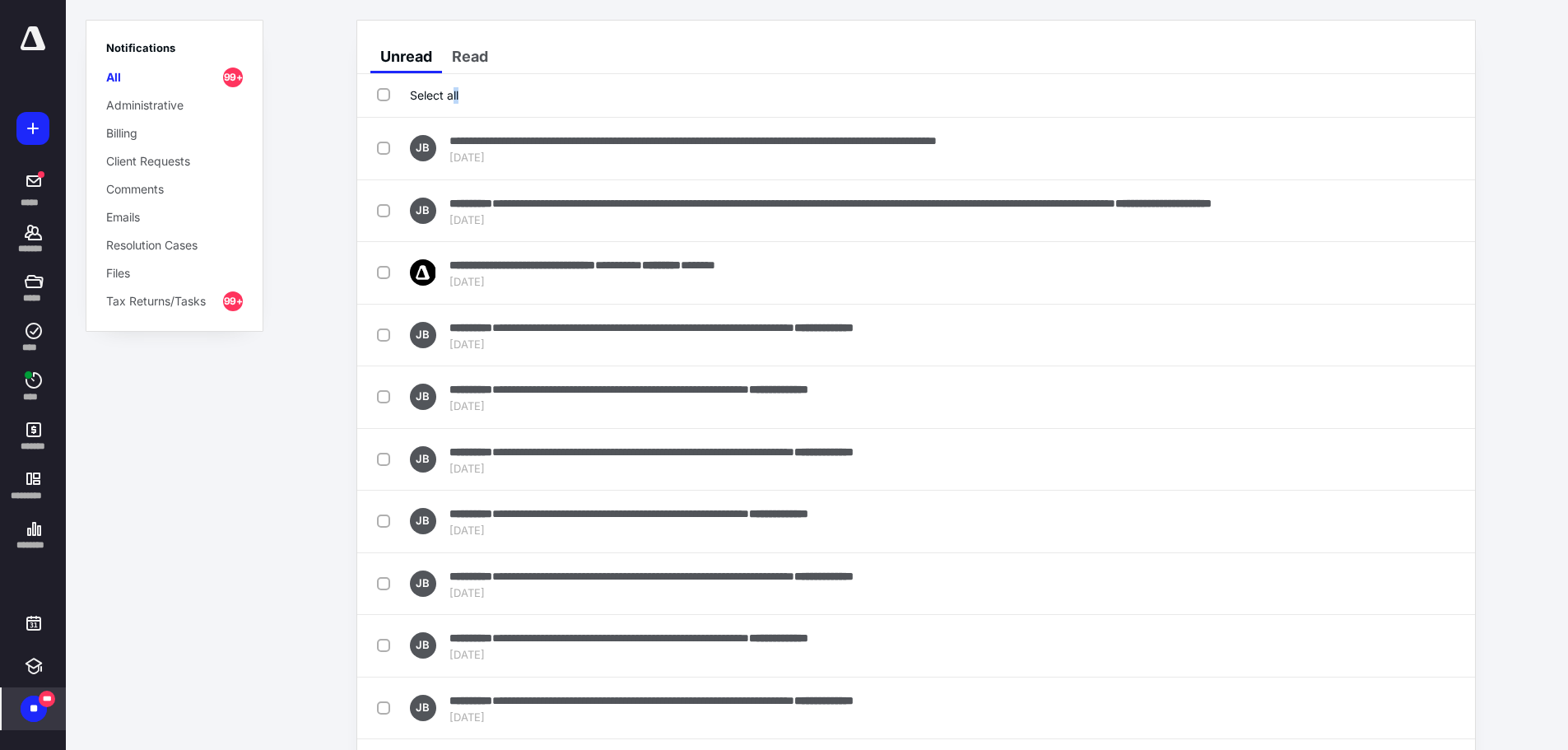 click on "Select all" at bounding box center (417, 95) 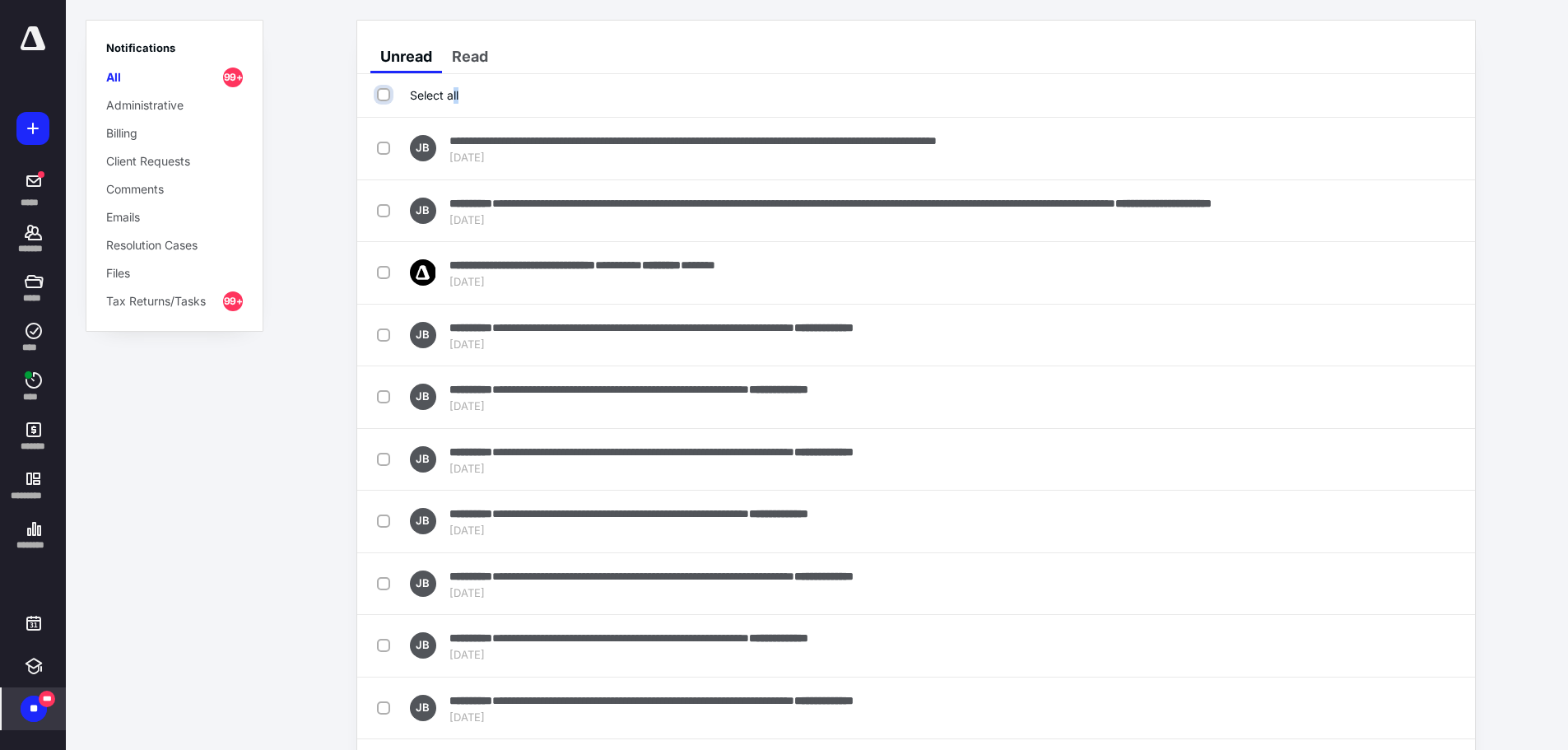 click on "Select all" at bounding box center [385, 95] 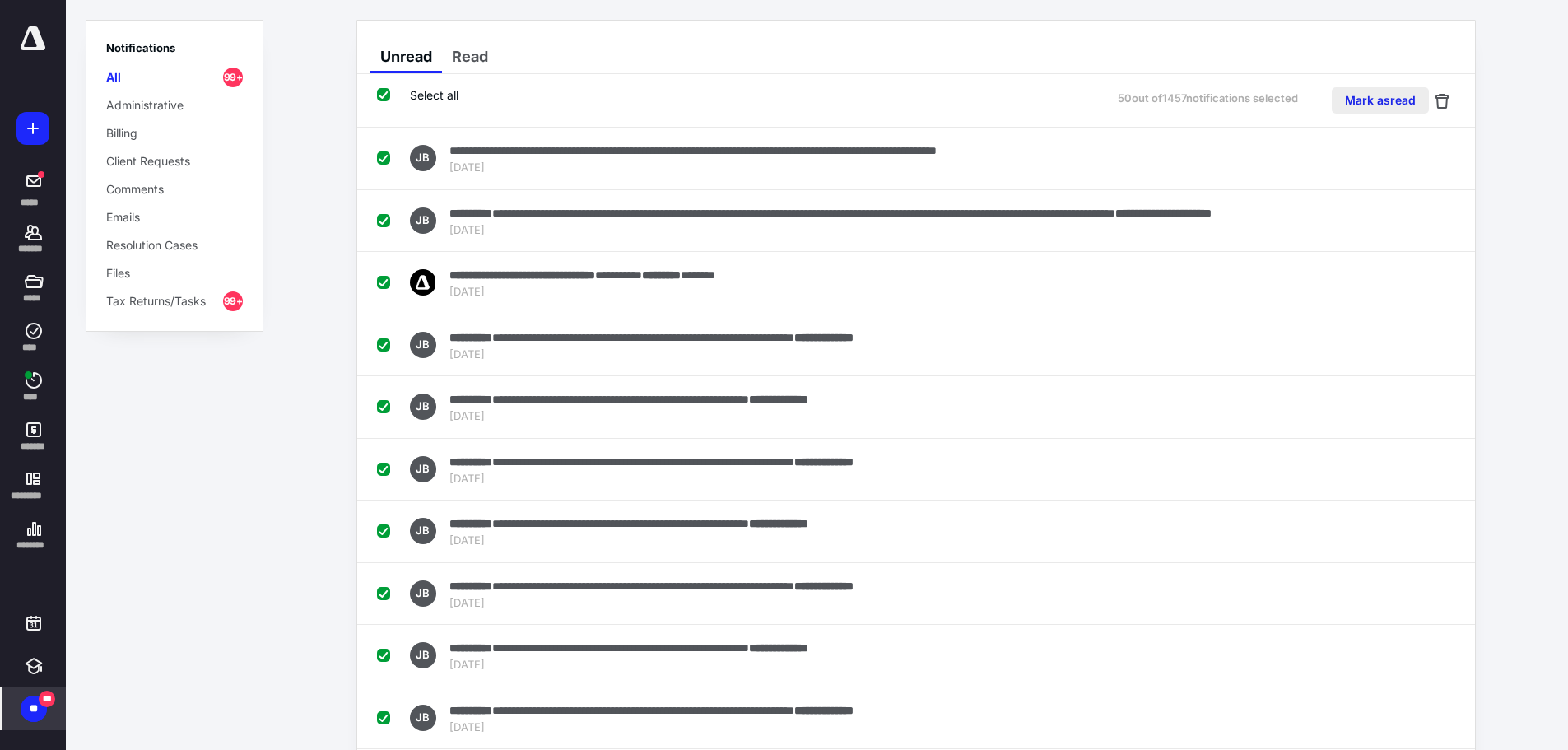 click on "Mark as  read" at bounding box center (1380, 100) 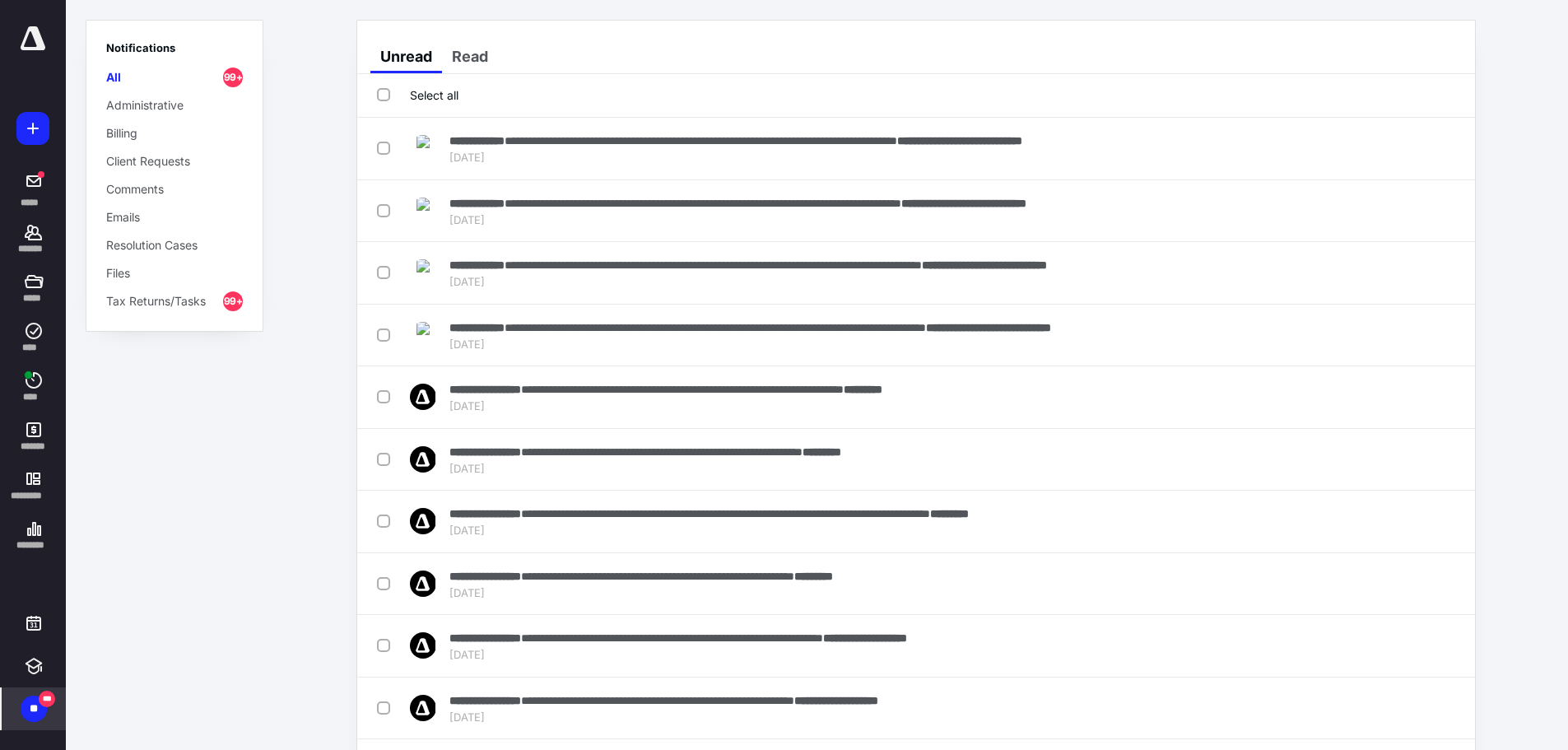 click on "Select all" at bounding box center (417, 95) 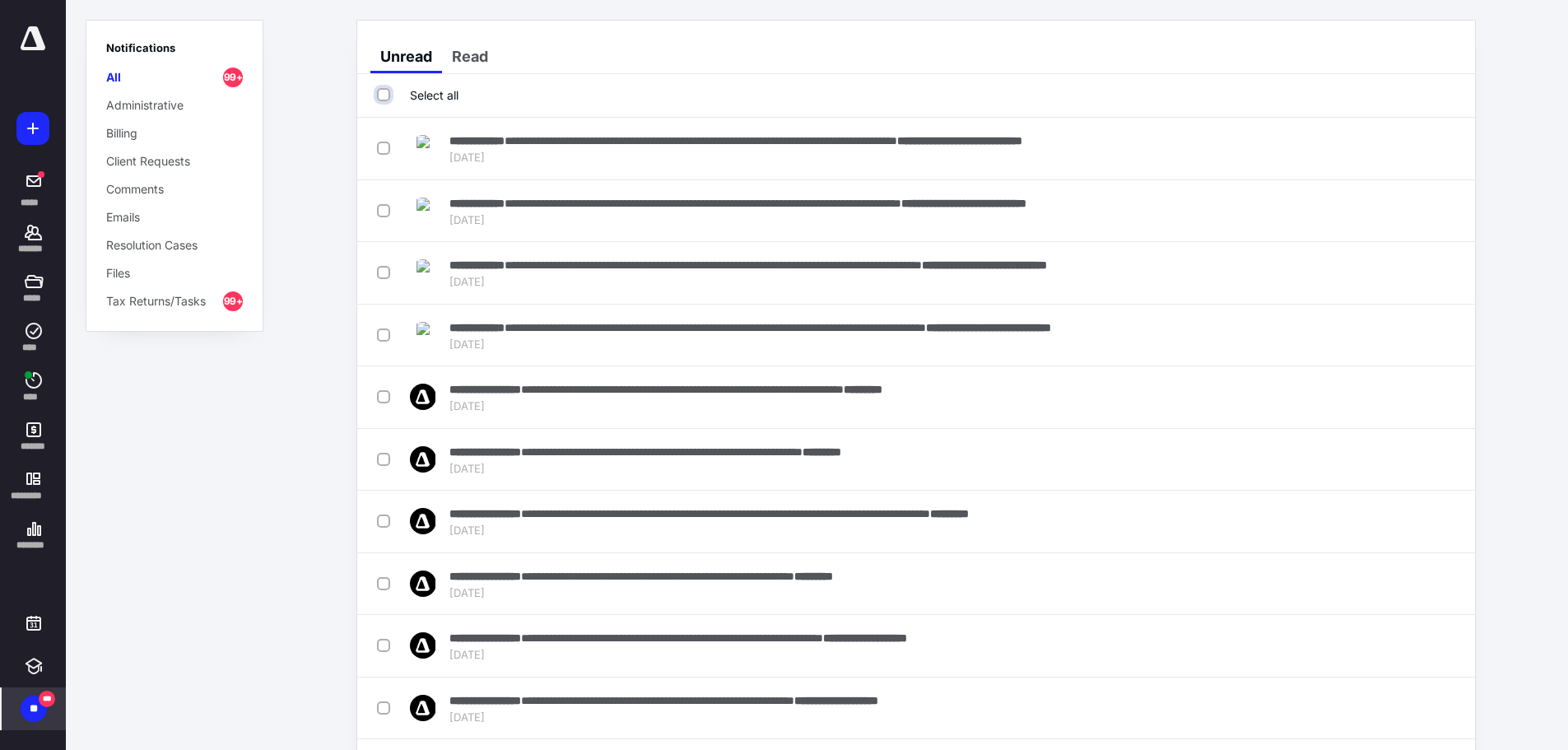 click on "Select all" at bounding box center (385, 95) 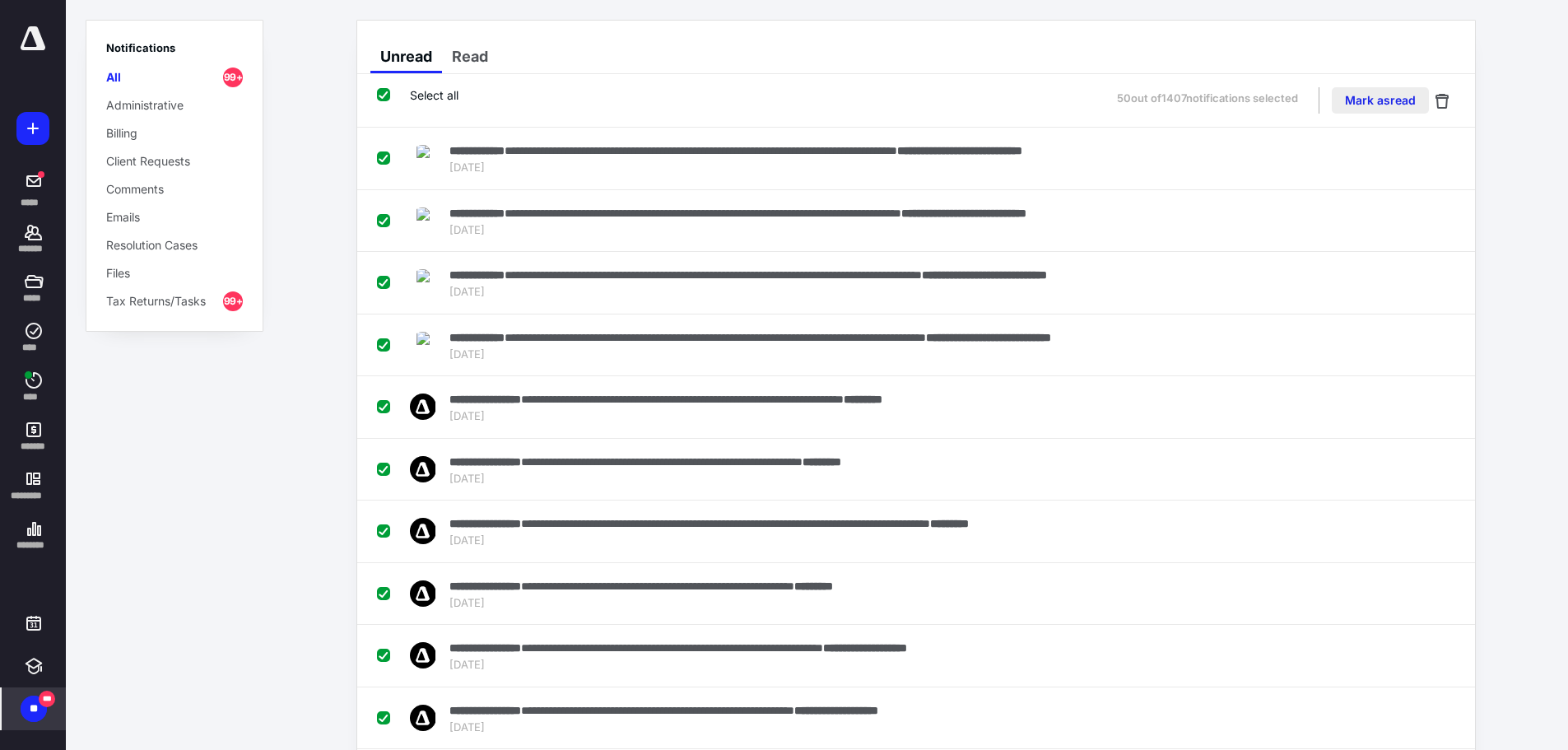 click on "Mark as  read" at bounding box center [1380, 100] 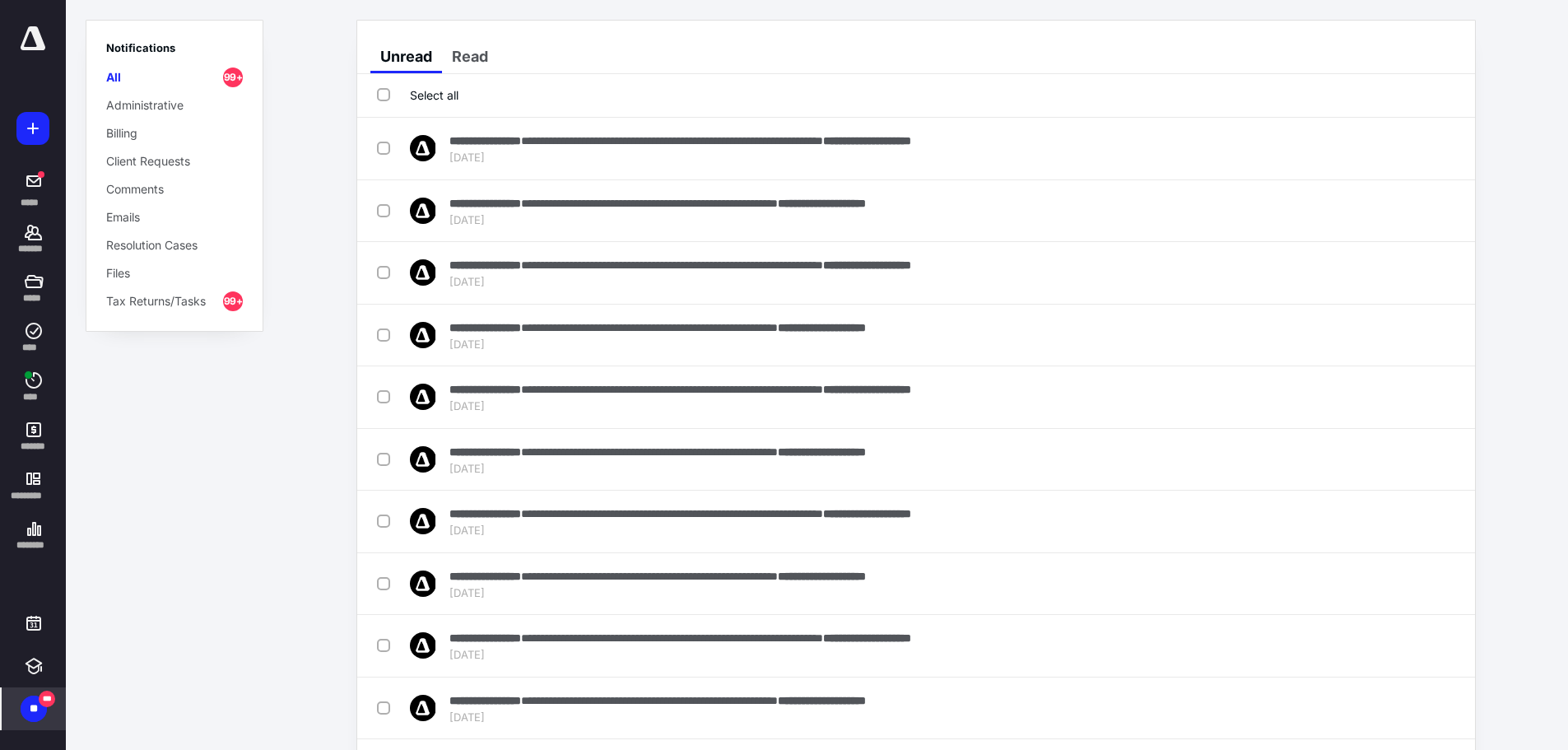 click on "Select all" at bounding box center [417, 95] 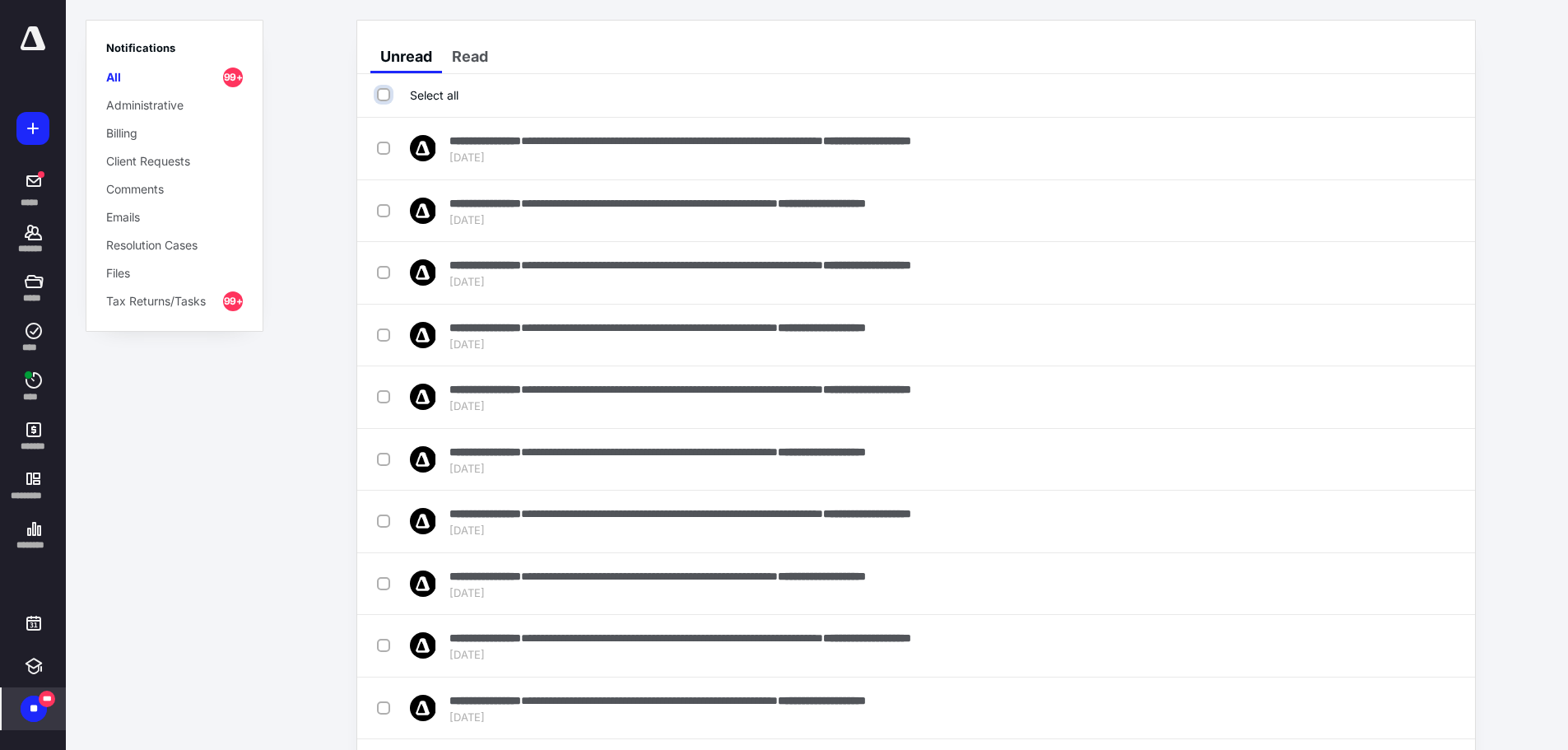 click on "Select all" at bounding box center [385, 95] 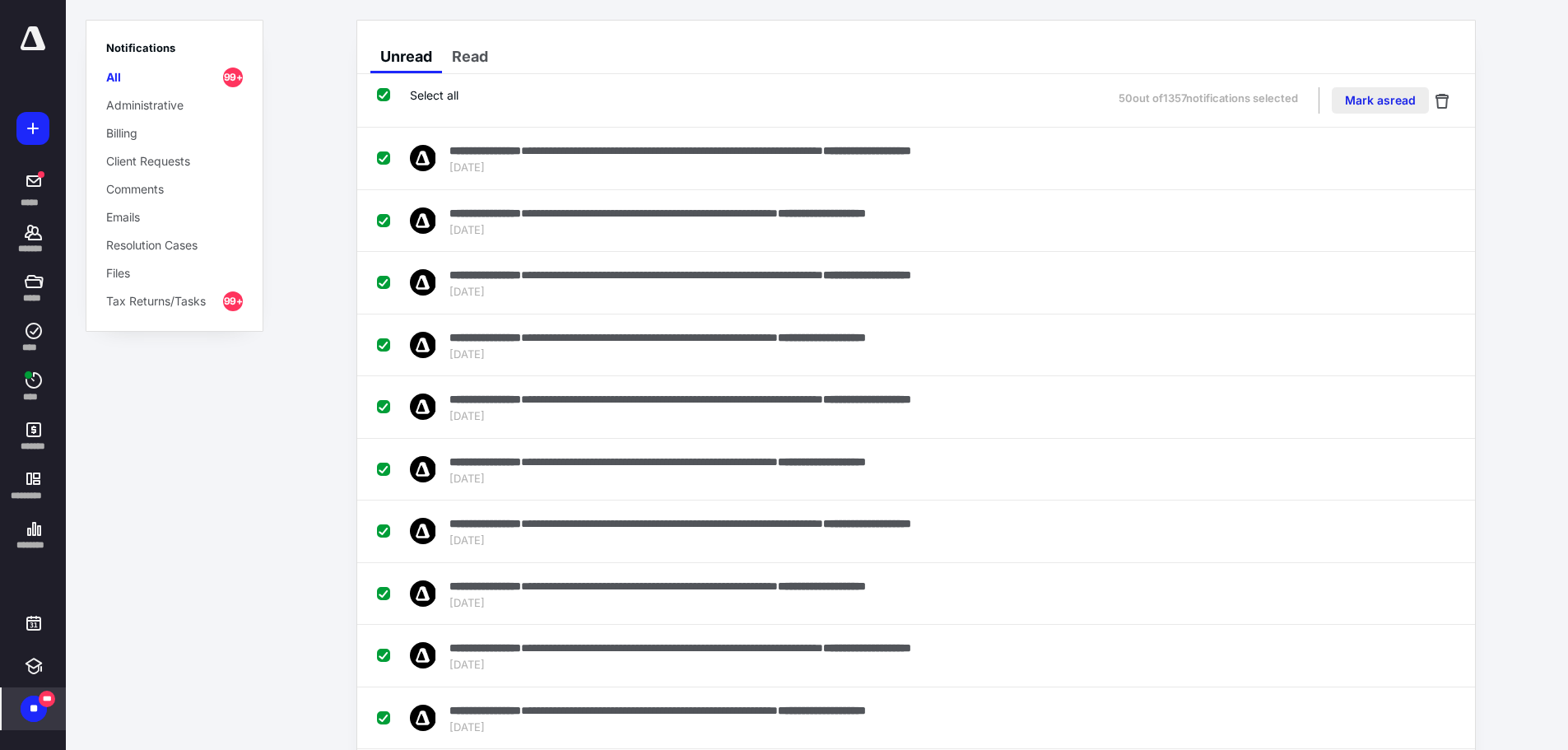 click on "Mark as  read" at bounding box center [1380, 100] 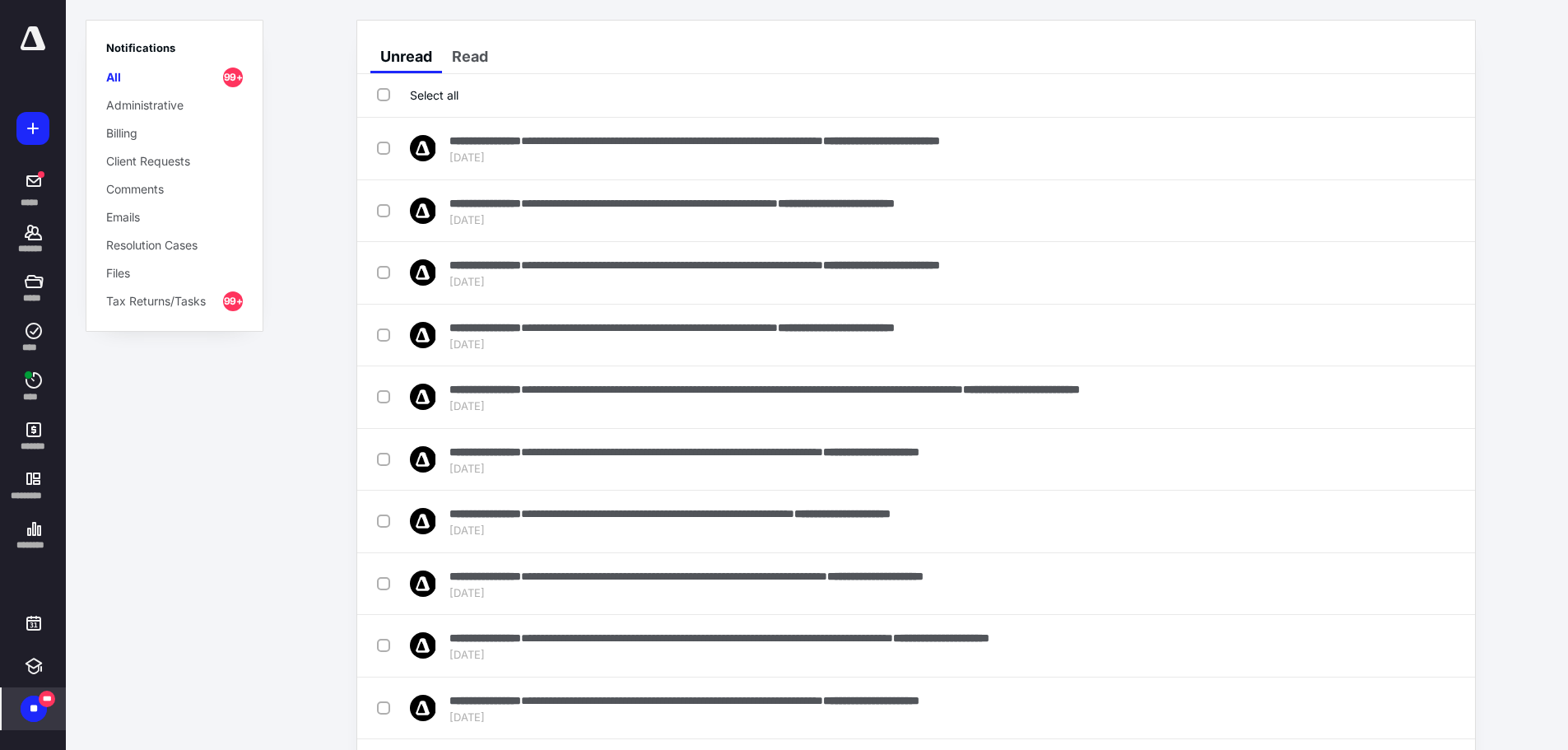 click on "Select all" at bounding box center (417, 95) 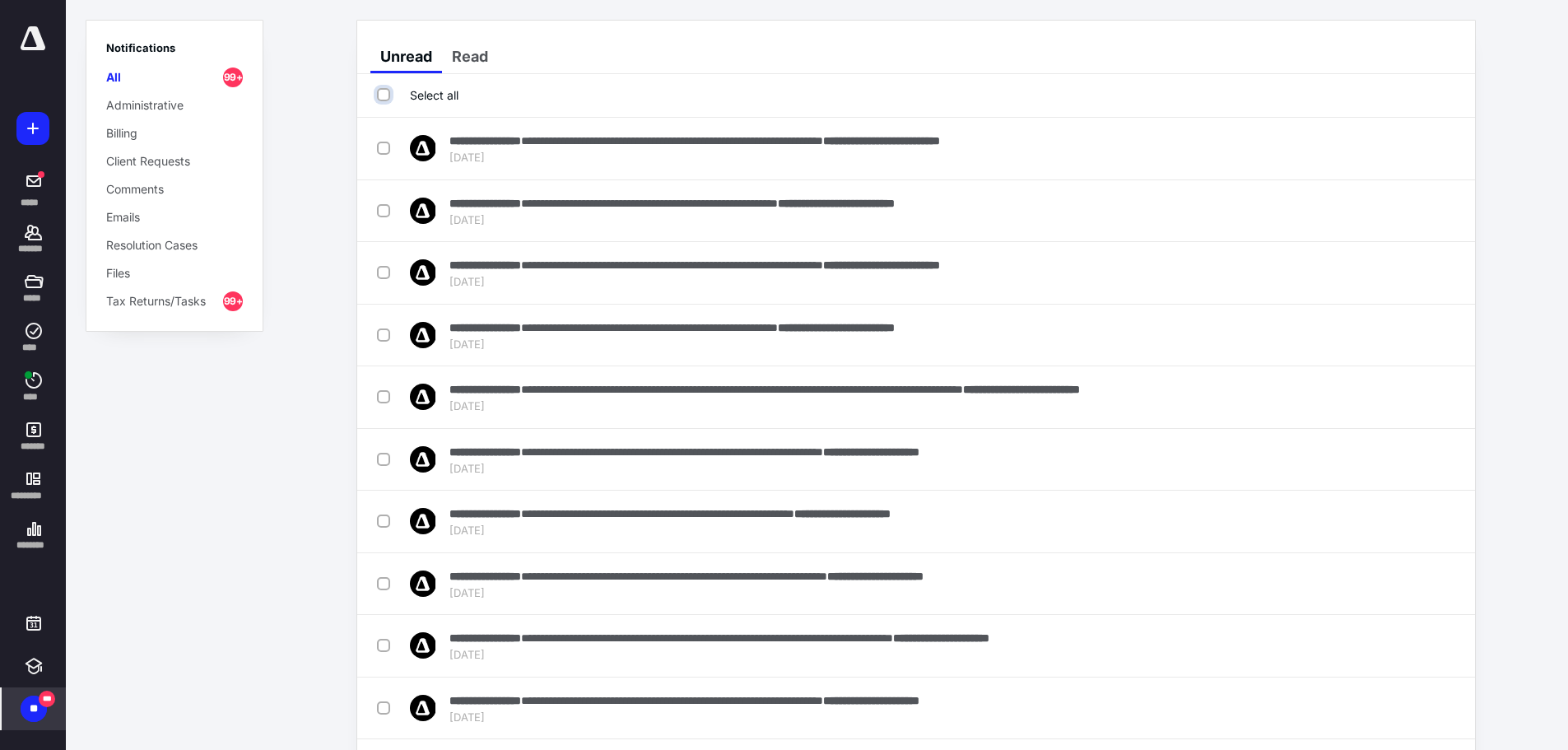 click on "Select all" at bounding box center [385, 95] 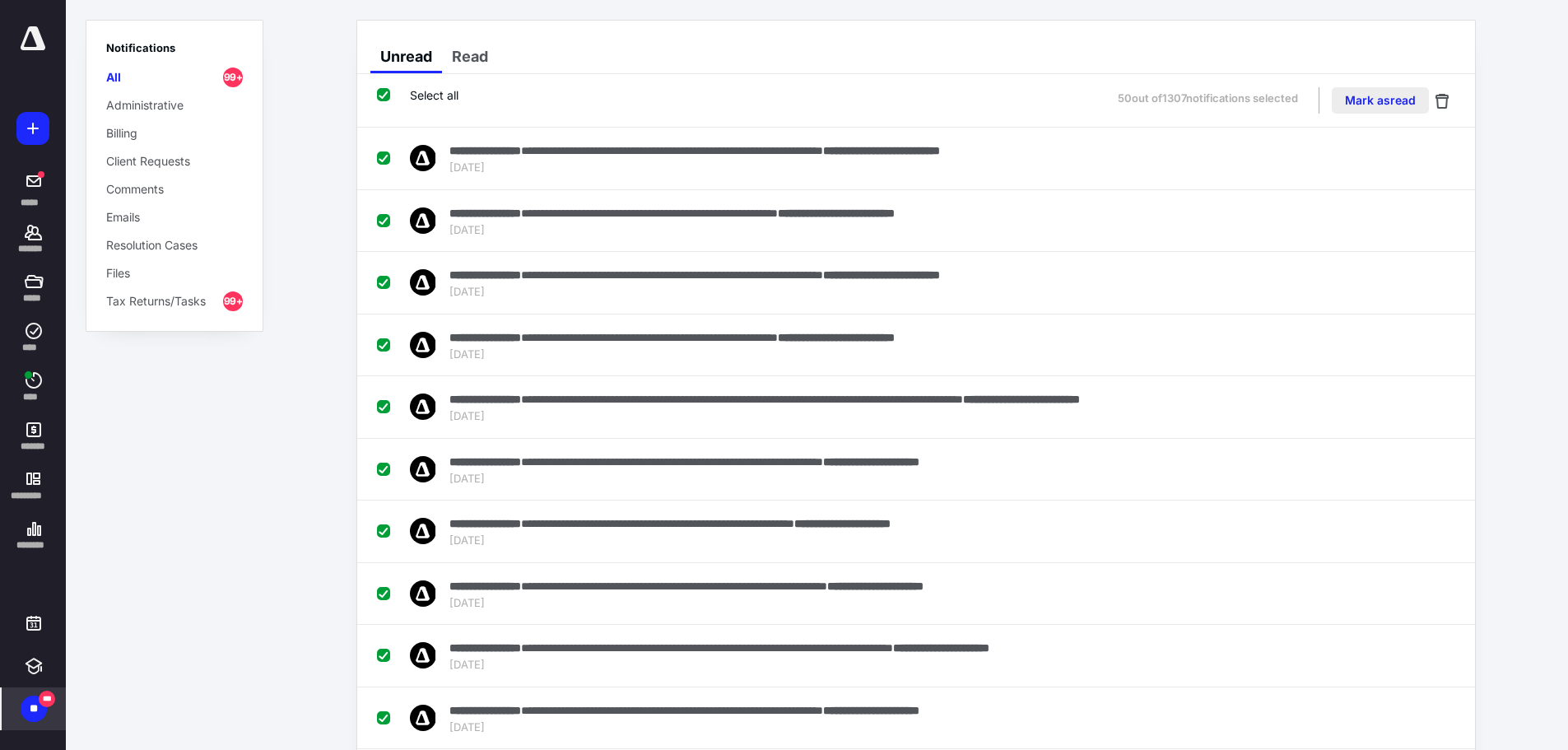 click on "Mark as  read" at bounding box center [1380, 100] 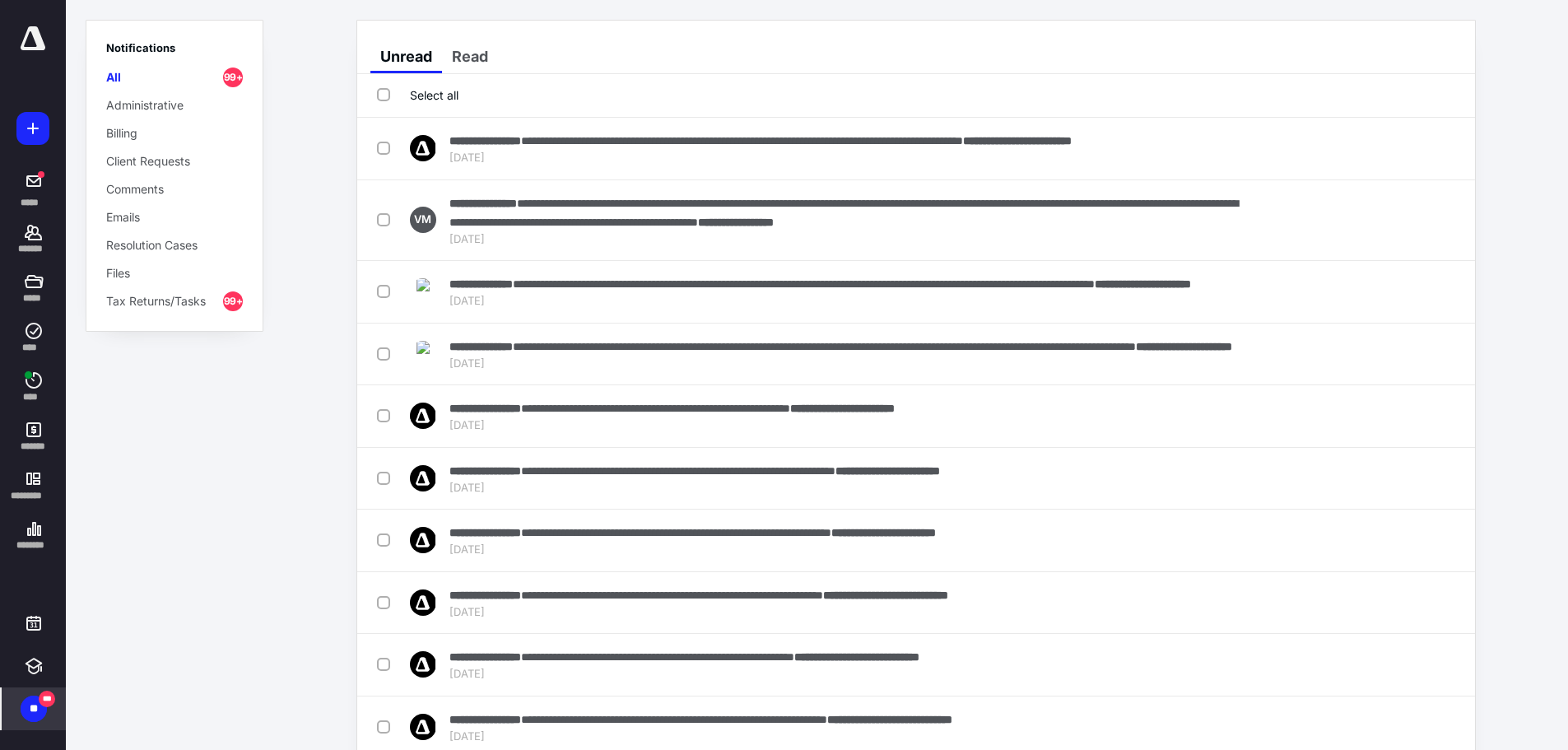 click on "Select all" at bounding box center [417, 95] 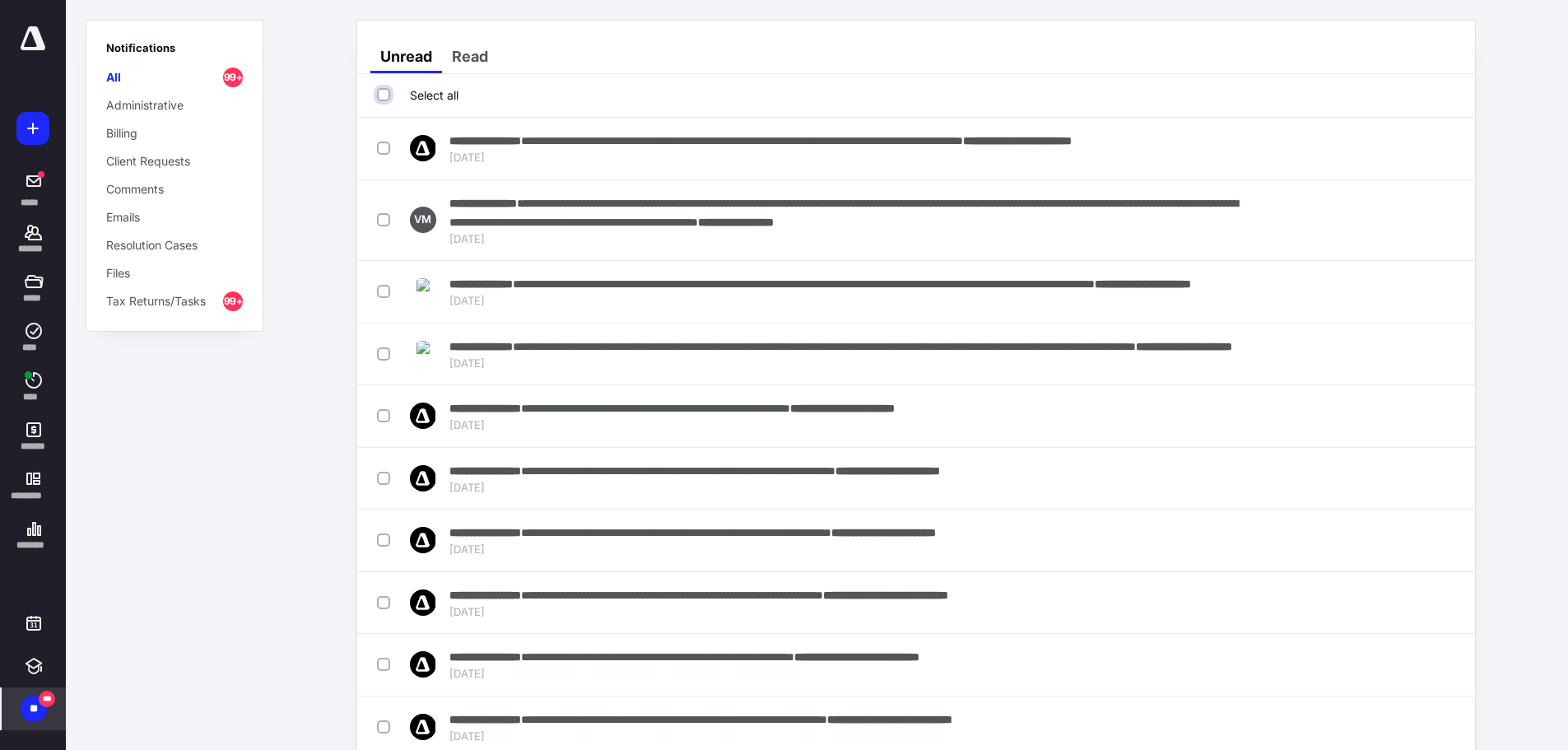 click on "Select all" at bounding box center (385, 95) 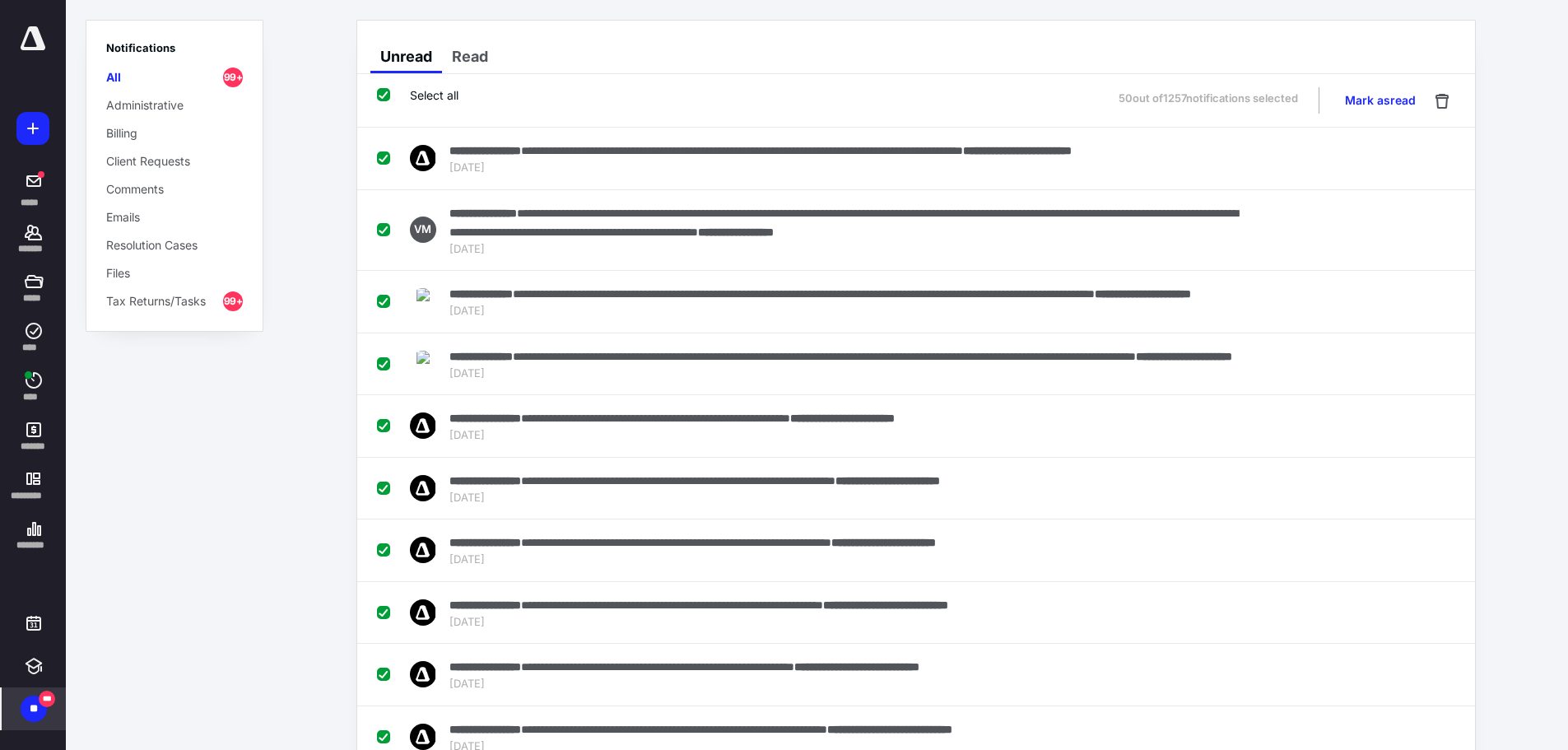 drag, startPoint x: 1370, startPoint y: 102, endPoint x: 1054, endPoint y: 111, distance: 316.12814 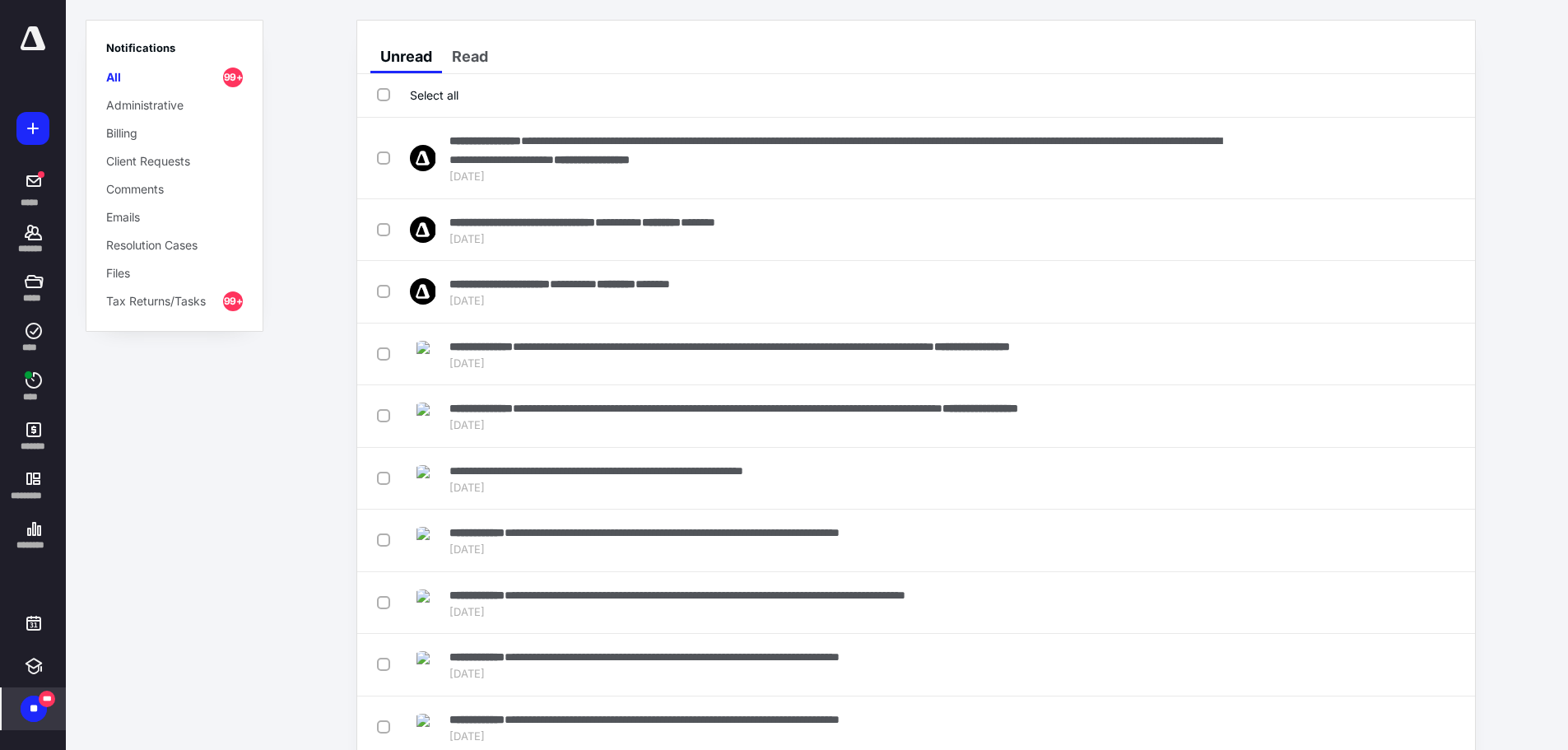 click on "Select all" at bounding box center (417, 95) 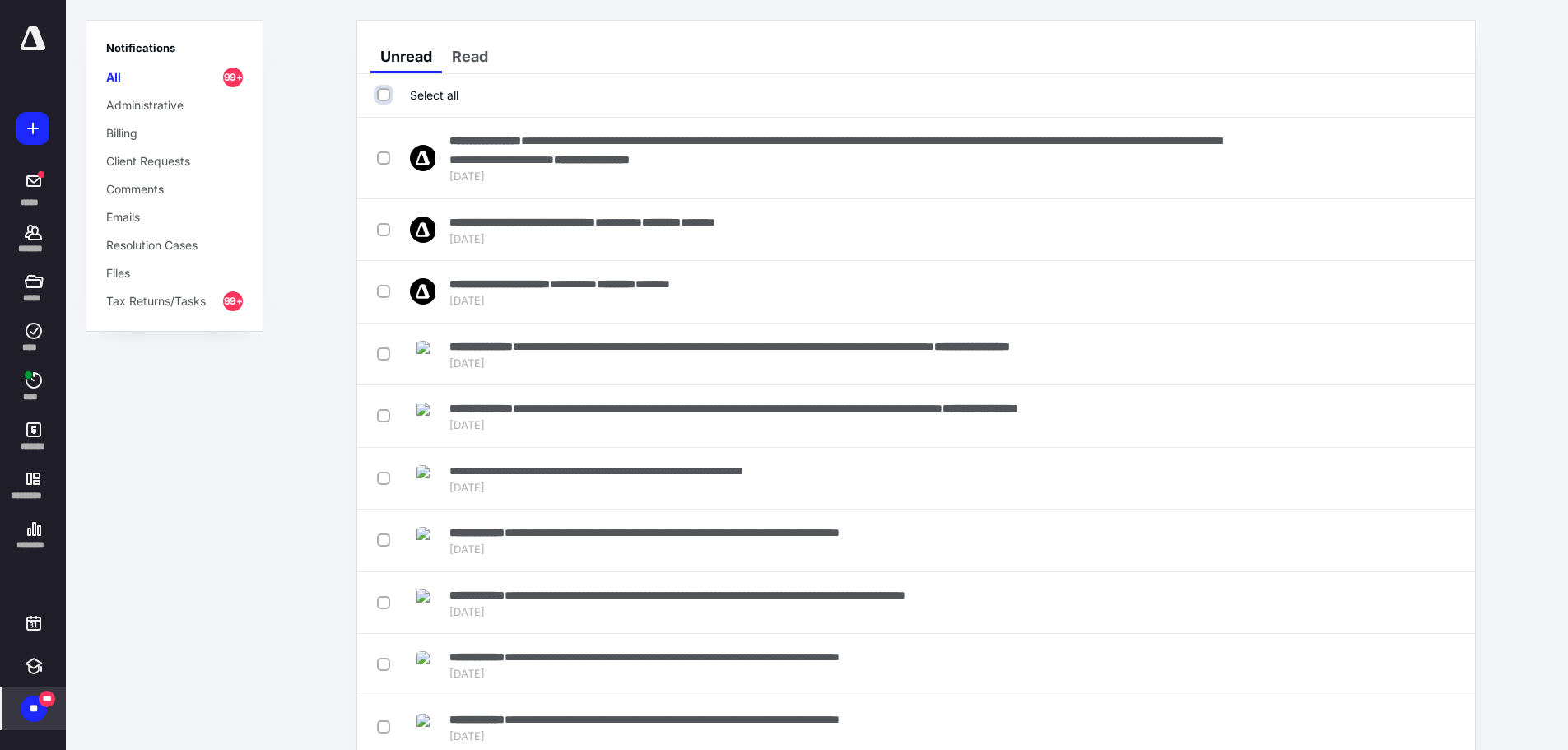 click on "Select all" at bounding box center (385, 95) 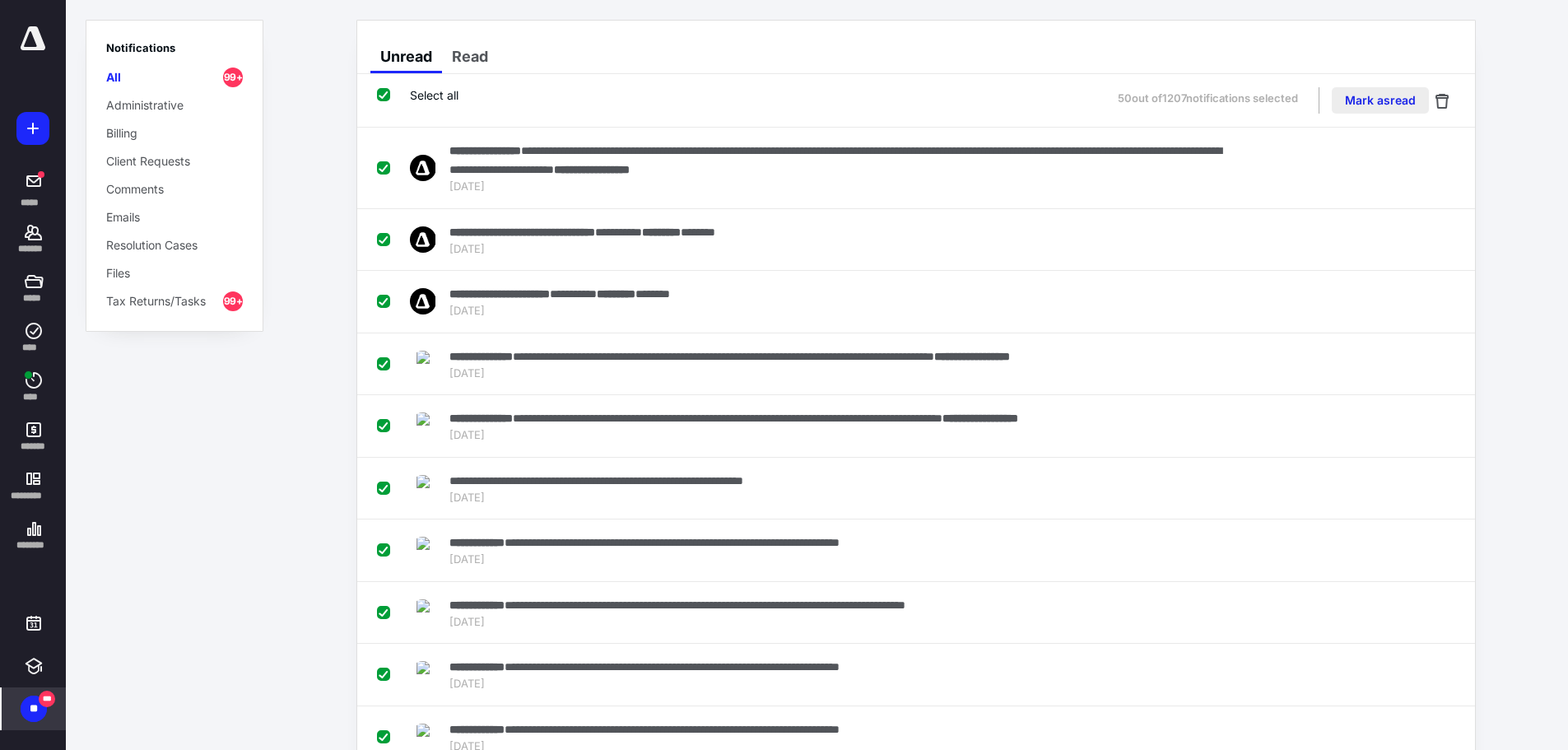 click on "Mark as  read" at bounding box center [1380, 100] 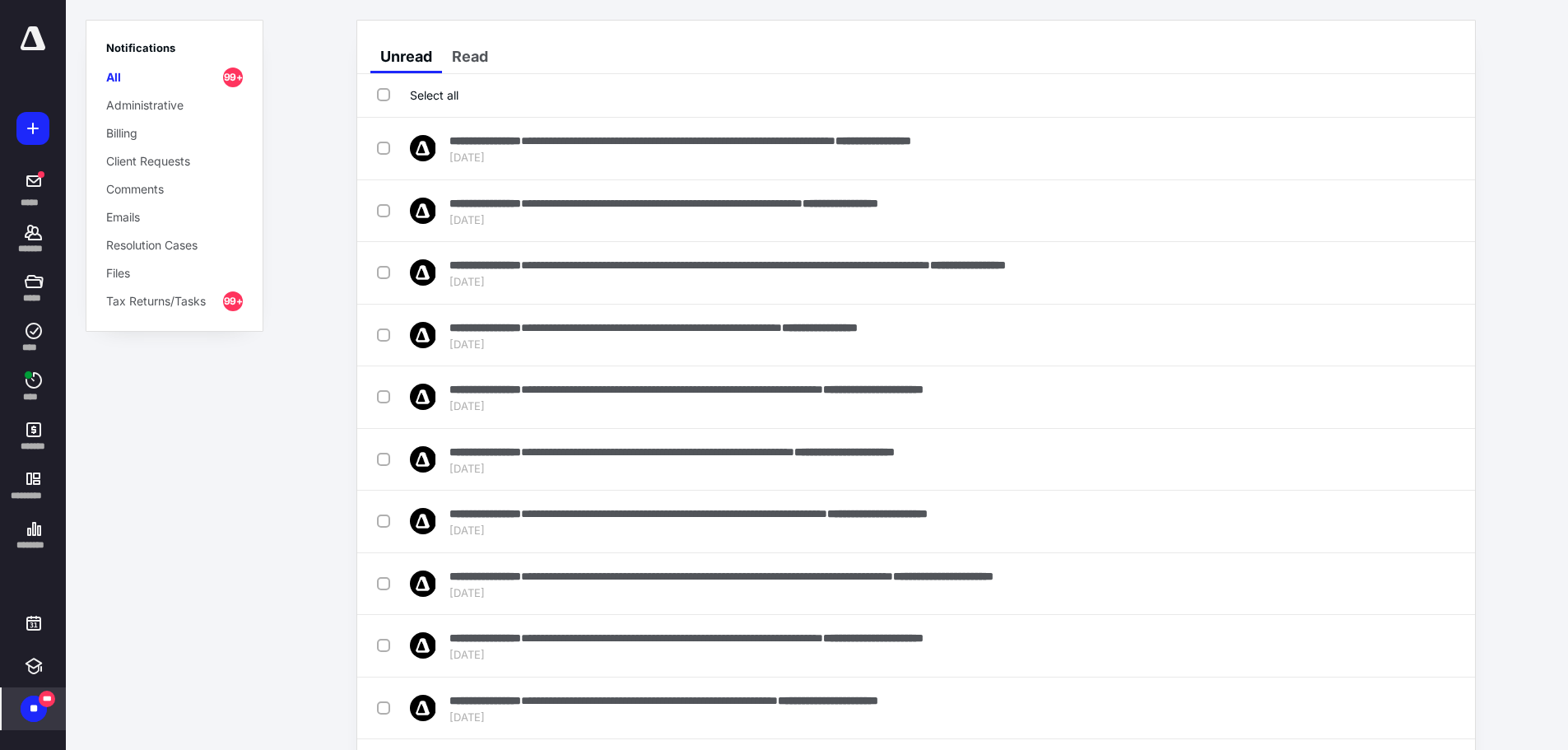click on "Select all" at bounding box center (417, 95) 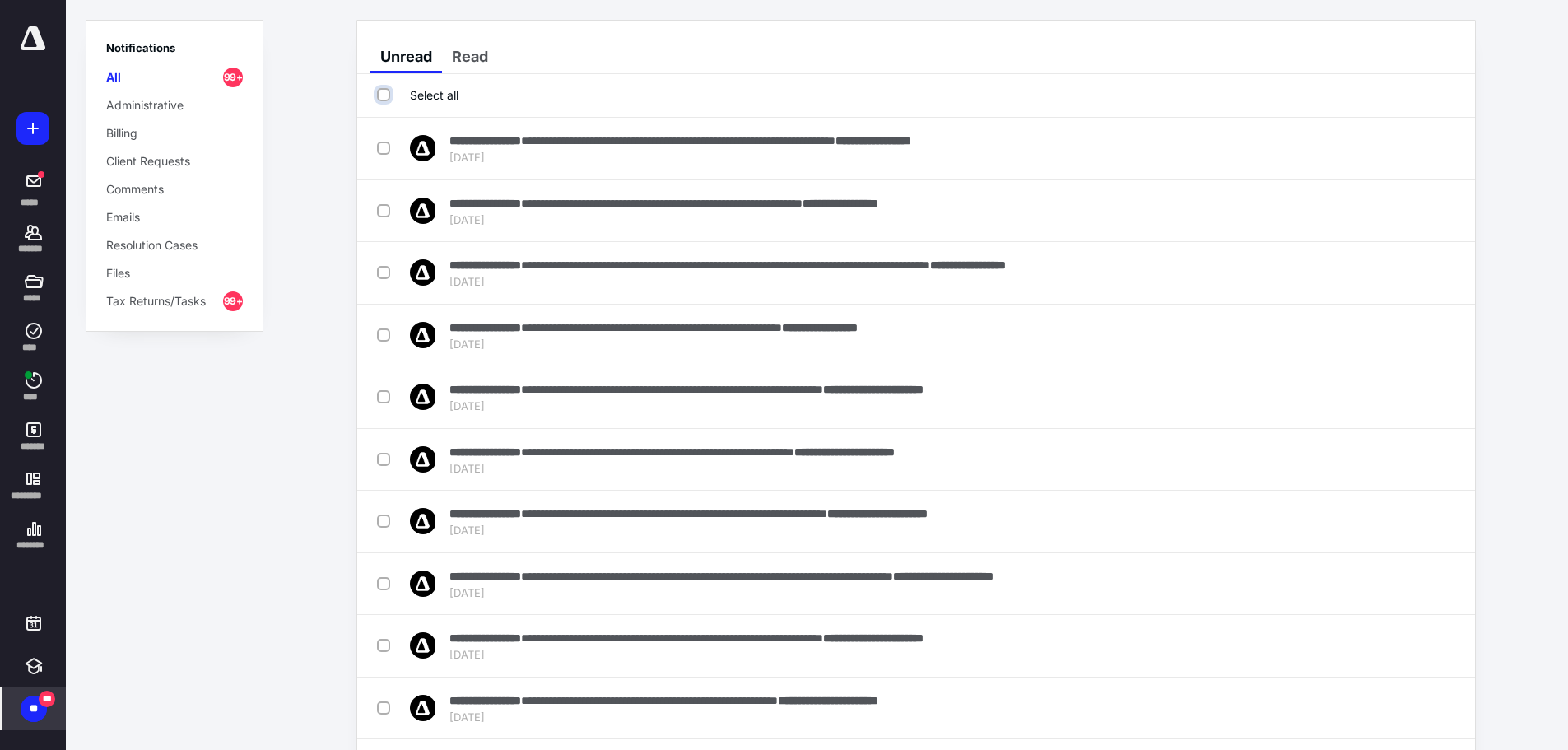 click on "Select all" at bounding box center [385, 95] 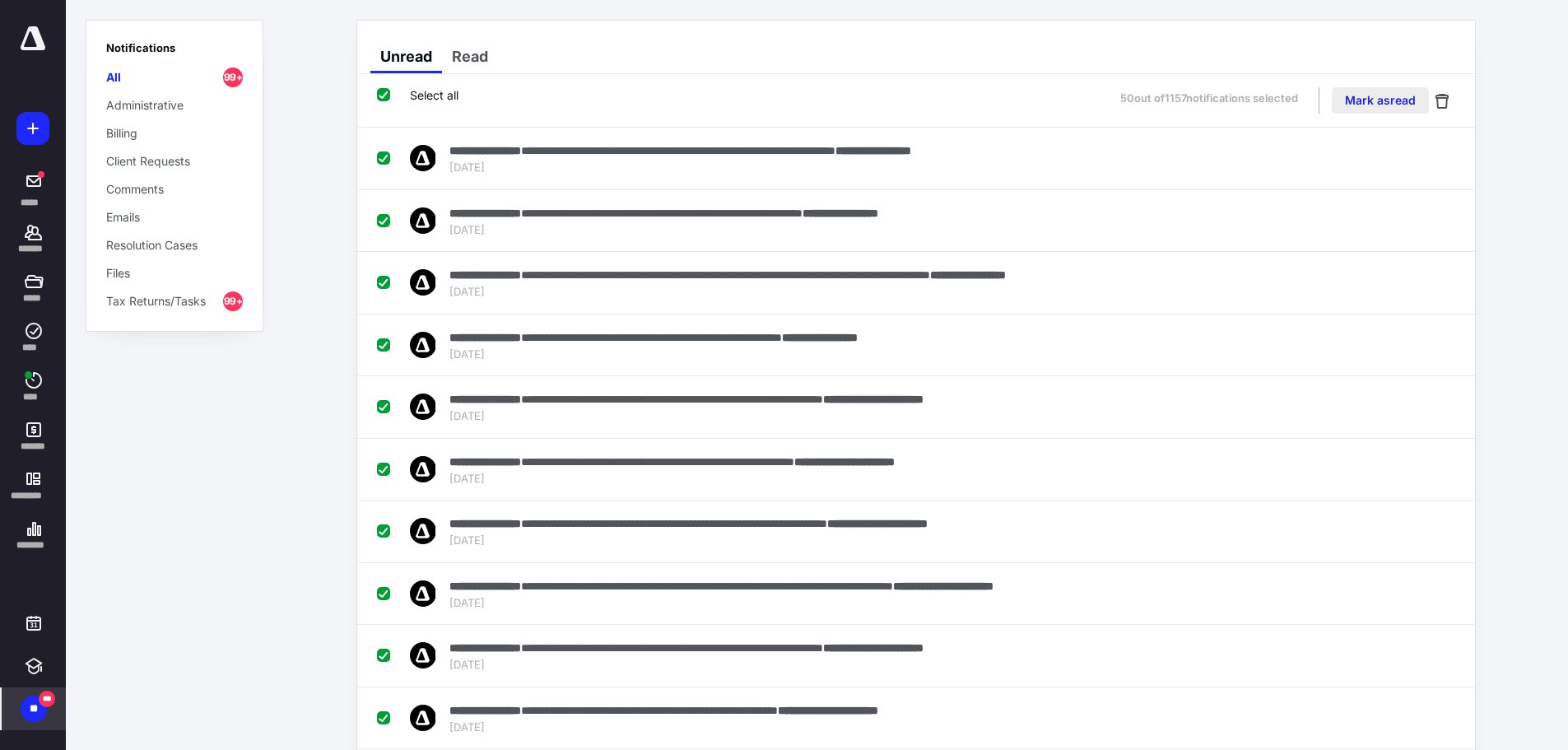 click on "Mark as  read" at bounding box center [1380, 100] 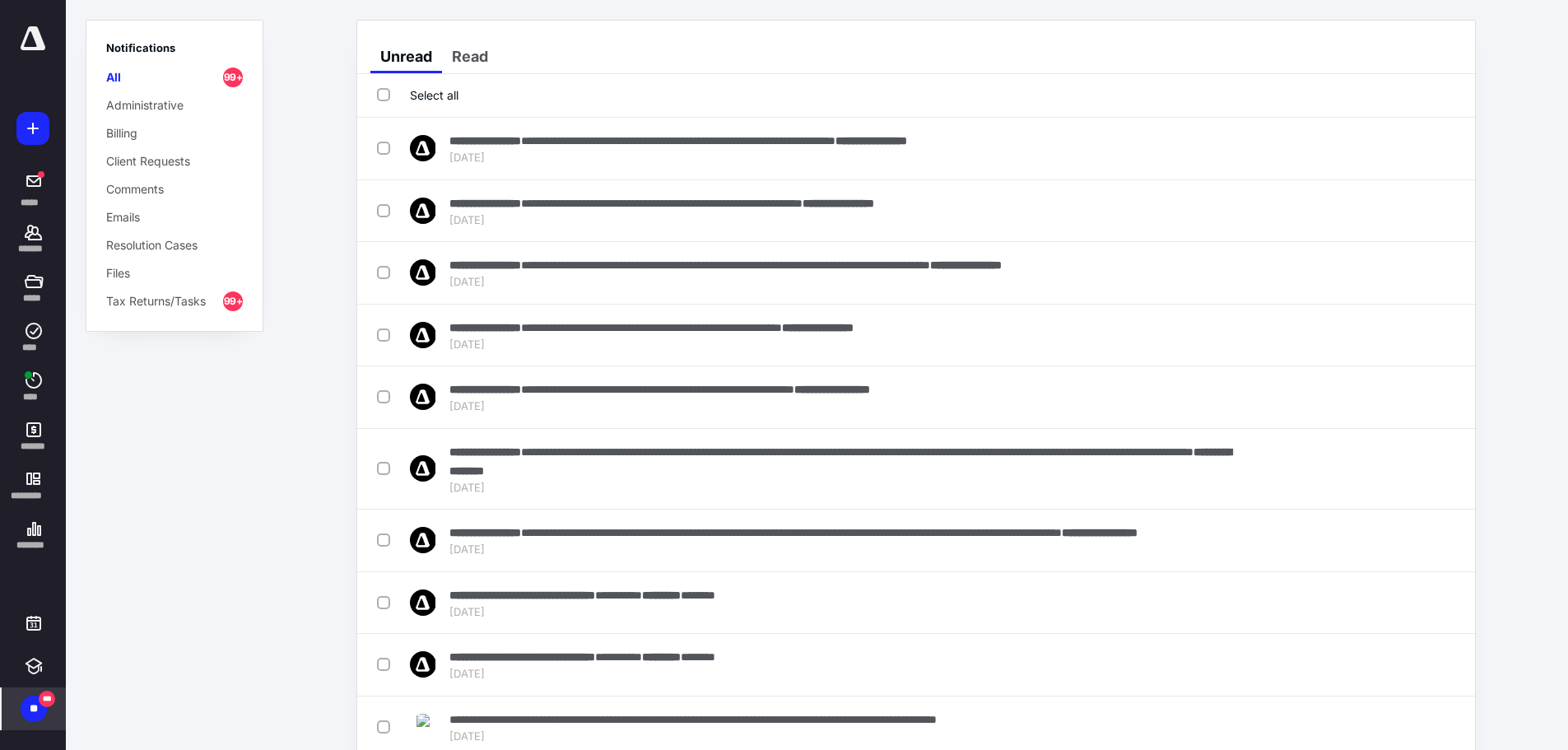 click on "Select all" at bounding box center (417, 95) 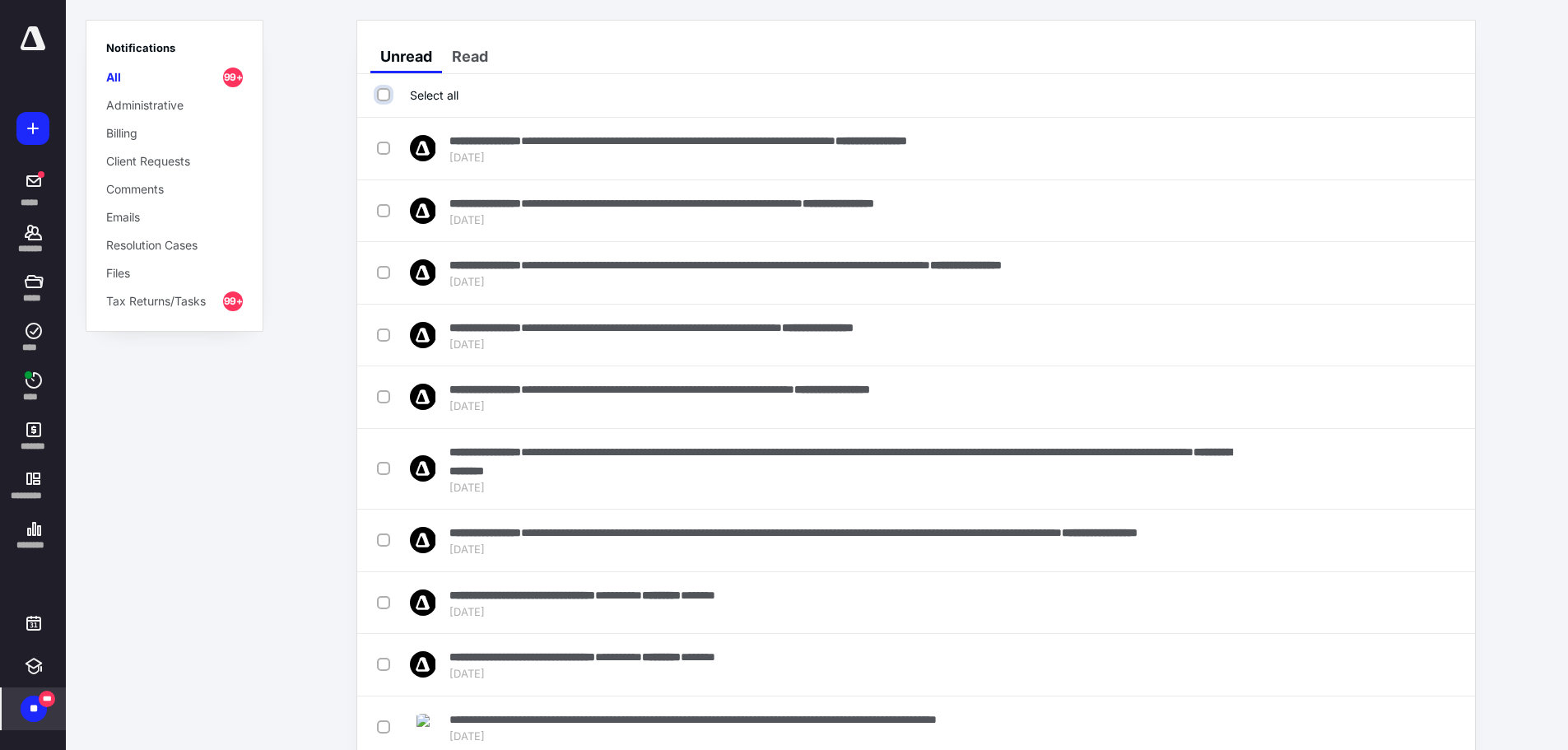 click on "Select all" at bounding box center [385, 95] 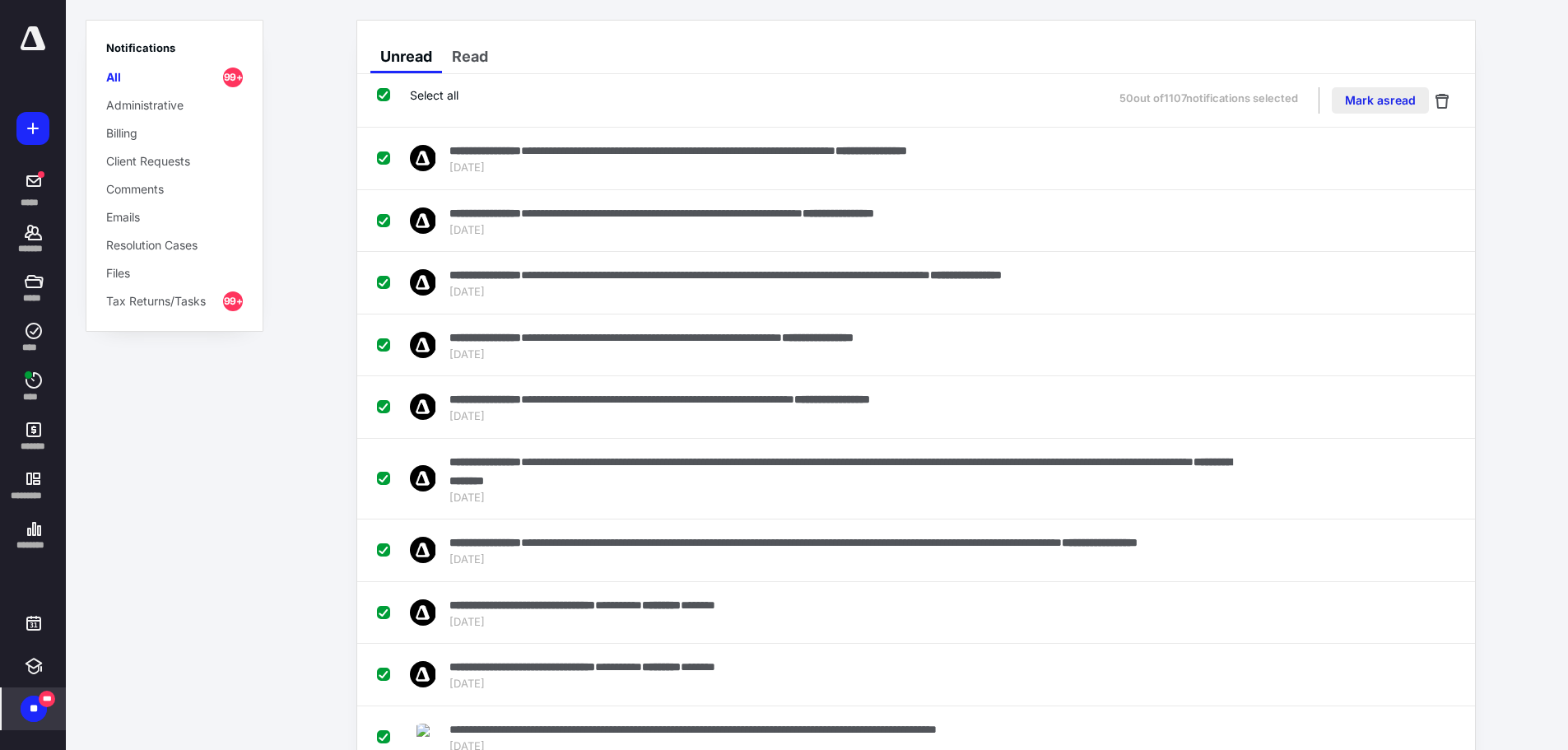 click on "Mark as  read" at bounding box center (1380, 100) 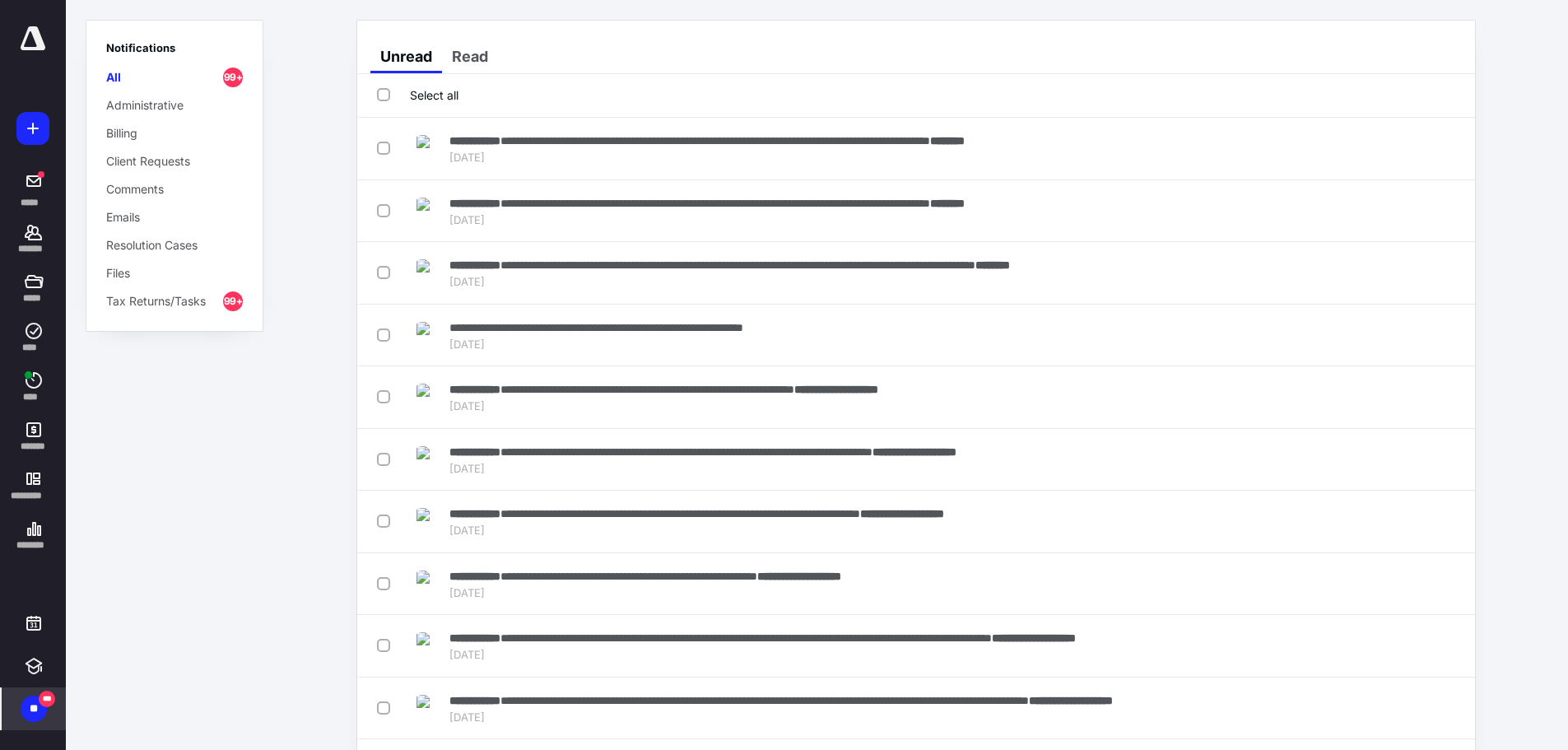 click on "Select all" at bounding box center [417, 95] 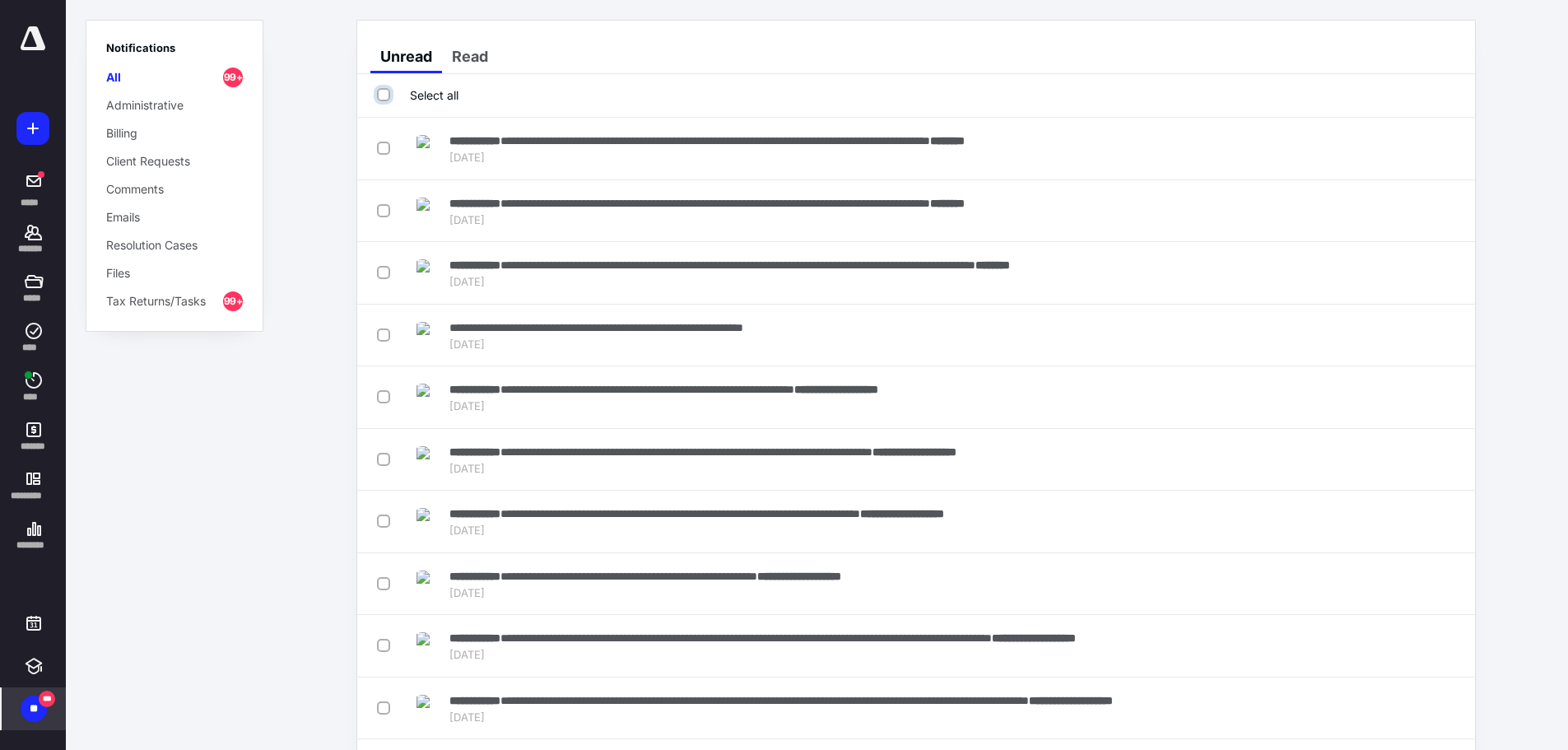 click on "Select all" at bounding box center [385, 95] 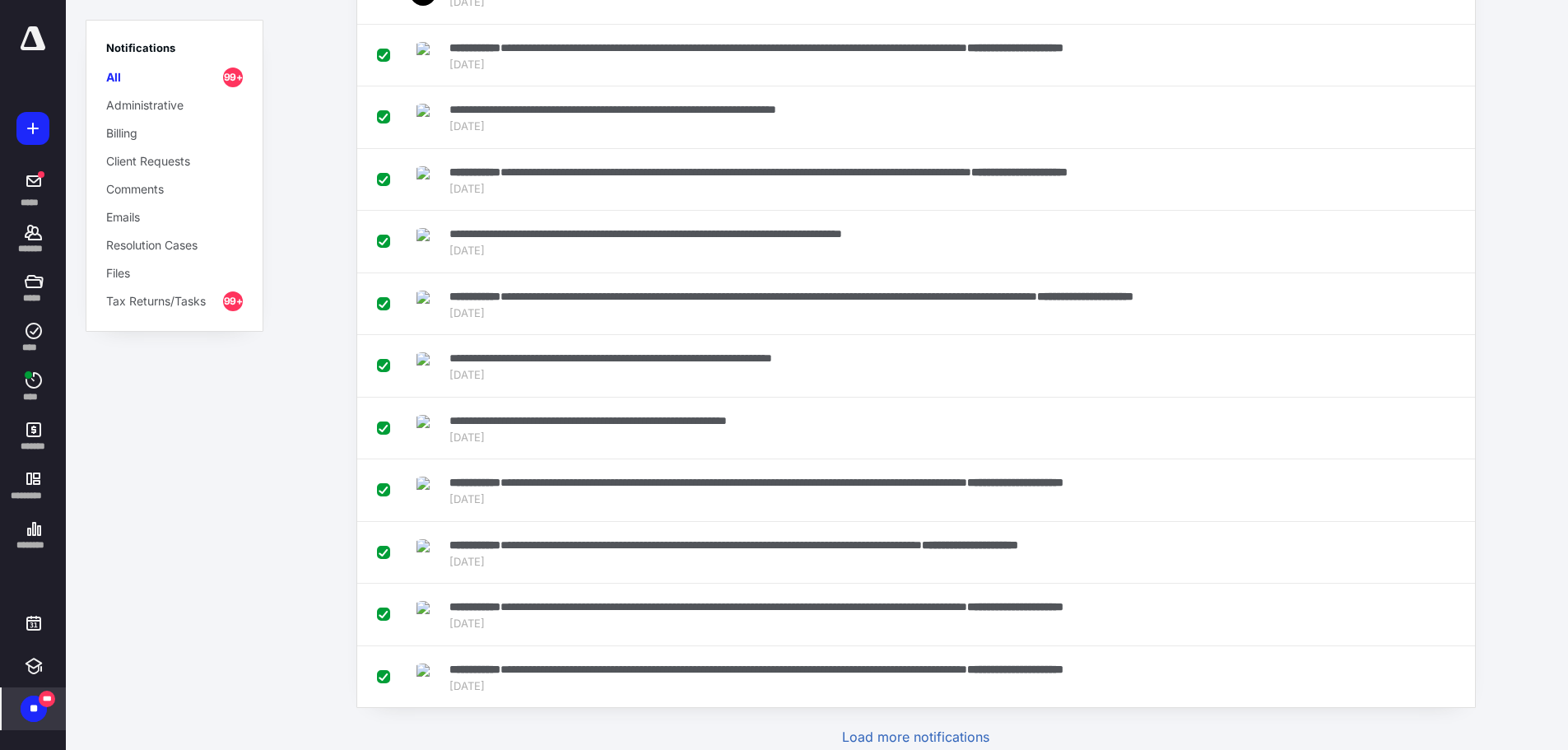 scroll, scrollTop: 2689, scrollLeft: 0, axis: vertical 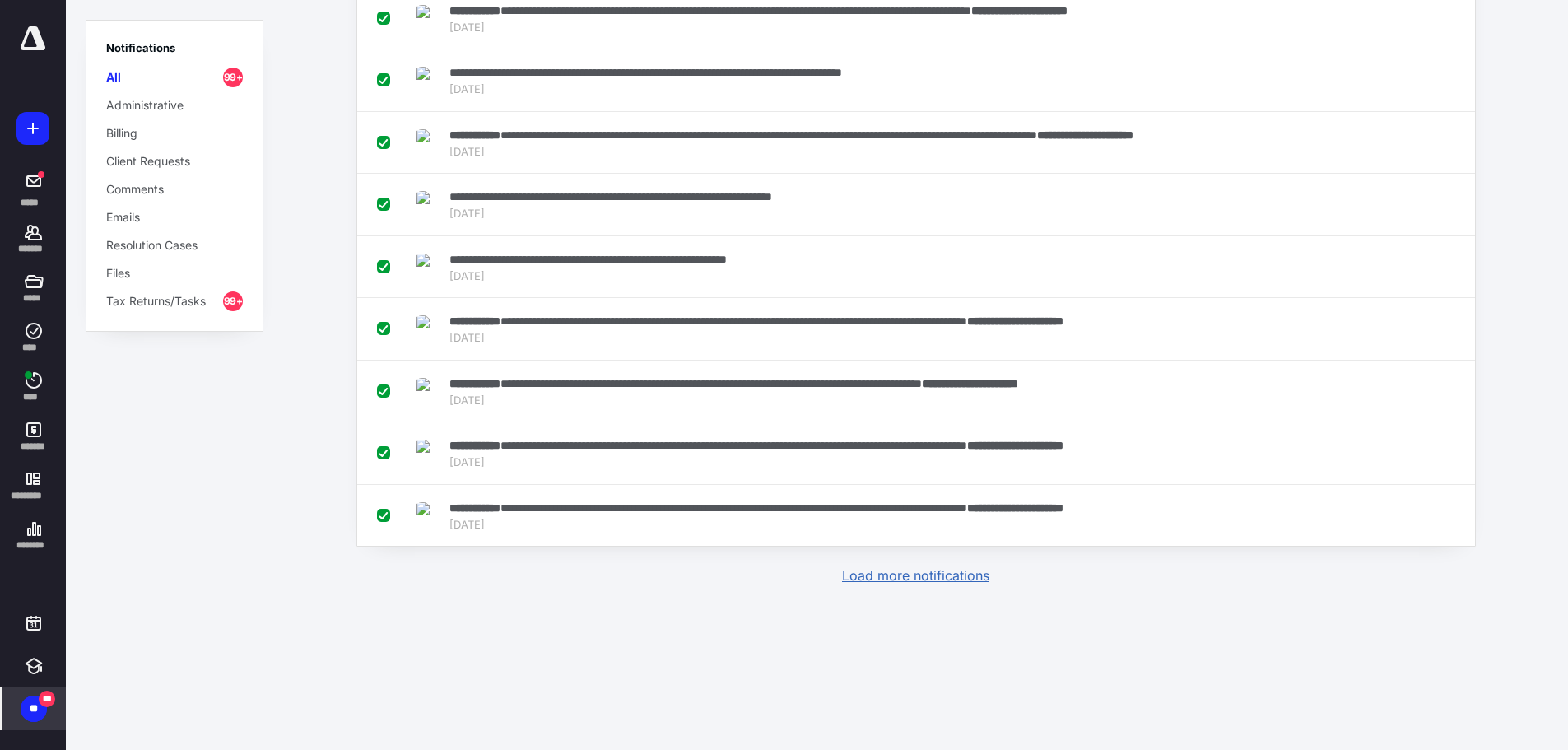 click on "Load more notifications" at bounding box center (915, 575) 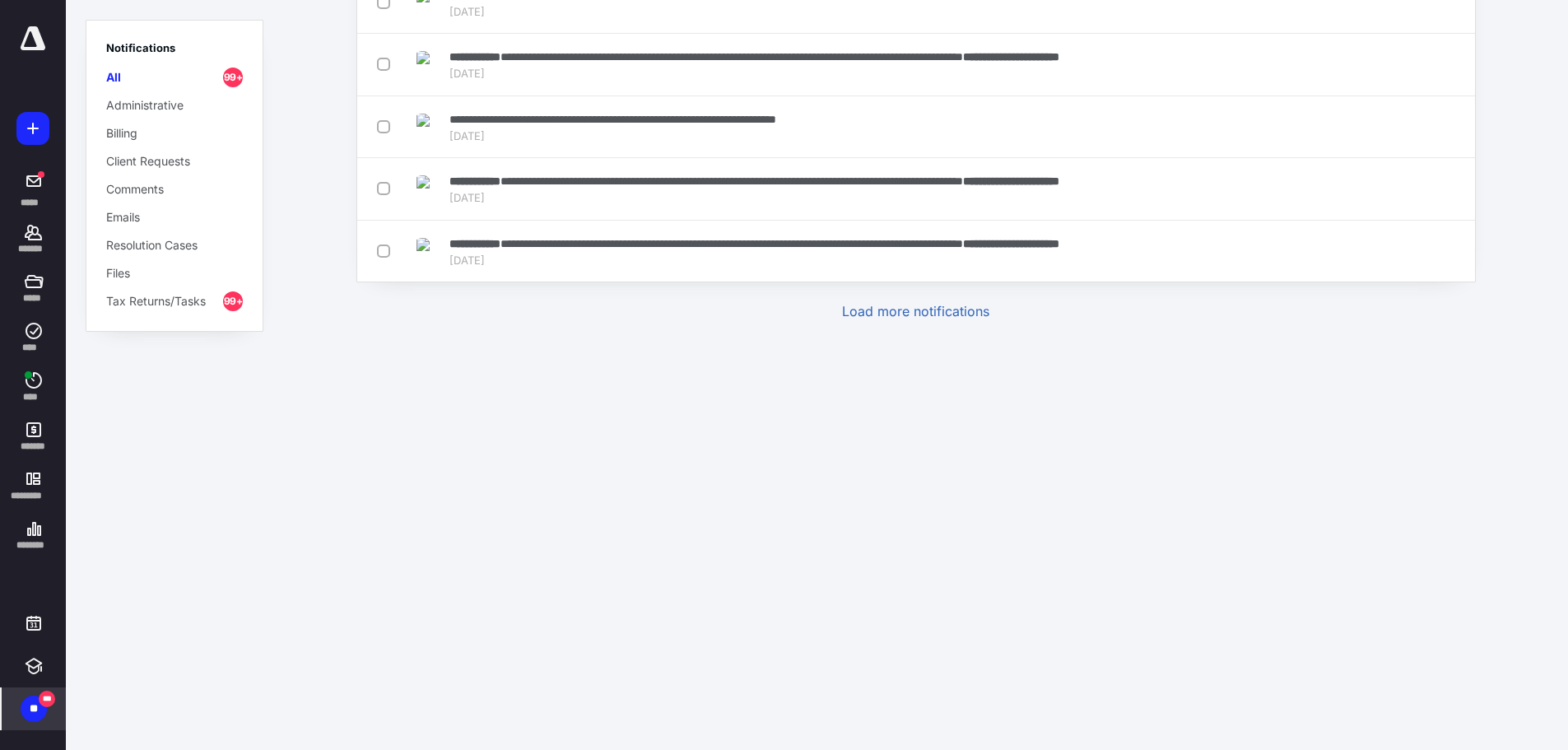 scroll, scrollTop: 6171, scrollLeft: 0, axis: vertical 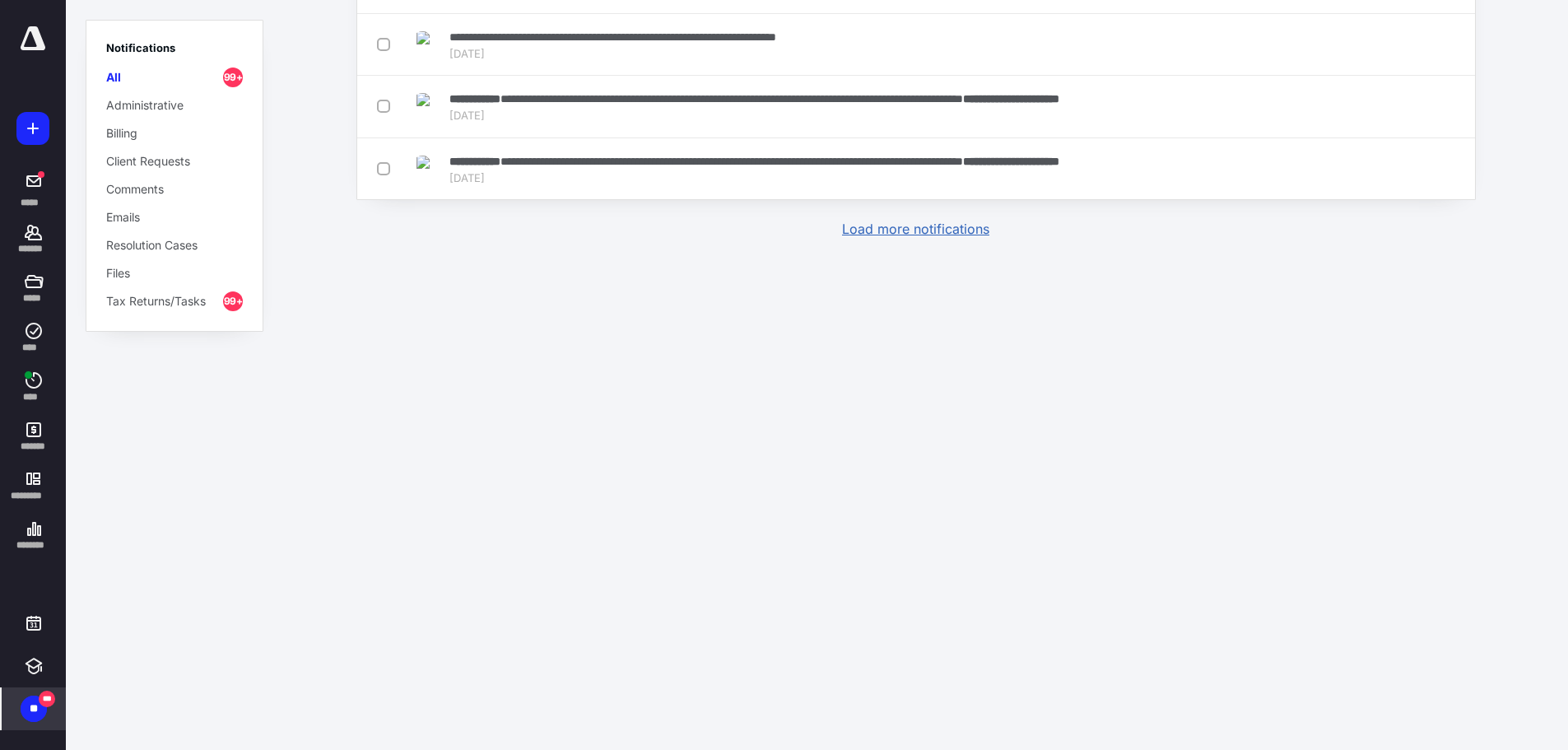 click on "Load more notifications" at bounding box center (915, 229) 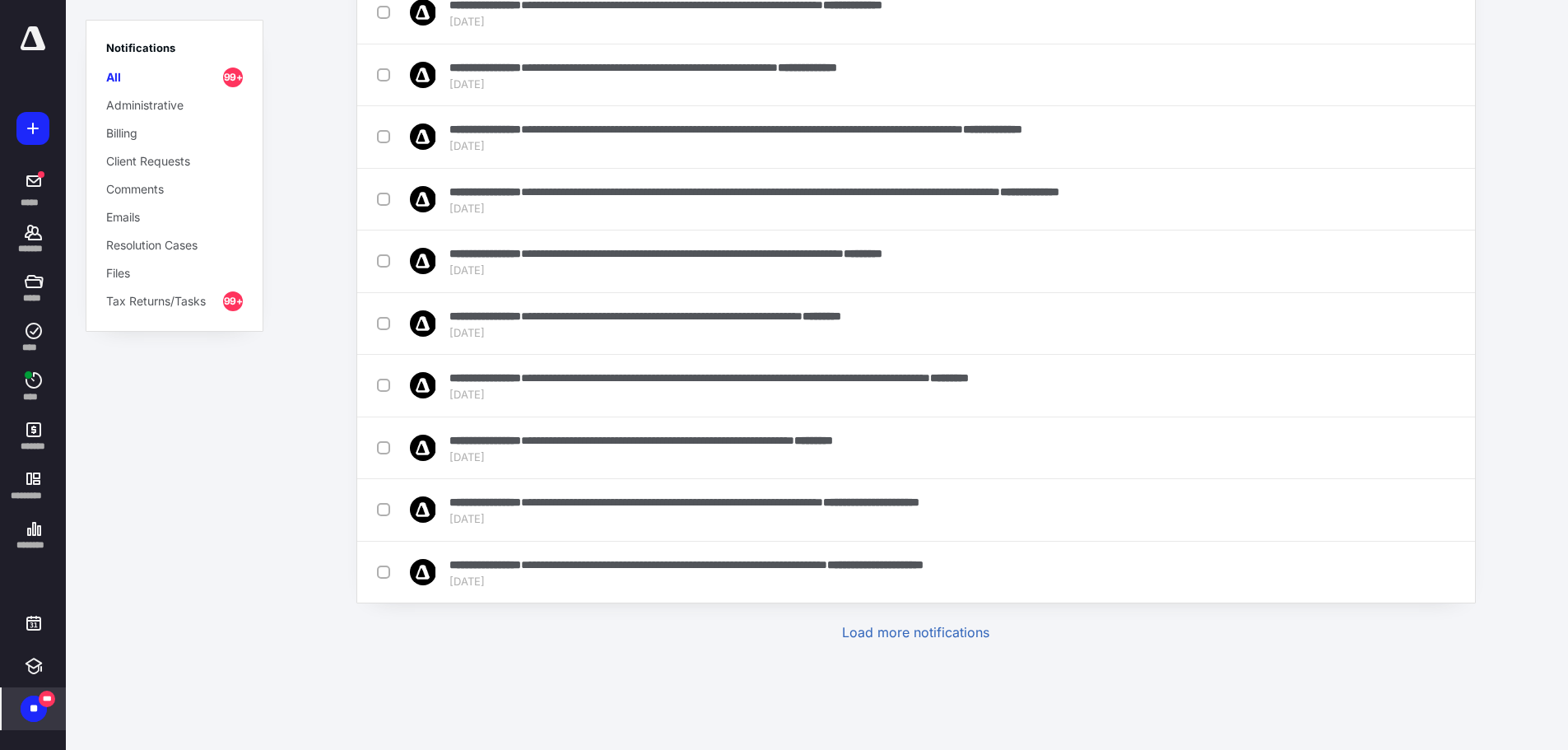scroll, scrollTop: 9231, scrollLeft: 0, axis: vertical 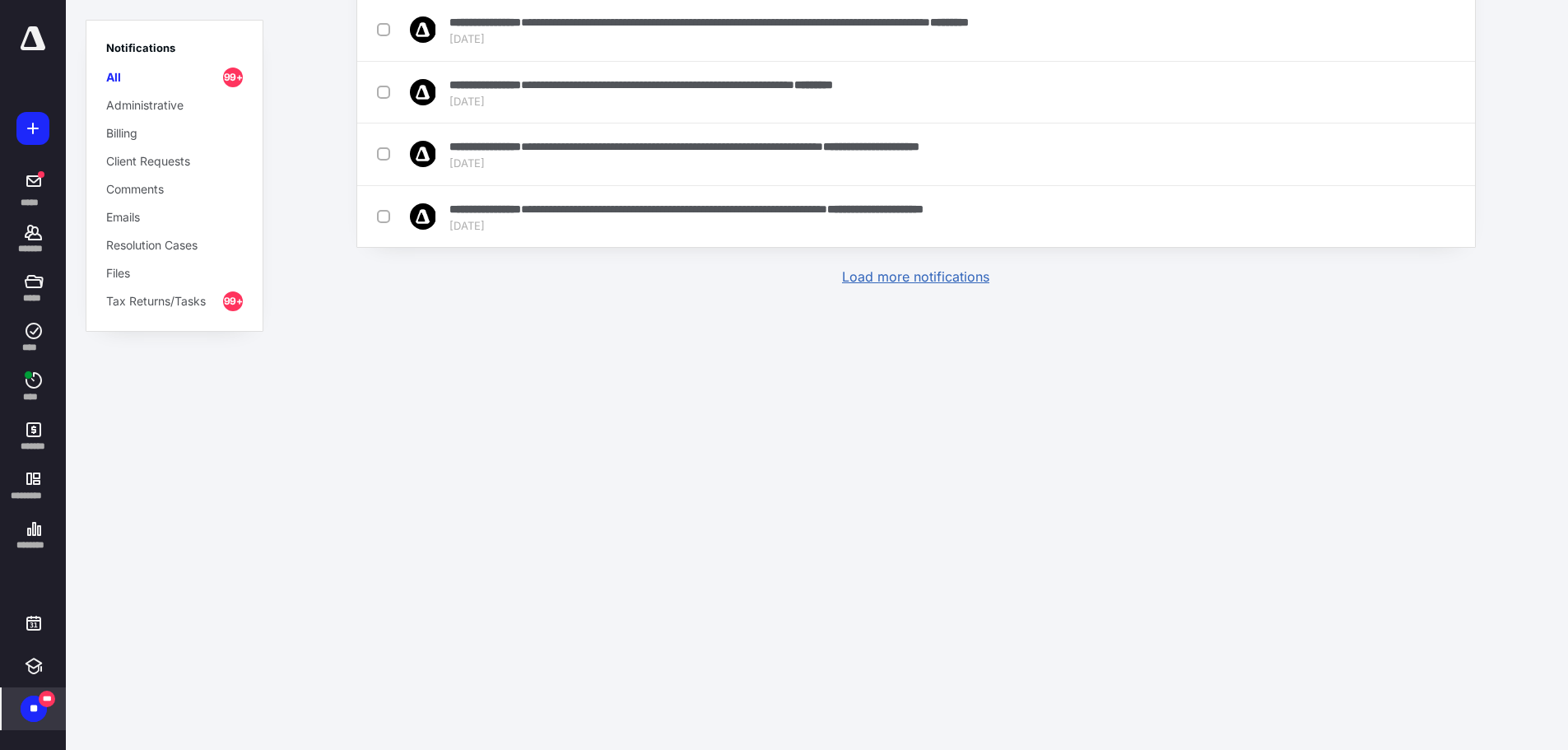 click on "Load more notifications" at bounding box center [915, 277] 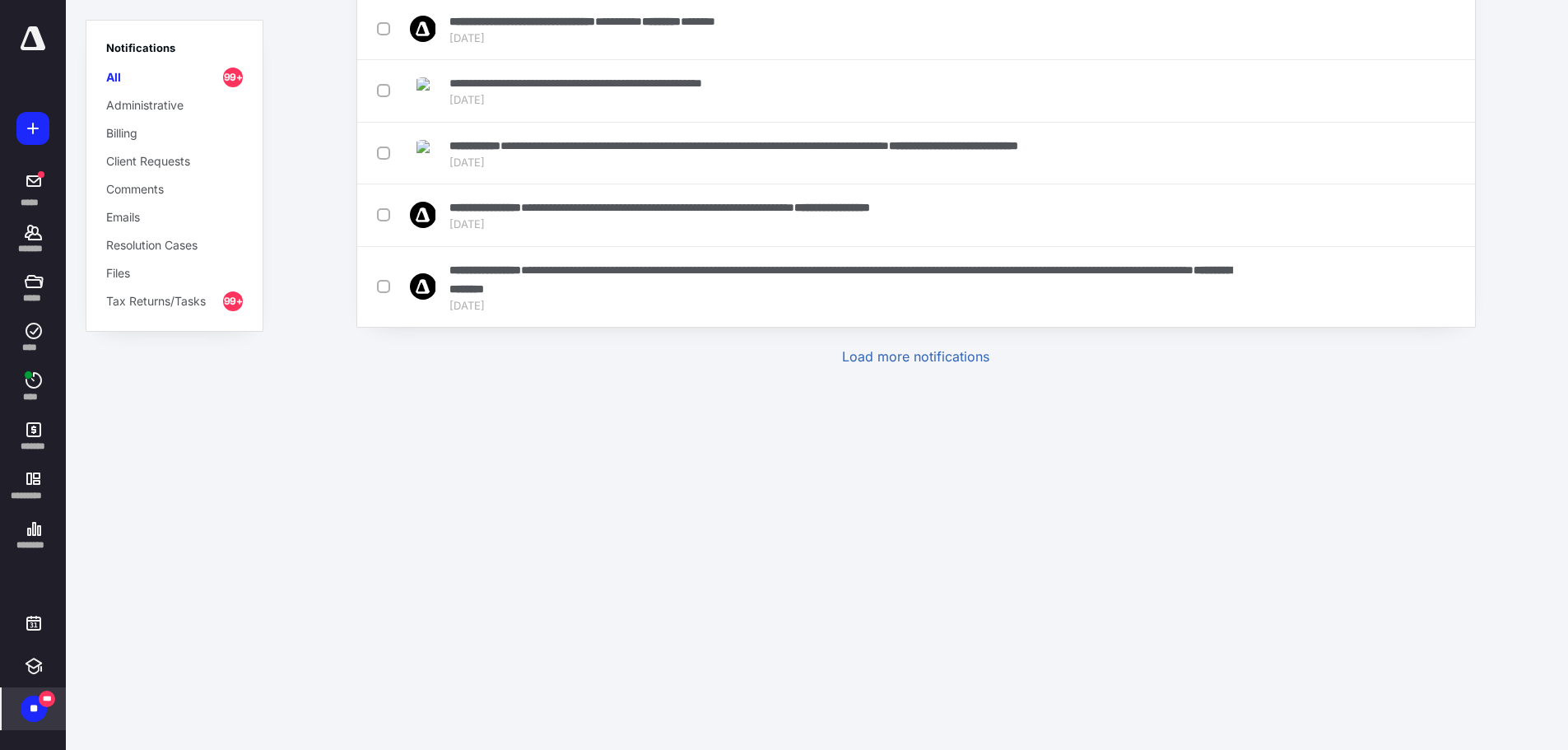 scroll, scrollTop: 12378, scrollLeft: 0, axis: vertical 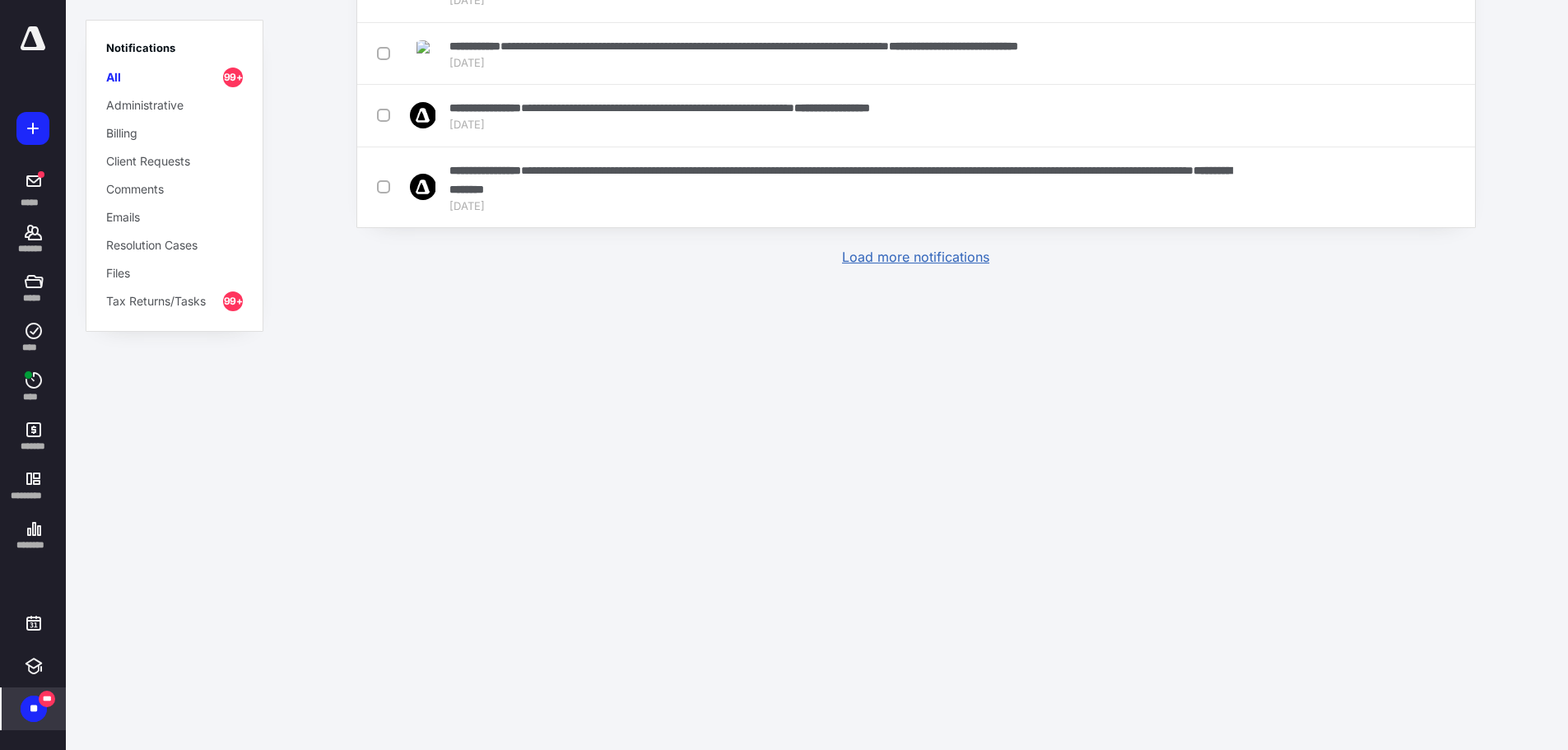 click on "Load more notifications" at bounding box center (915, 257) 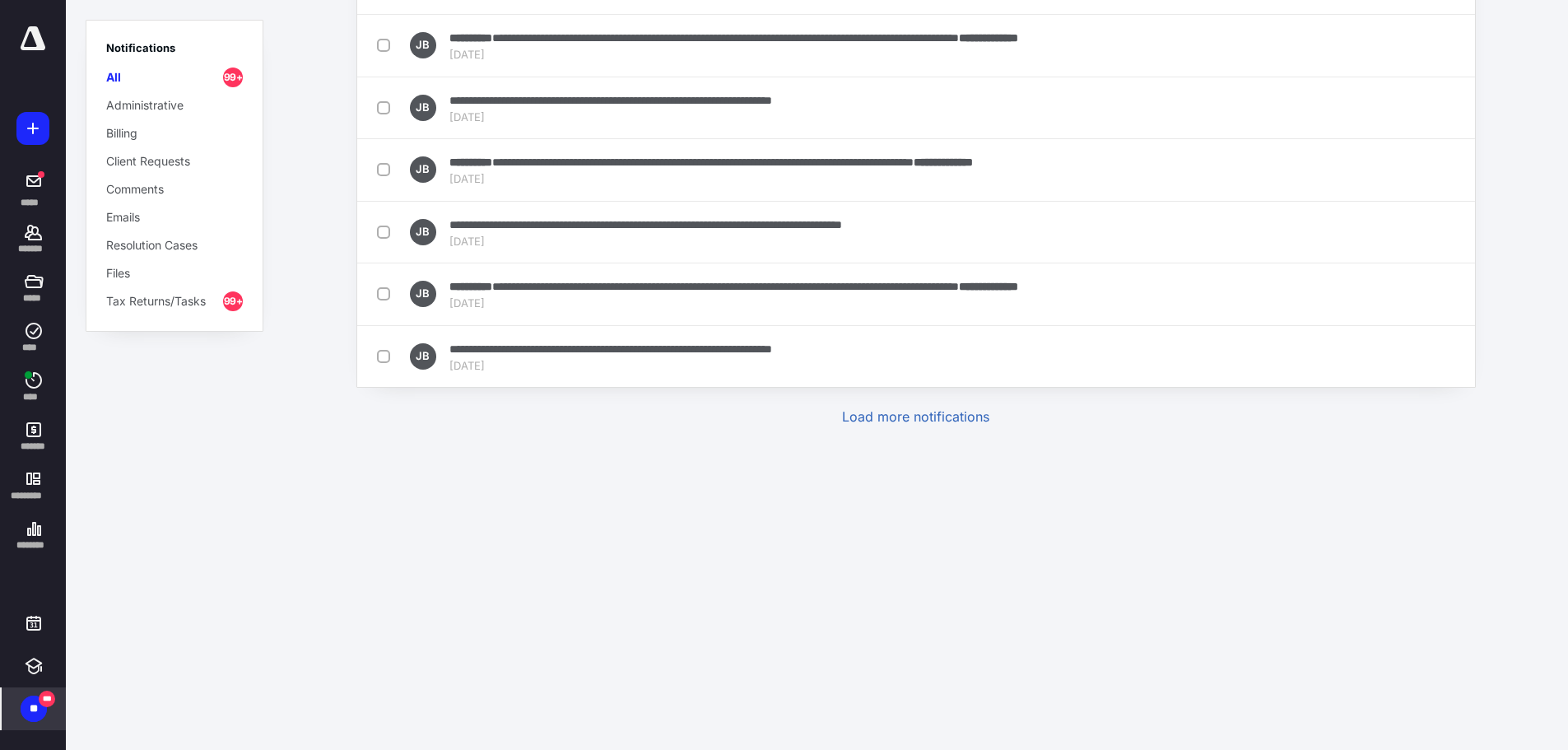 scroll, scrollTop: 15524, scrollLeft: 0, axis: vertical 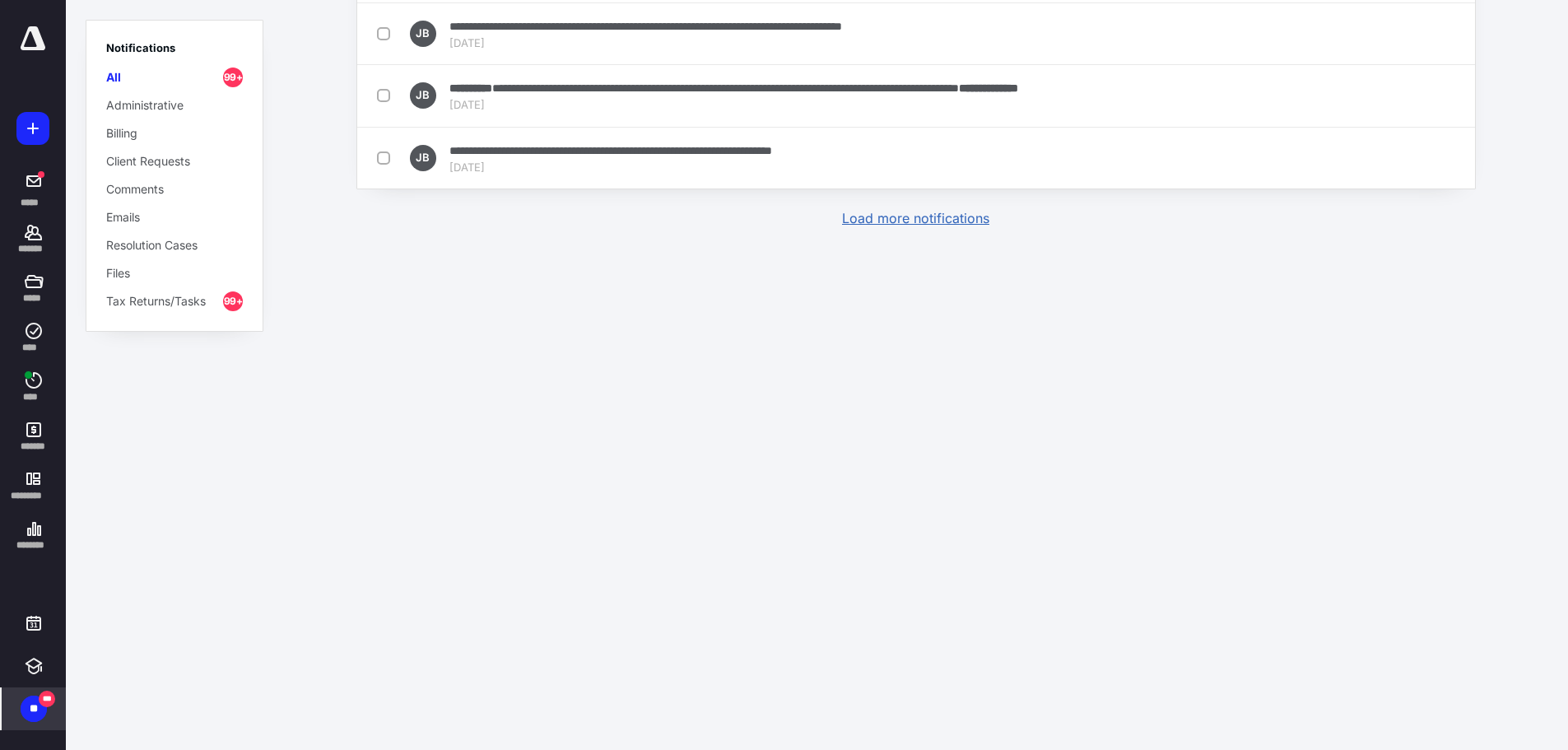 click on "Load more notifications" at bounding box center (915, 218) 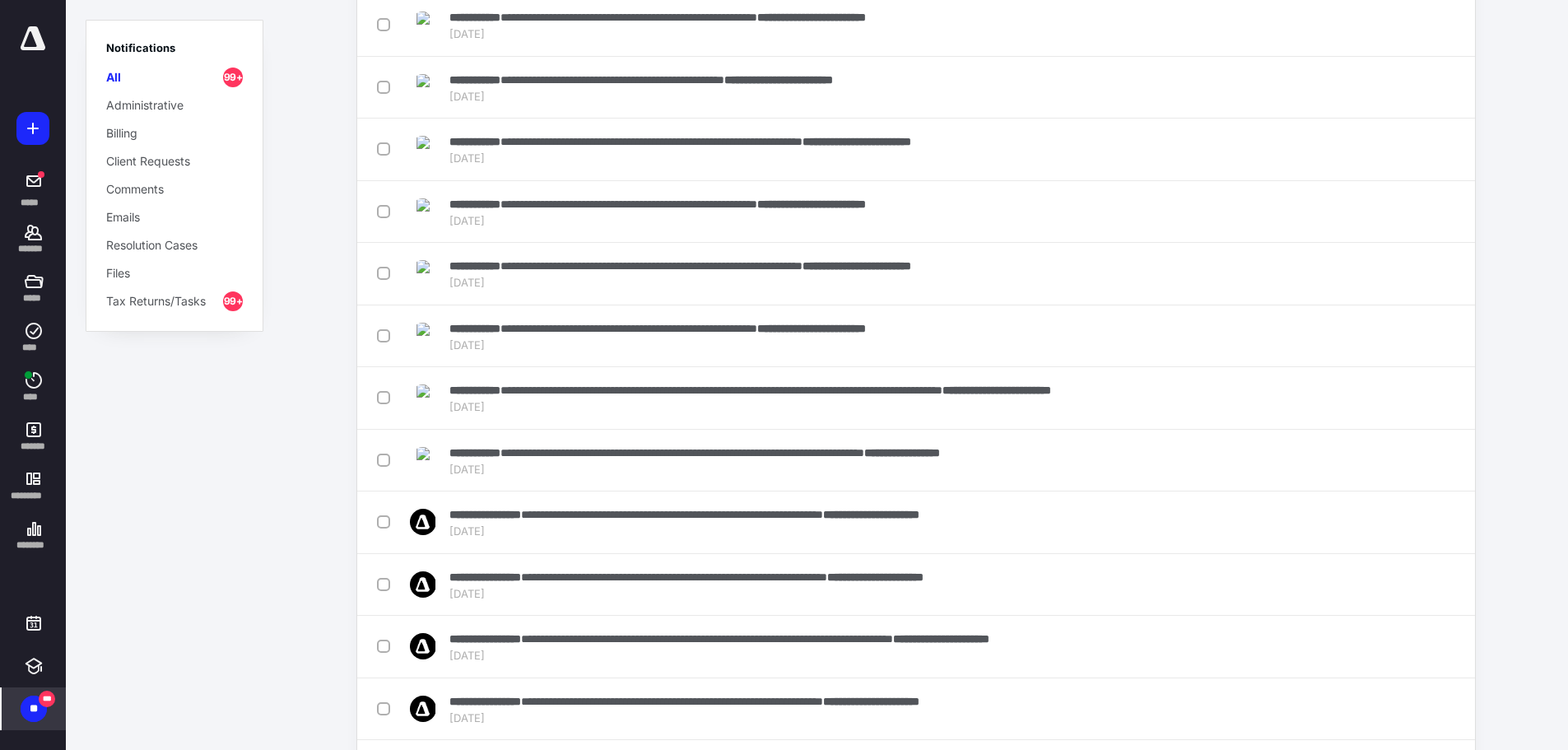 scroll, scrollTop: 18636, scrollLeft: 0, axis: vertical 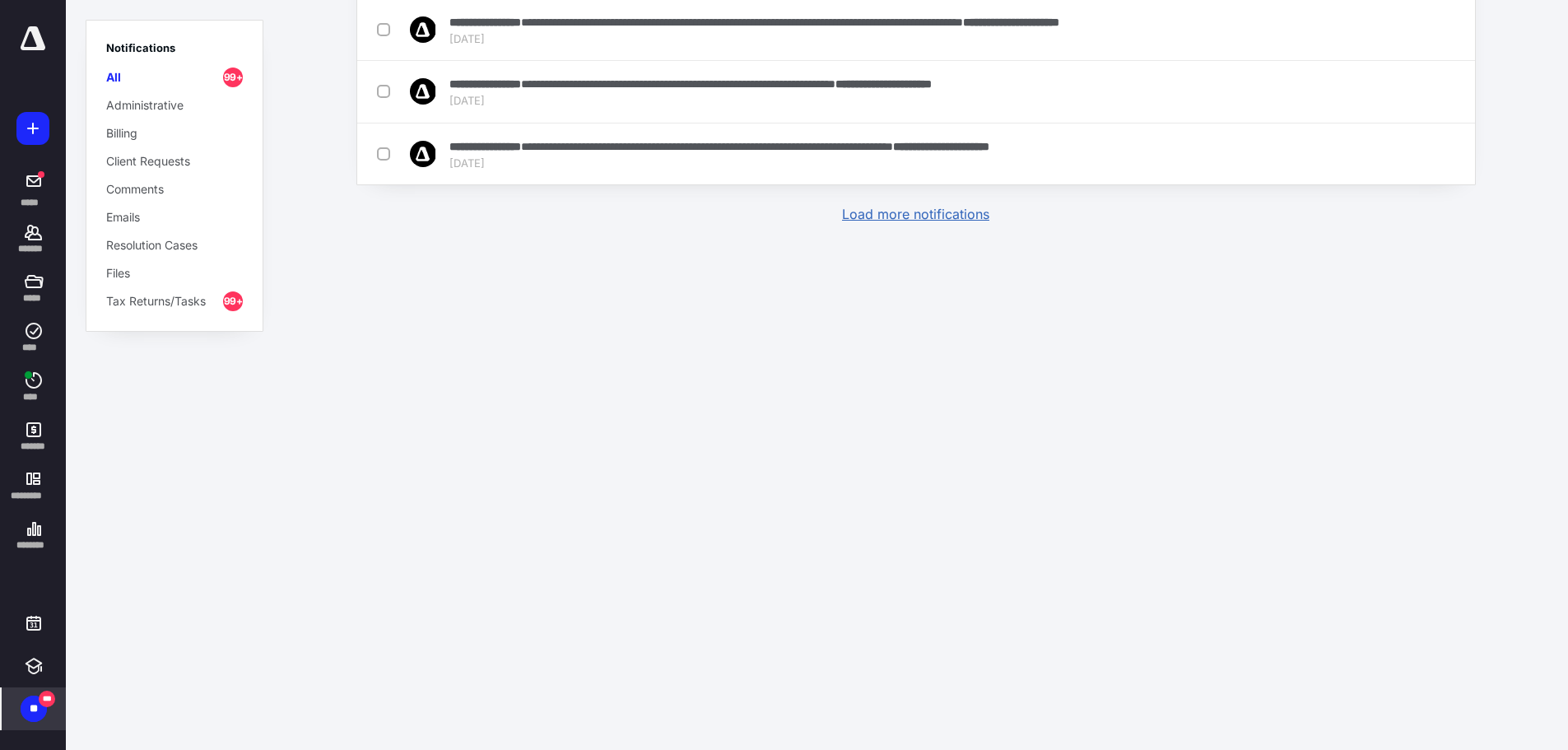 click on "Load more notifications" at bounding box center [915, 214] 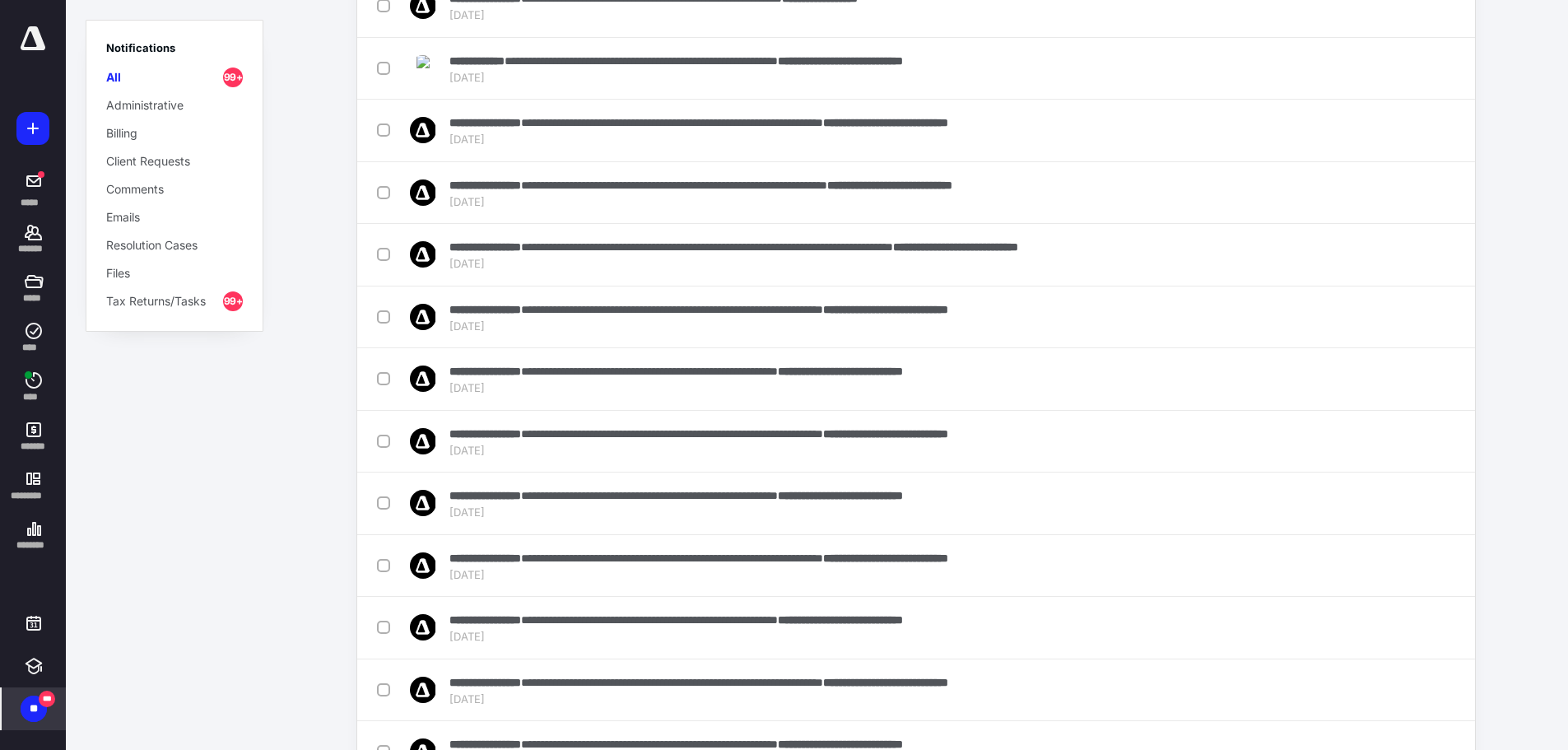 scroll, scrollTop: 21510, scrollLeft: 0, axis: vertical 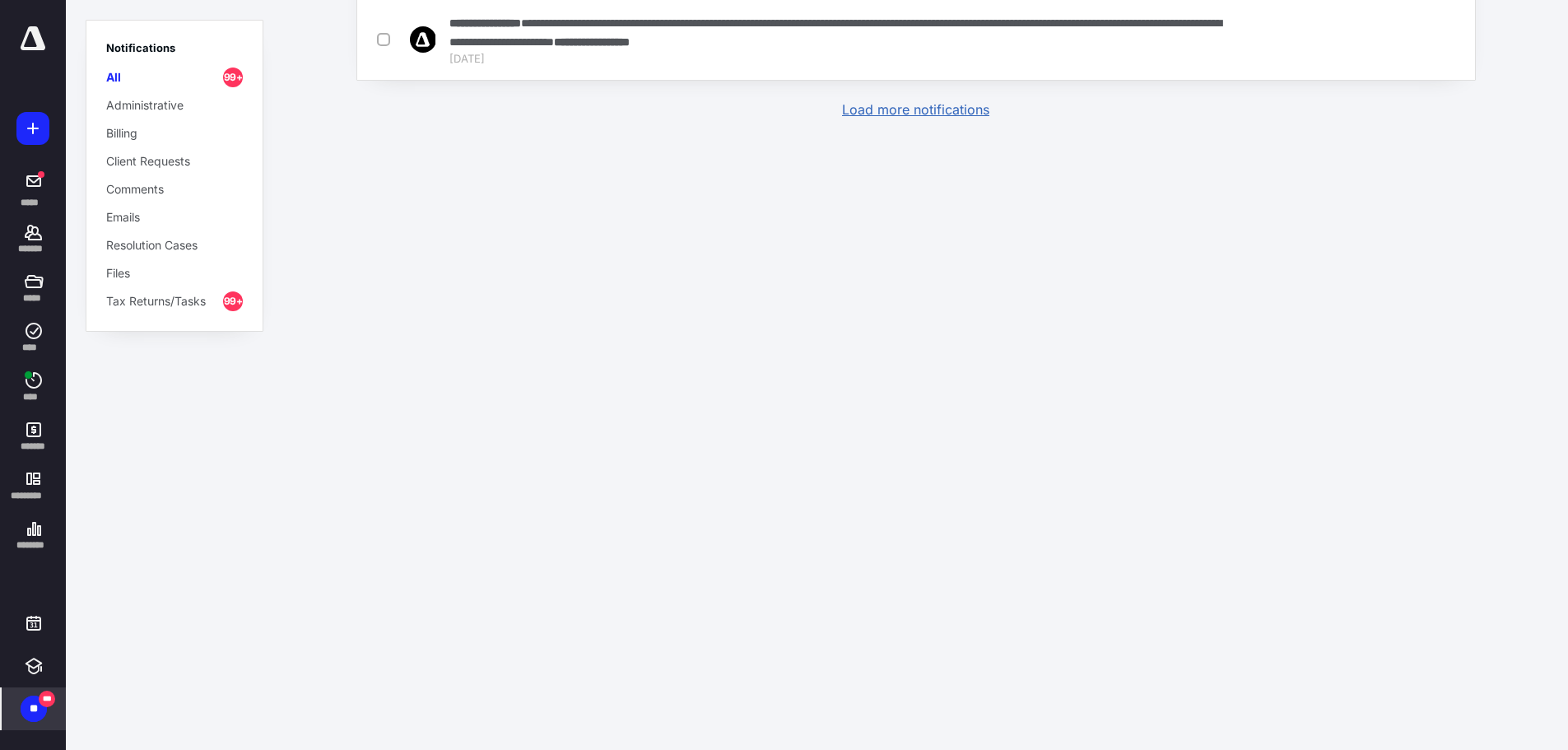 click on "Load more notifications" at bounding box center (915, 109) 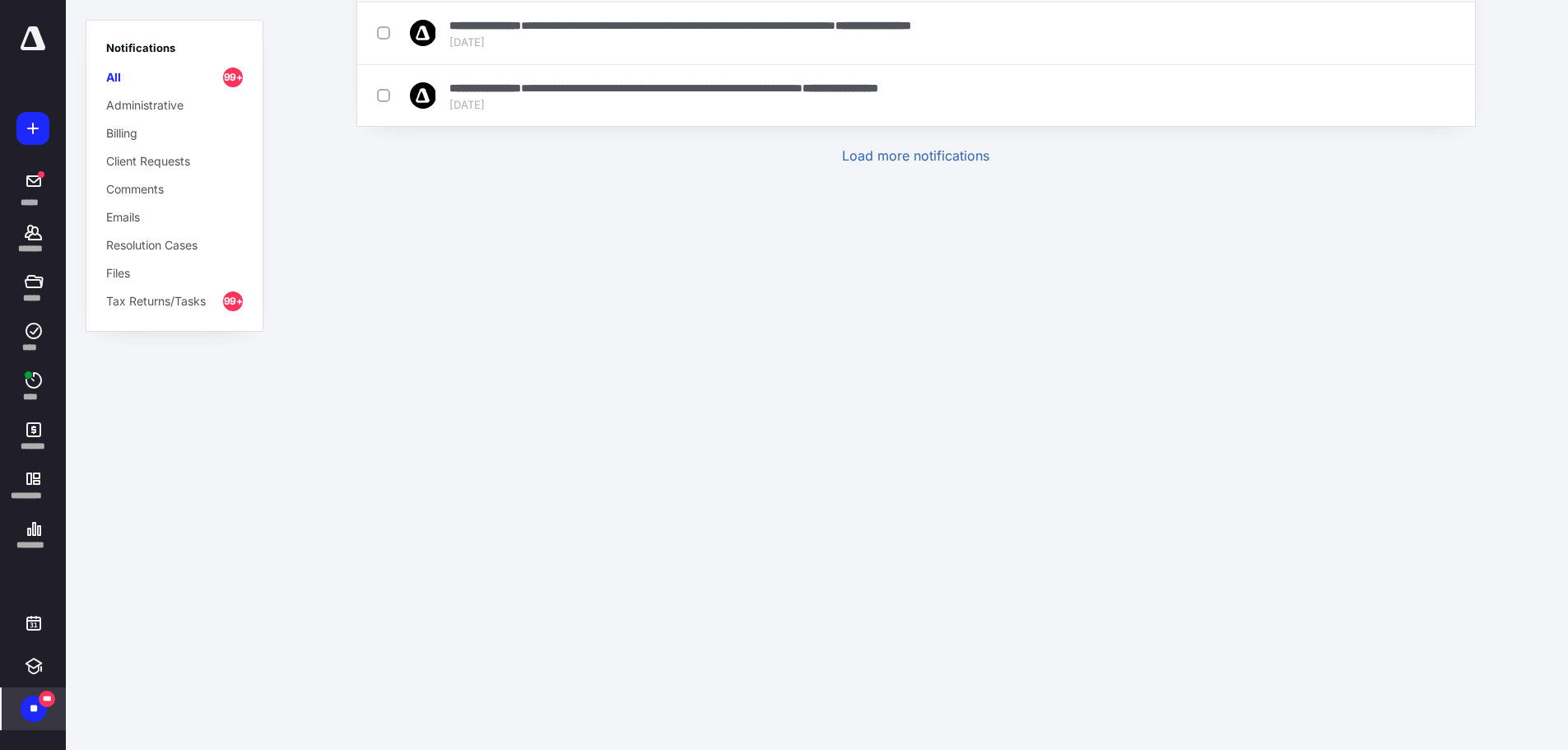 scroll, scrollTop: 25085, scrollLeft: 0, axis: vertical 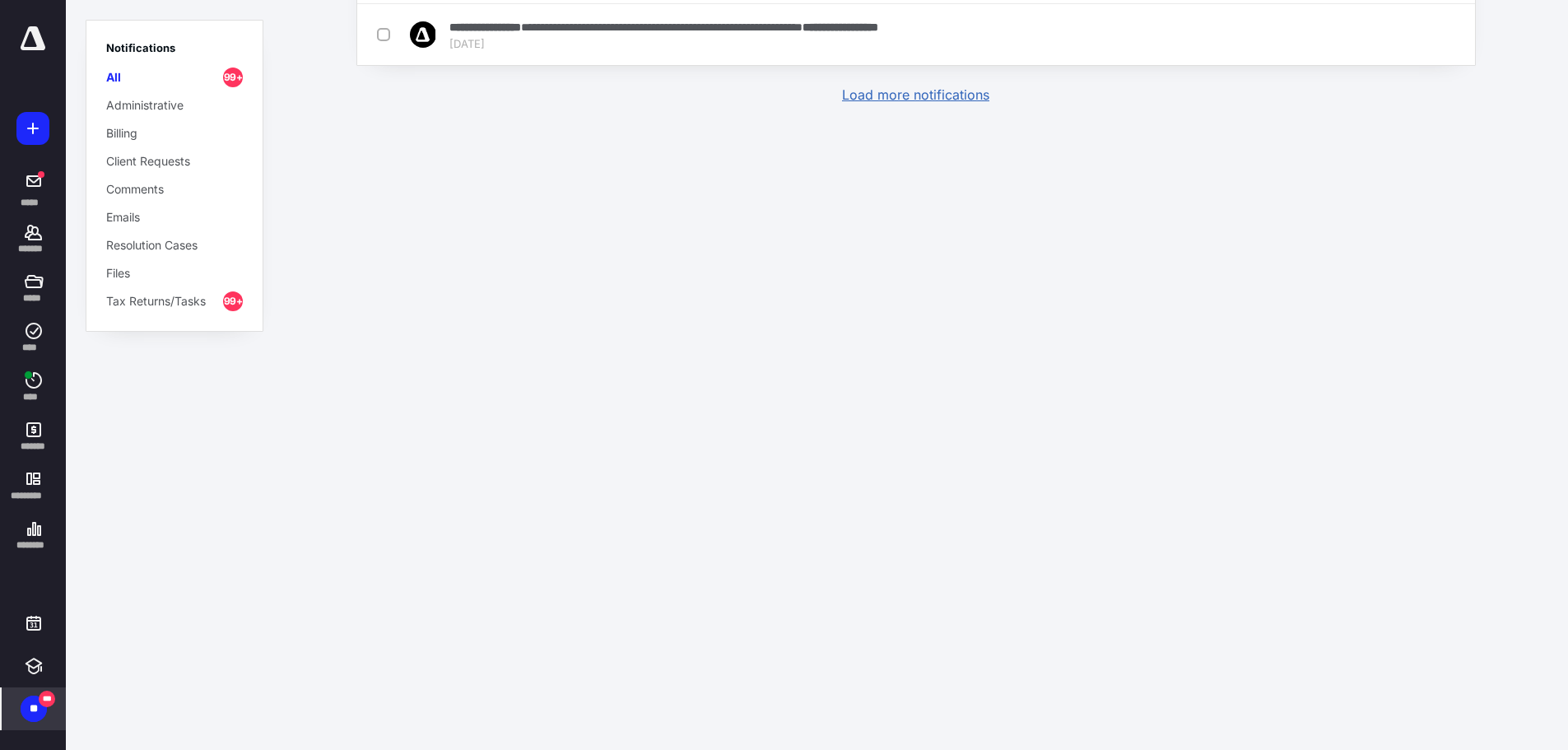 click on "Load more notifications" at bounding box center (915, 95) 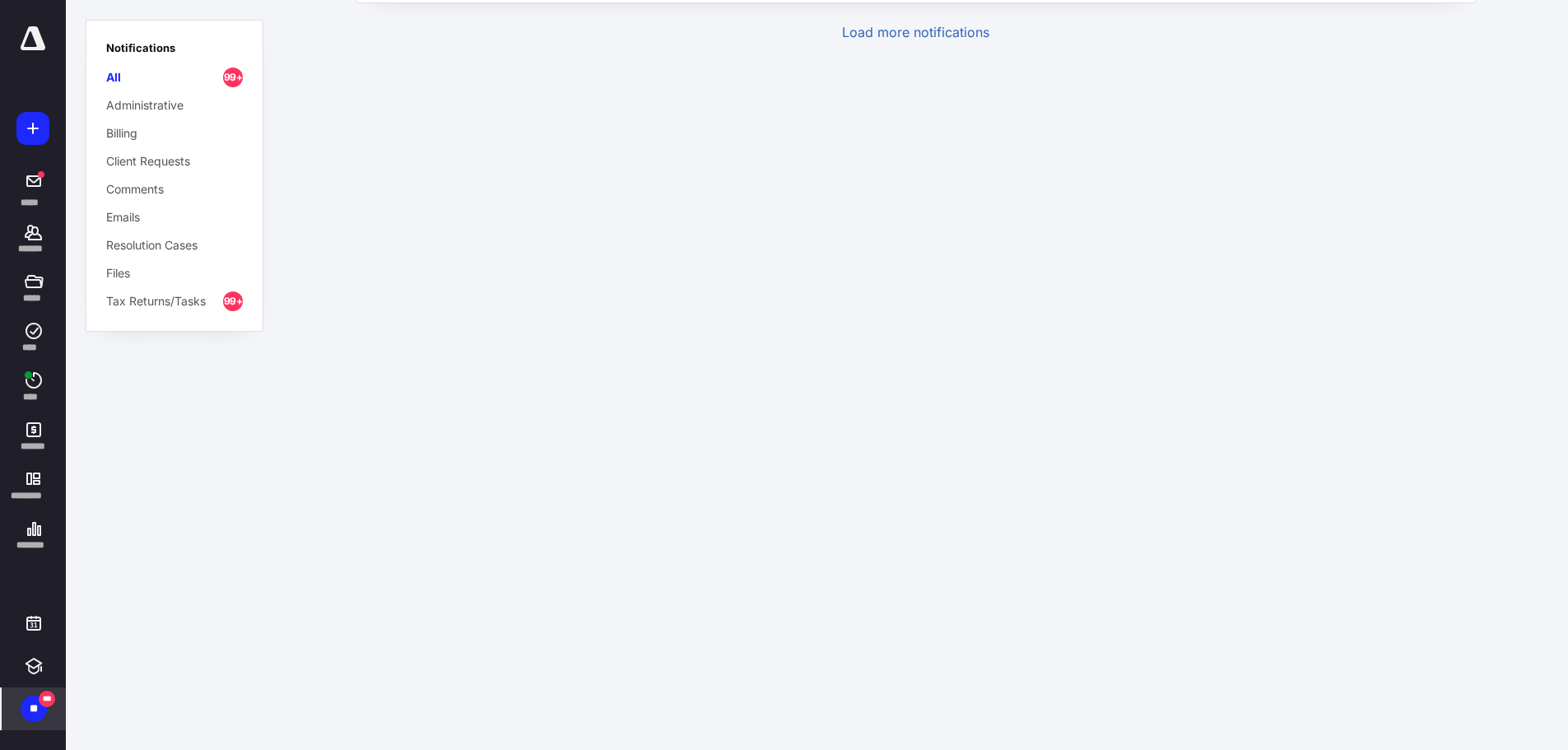 scroll, scrollTop: 28335, scrollLeft: 0, axis: vertical 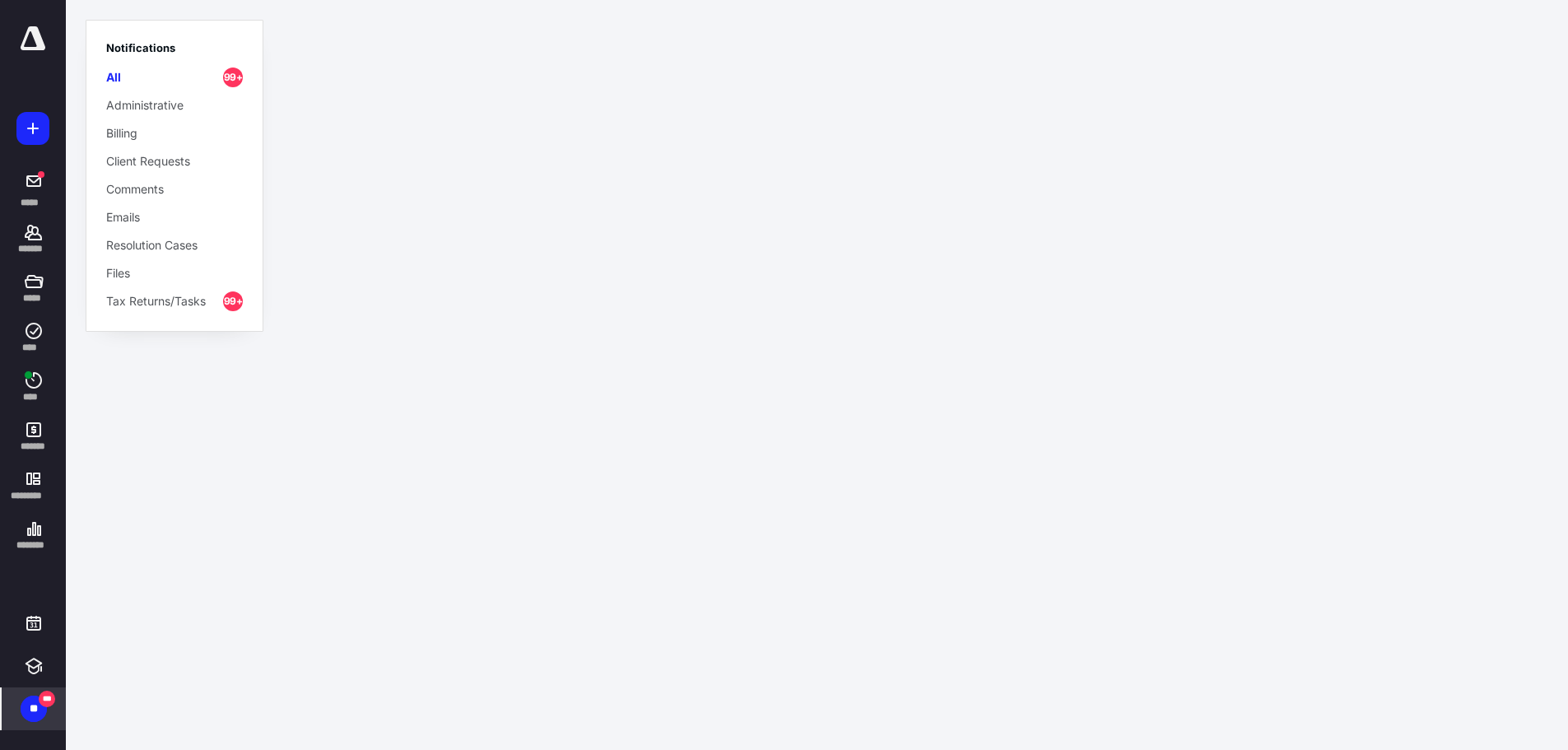 click on "Load more notifications" at bounding box center [915, -29] 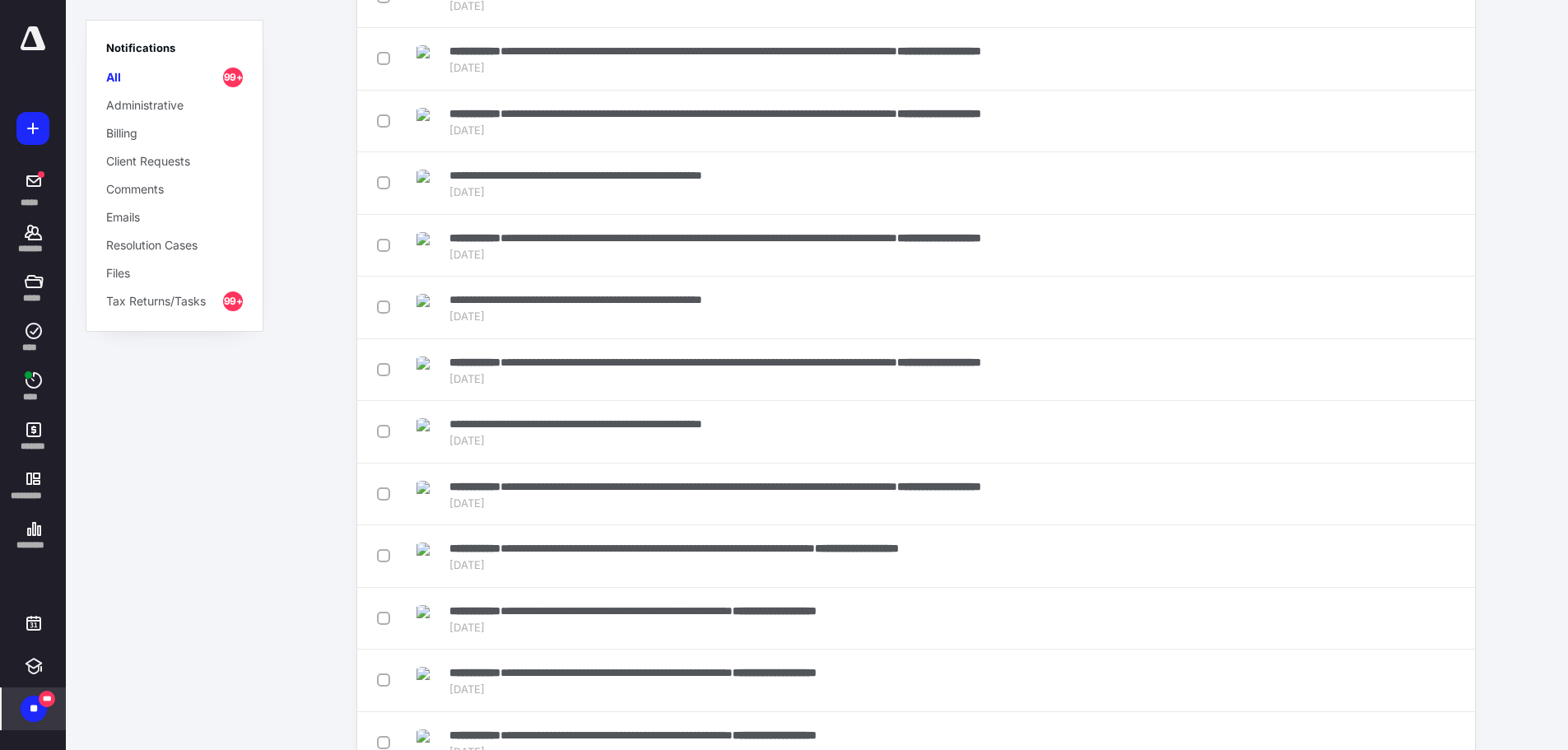 scroll, scrollTop: 0, scrollLeft: 0, axis: both 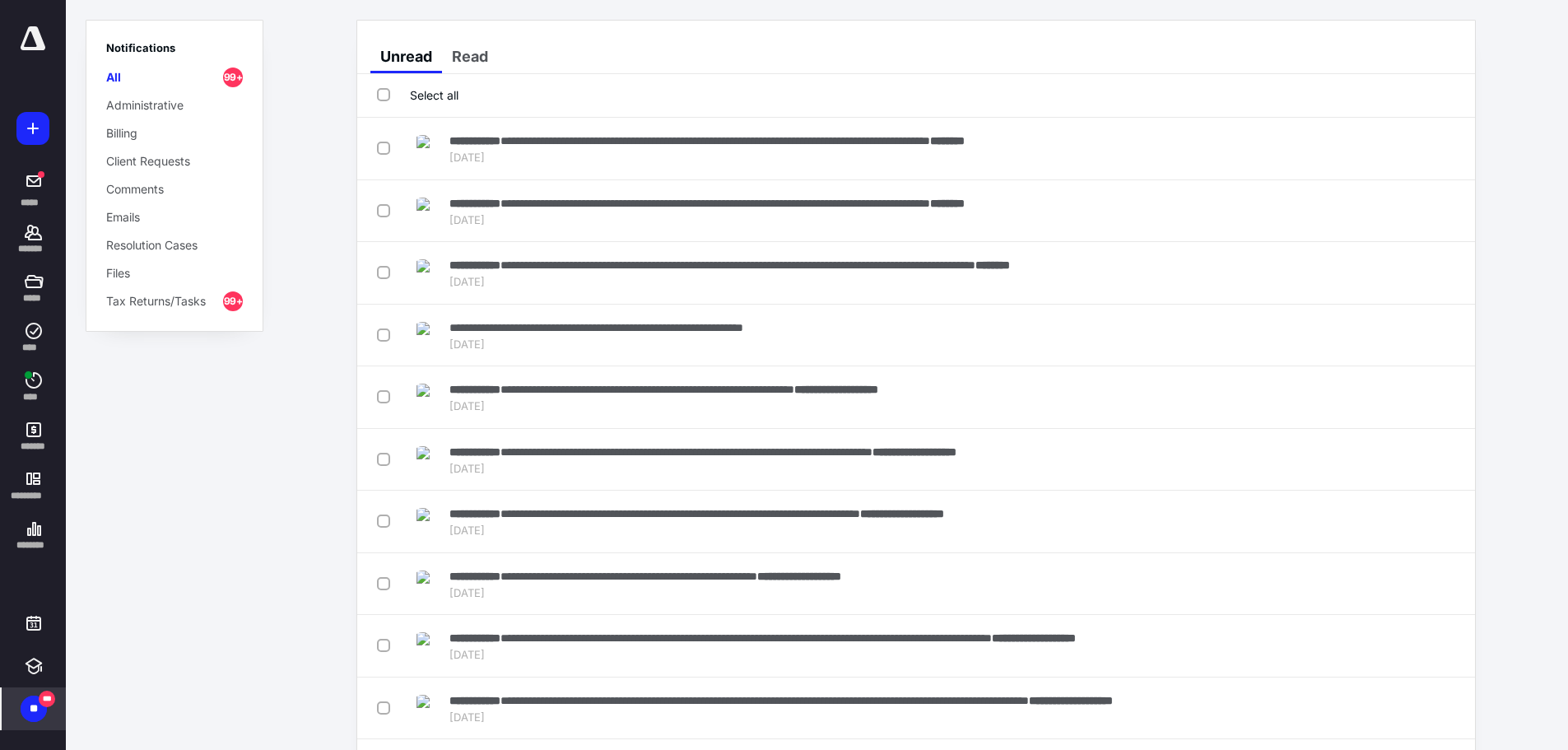 click on "Select all" at bounding box center [417, 95] 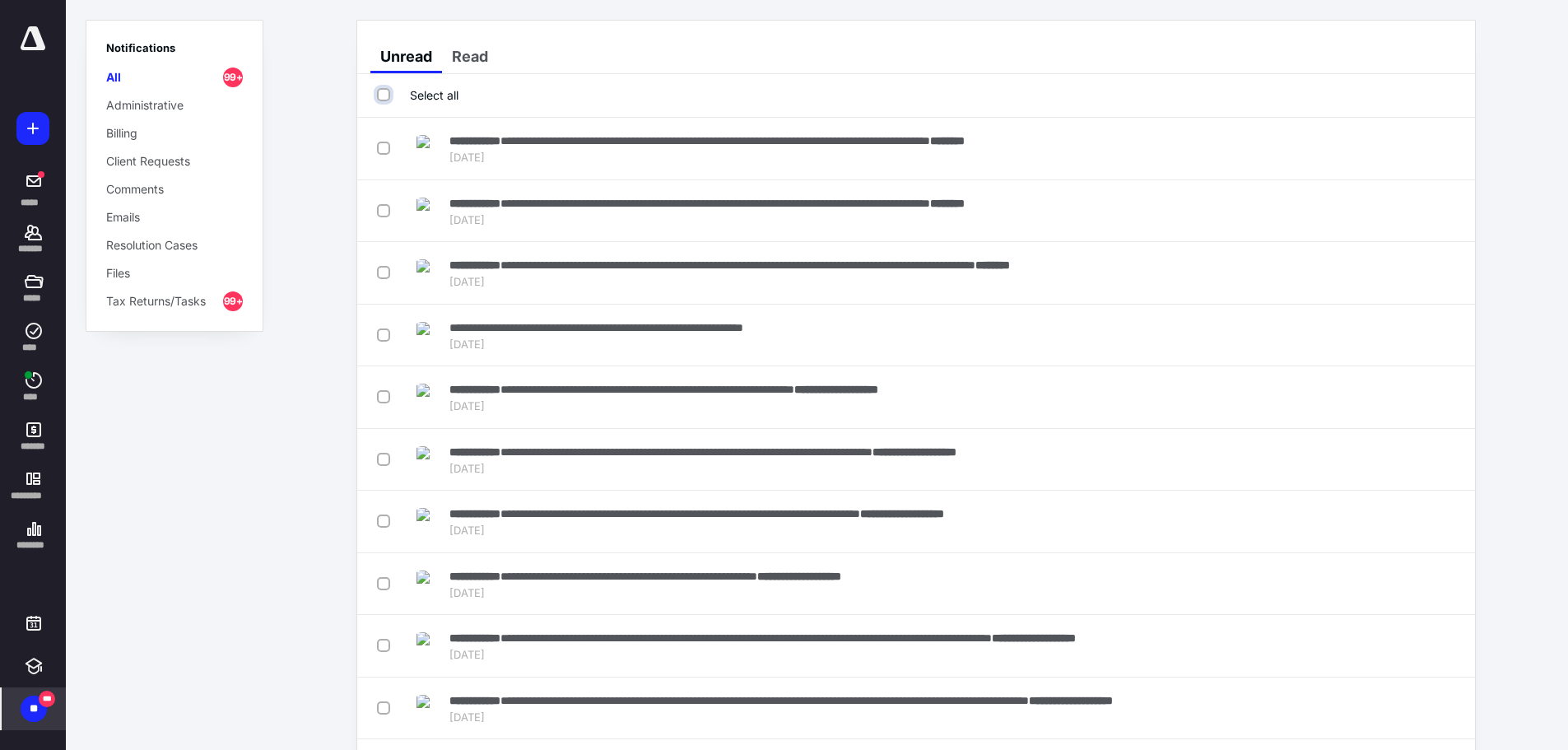 click on "Select all" at bounding box center [385, 95] 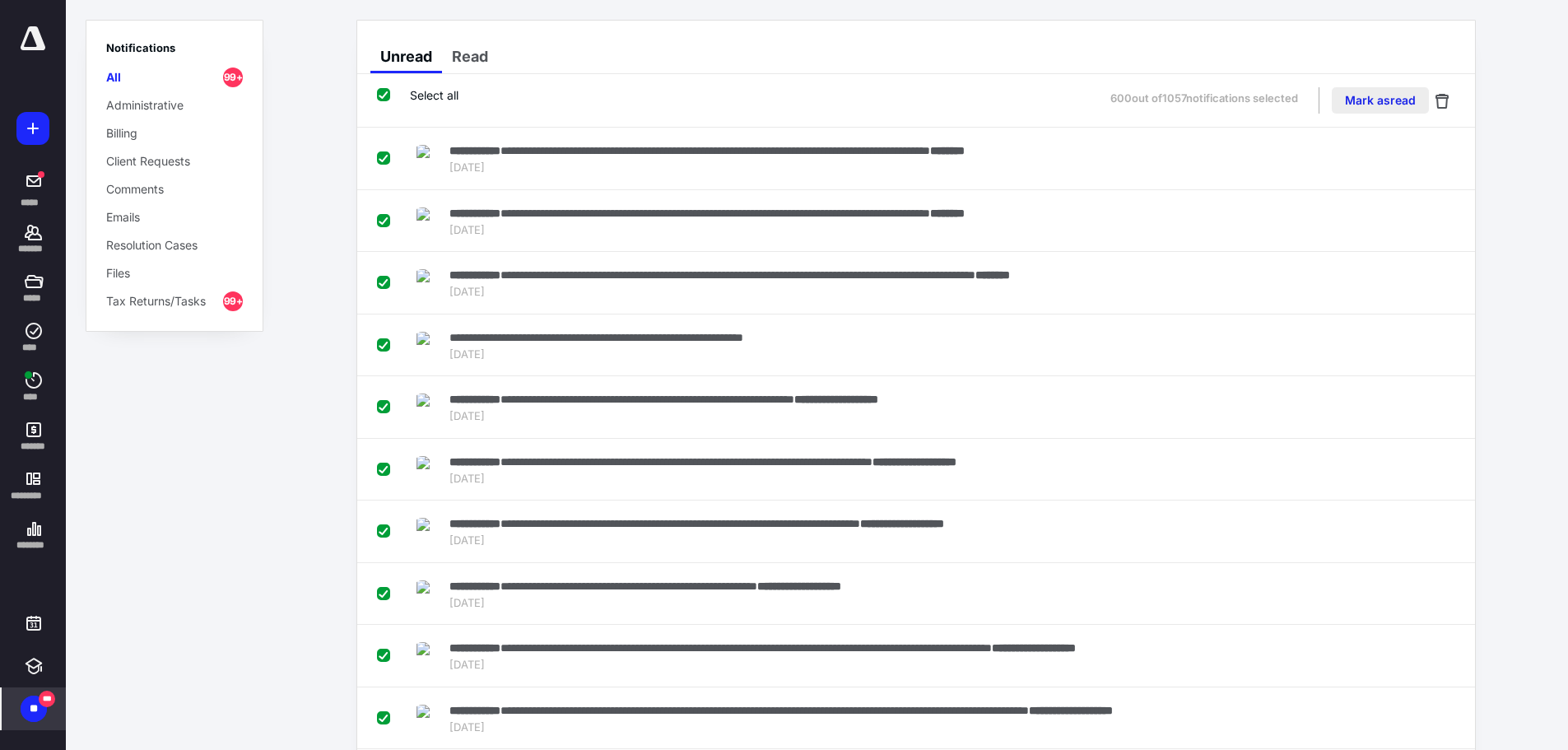 click on "Mark as  read" at bounding box center (1380, 100) 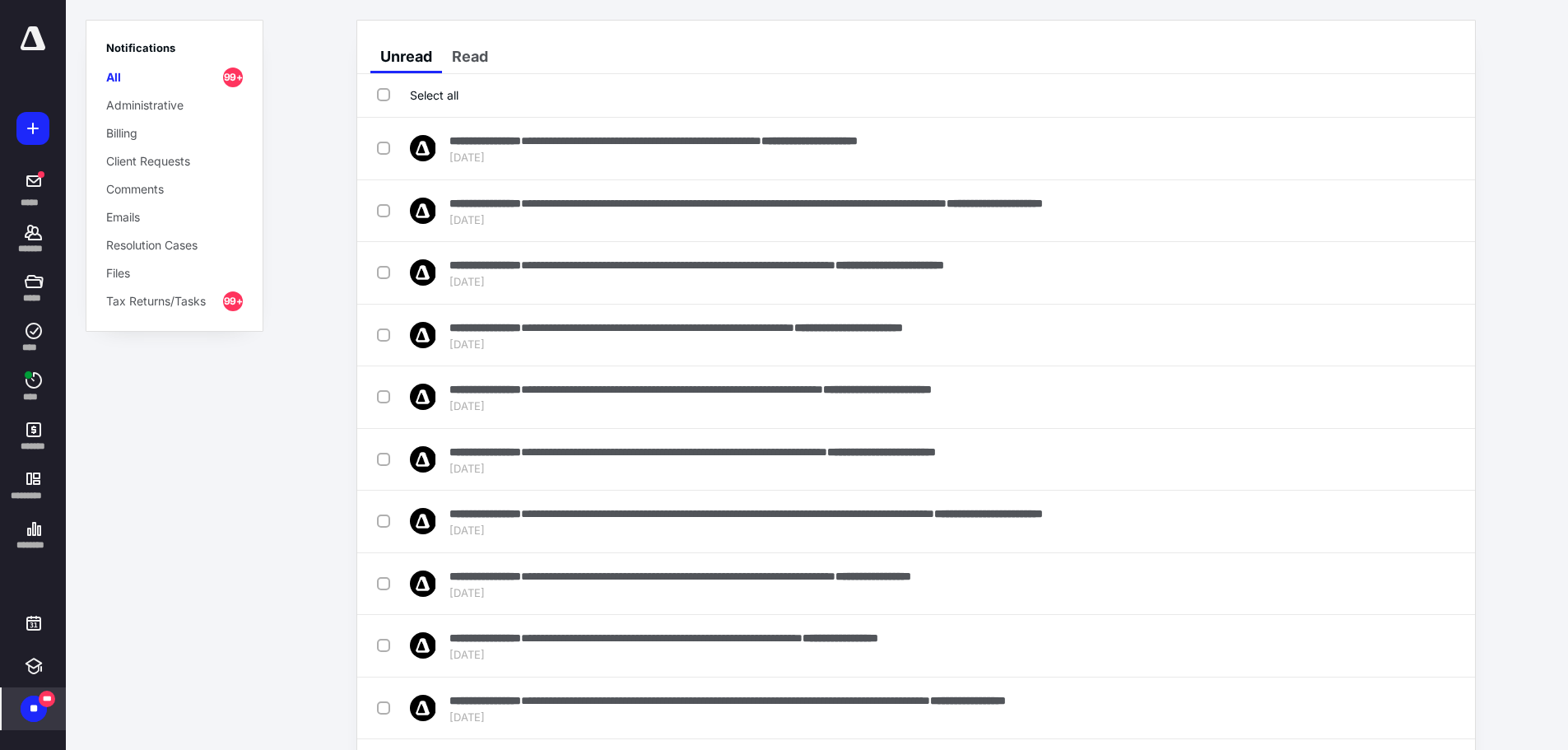 click on "Select all" at bounding box center [417, 95] 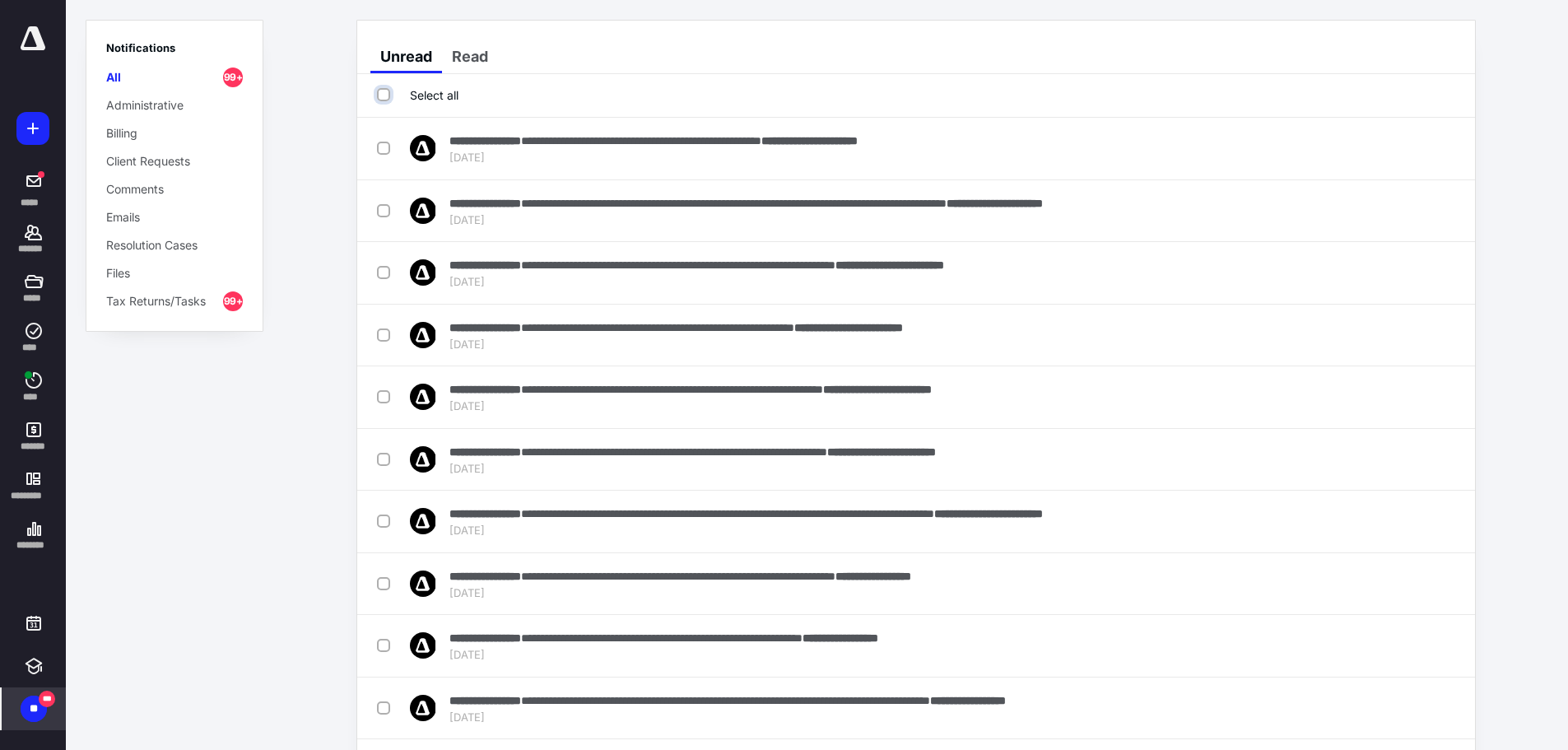 click on "Select all" at bounding box center (385, 95) 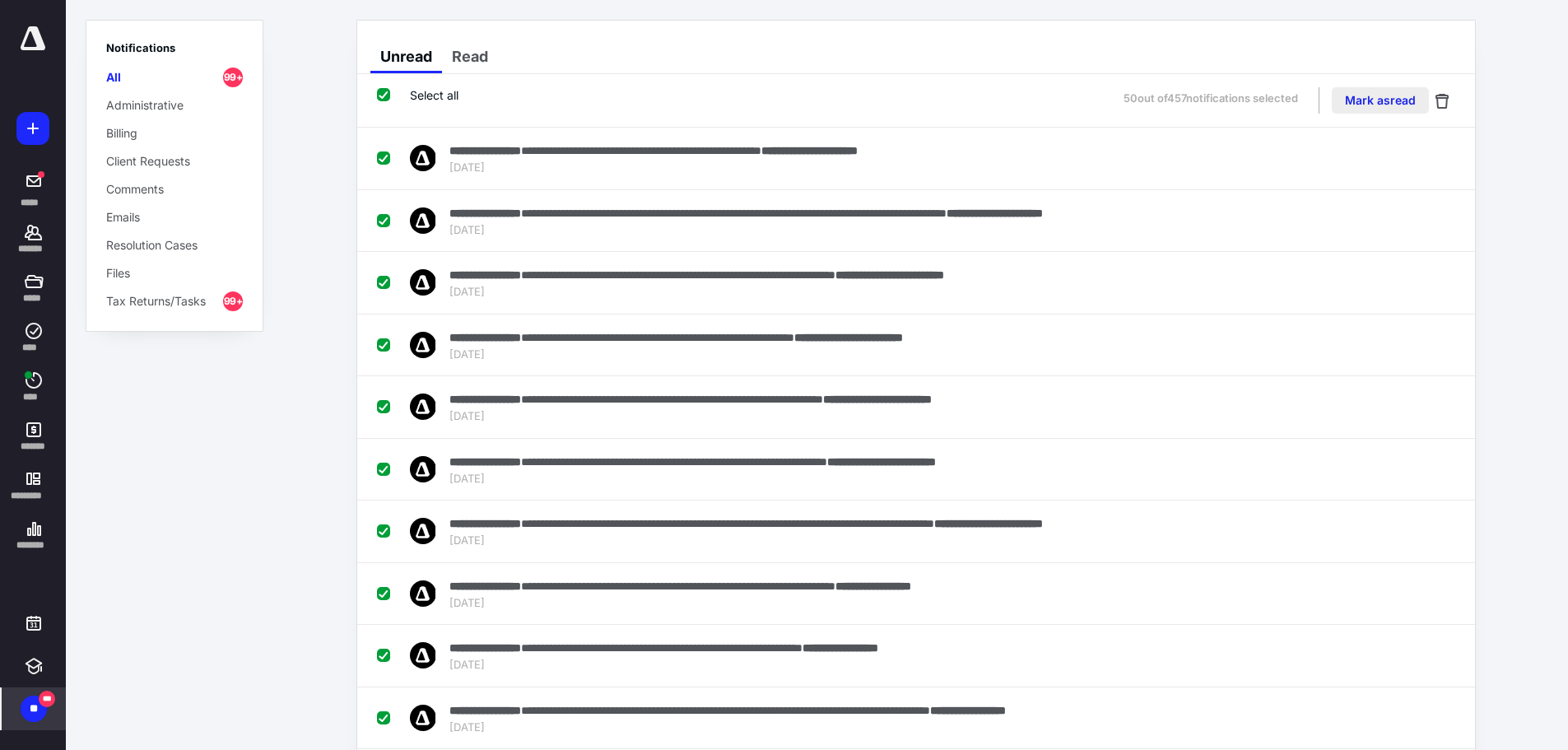 click on "Mark as  read" at bounding box center [1380, 100] 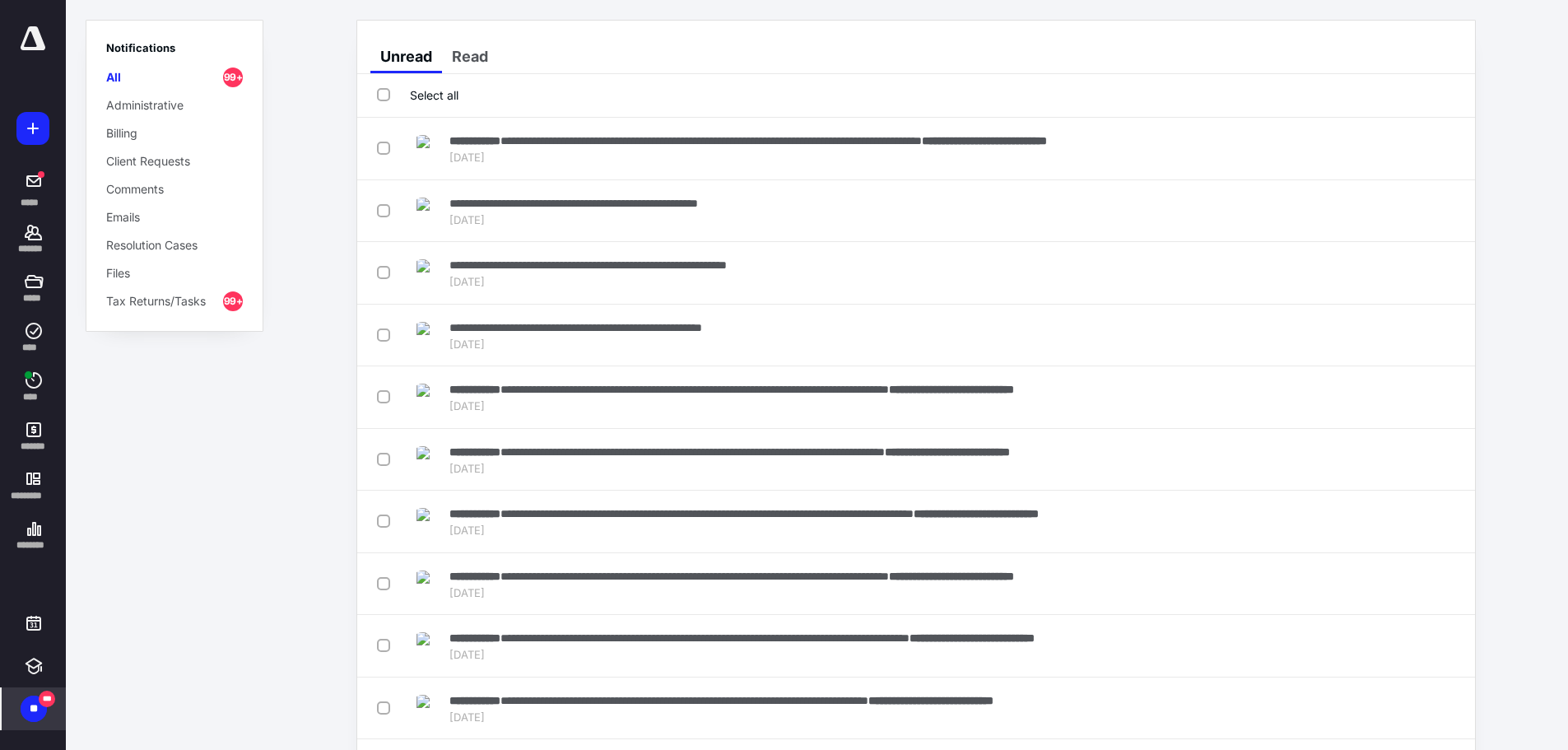 click on "Select all" at bounding box center (417, 95) 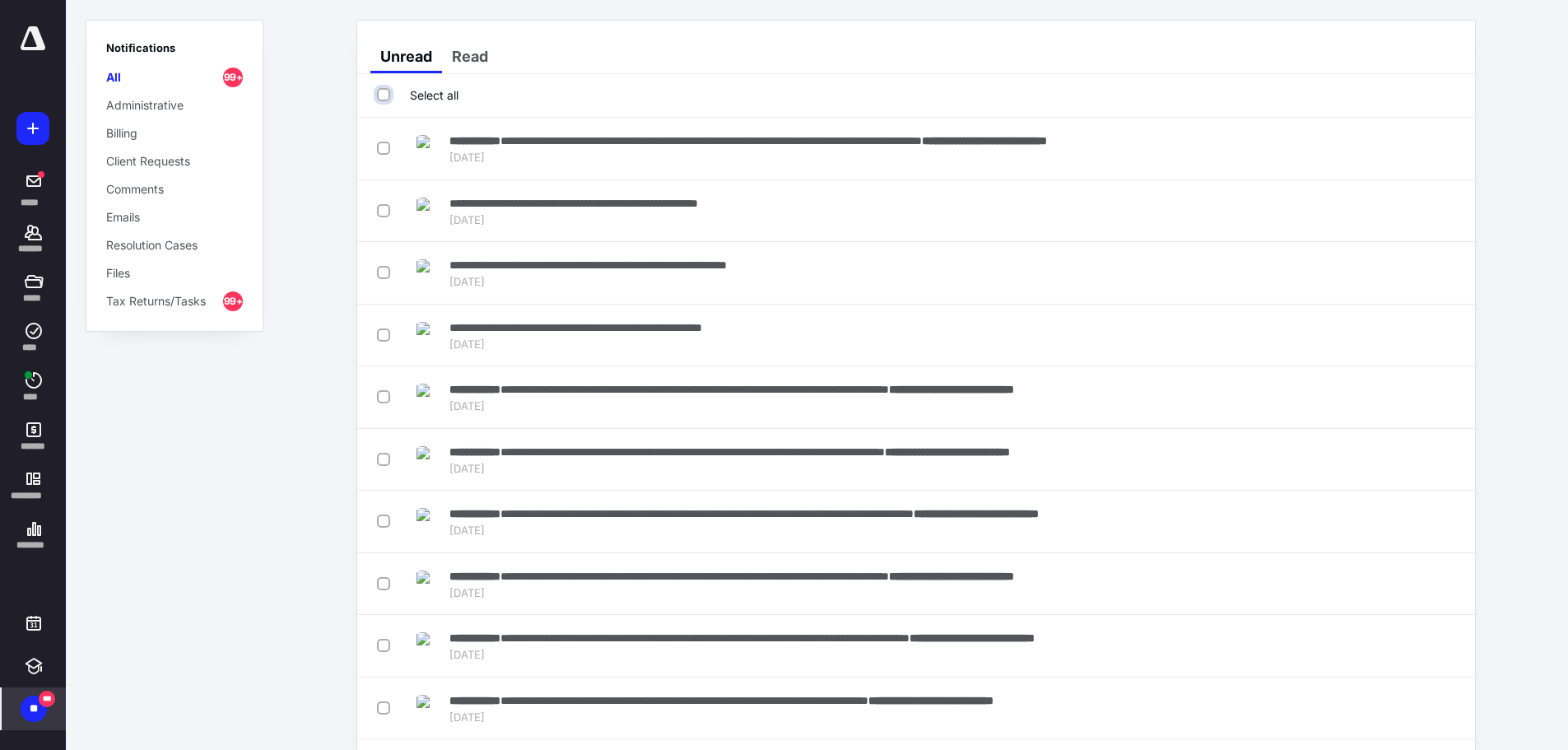 click on "Select all" at bounding box center (385, 95) 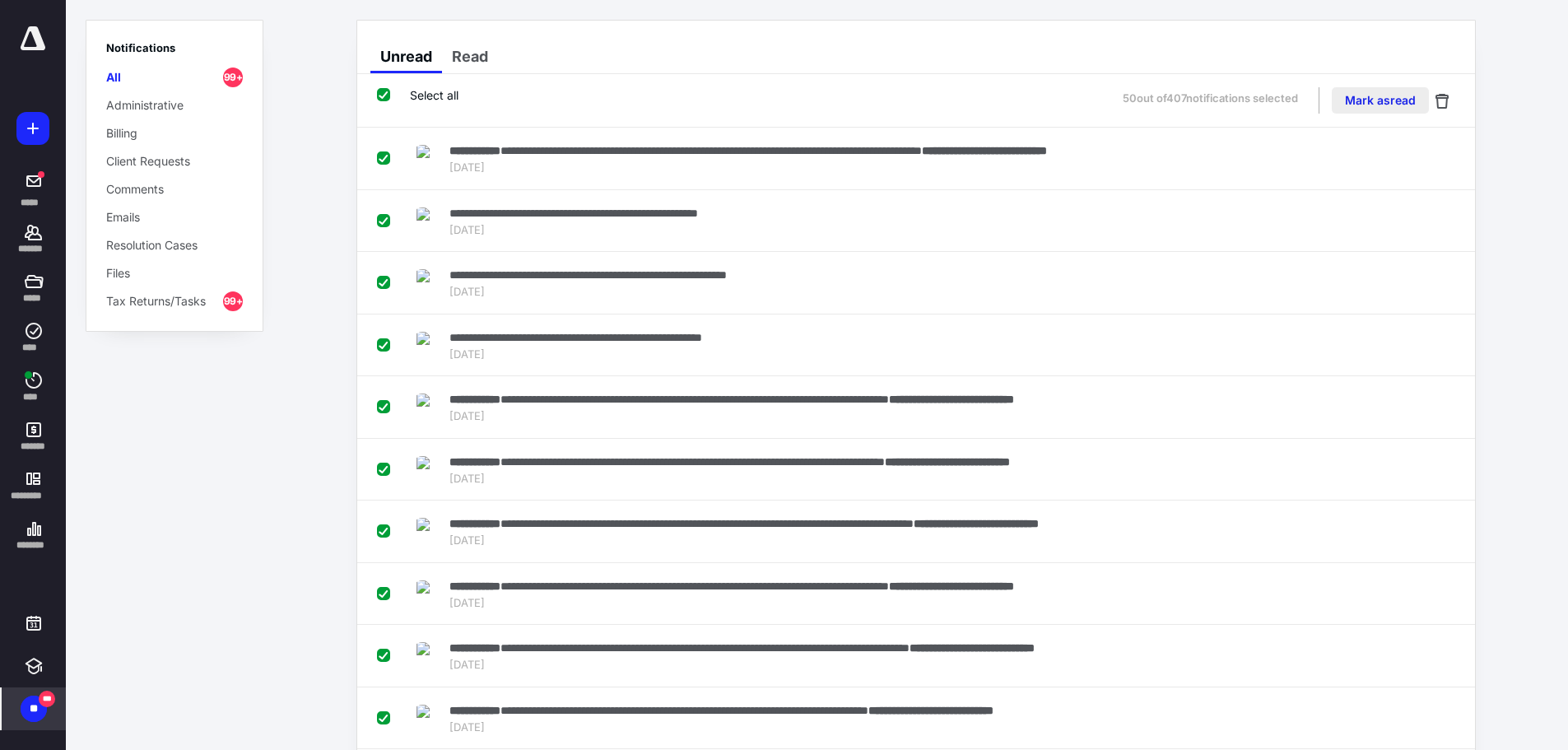click on "Mark as  read" at bounding box center [1380, 100] 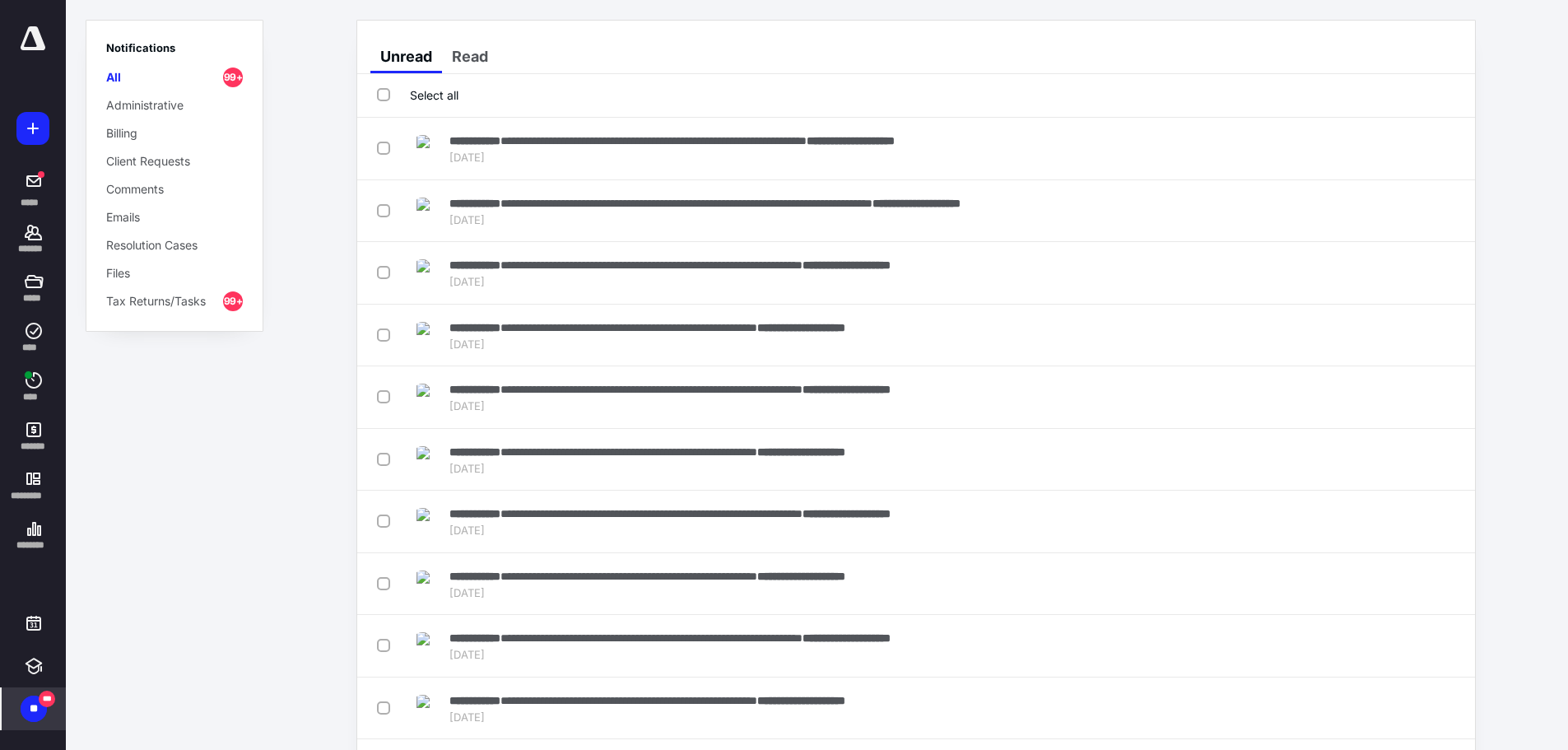 click on "Select all" at bounding box center [417, 95] 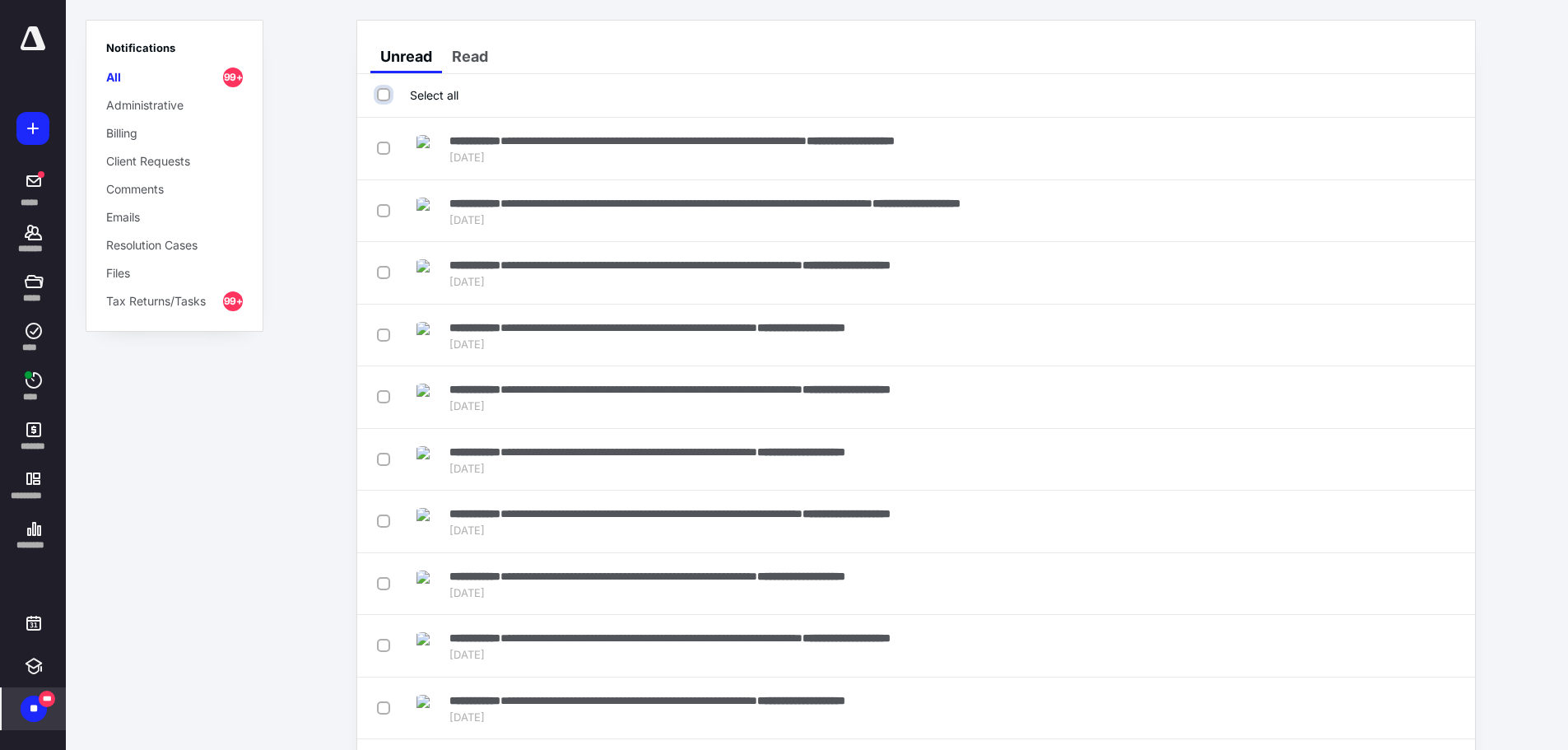 click on "Select all" at bounding box center (385, 95) 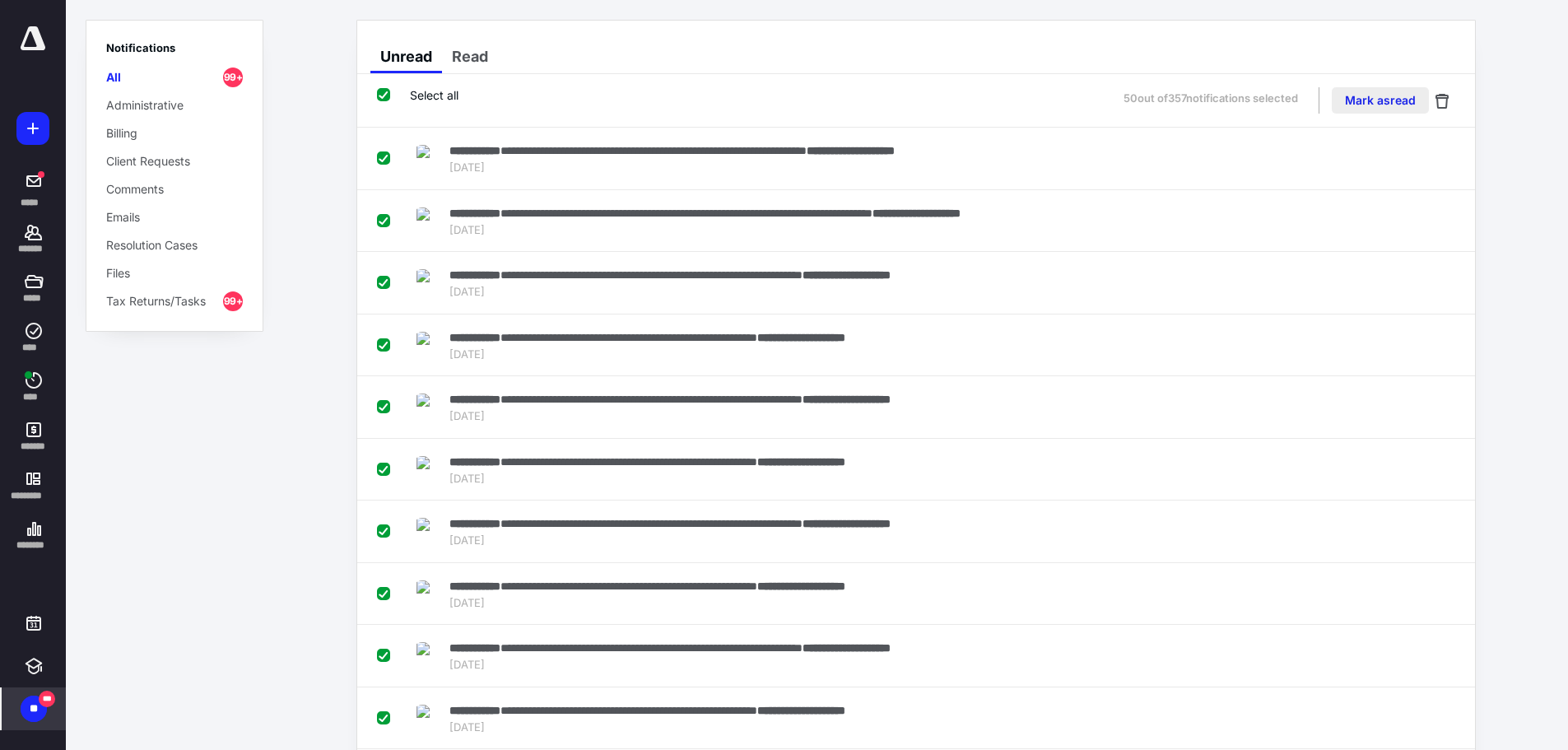 click on "Mark as  read" at bounding box center (1380, 100) 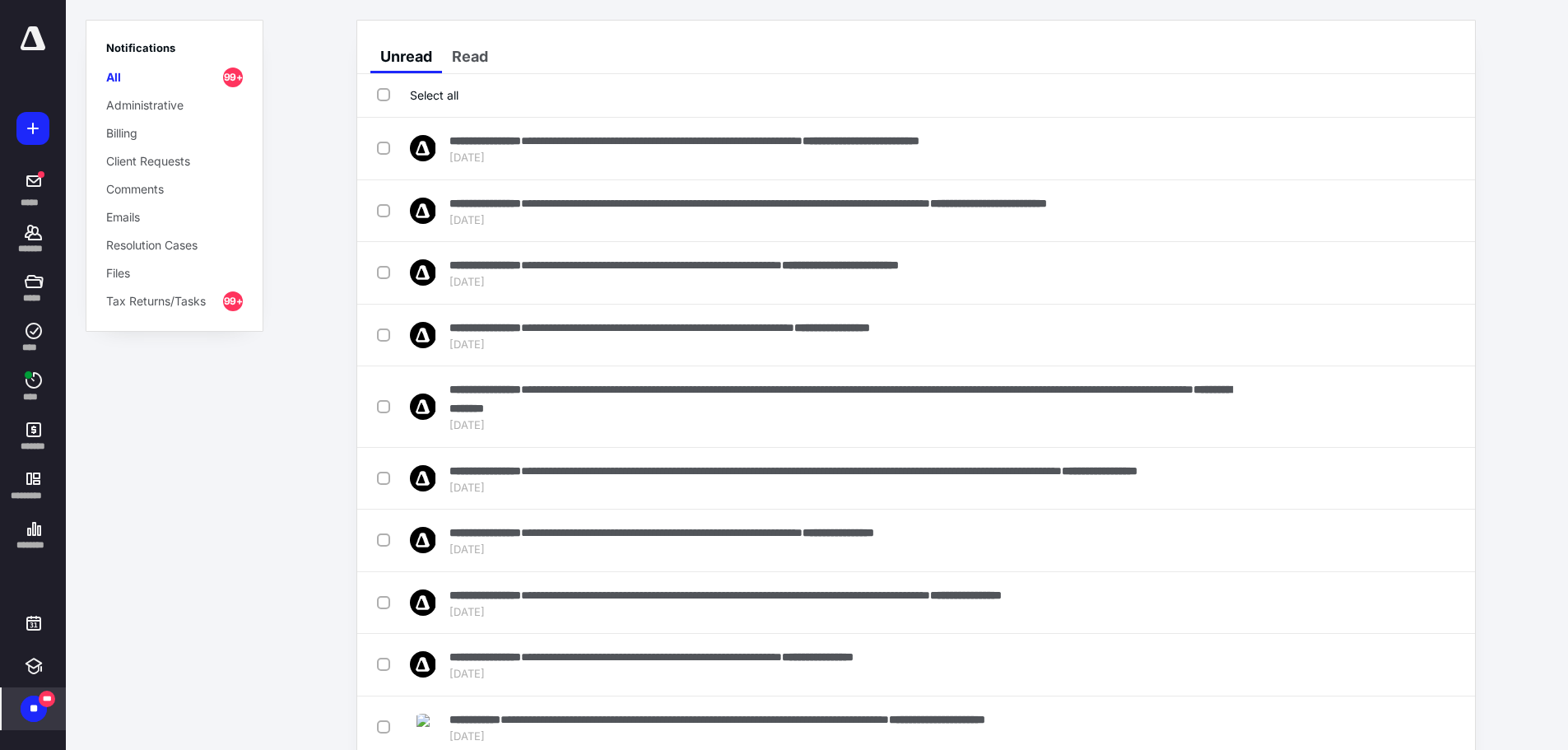 click on "Select all" at bounding box center (417, 95) 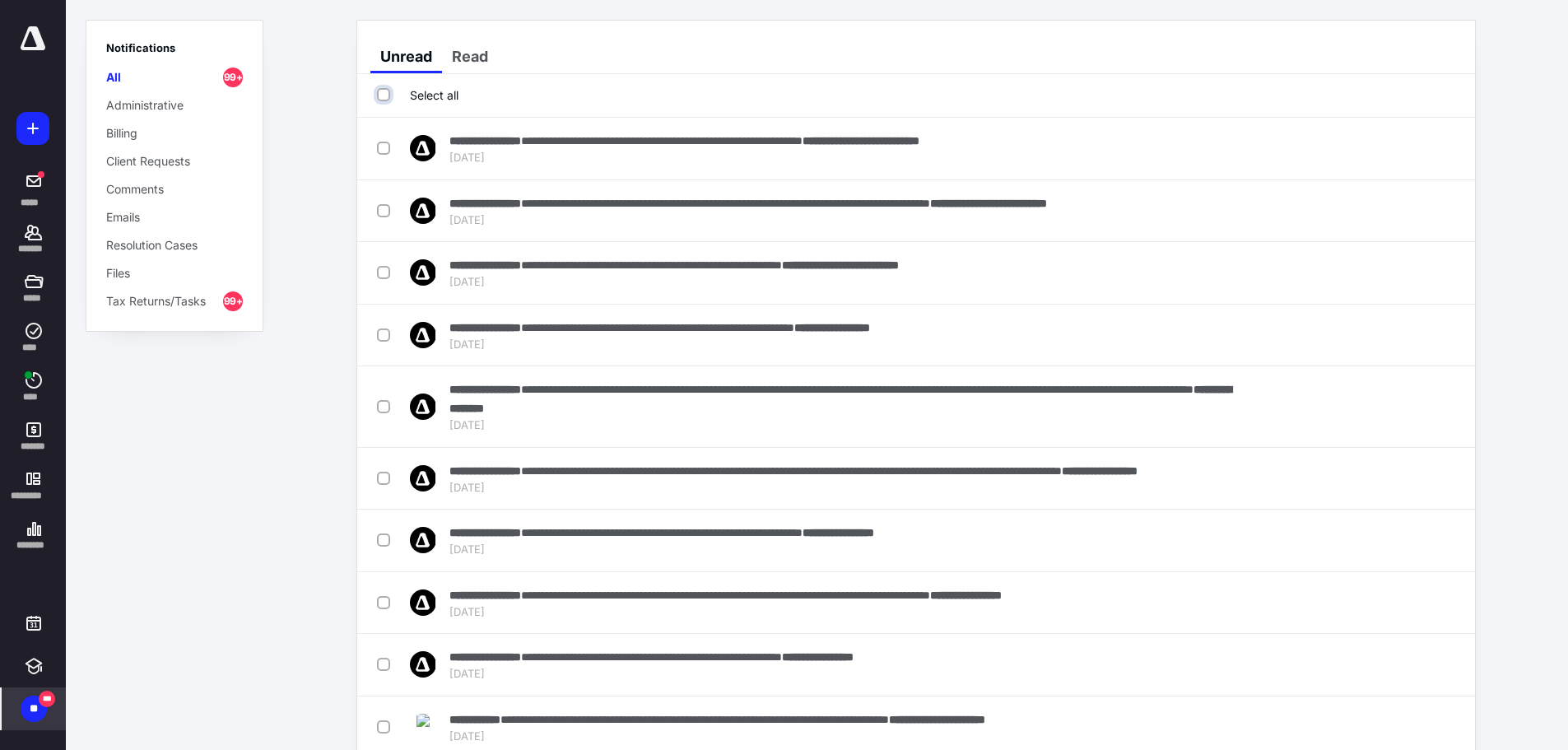 click on "Select all" at bounding box center (385, 95) 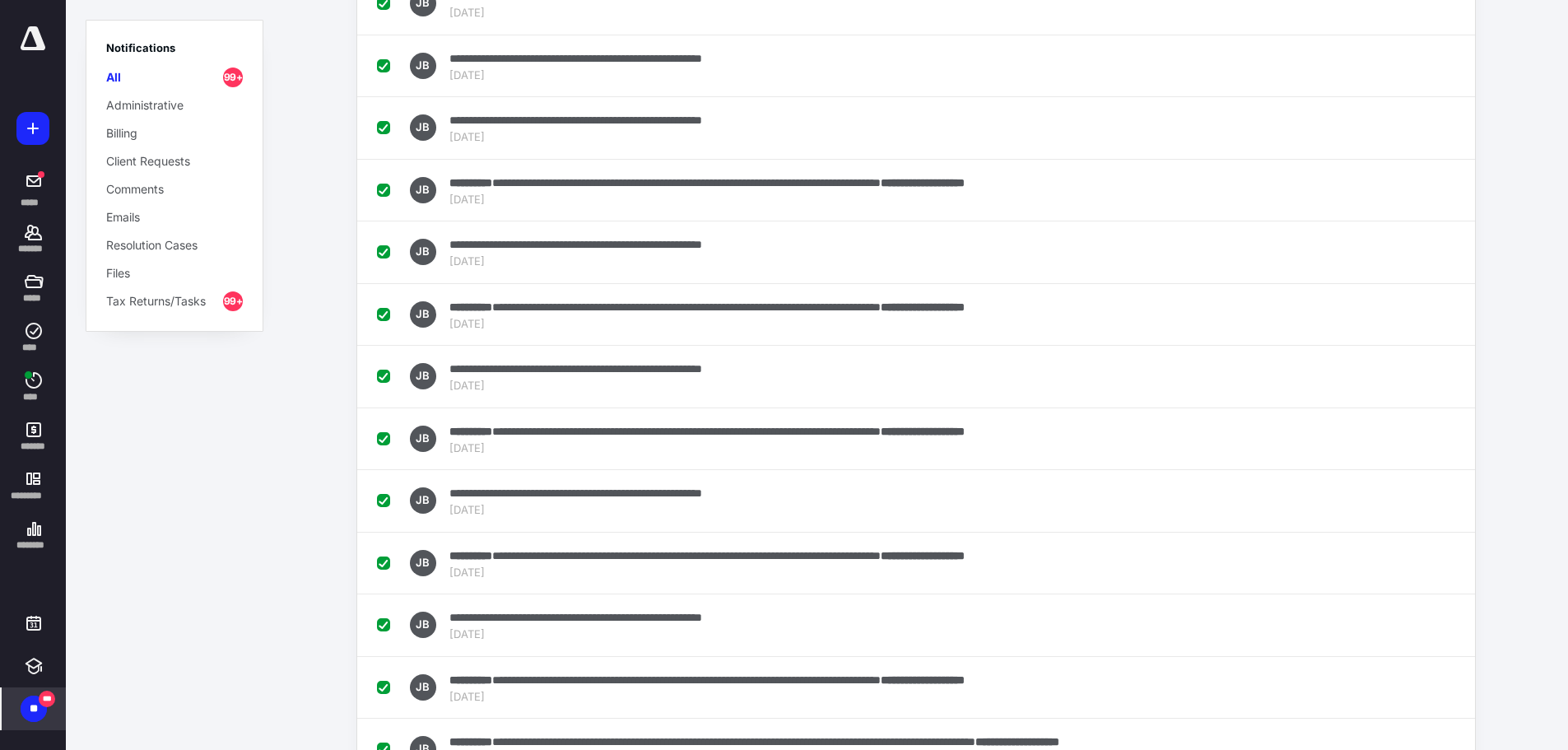 scroll, scrollTop: 2620, scrollLeft: 0, axis: vertical 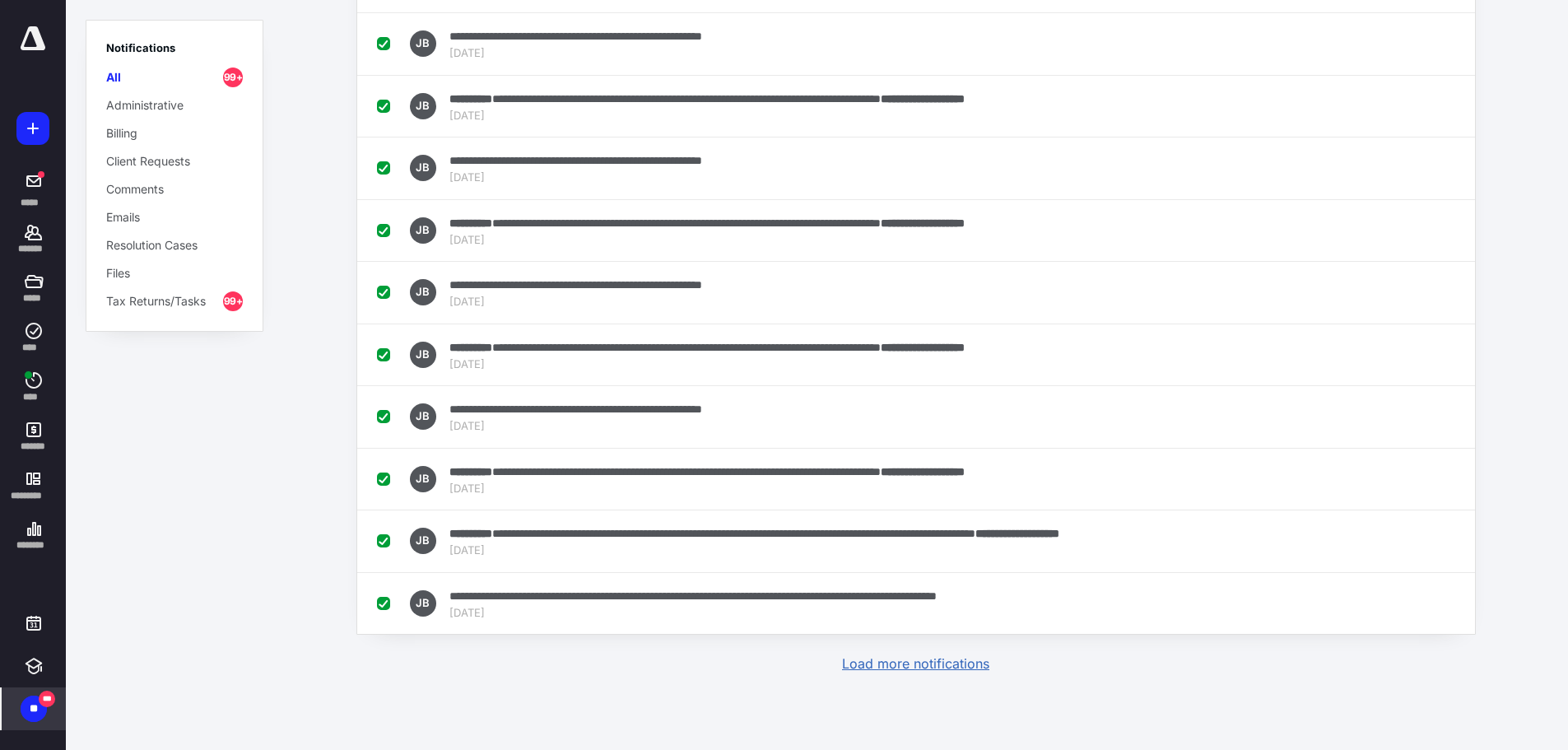 click on "Load more notifications" at bounding box center [915, 664] 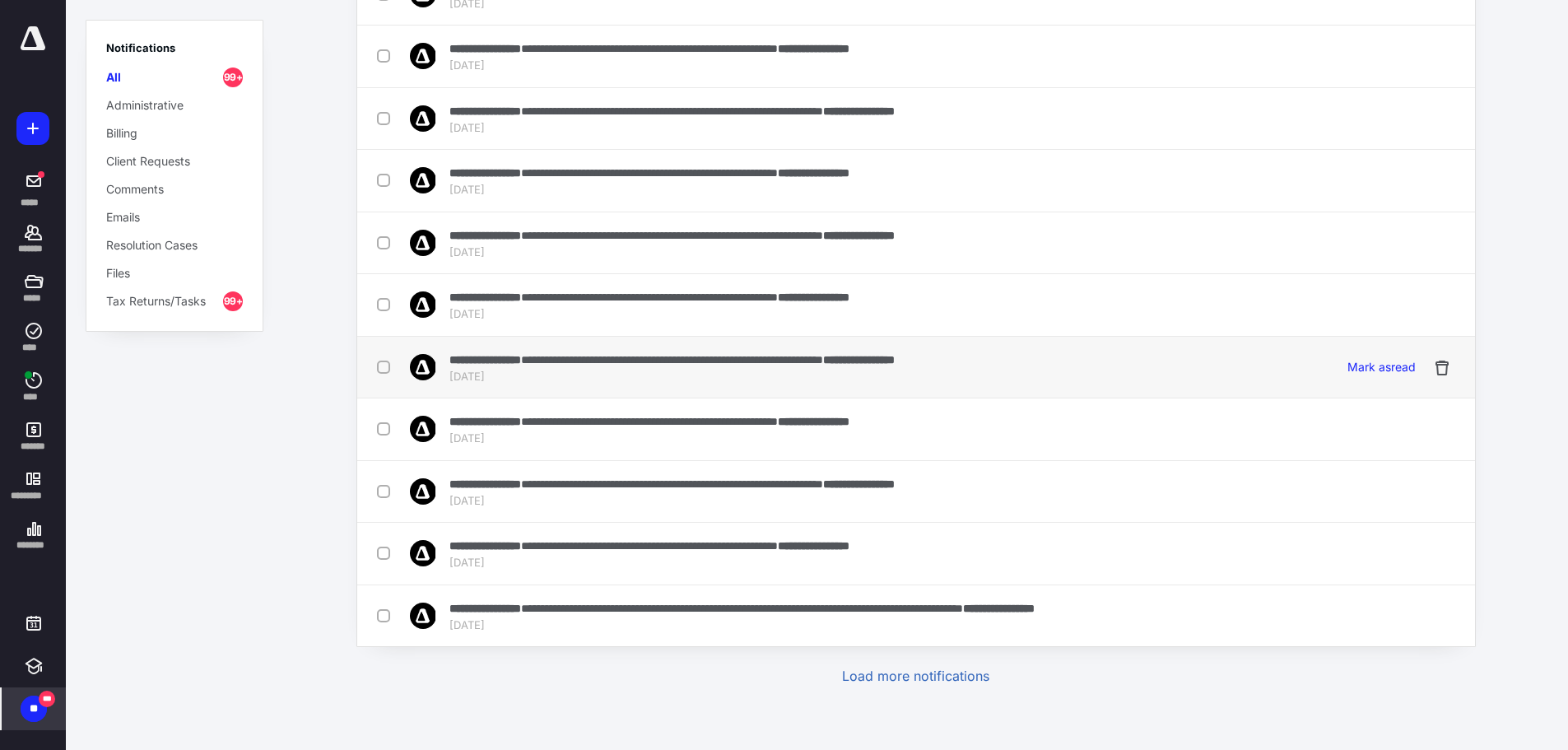 scroll, scrollTop: 5825, scrollLeft: 0, axis: vertical 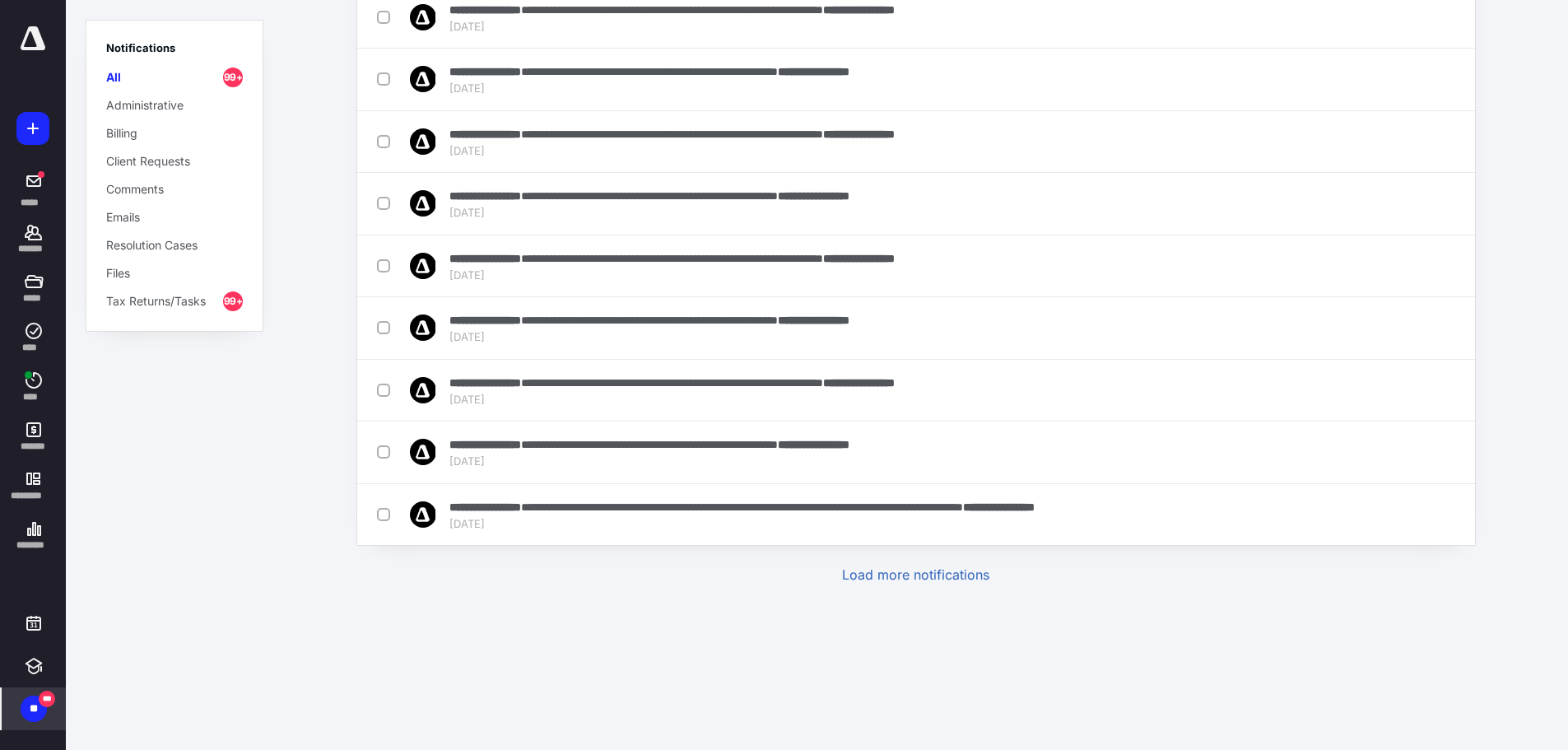 click on "**********" at bounding box center (915, -2601) 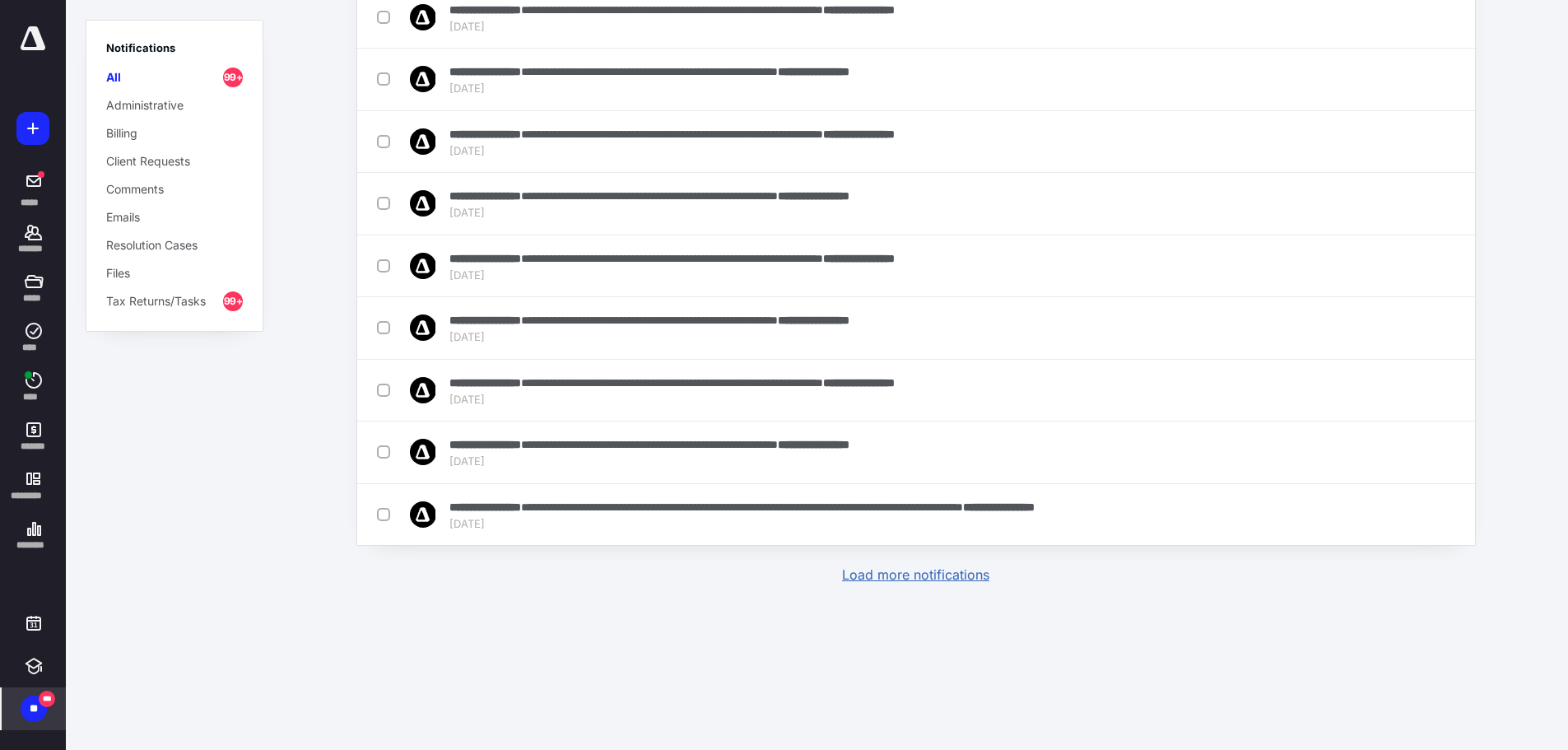 click on "Load more notifications" at bounding box center (915, 575) 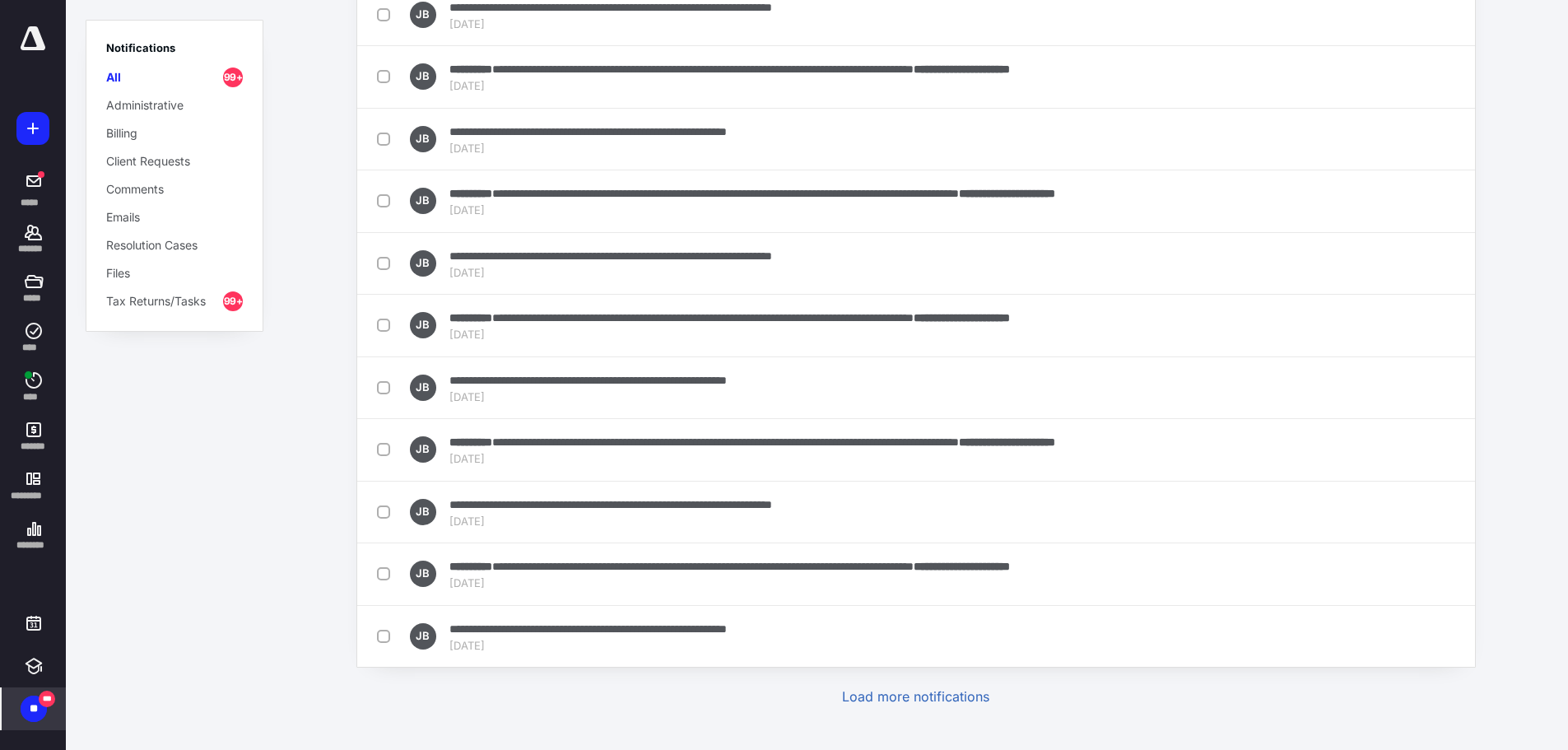 scroll, scrollTop: 9128, scrollLeft: 0, axis: vertical 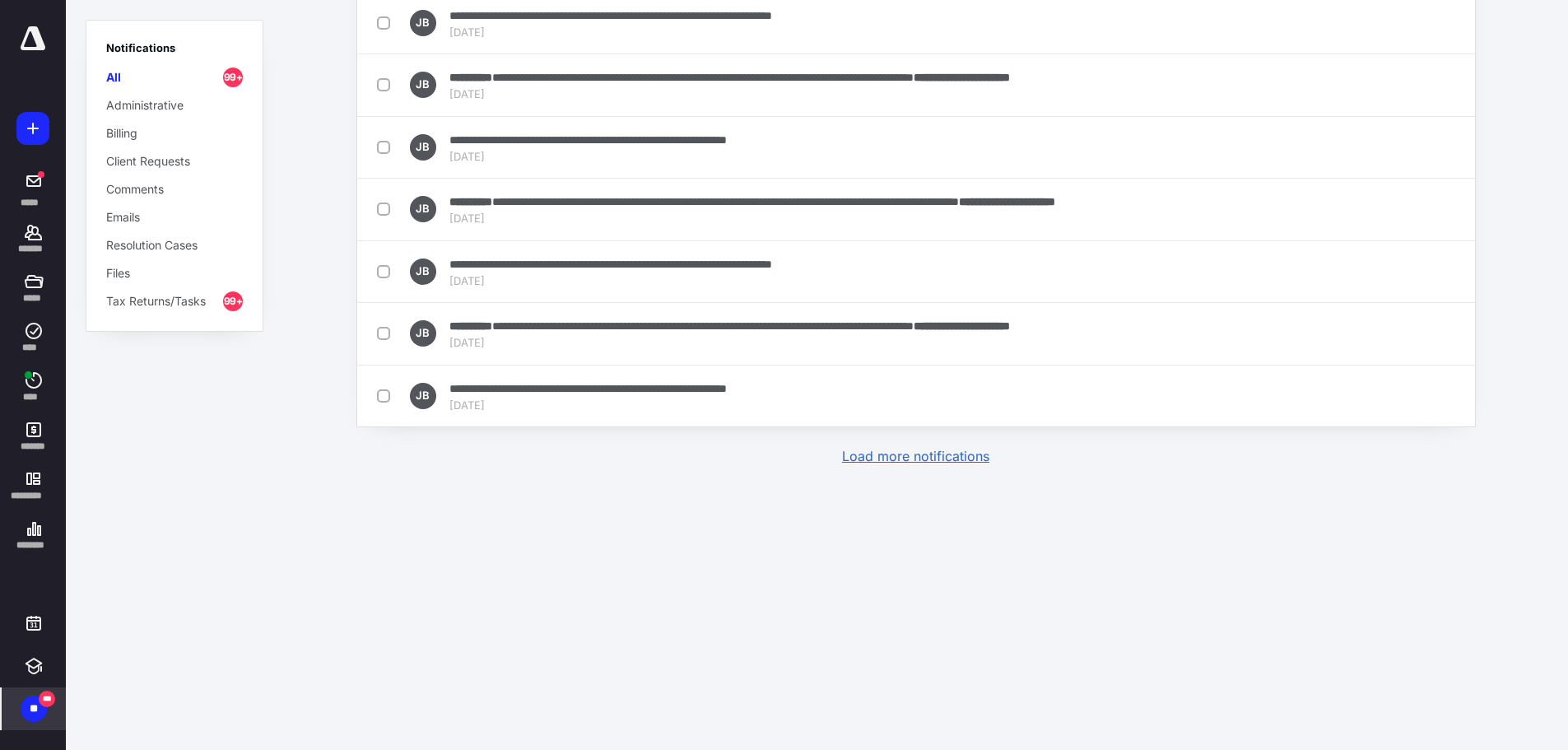 click on "Load more notifications" at bounding box center [915, 456] 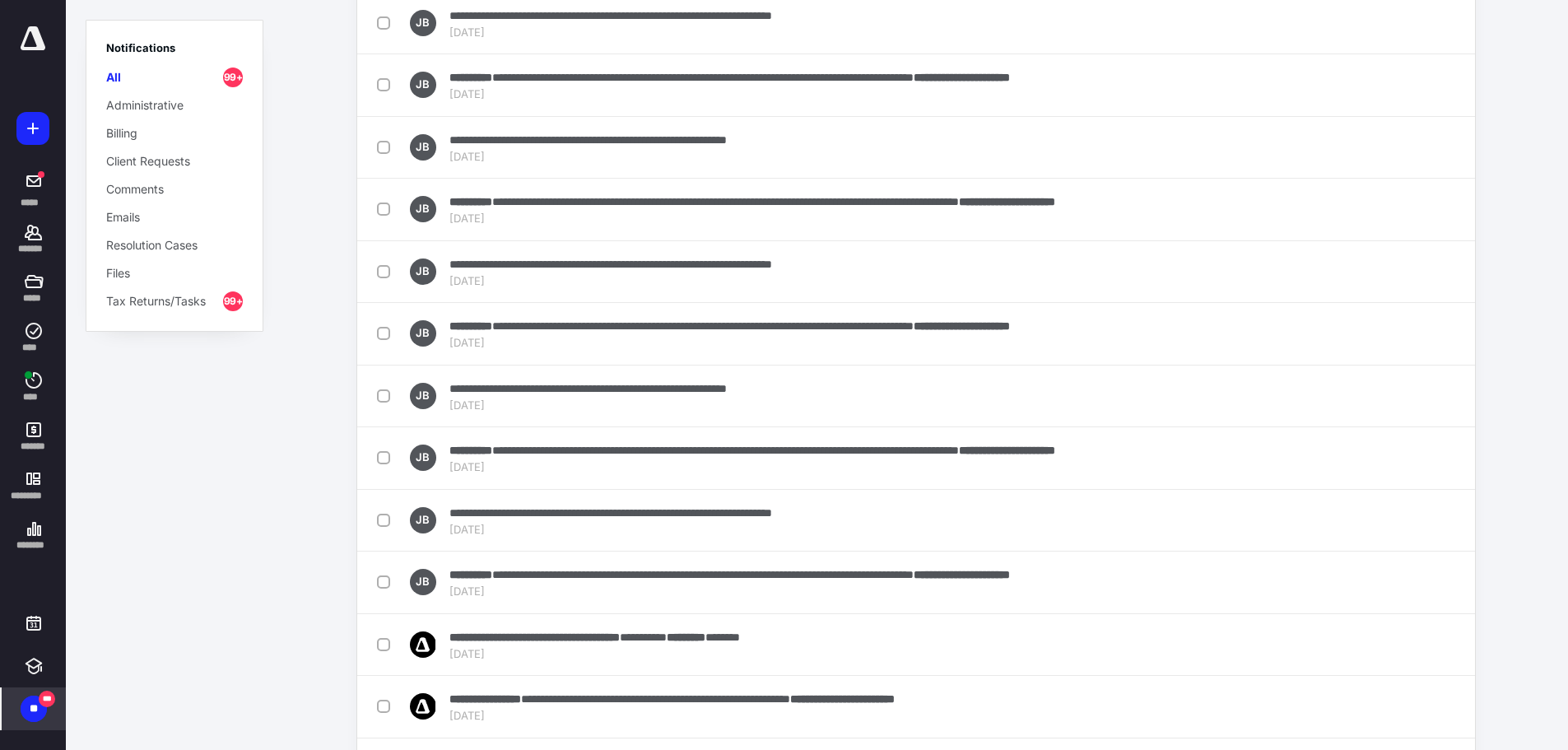 scroll, scrollTop: 9784, scrollLeft: 0, axis: vertical 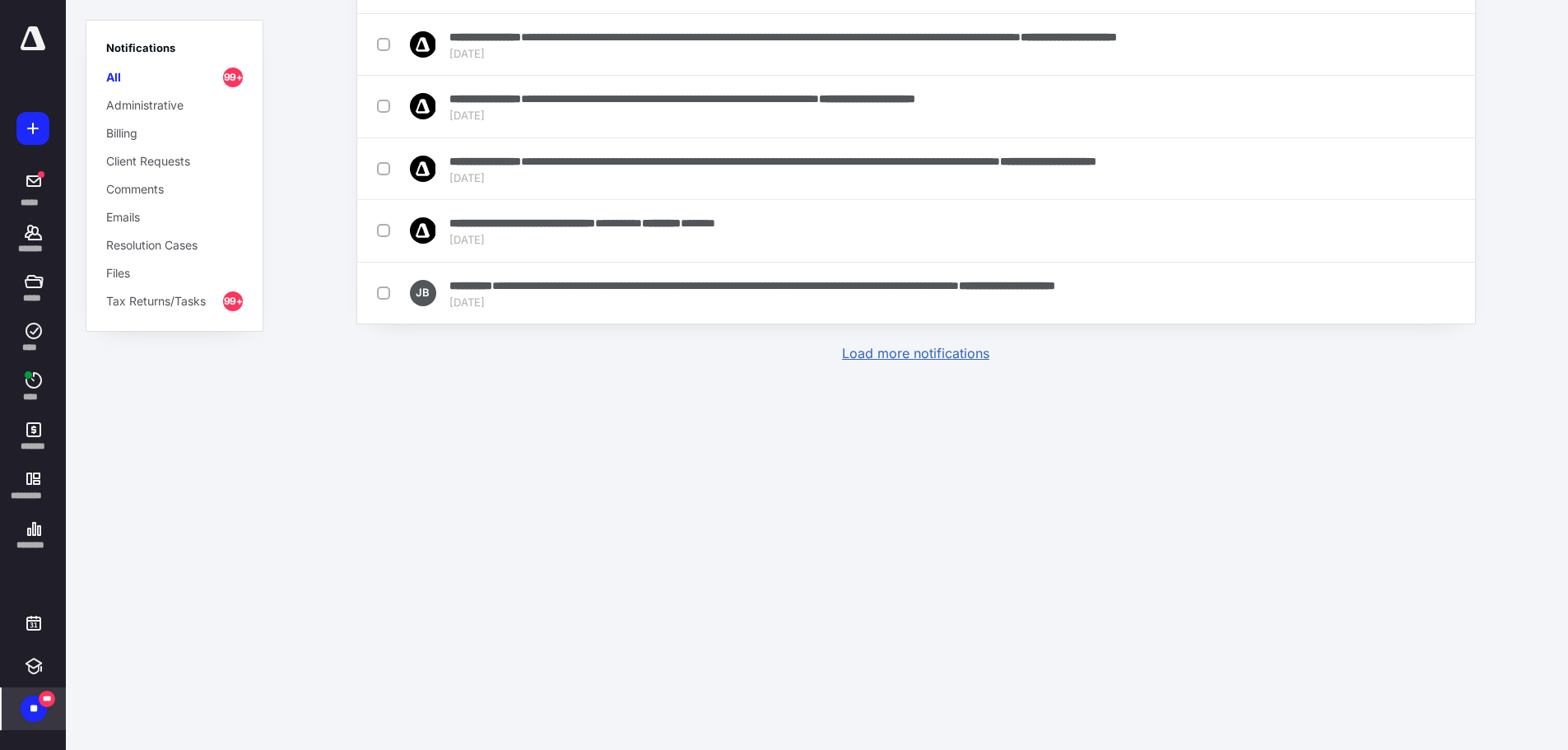 click on "Load more notifications" at bounding box center (915, 353) 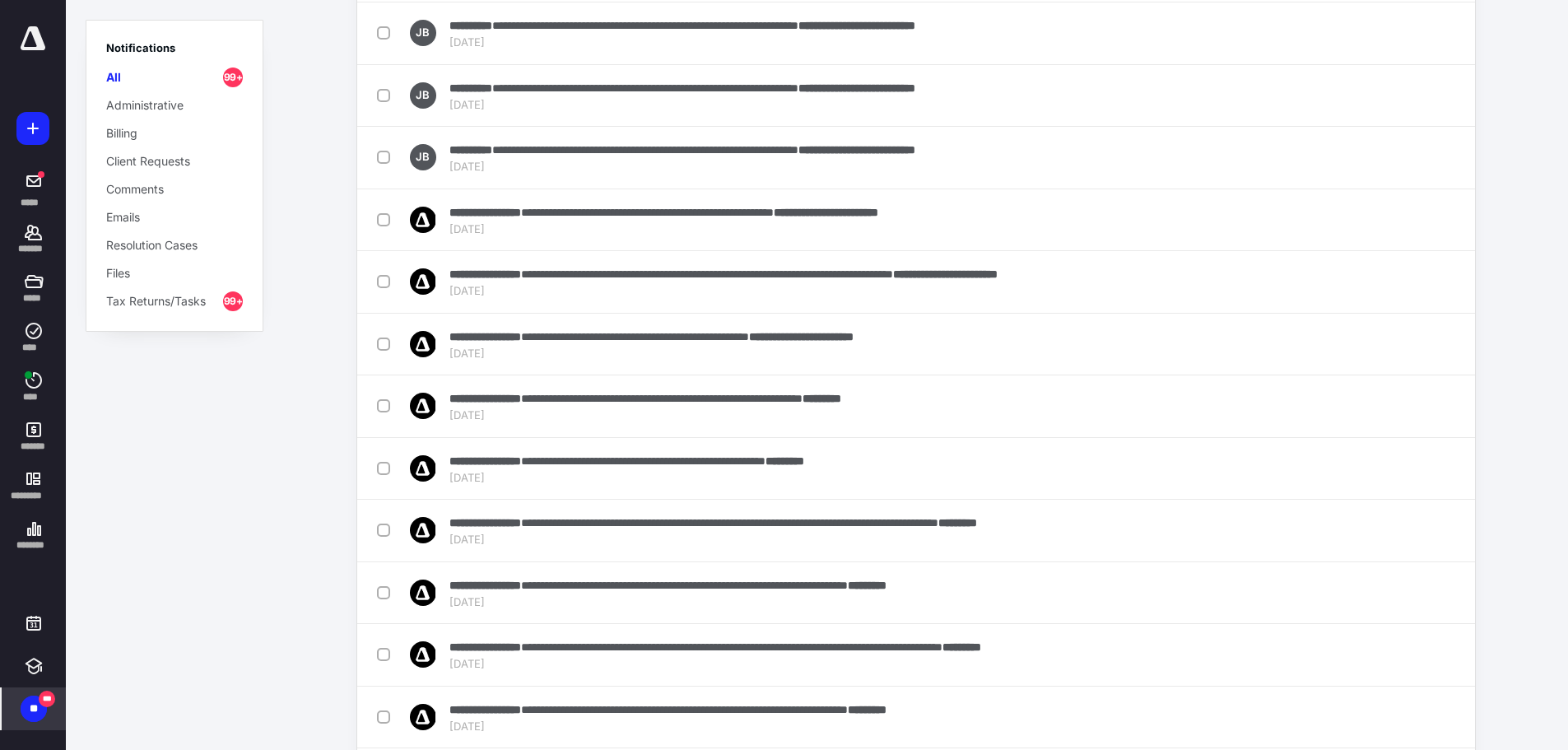 scroll, scrollTop: 15676, scrollLeft: 0, axis: vertical 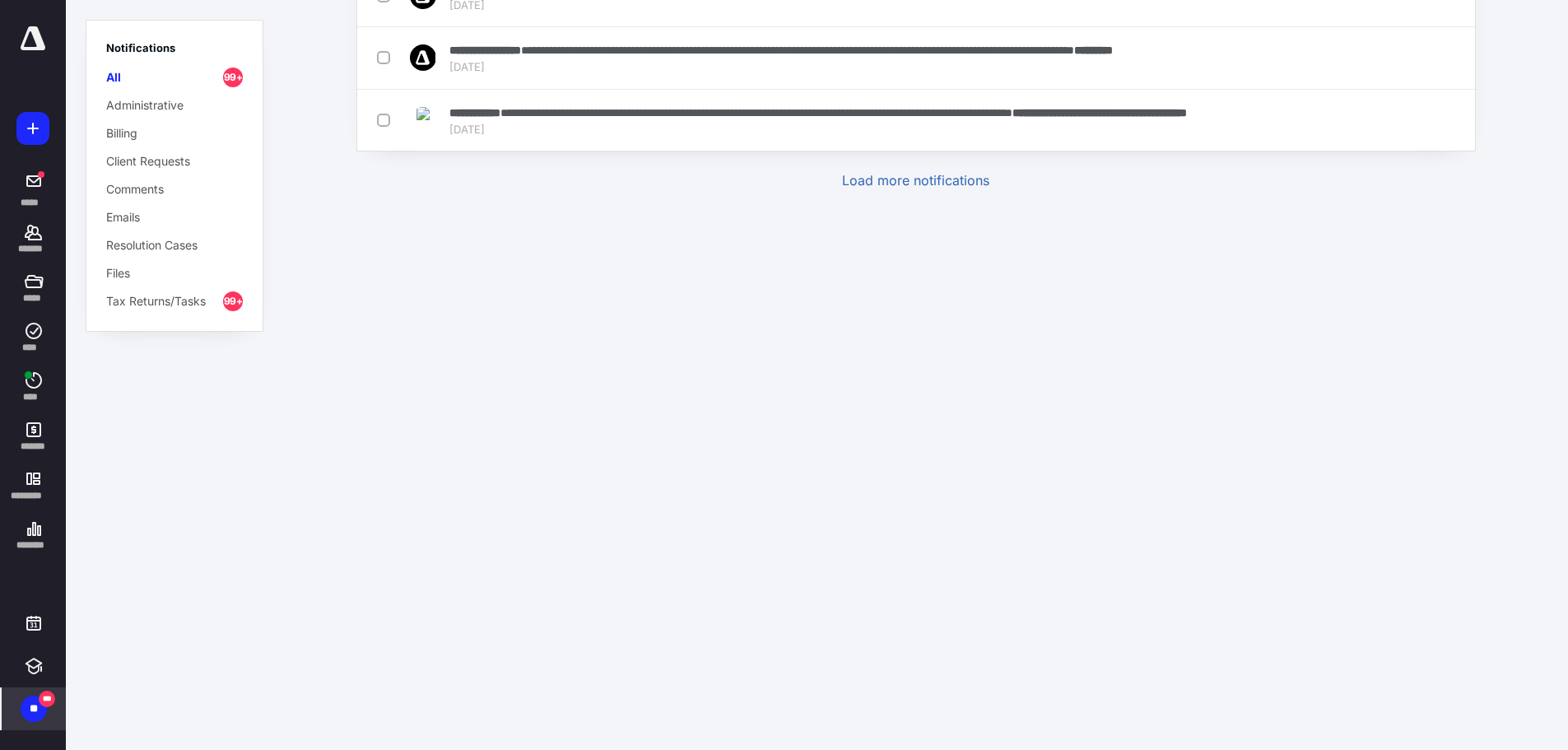 click on "**********" at bounding box center [915, -7723] 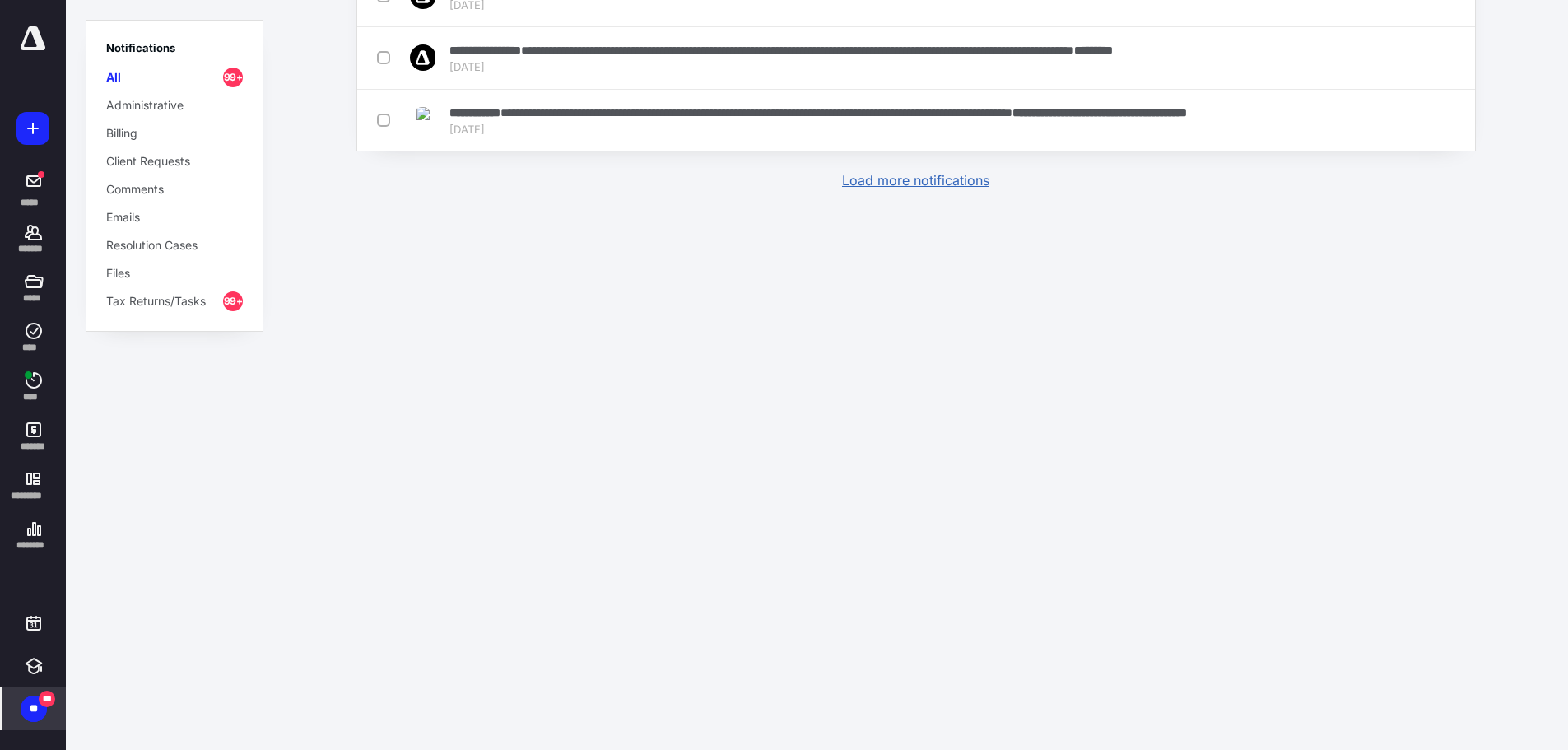 click on "Load more notifications" at bounding box center [915, 180] 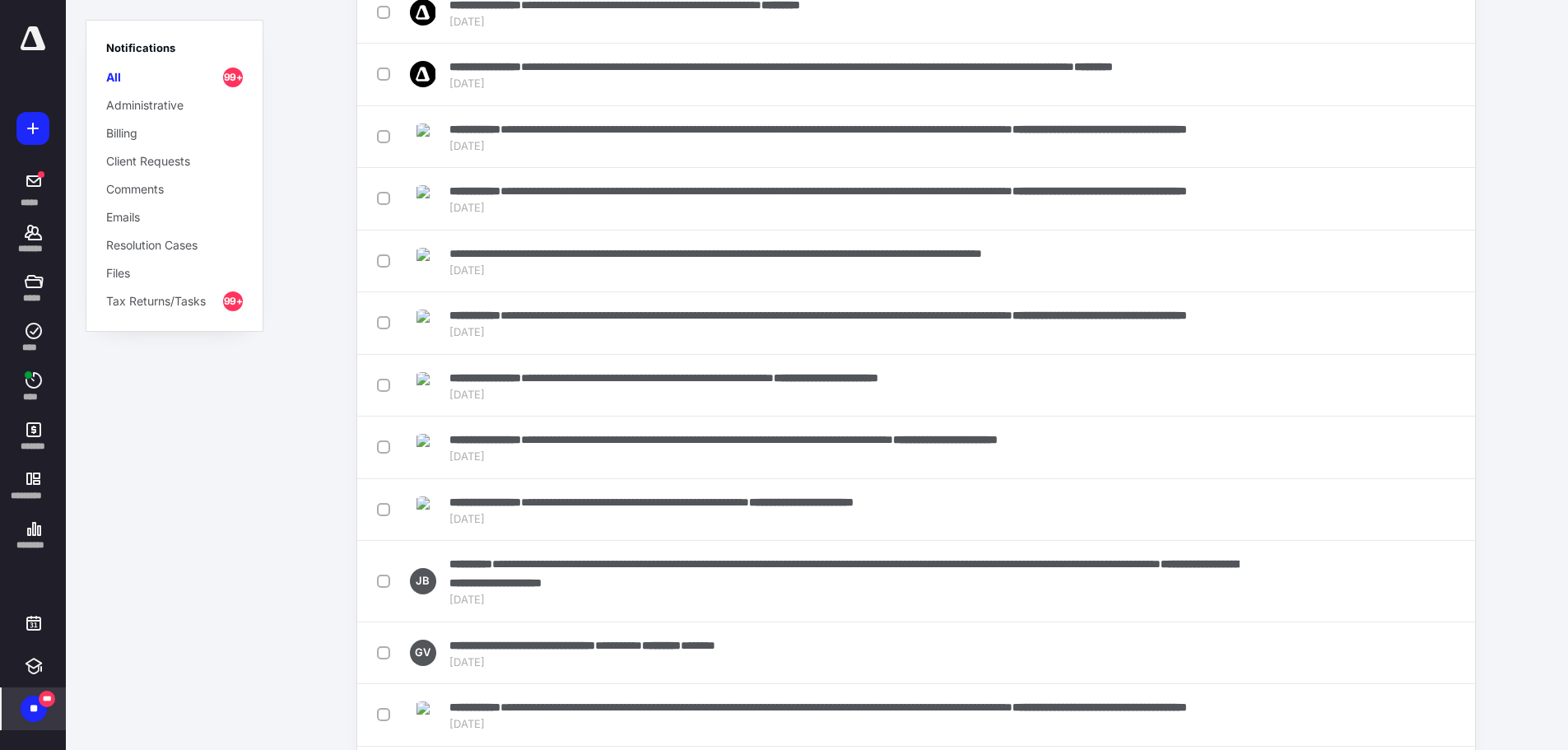 scroll, scrollTop: 15676, scrollLeft: 0, axis: vertical 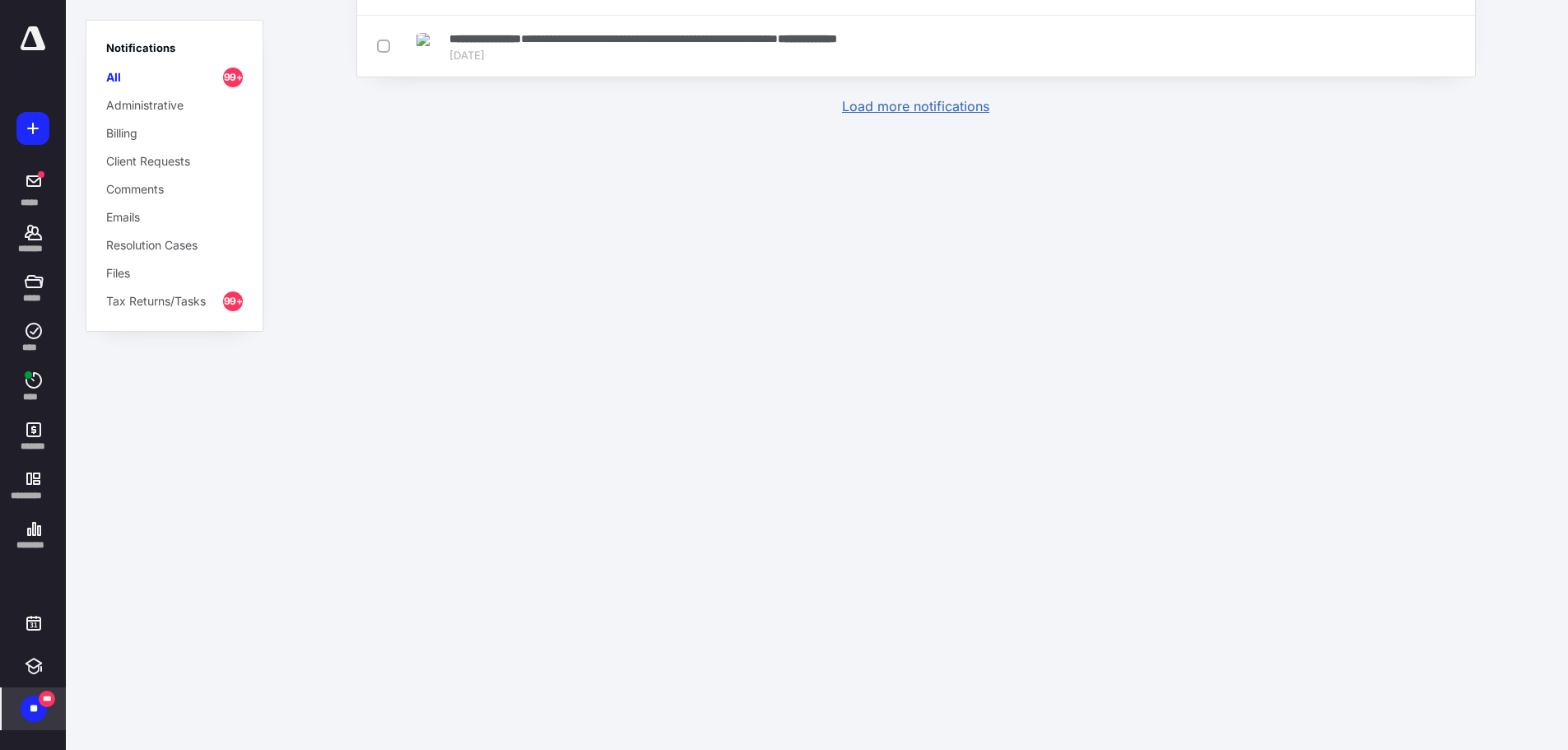 click on "Load more notifications" at bounding box center (915, 106) 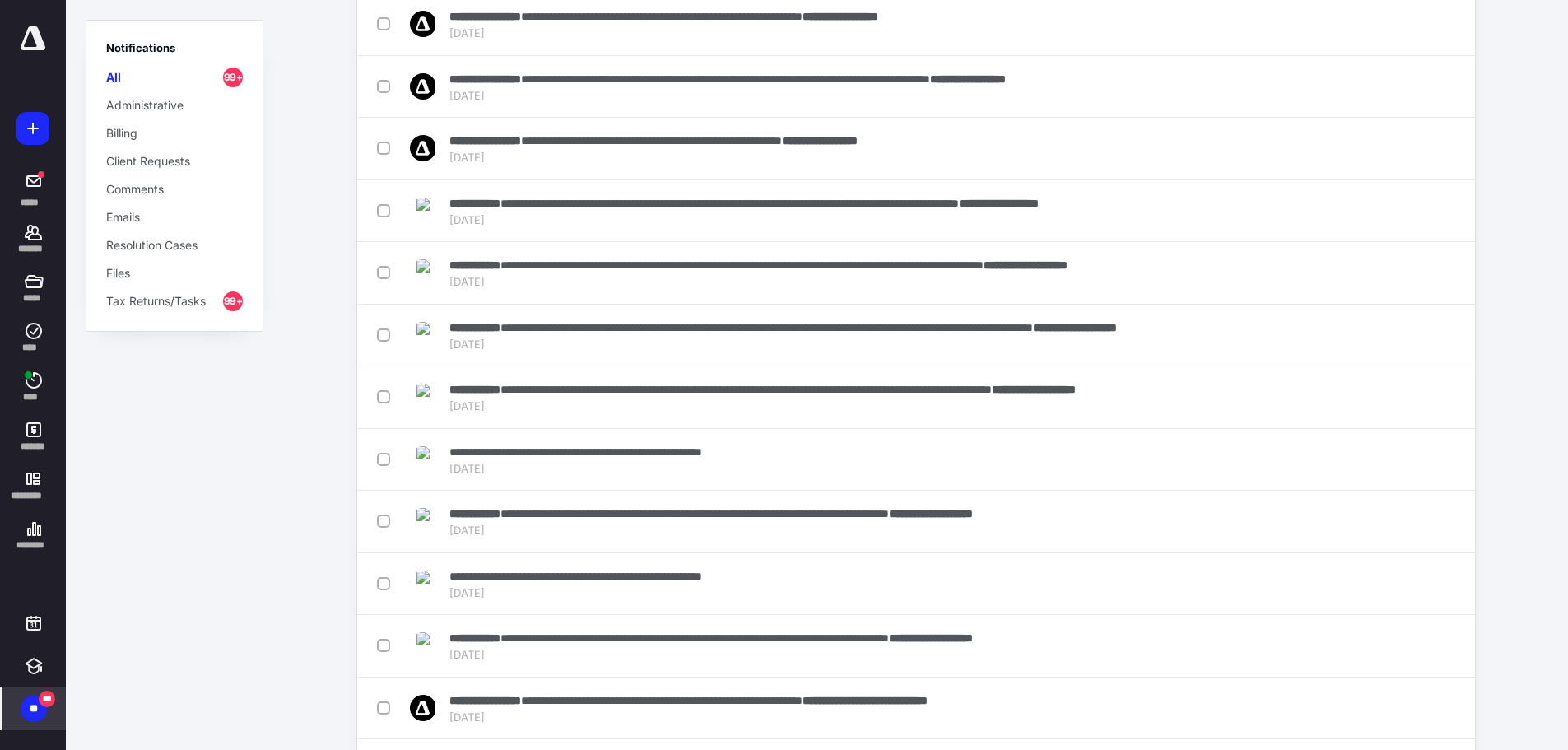 scroll, scrollTop: 14, scrollLeft: 0, axis: vertical 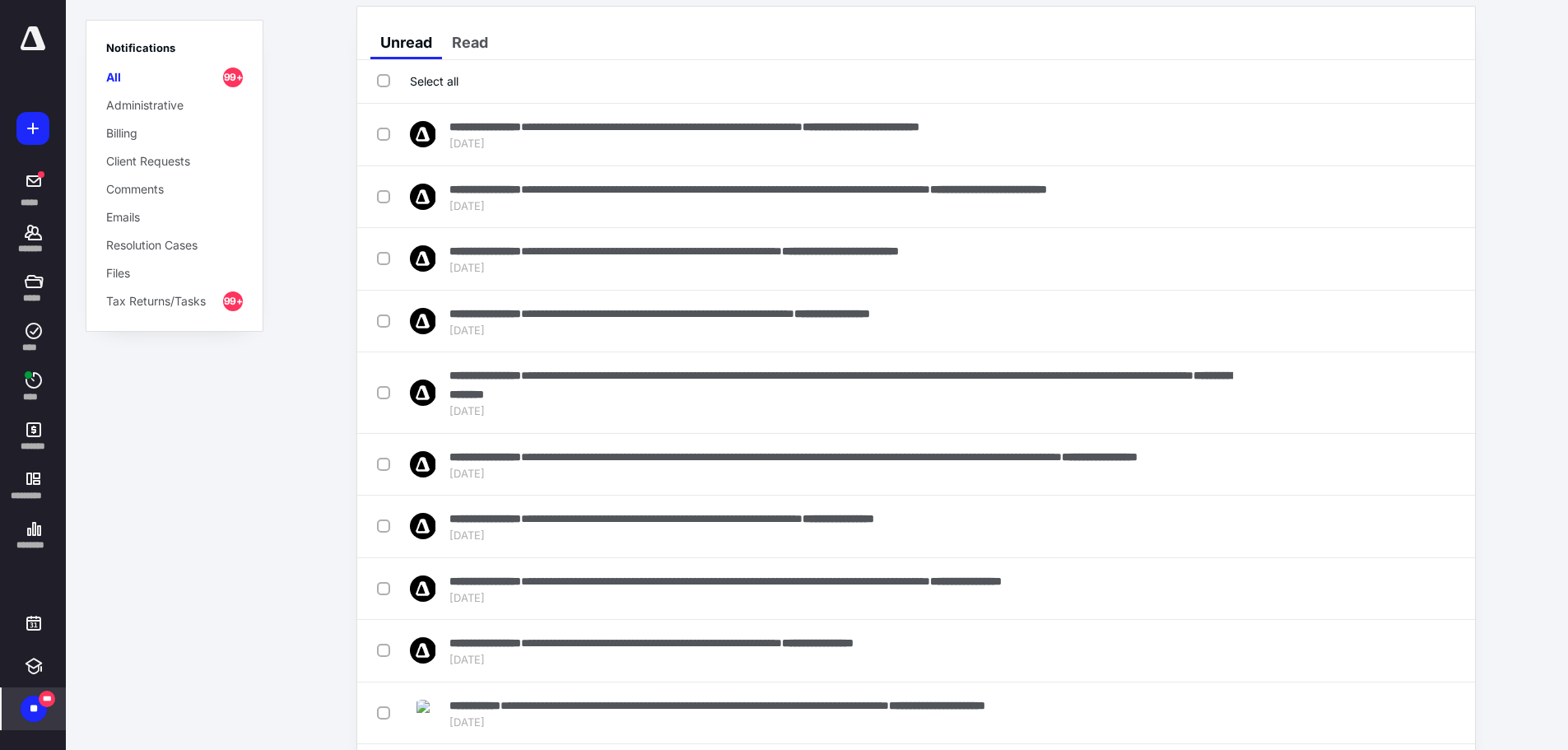 click on "Select all" at bounding box center (417, 81) 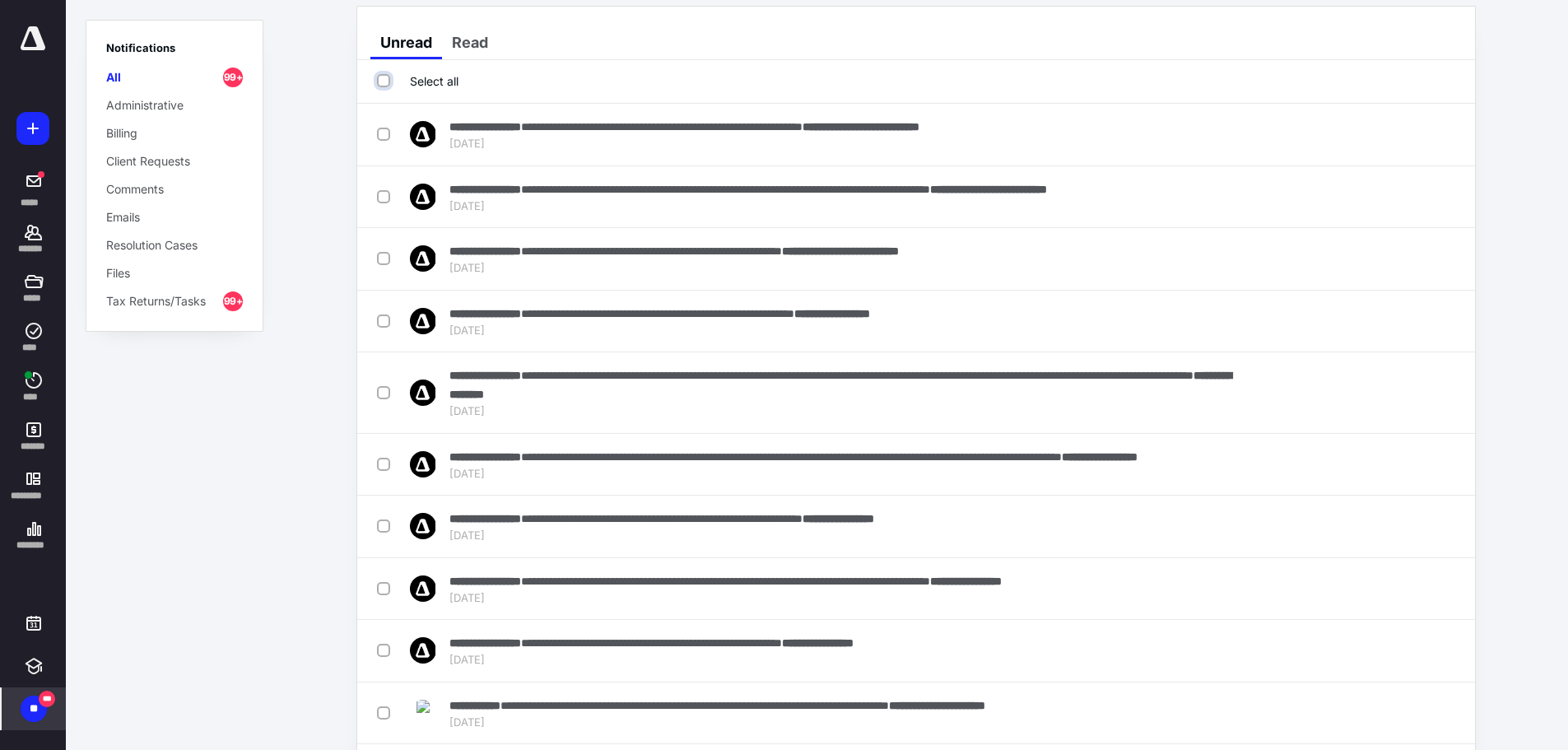 click on "Select all" at bounding box center [385, 81] 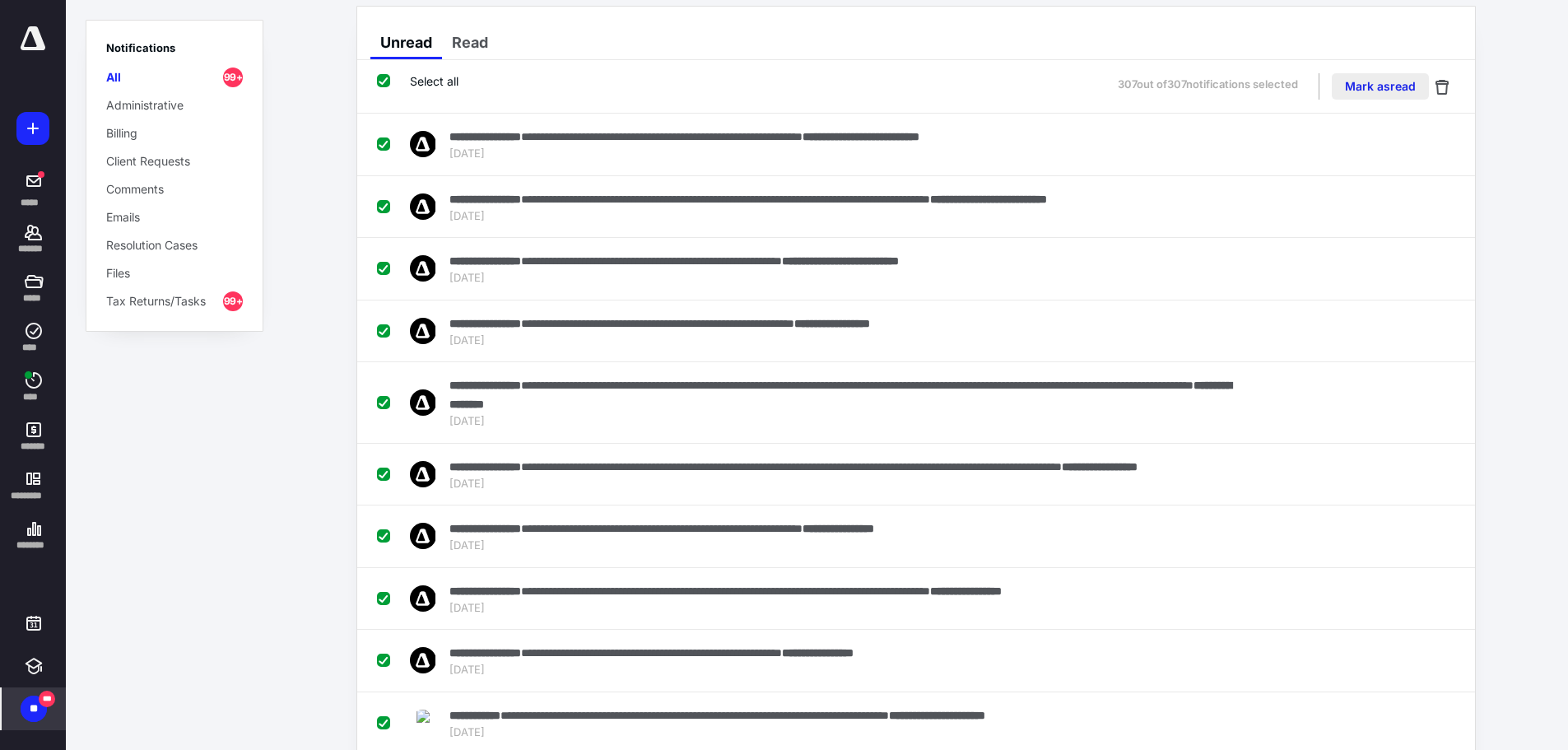 click on "Mark as  read" at bounding box center (1380, 86) 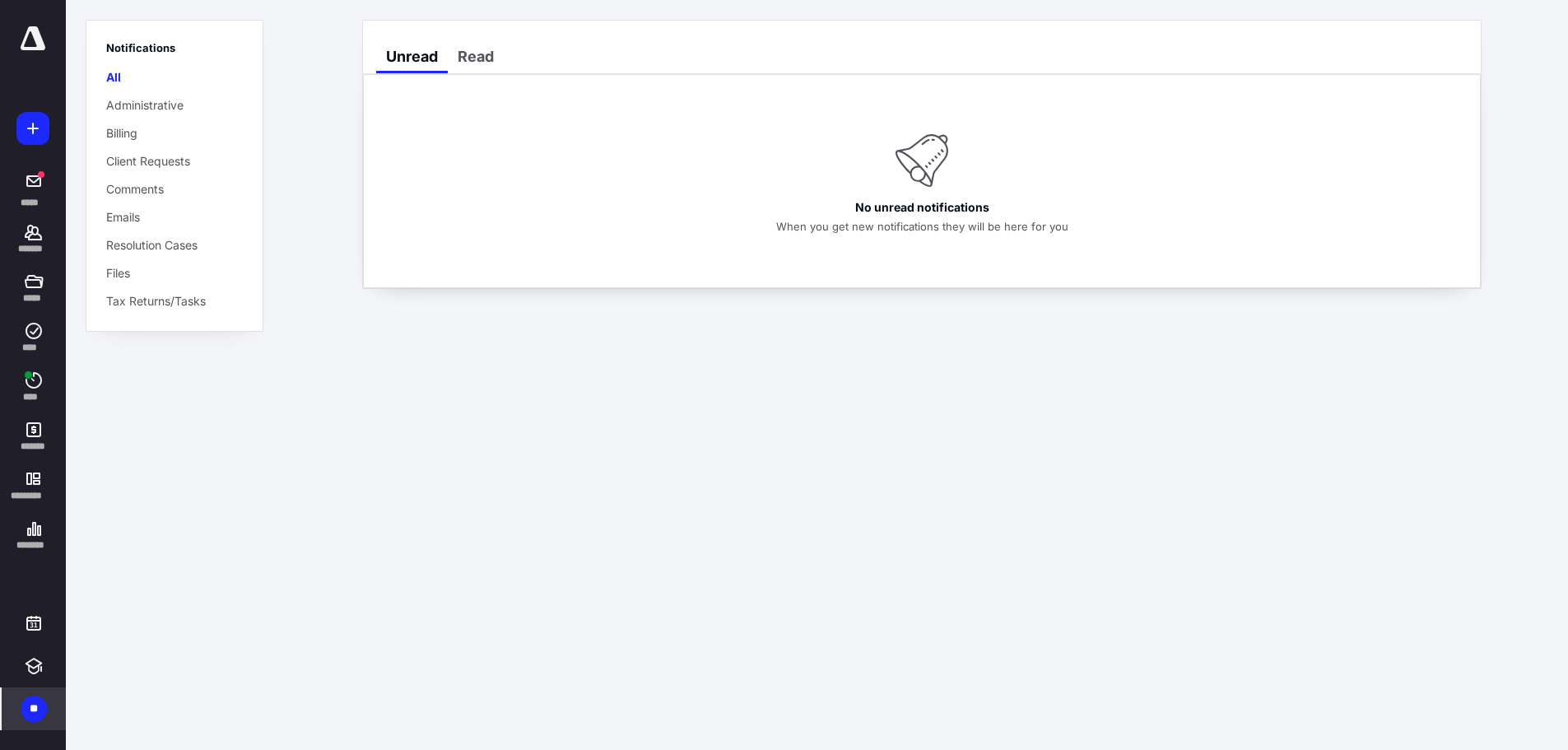 scroll, scrollTop: 0, scrollLeft: 0, axis: both 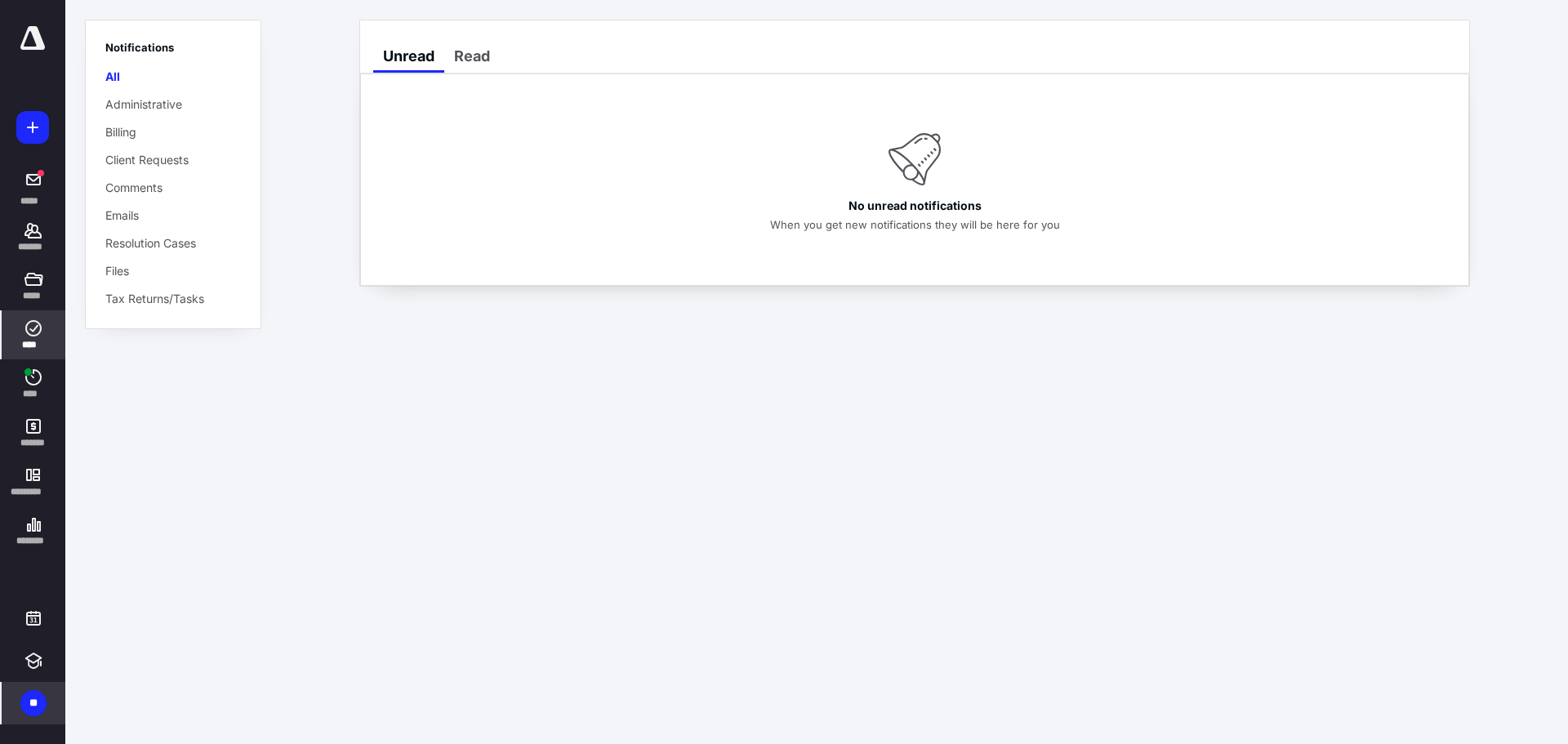 click 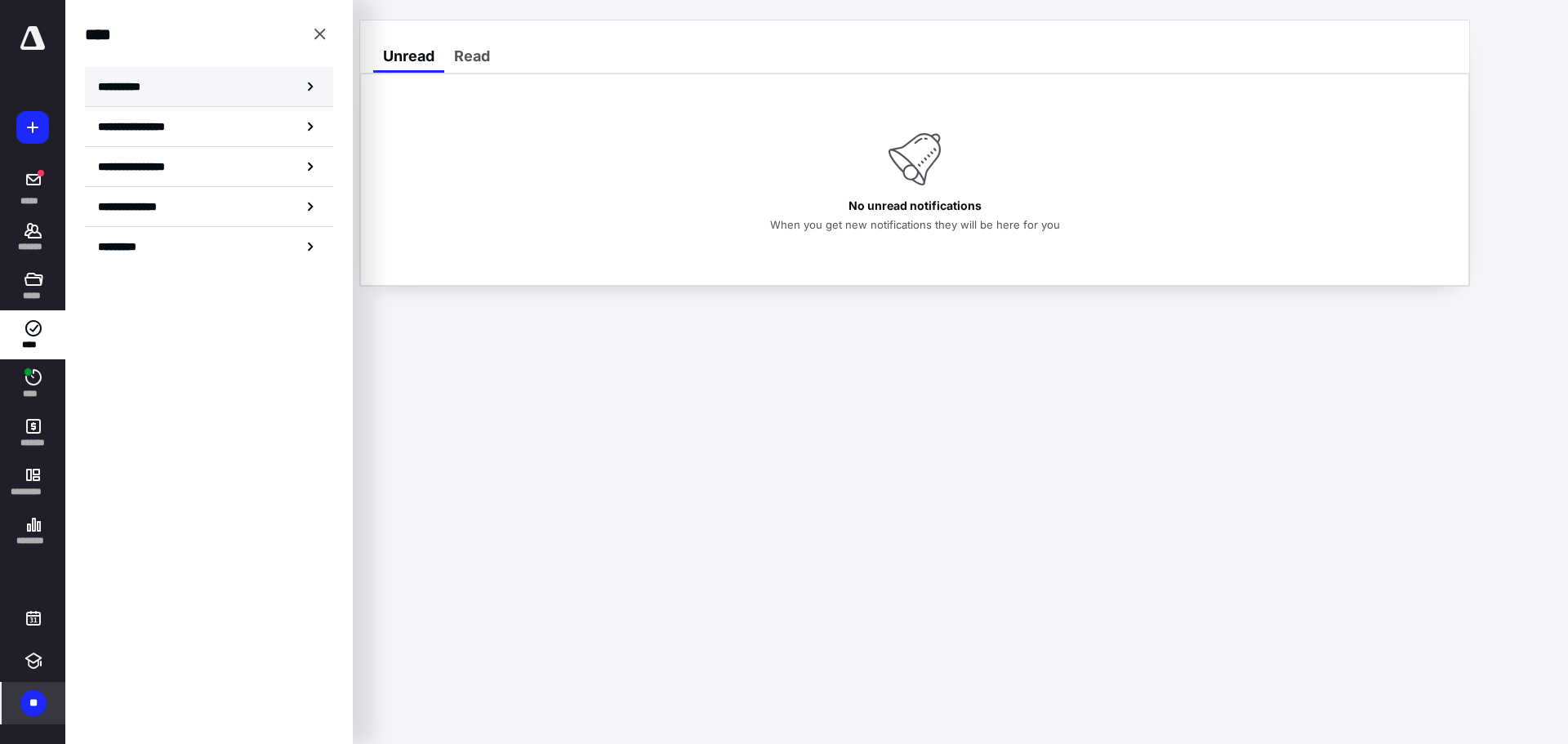 click on "**********" at bounding box center (209, 87) 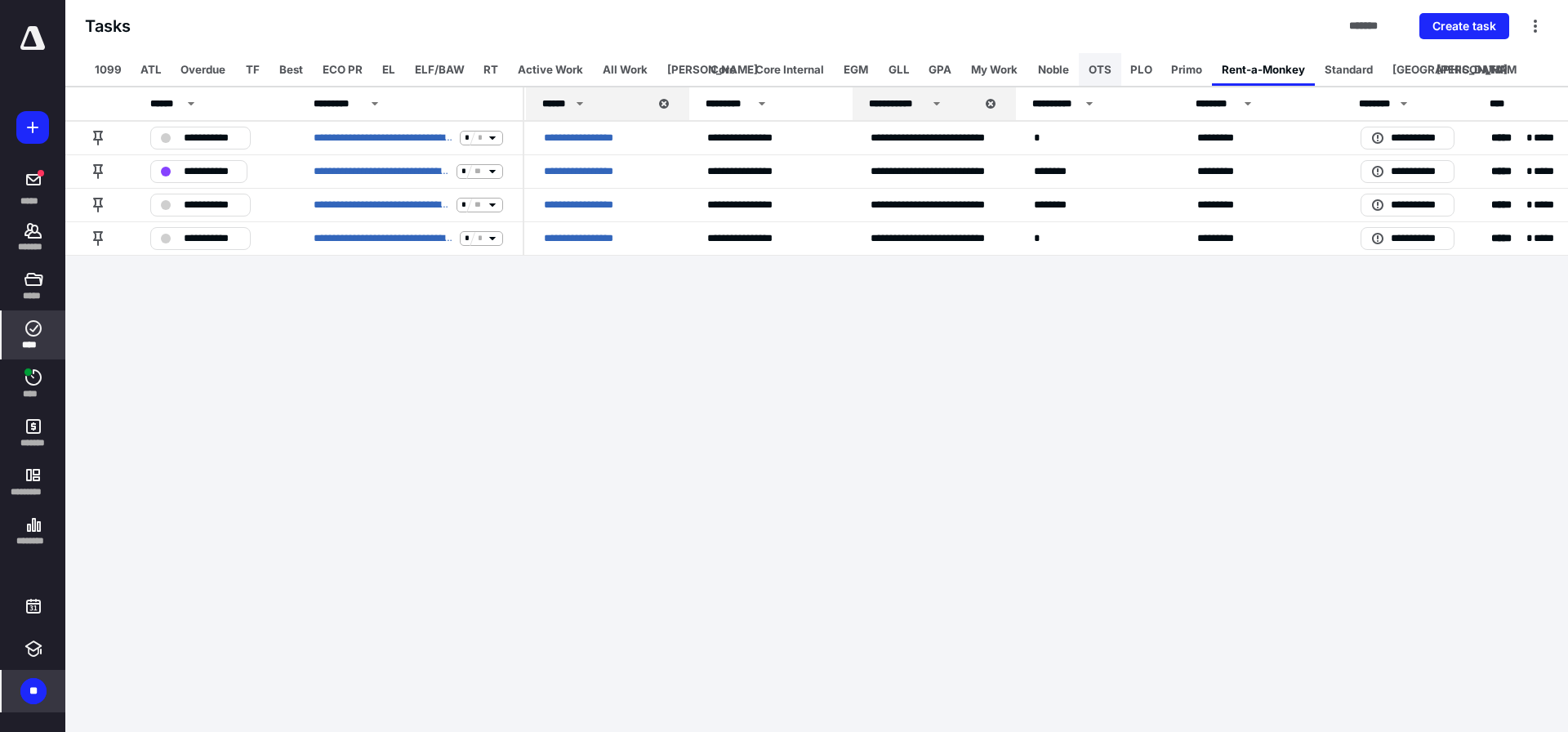 click on "OTS" at bounding box center [1100, 69] 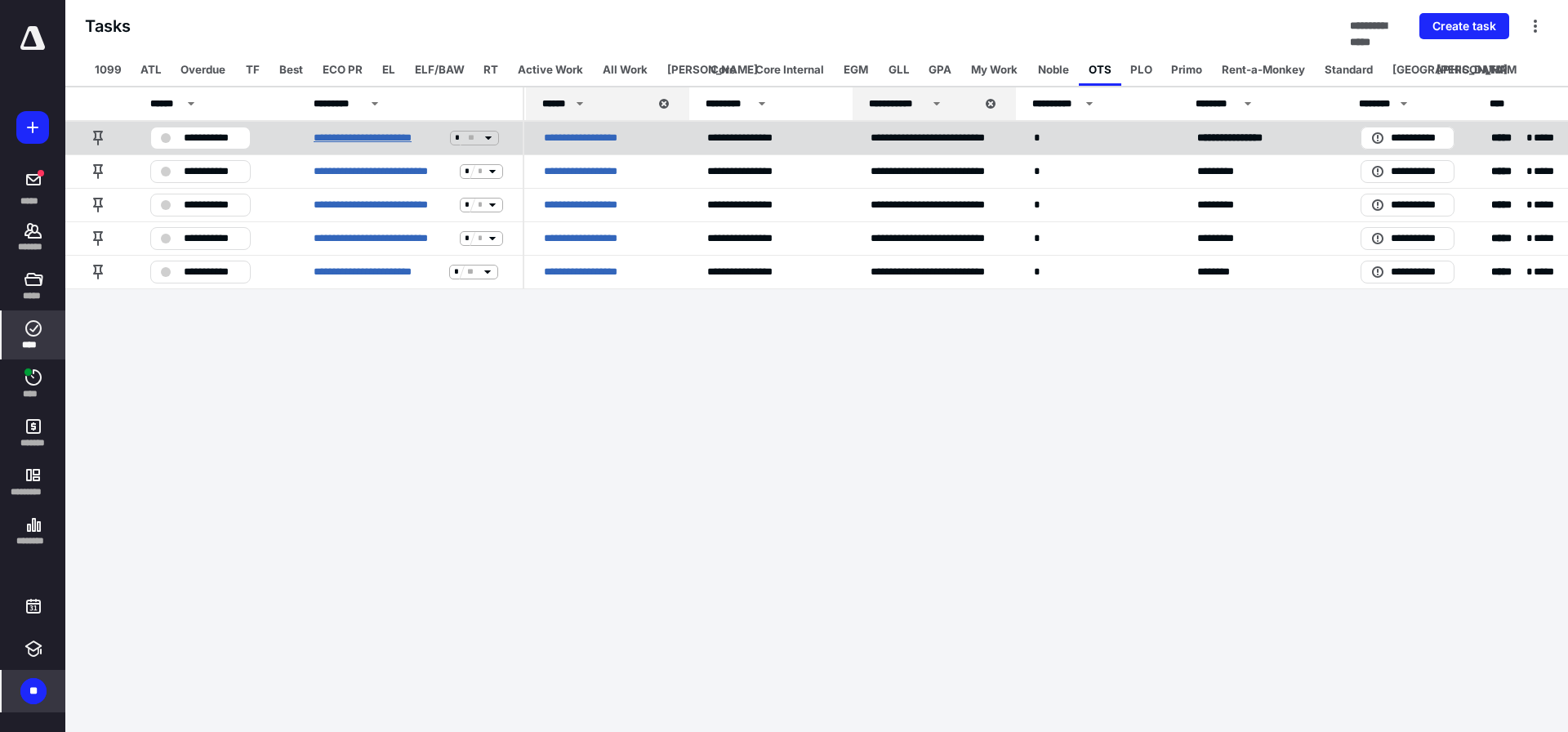 click on "**********" at bounding box center [378, 138] 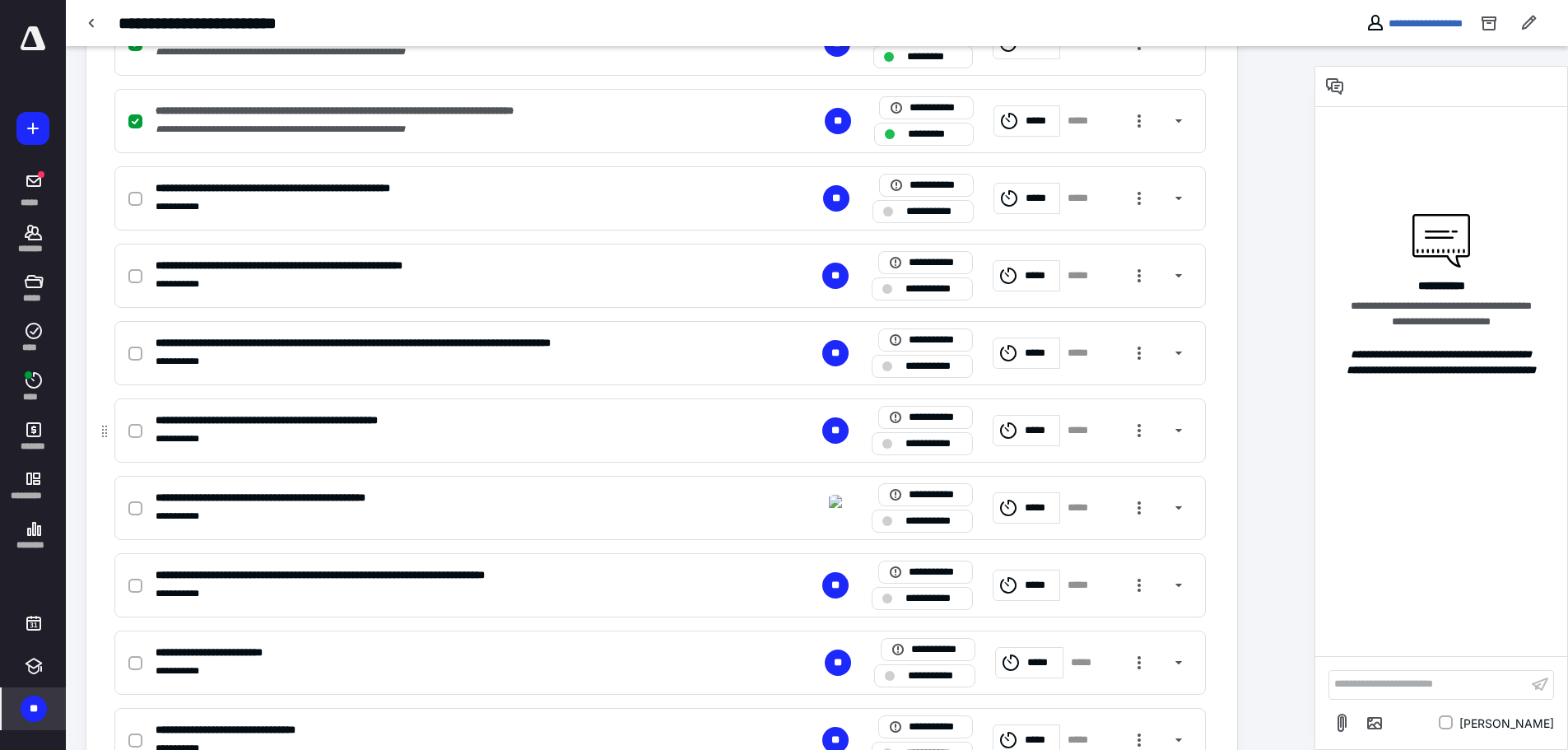 scroll, scrollTop: 494, scrollLeft: 0, axis: vertical 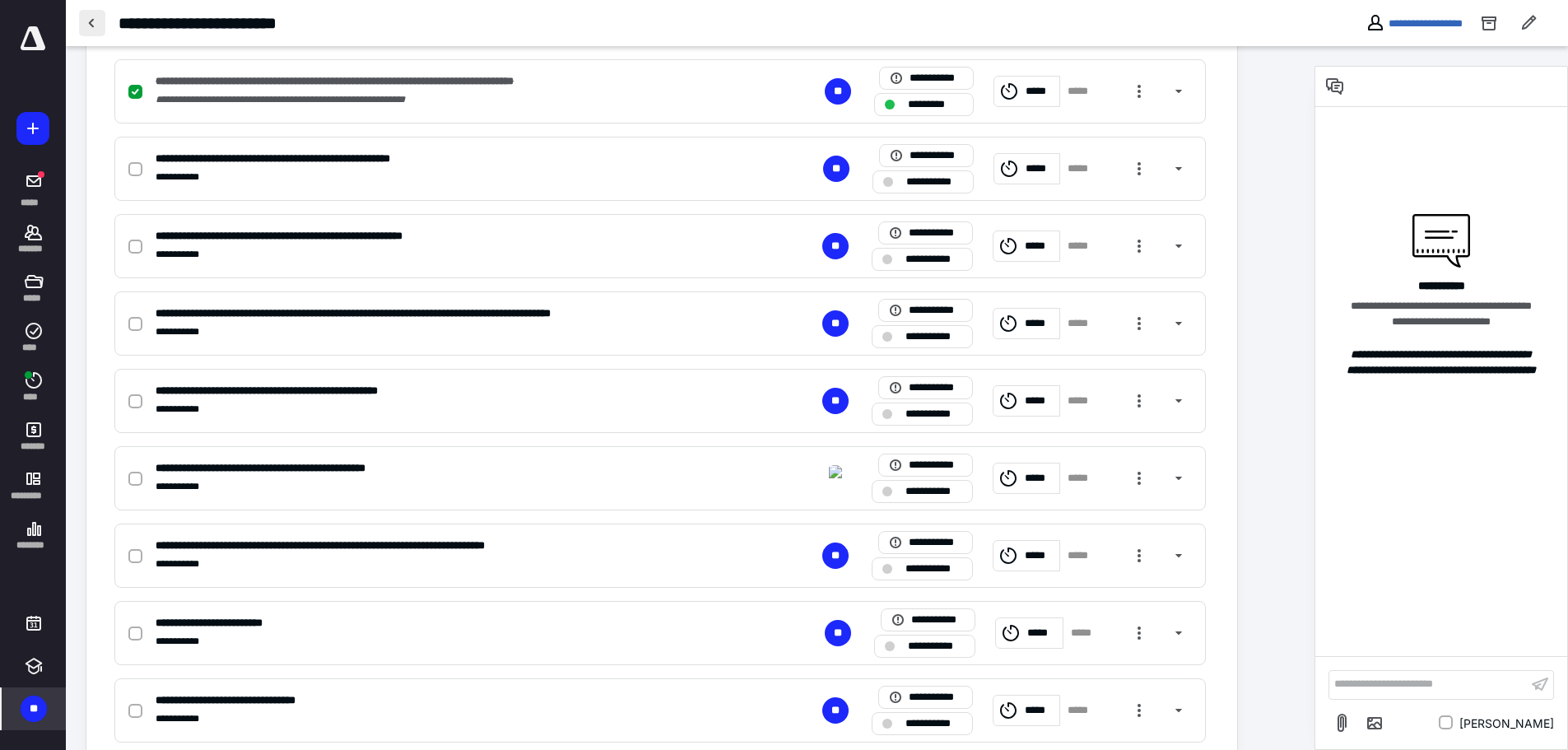 click at bounding box center (92, 23) 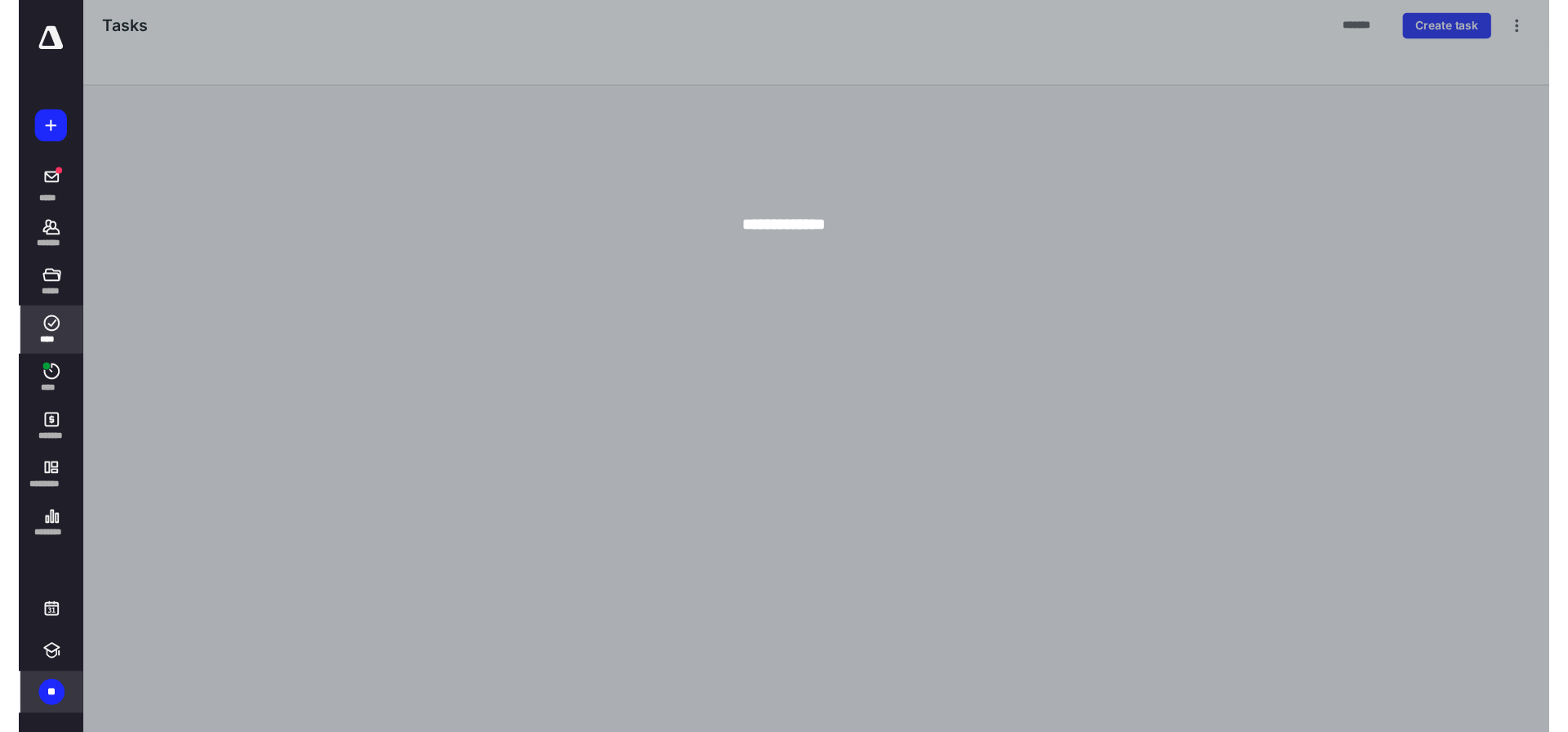 scroll, scrollTop: 0, scrollLeft: 0, axis: both 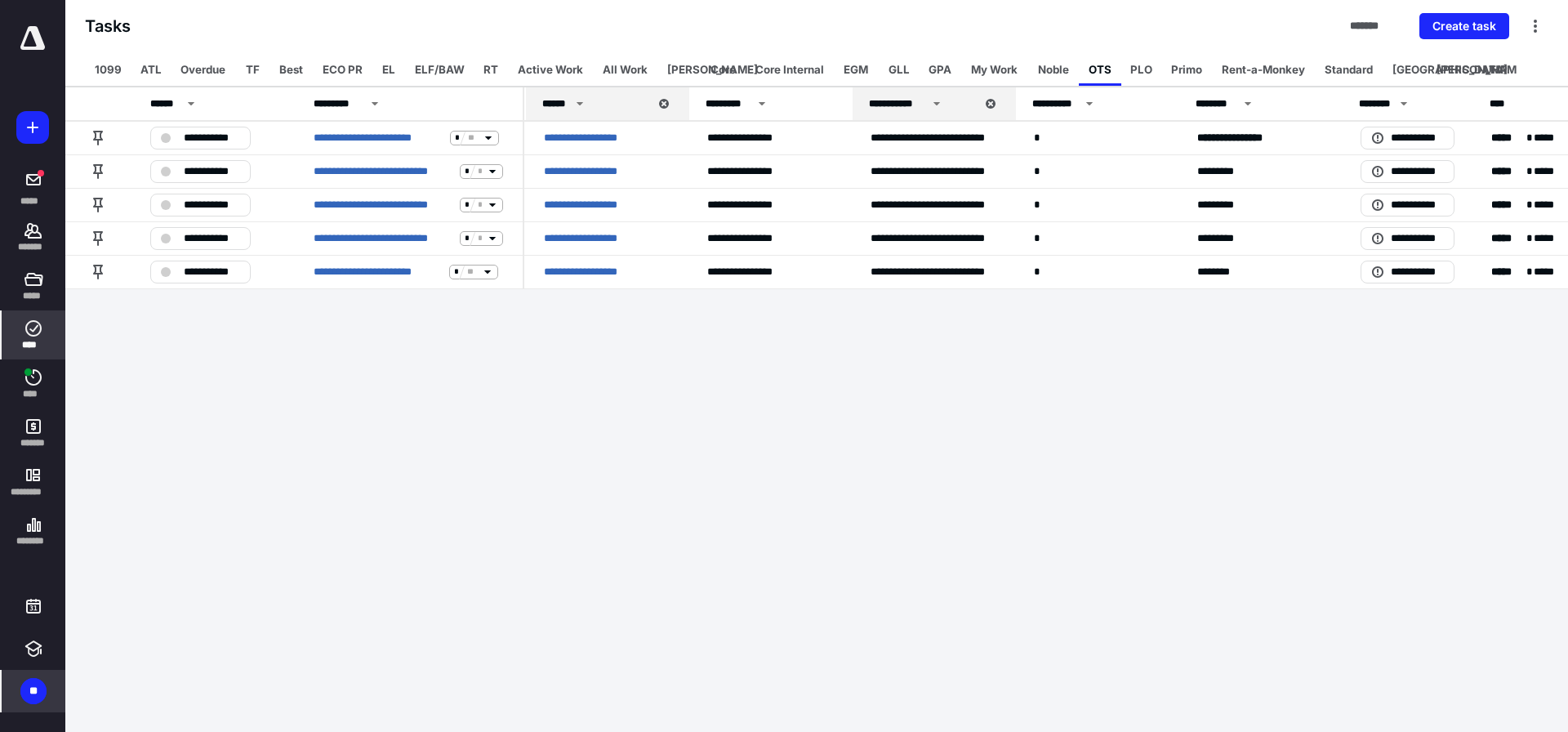 click on "**********" at bounding box center [784, 366] 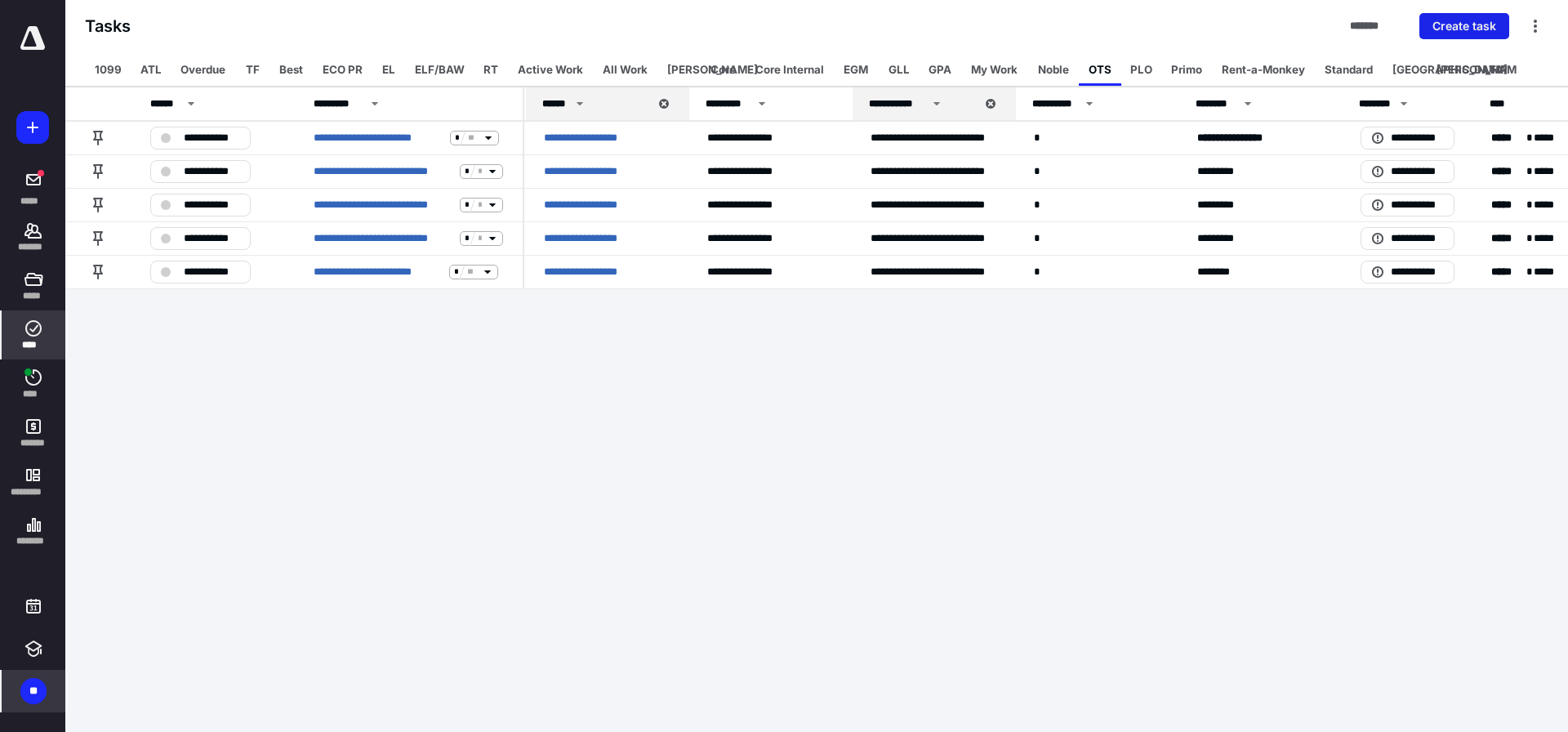 click on "Create task" at bounding box center [1464, 26] 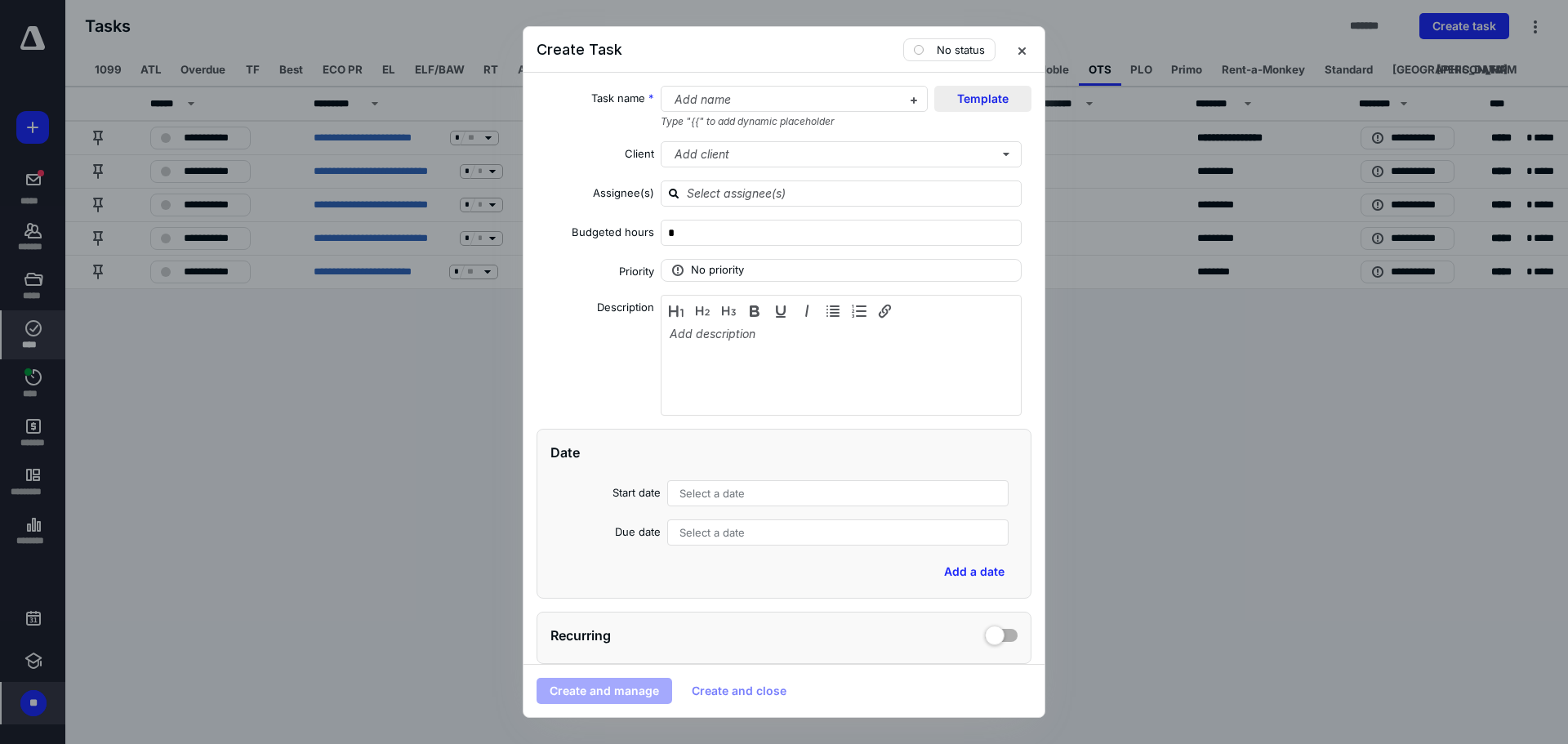 click on "Template" at bounding box center [982, 99] 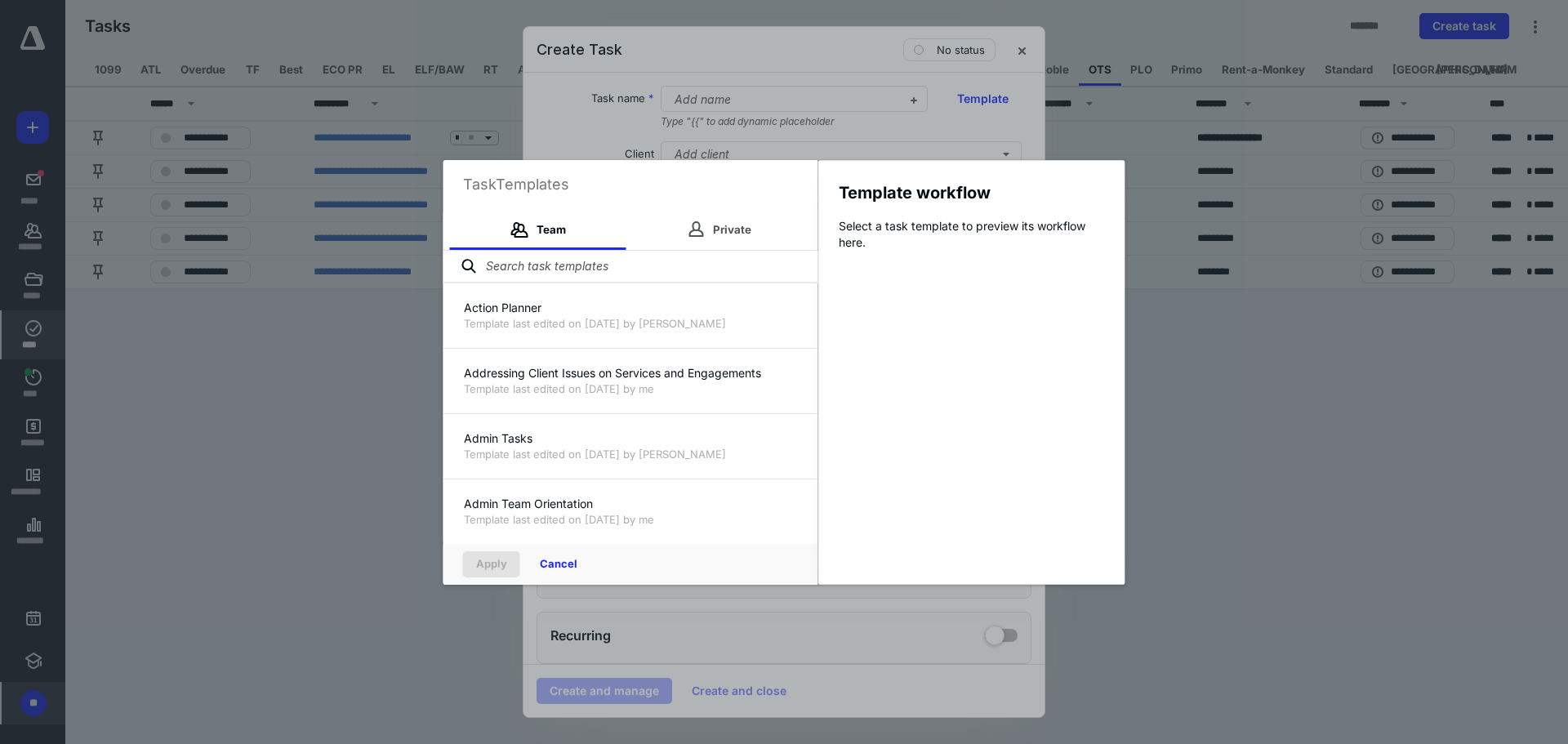 click at bounding box center [630, 267] 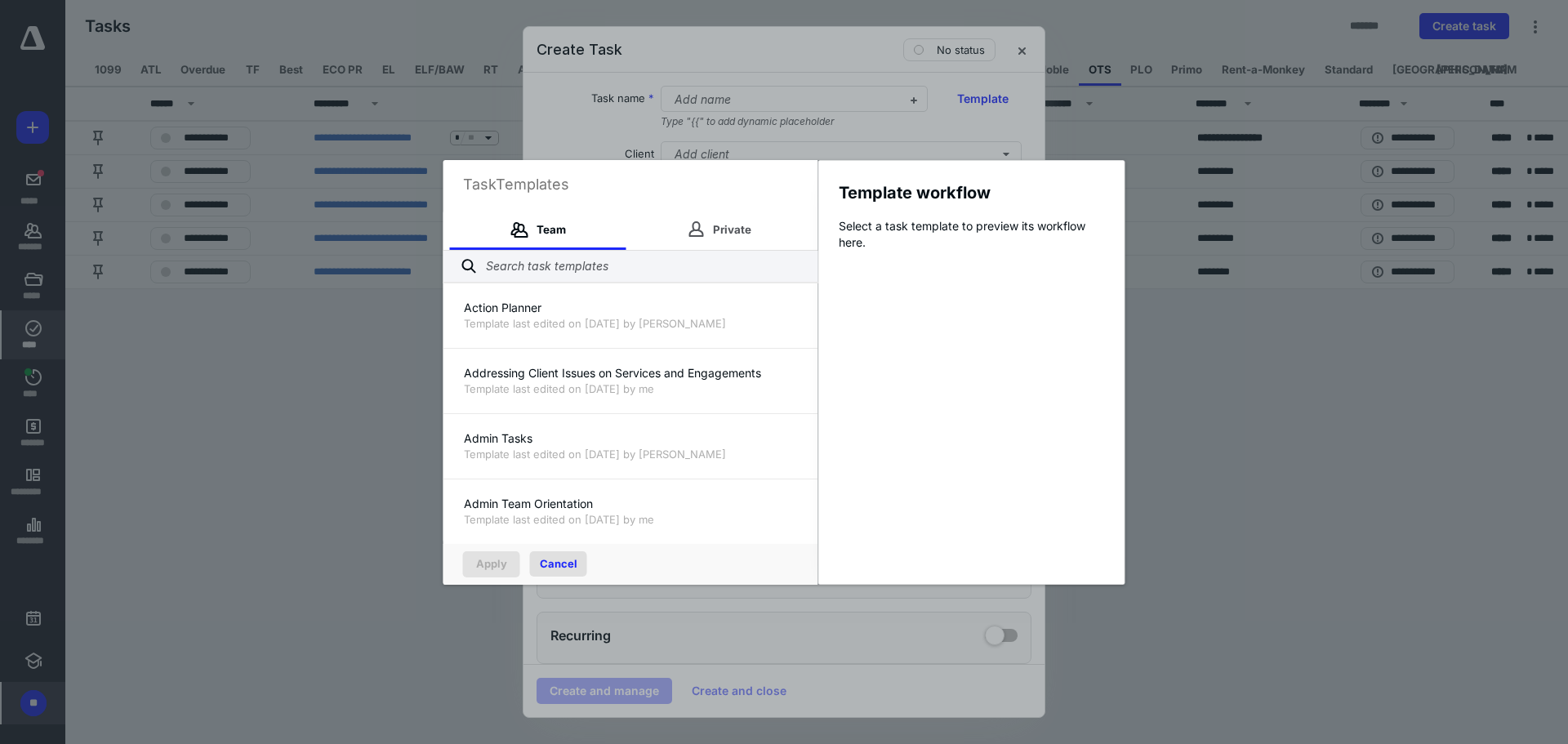 click on "Cancel" at bounding box center (559, 564) 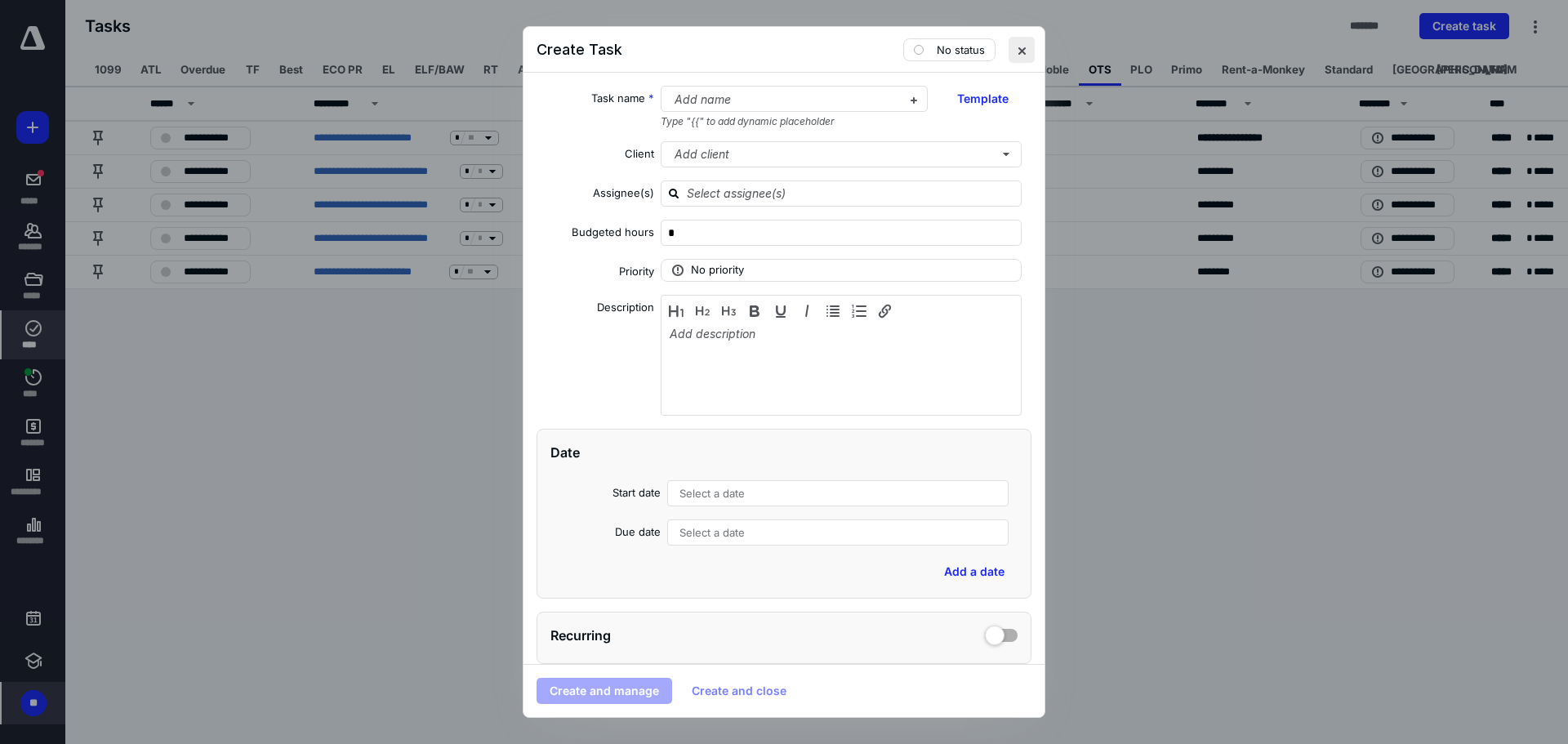 click at bounding box center (1022, 50) 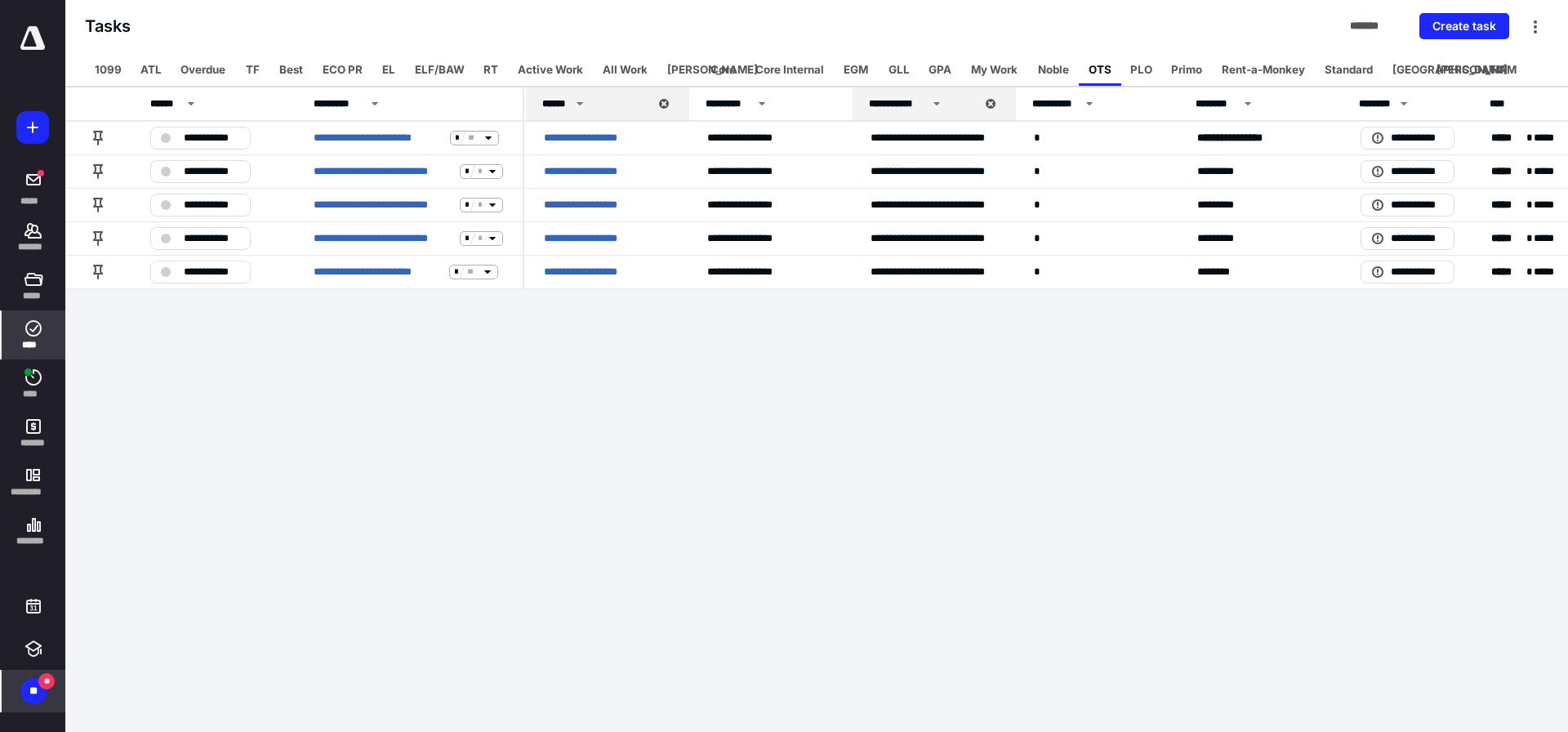 click on "**********" at bounding box center (784, 366) 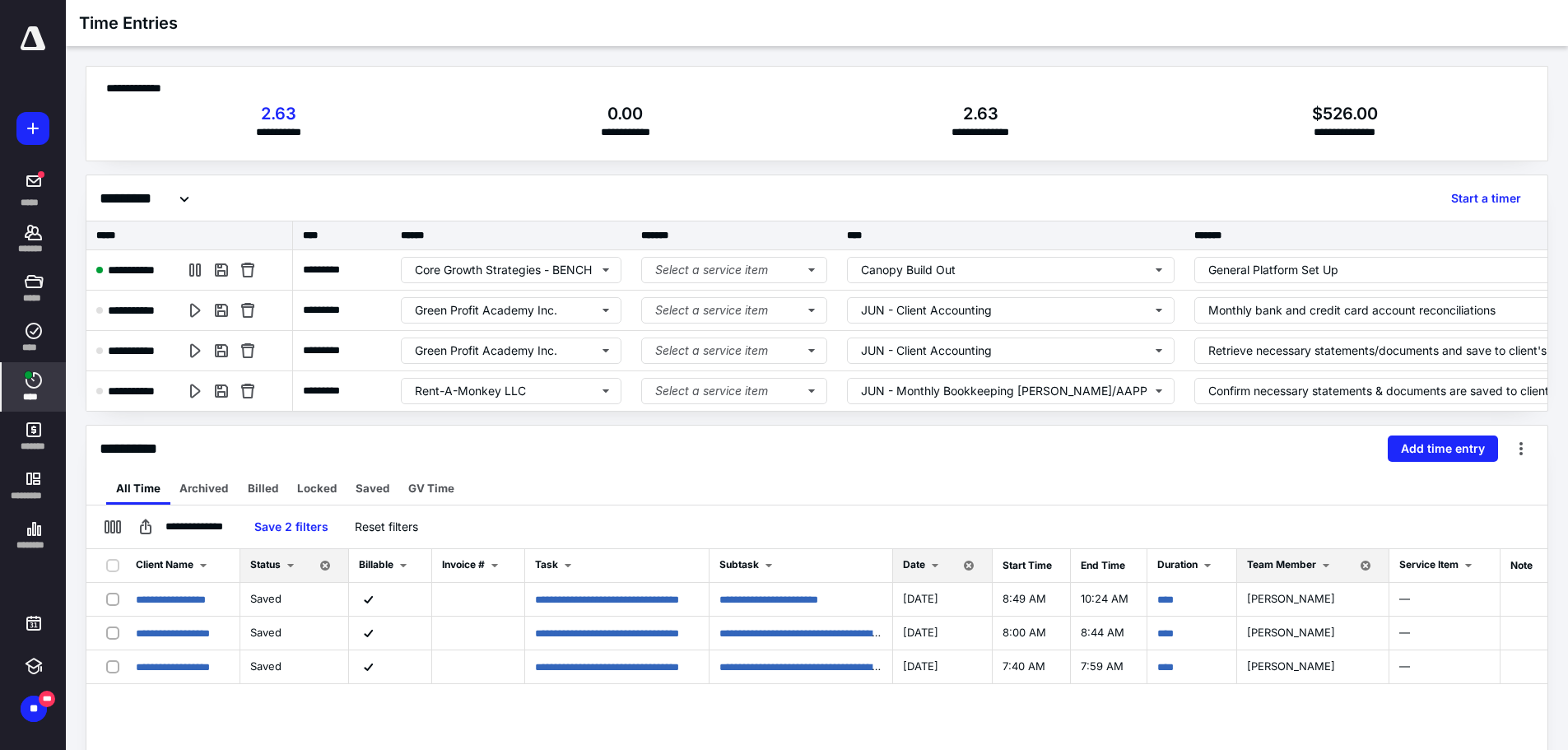 scroll, scrollTop: 0, scrollLeft: 0, axis: both 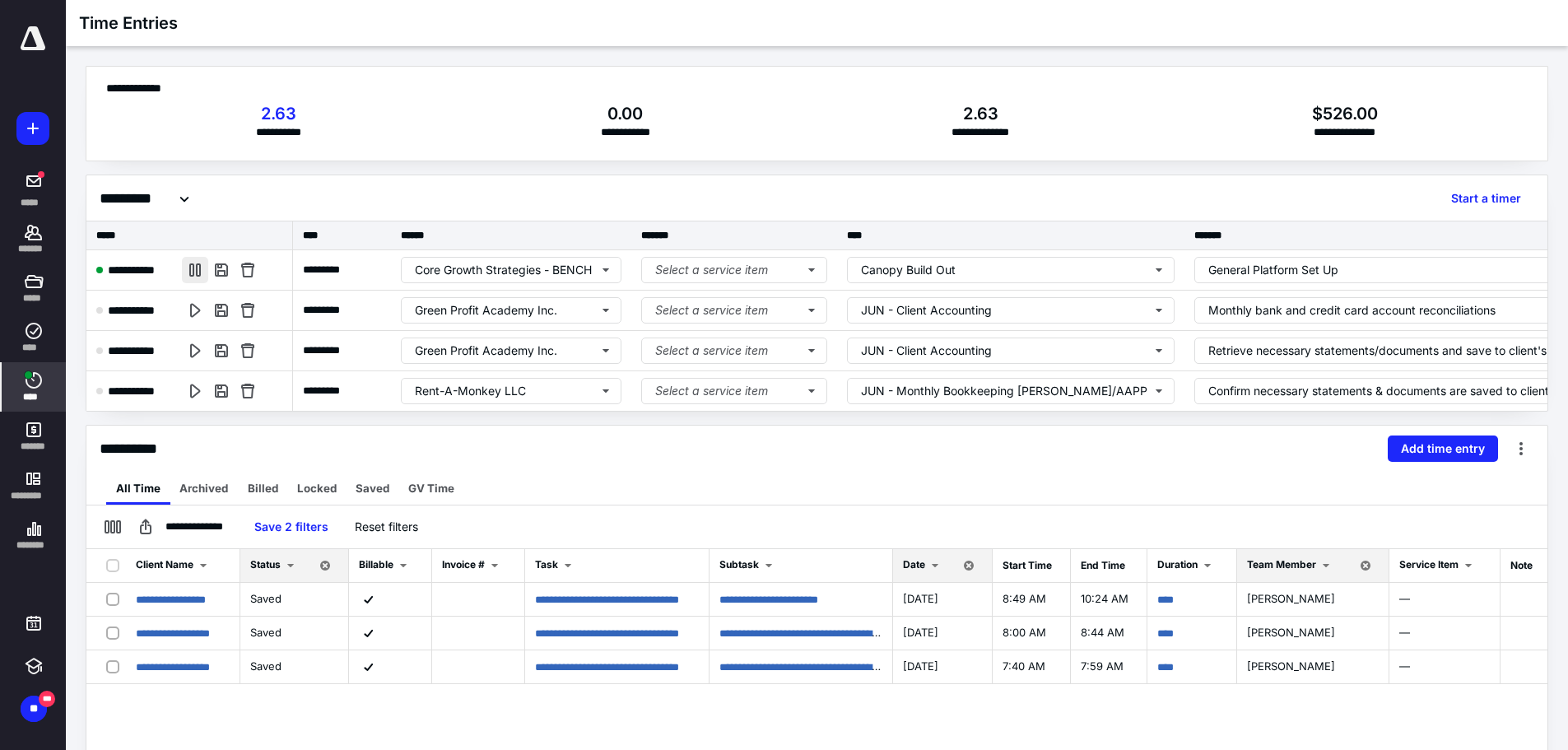 click at bounding box center [195, 270] 